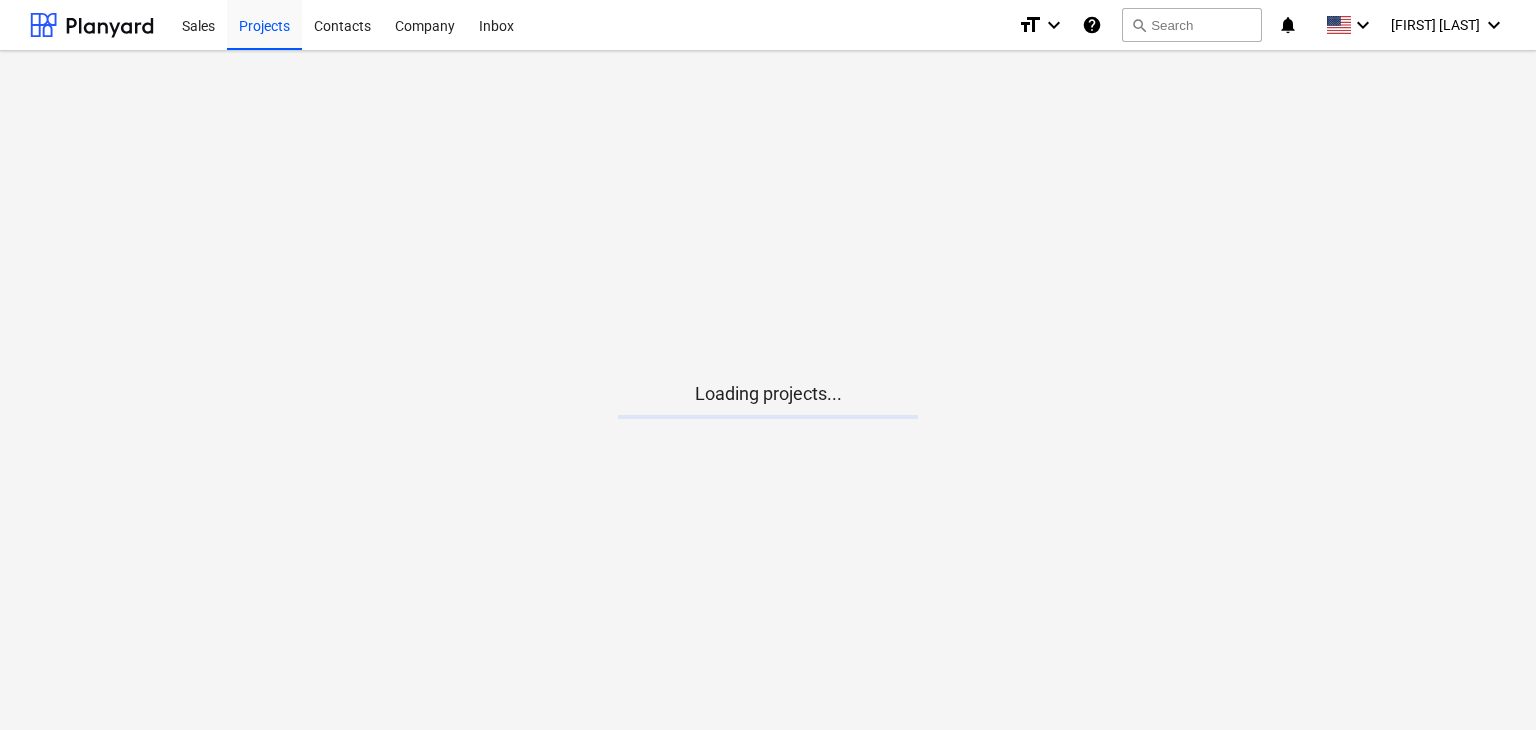 scroll, scrollTop: 0, scrollLeft: 0, axis: both 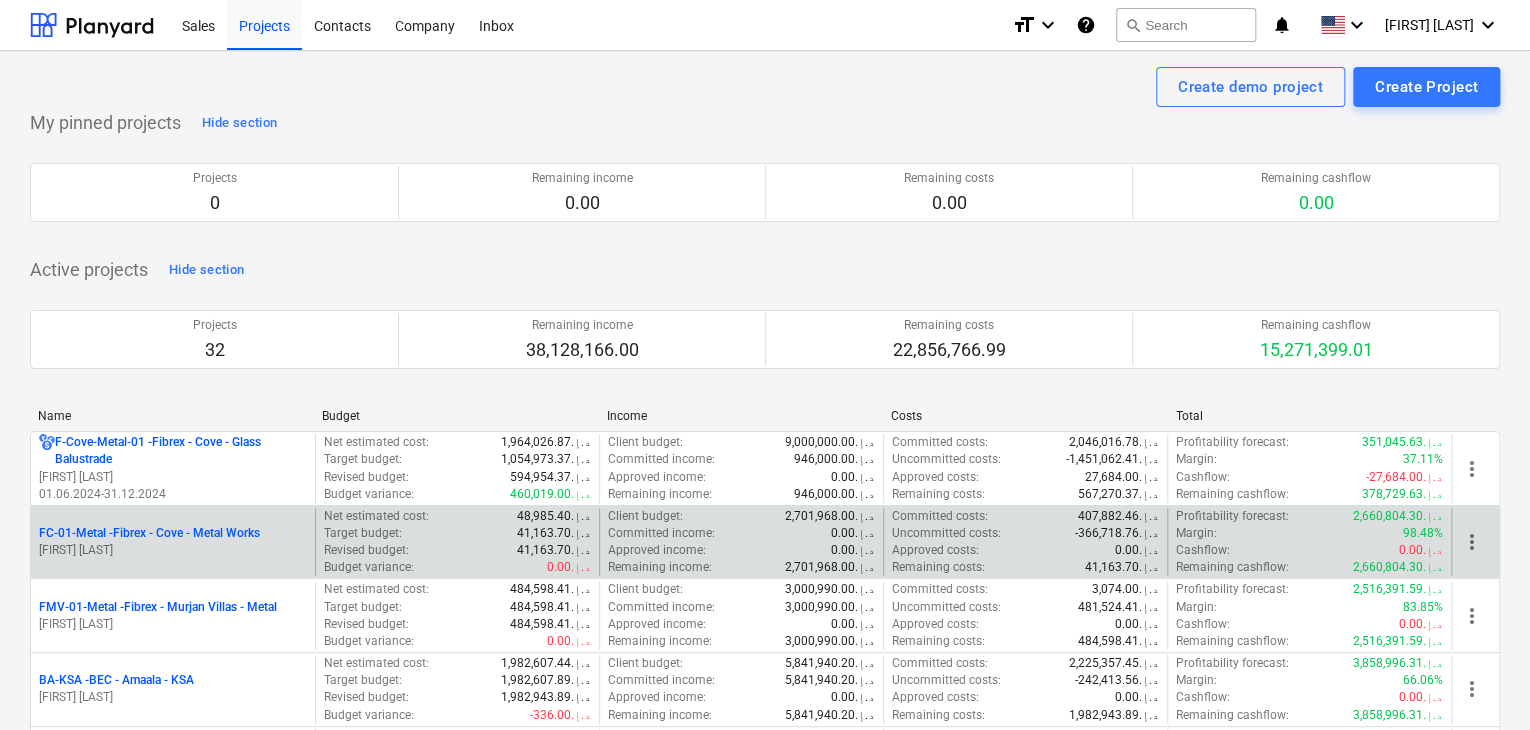 click on "[FIRST] [LAST]" at bounding box center [173, 550] 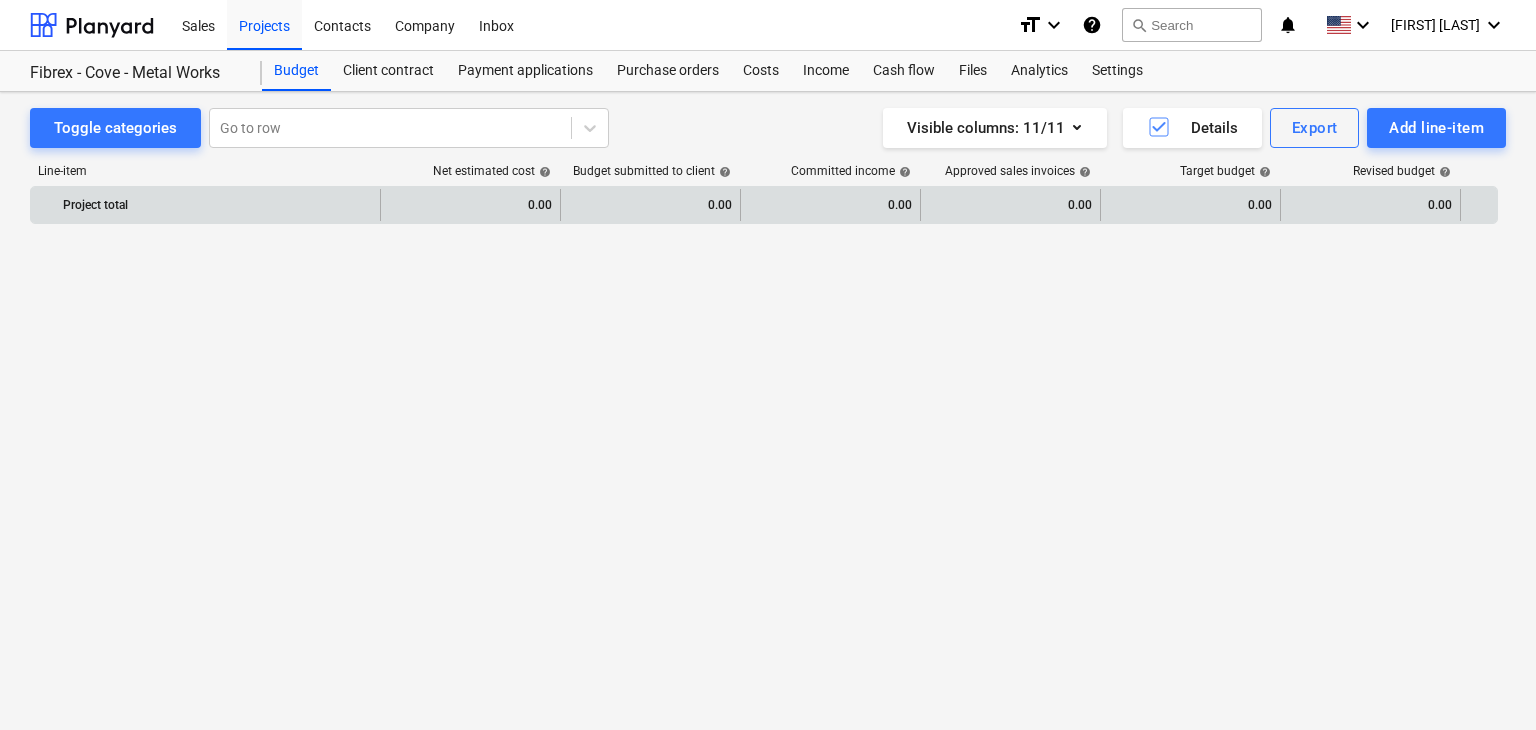 scroll, scrollTop: 24569, scrollLeft: 0, axis: vertical 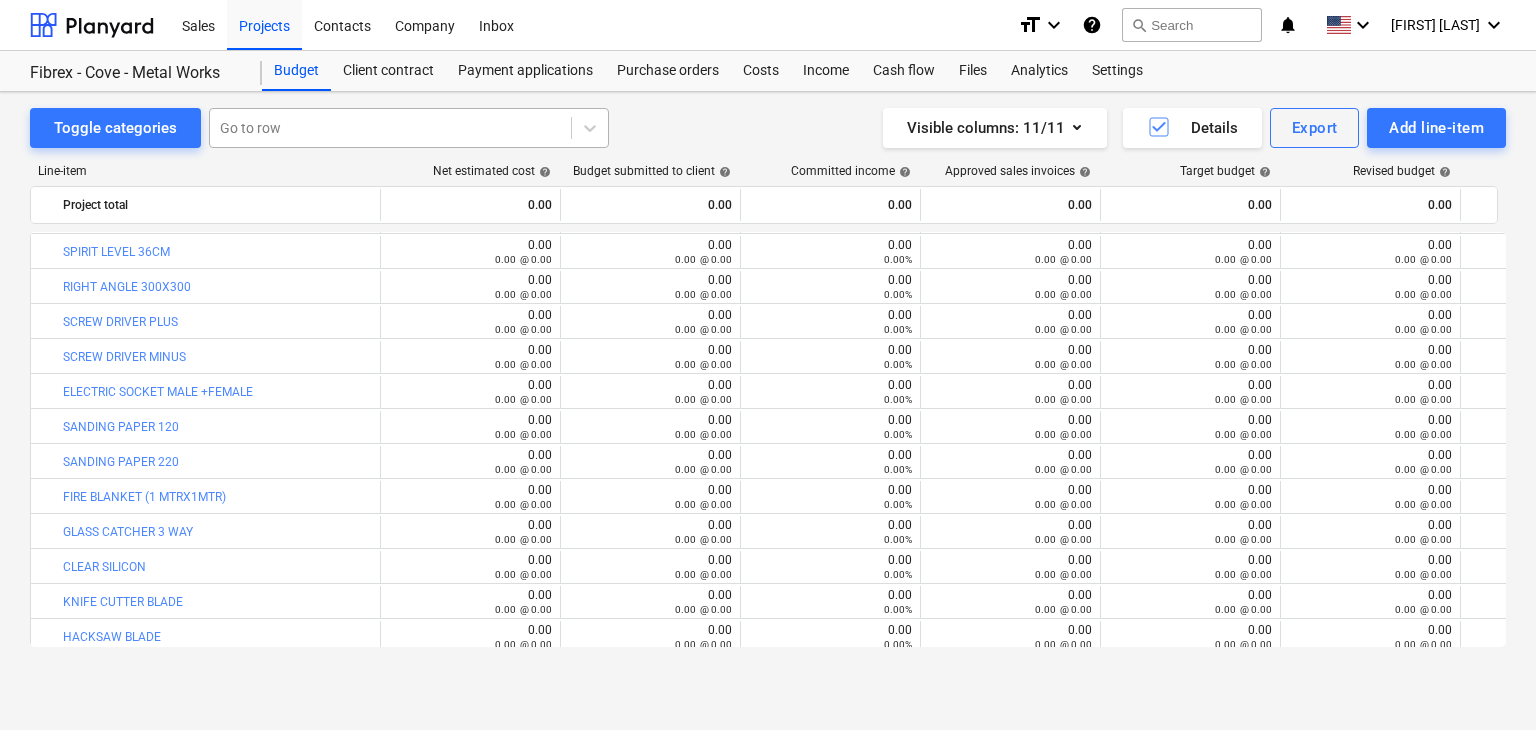 click at bounding box center [390, 128] 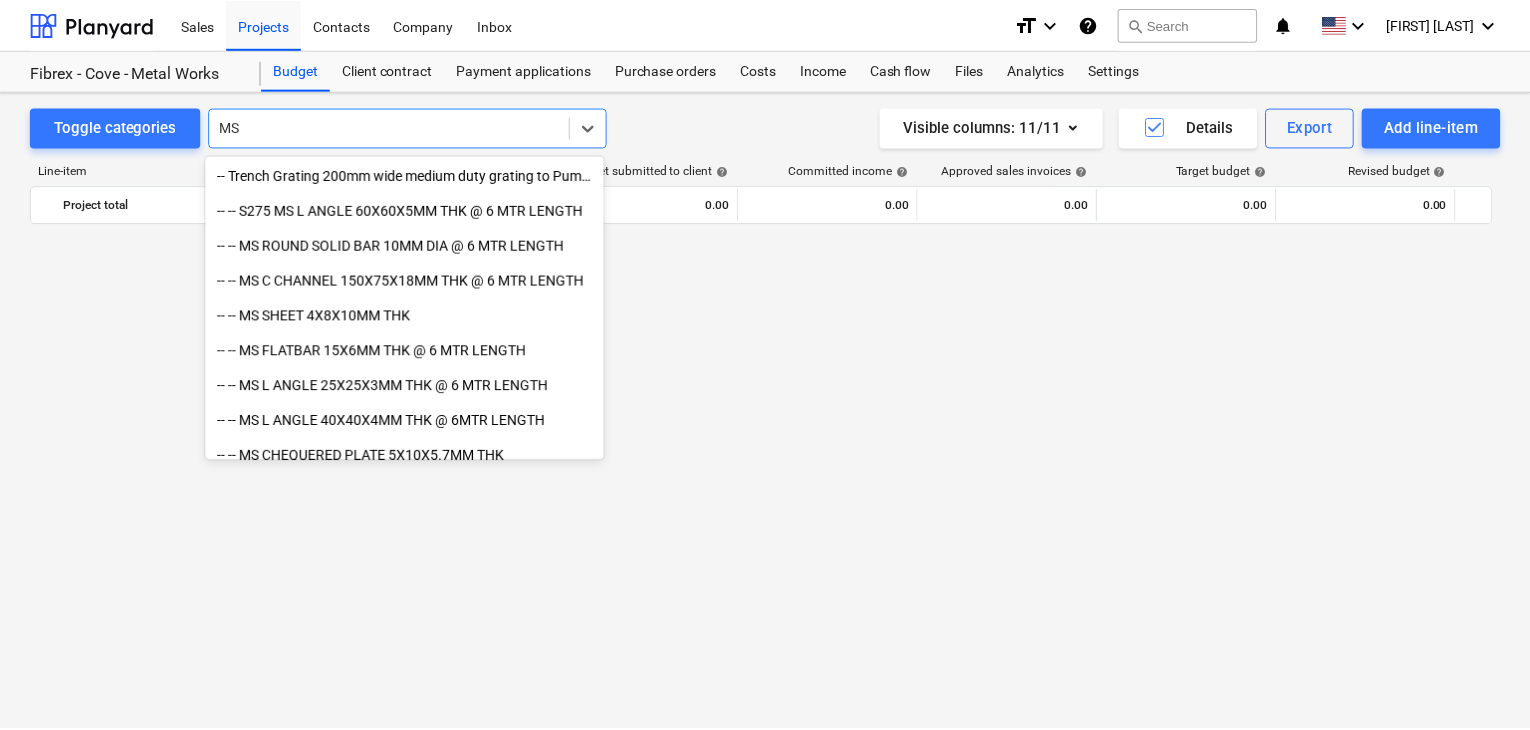 scroll, scrollTop: 24569, scrollLeft: 0, axis: vertical 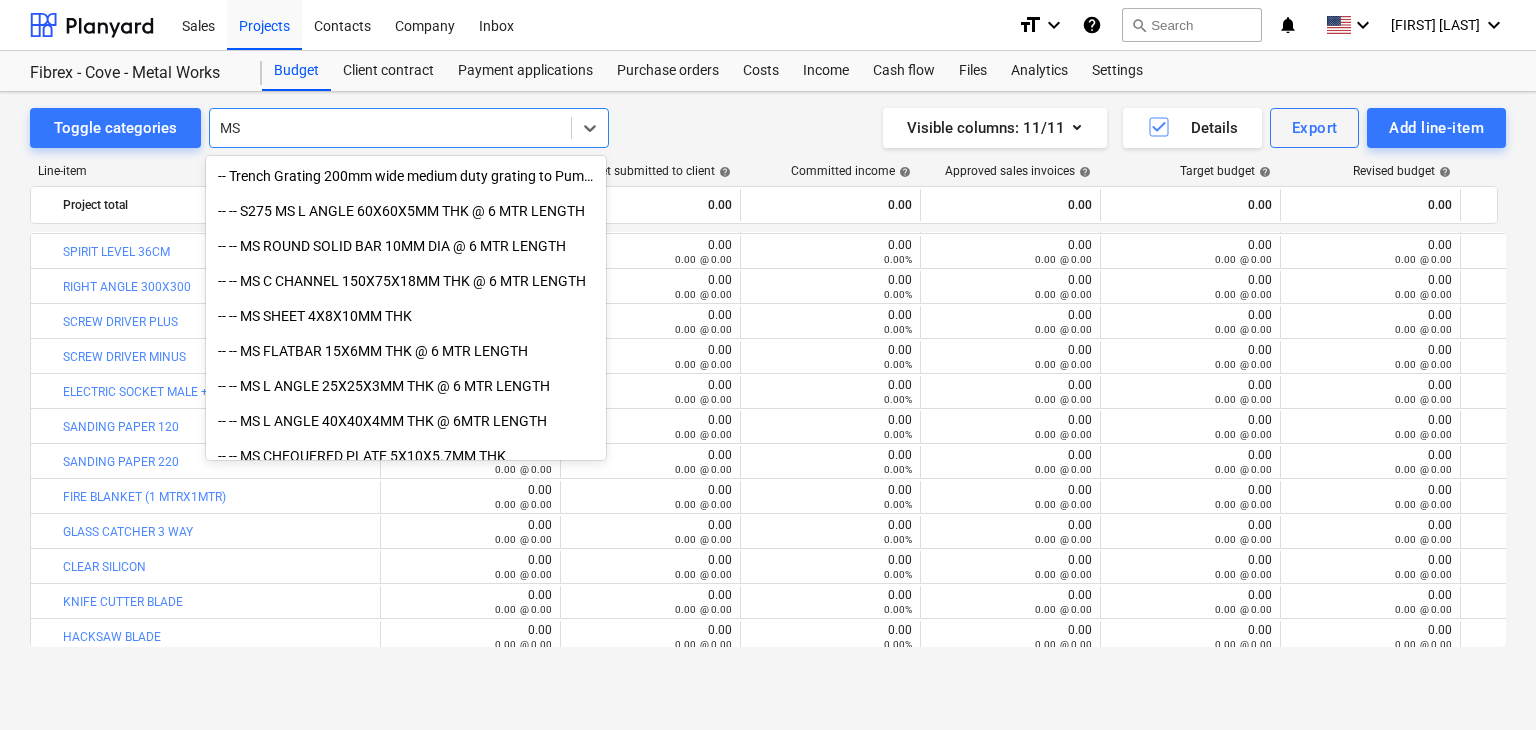 type on "M" 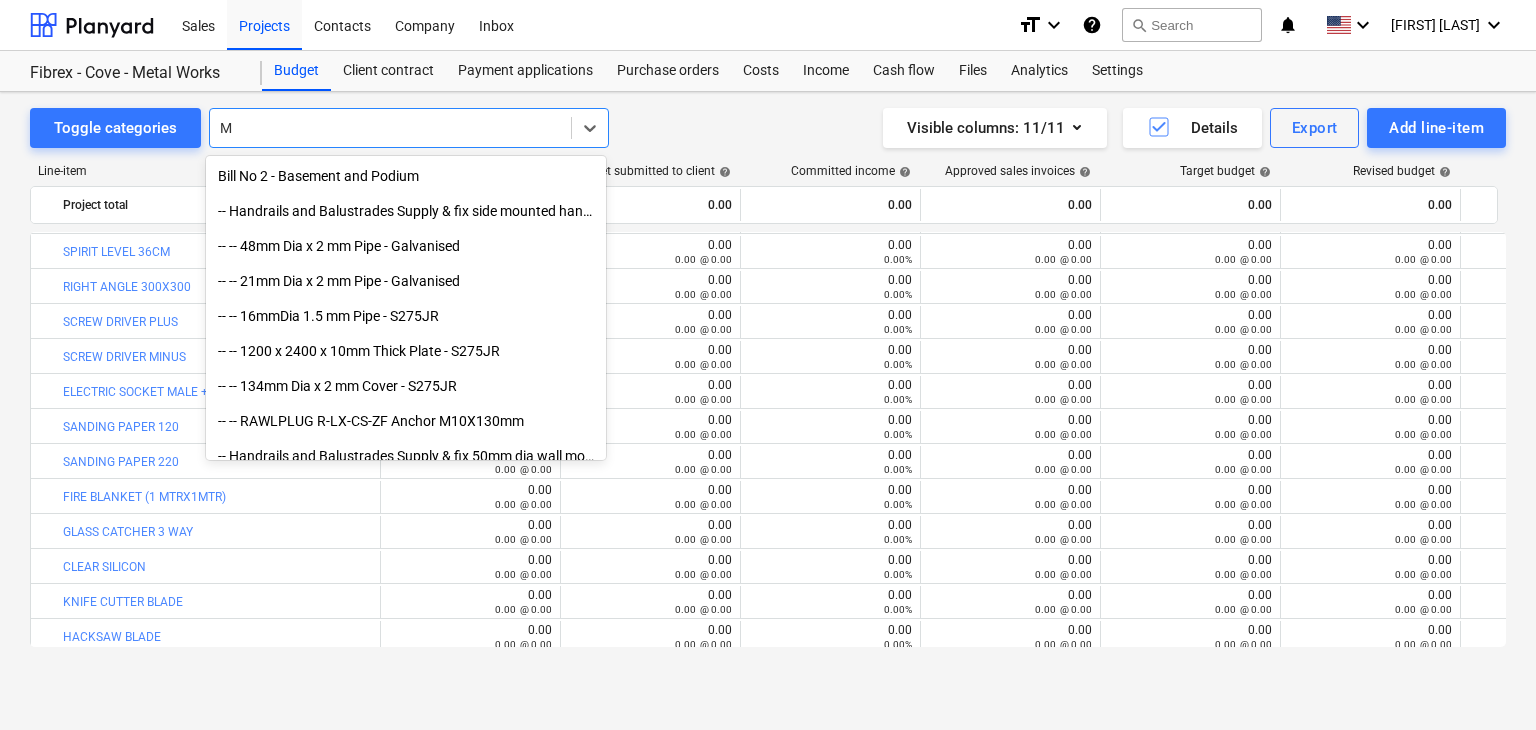 type 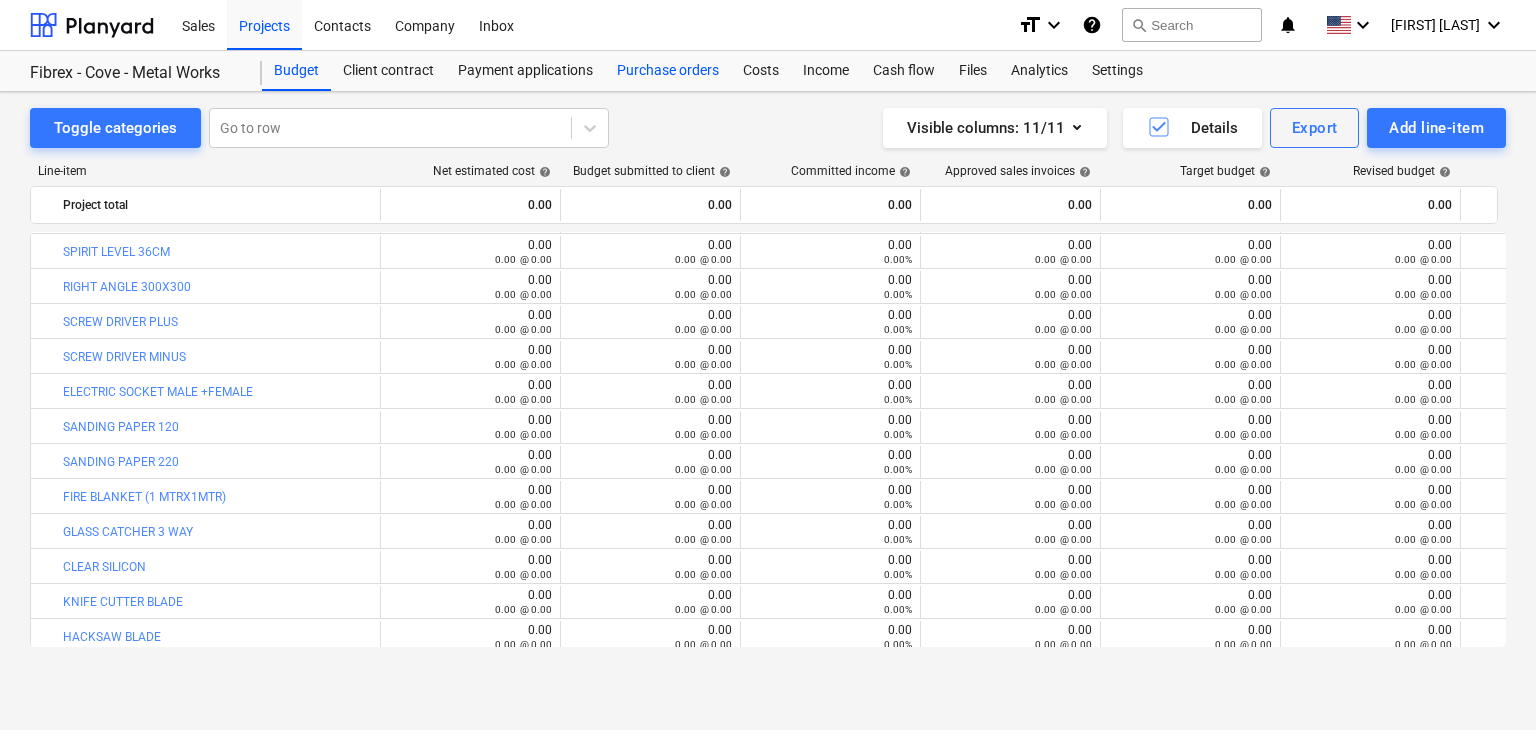 click on "Purchase orders" at bounding box center (668, 71) 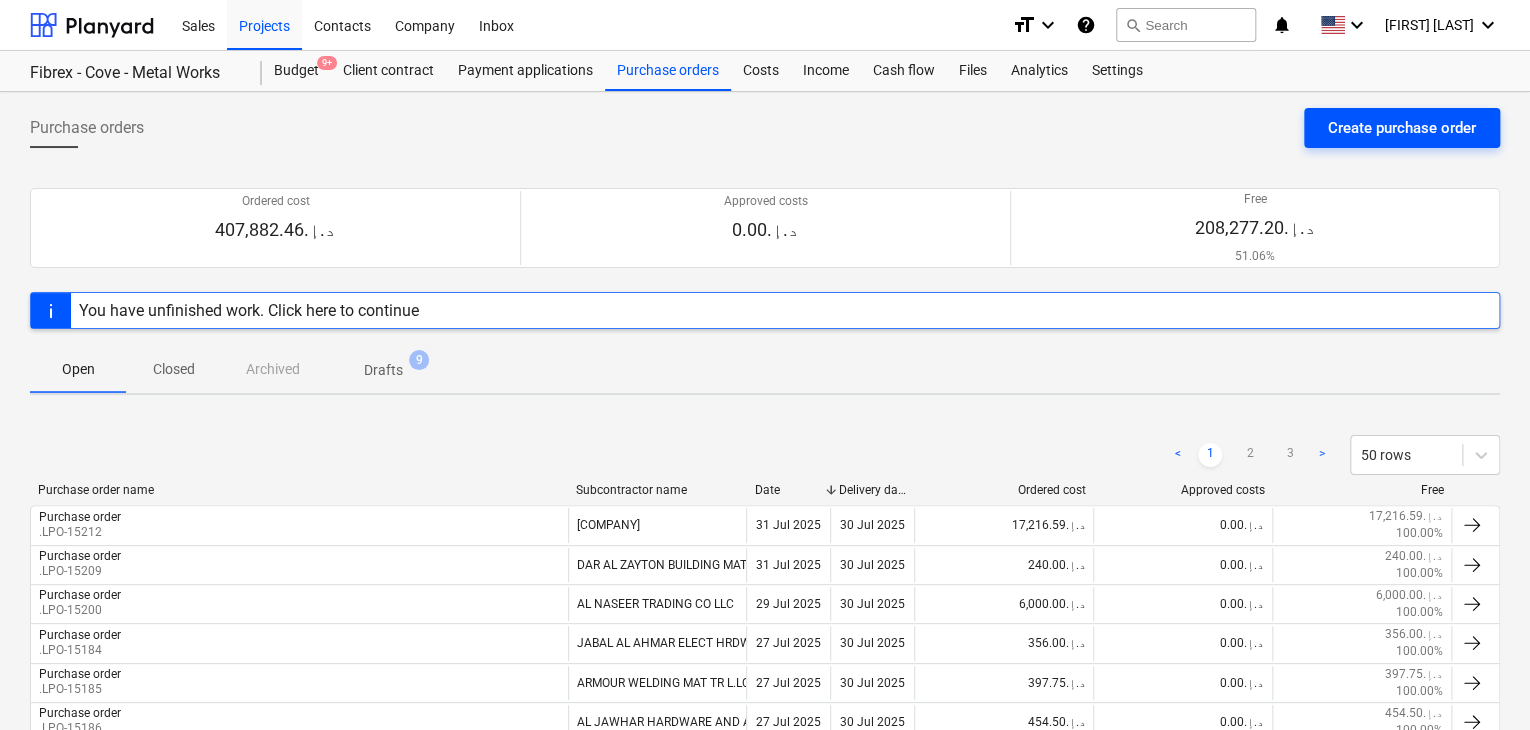 click on "Create purchase order" at bounding box center [1402, 128] 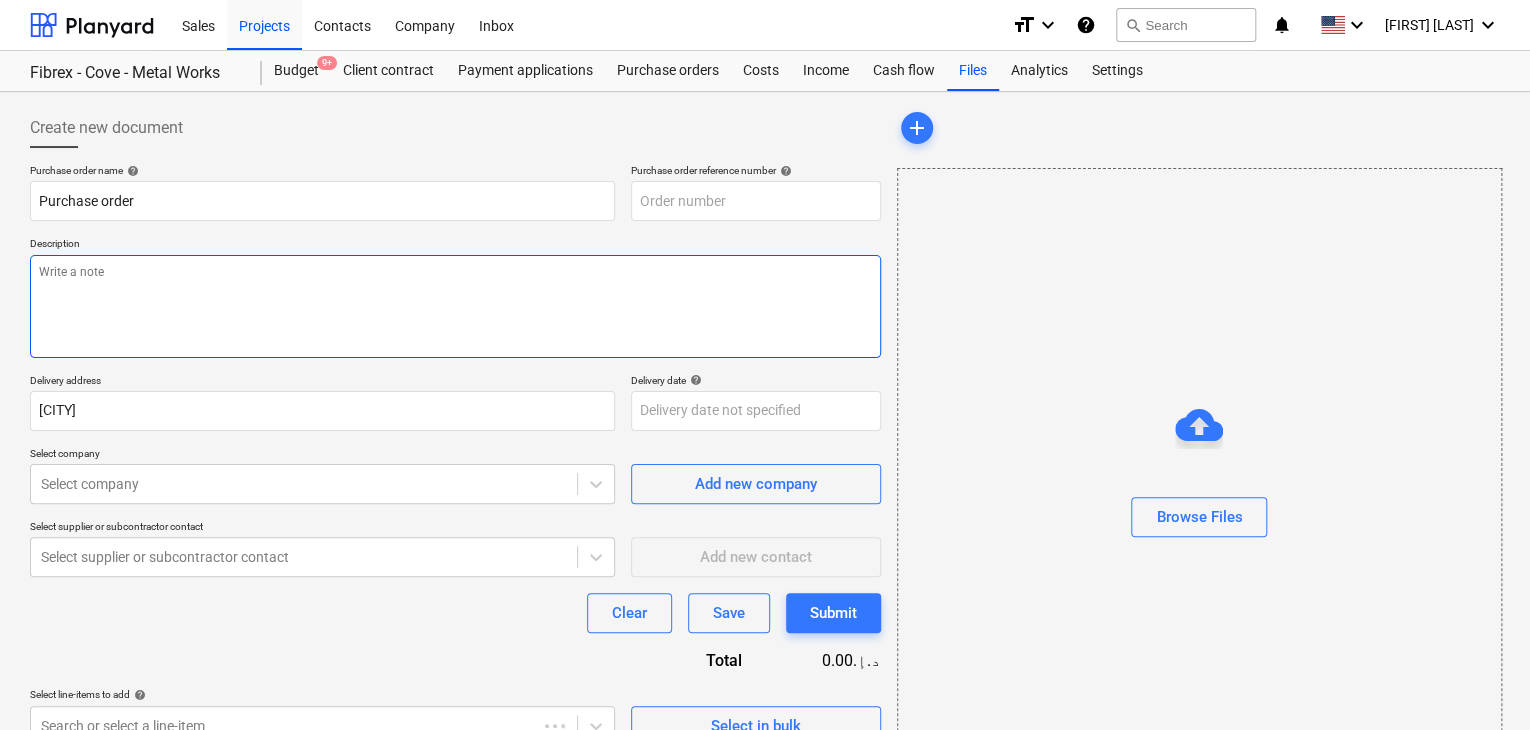 click at bounding box center [455, 306] 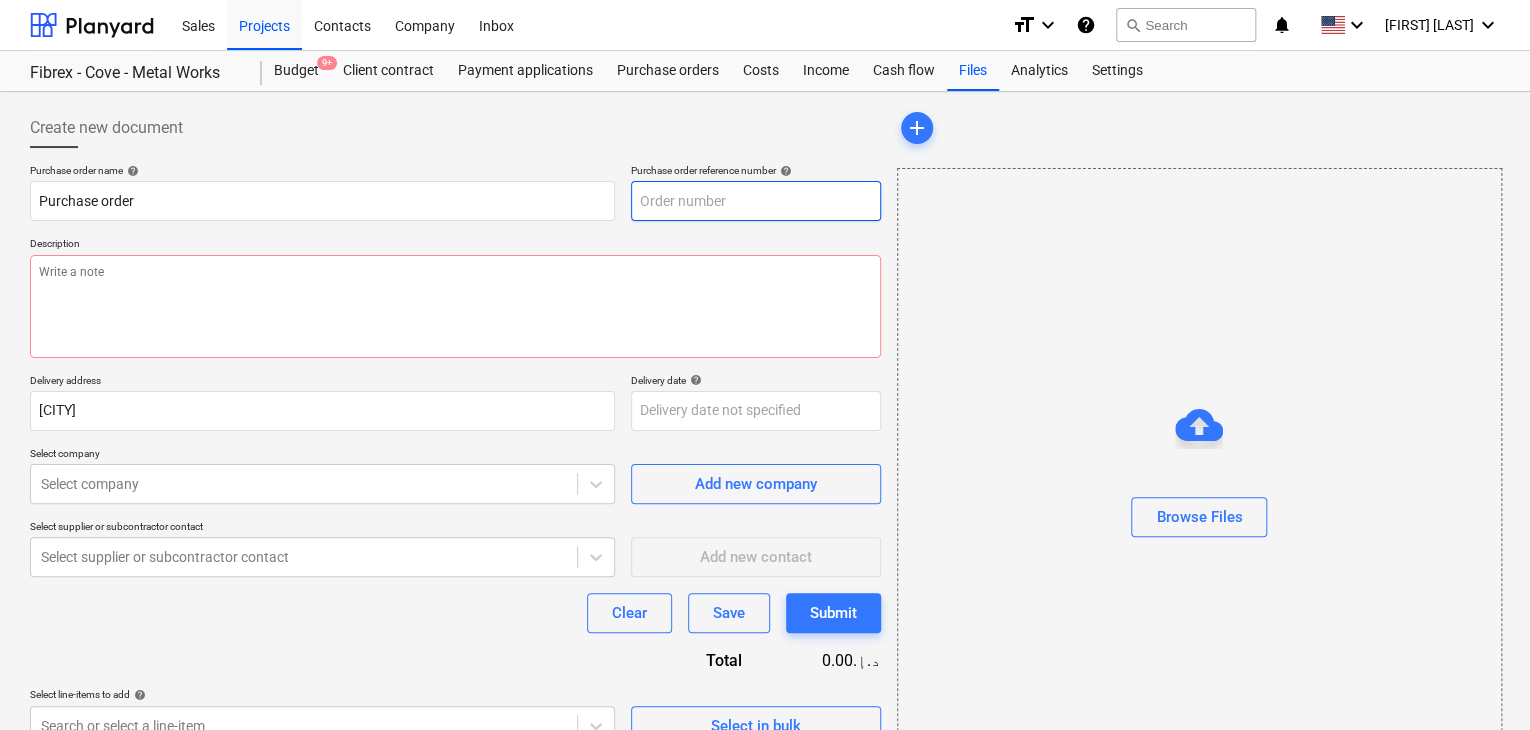 click at bounding box center (756, 201) 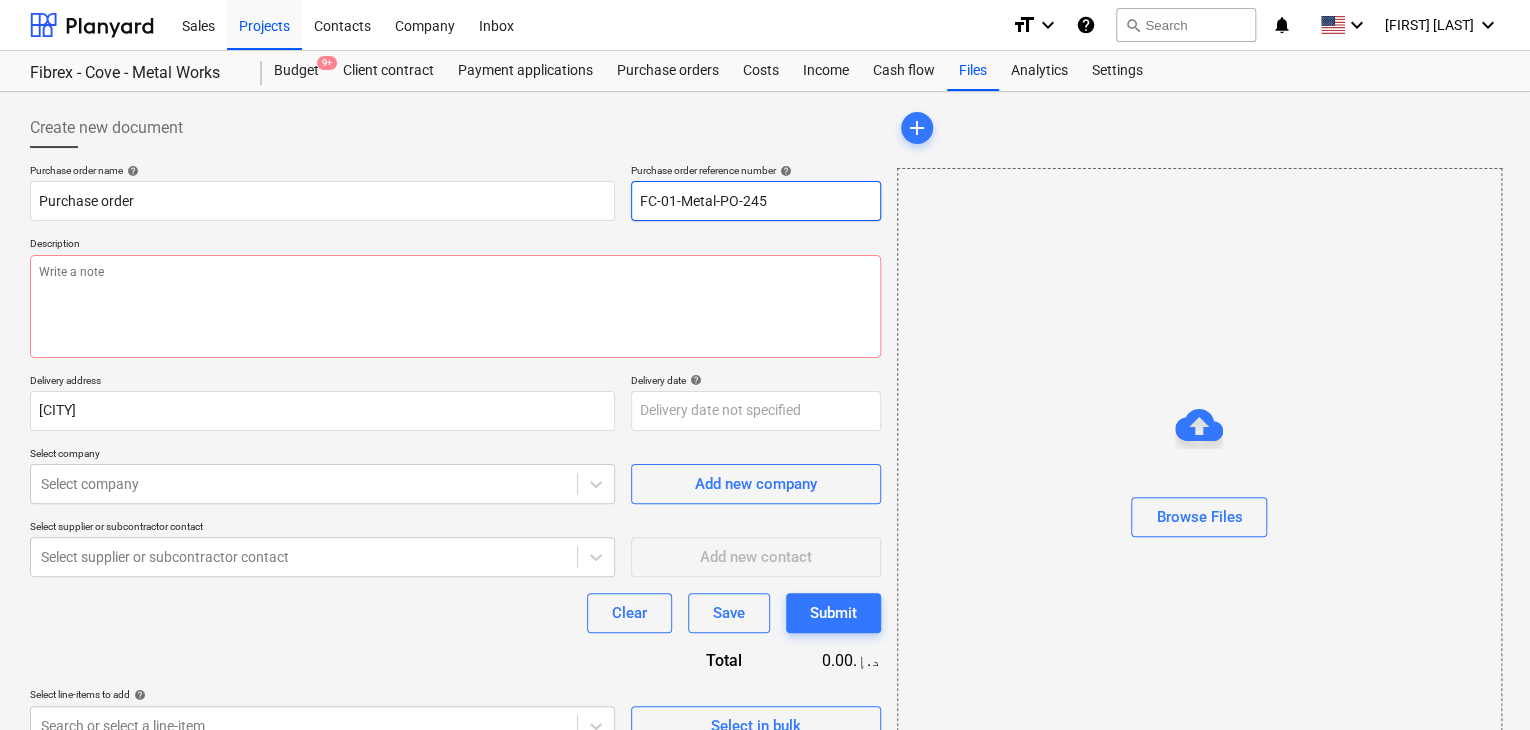 drag, startPoint x: 784, startPoint y: 196, endPoint x: 506, endPoint y: 166, distance: 279.614 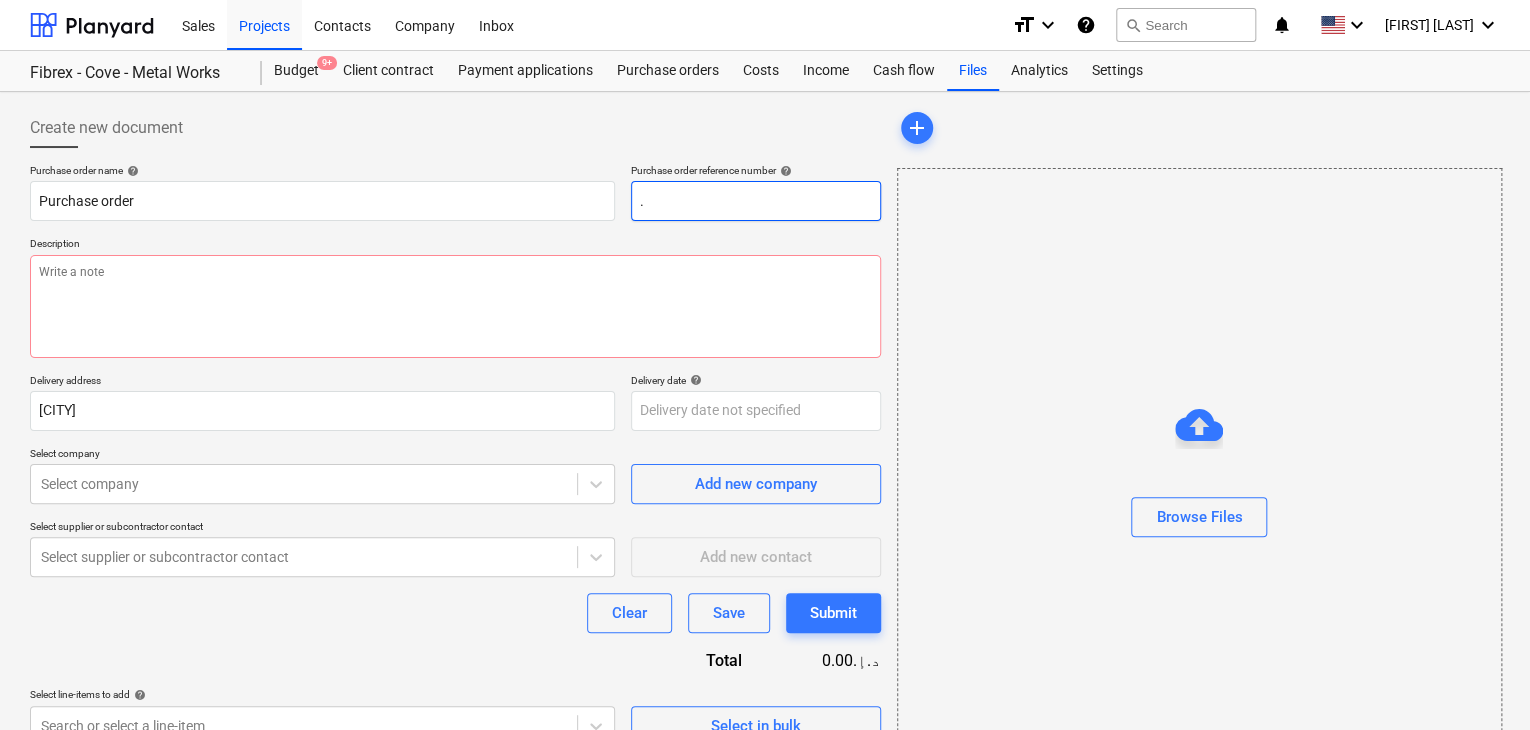 type on "x" 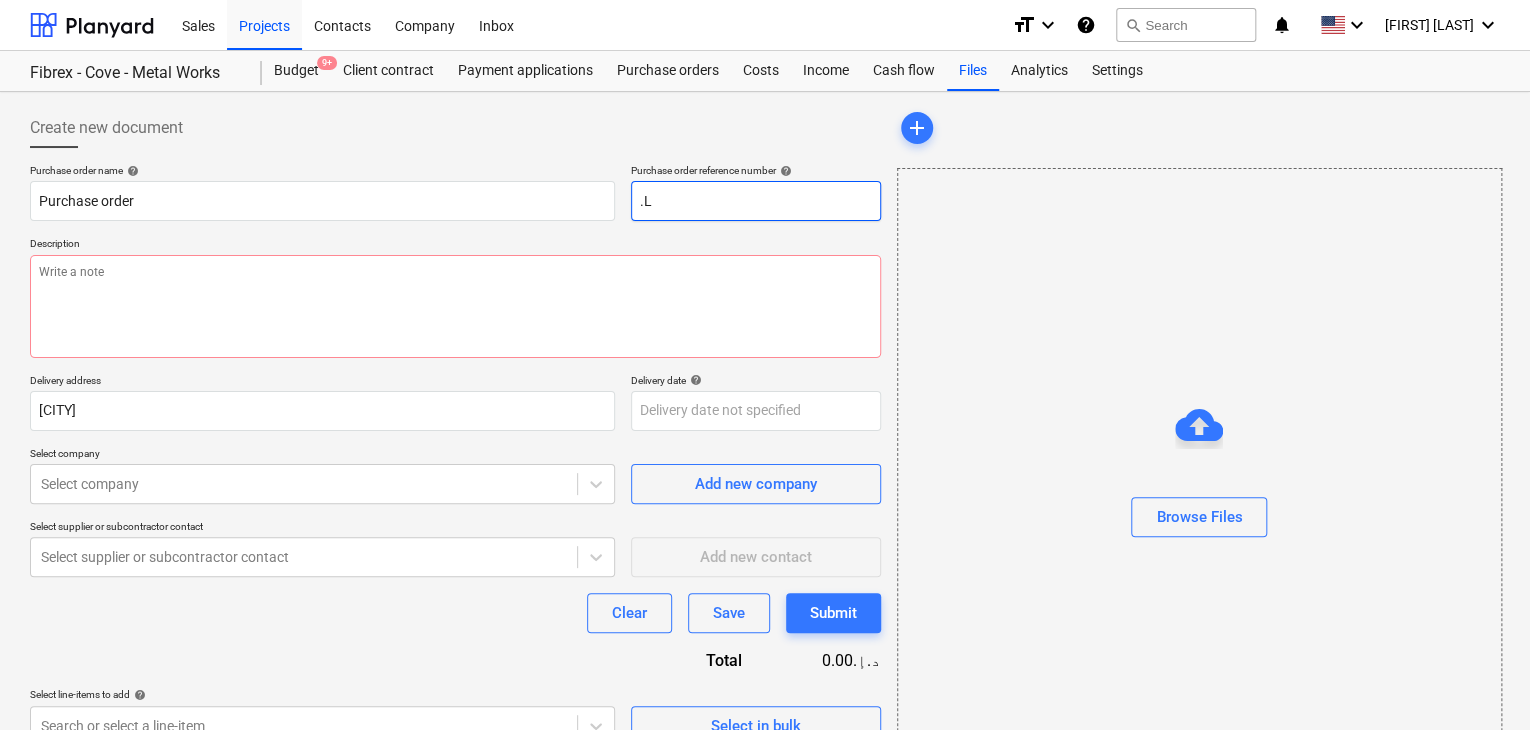 type on "x" 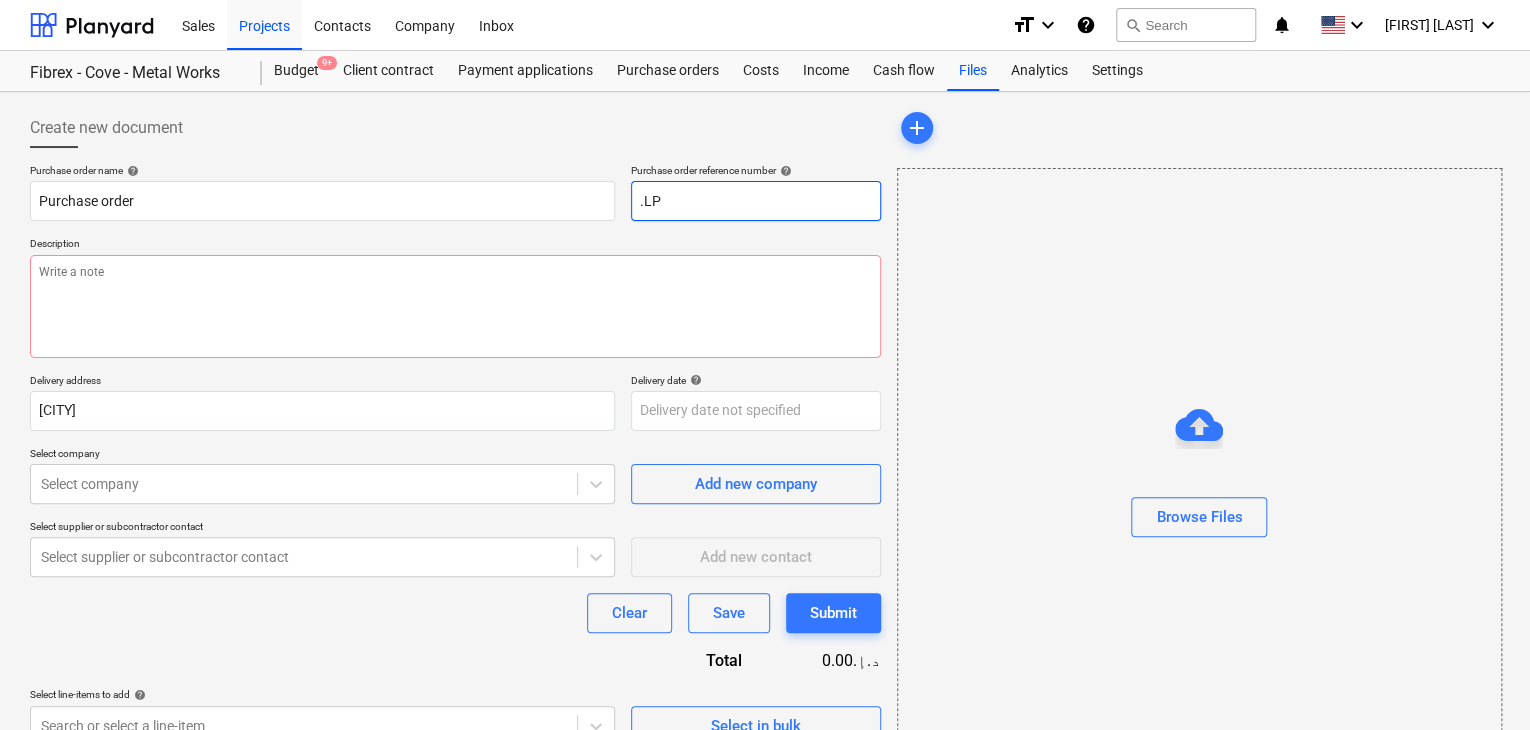 type on "x" 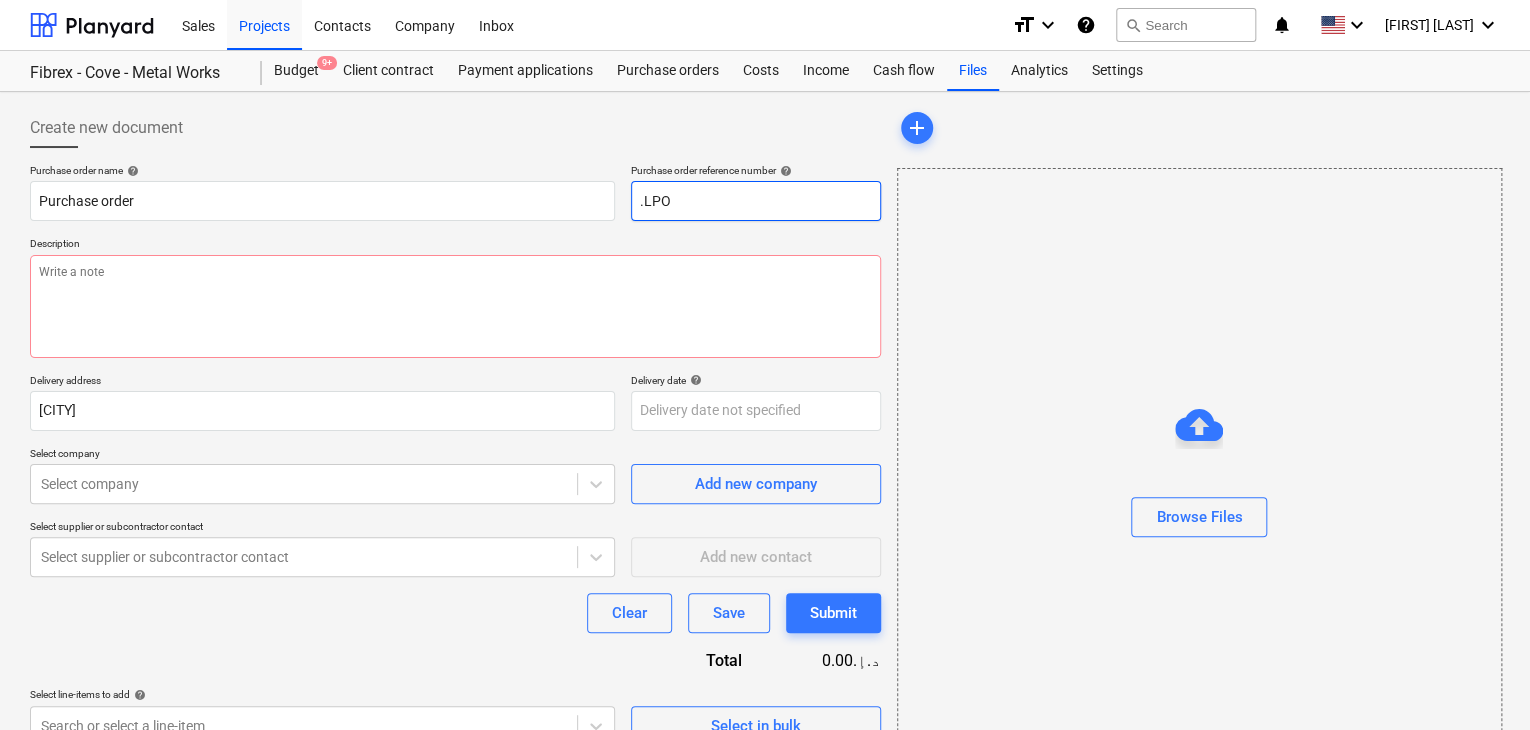 type on "x" 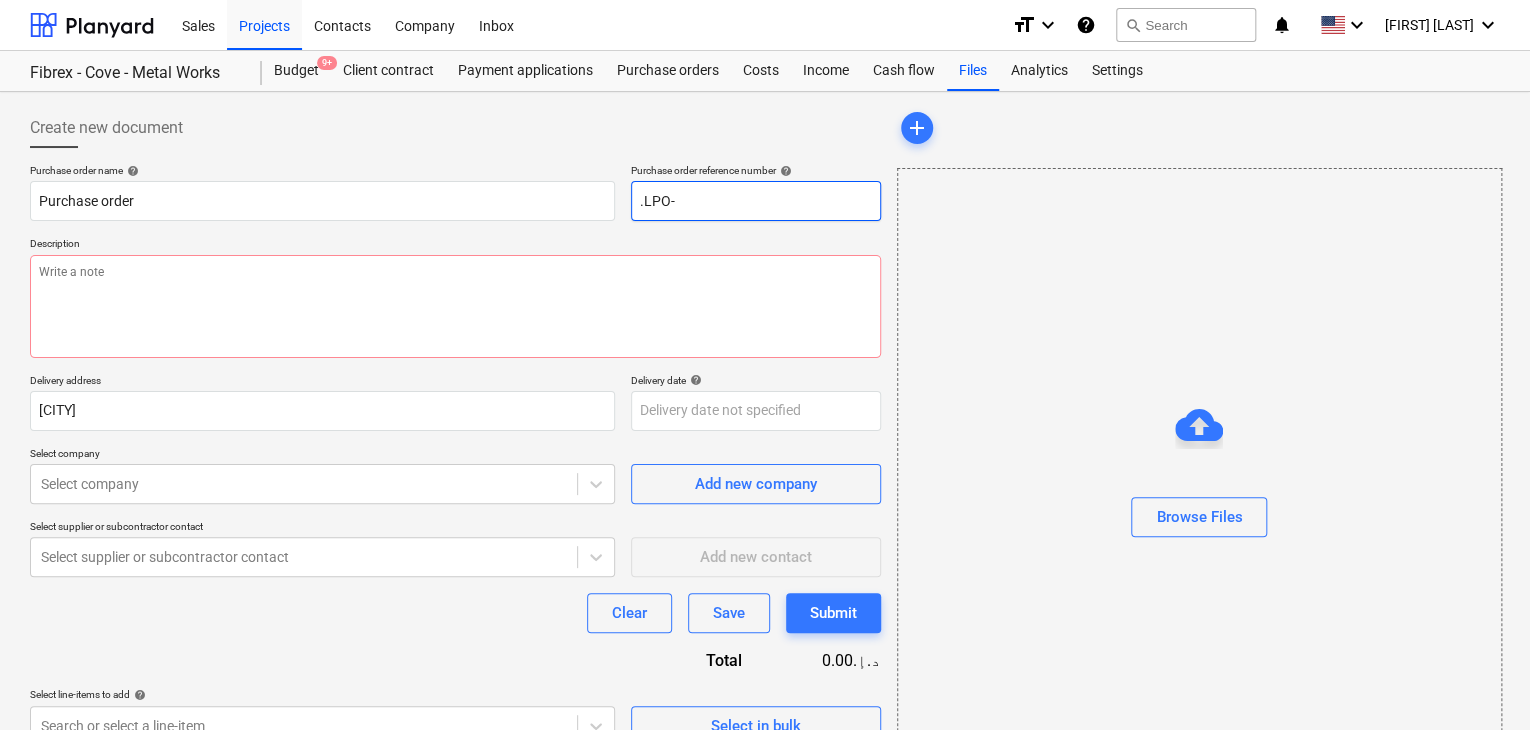 type on "x" 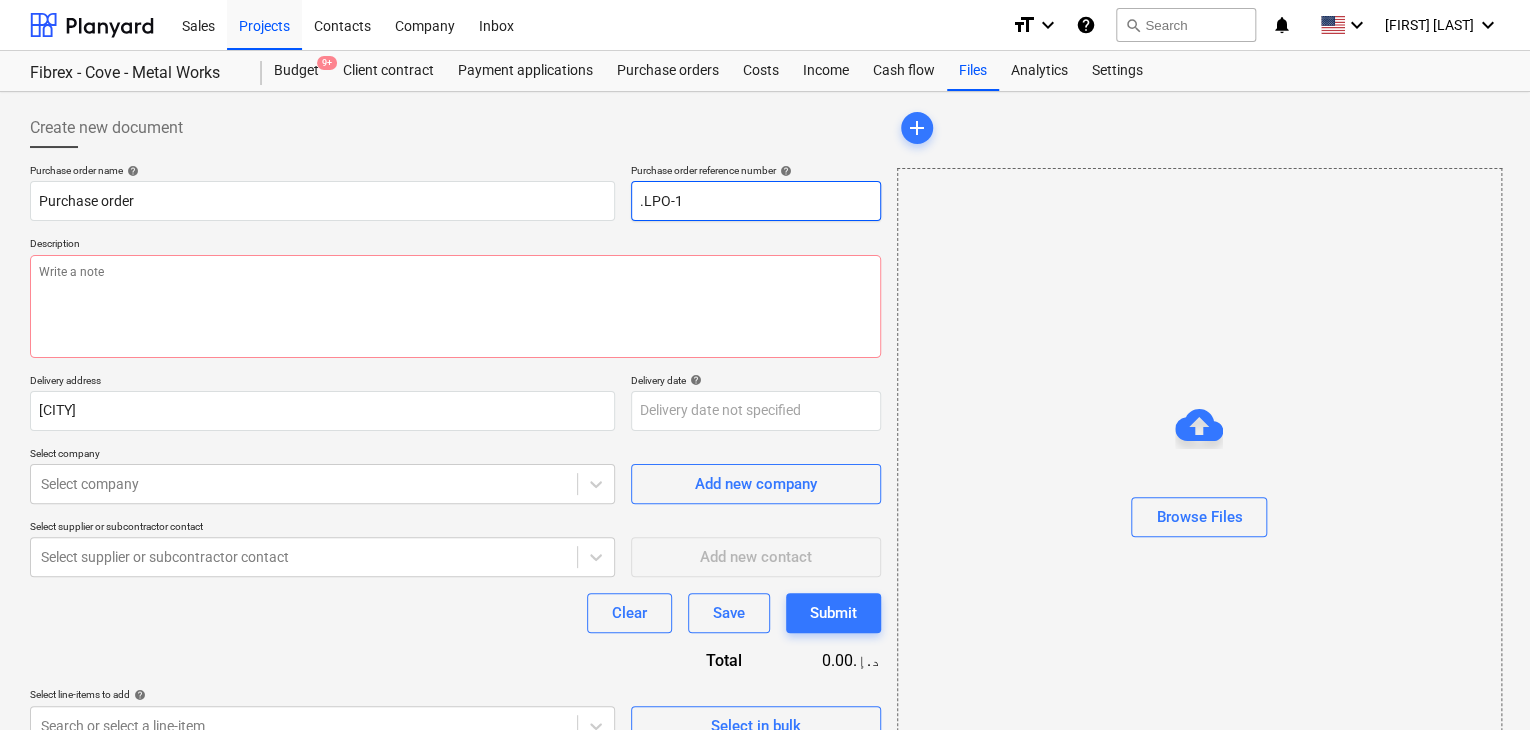 type on "x" 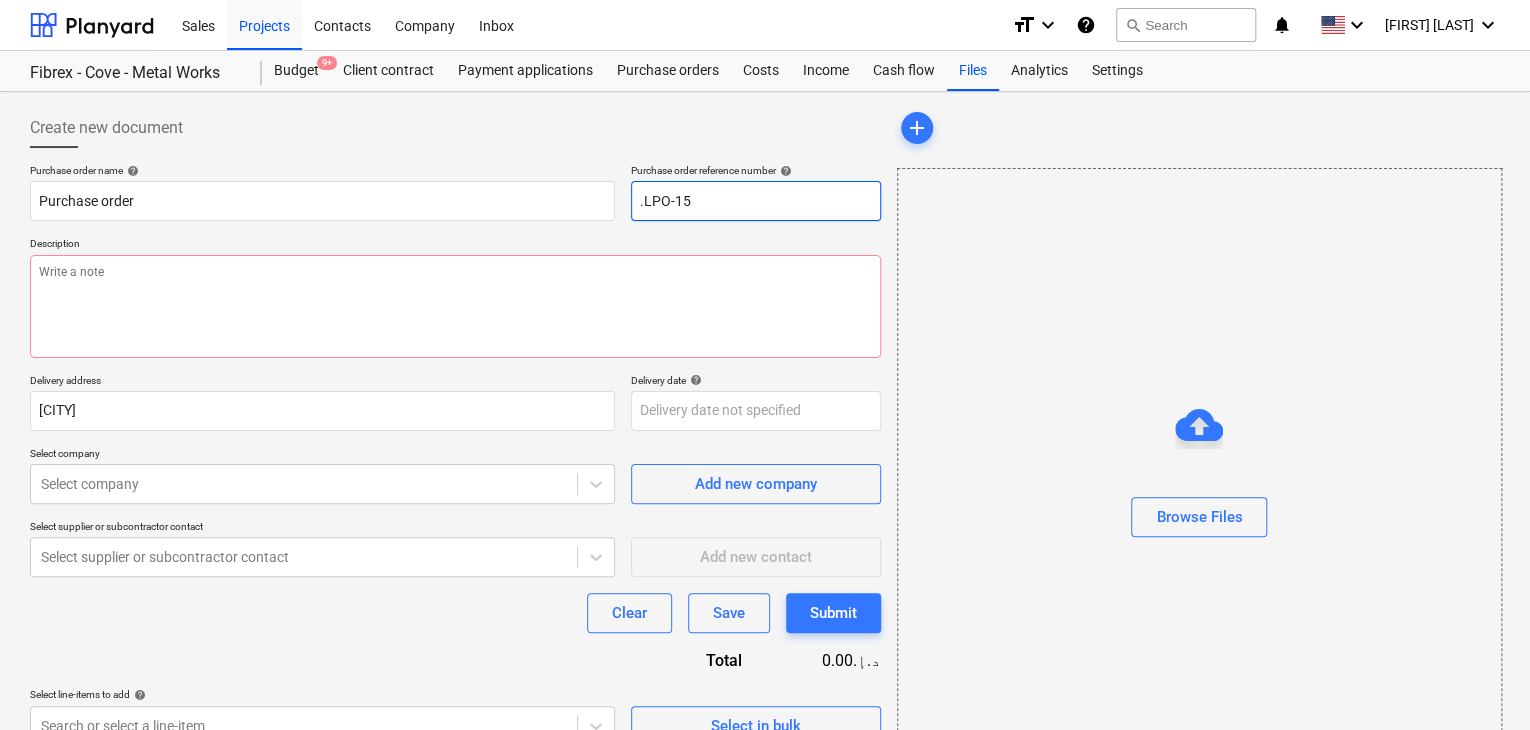 type on "x" 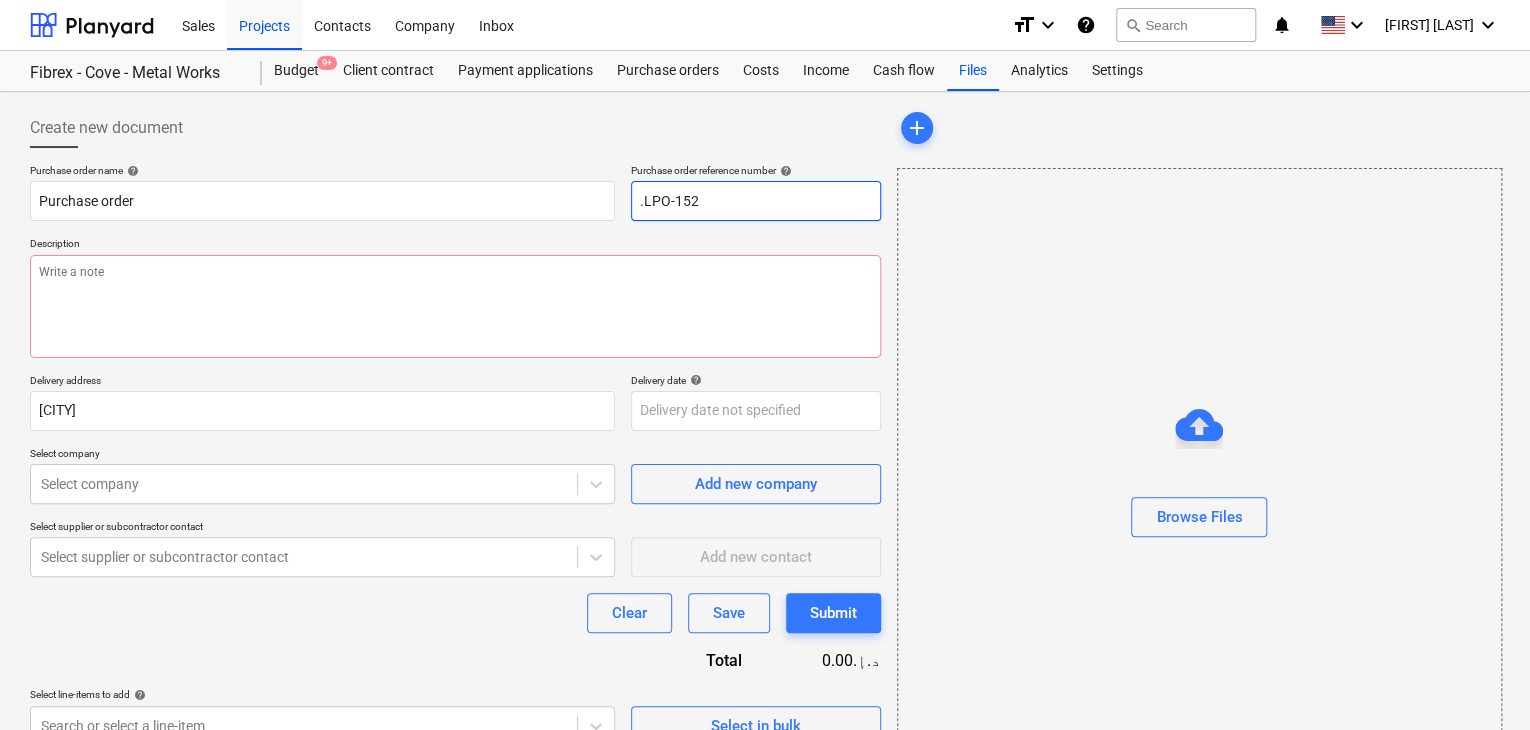 type on "x" 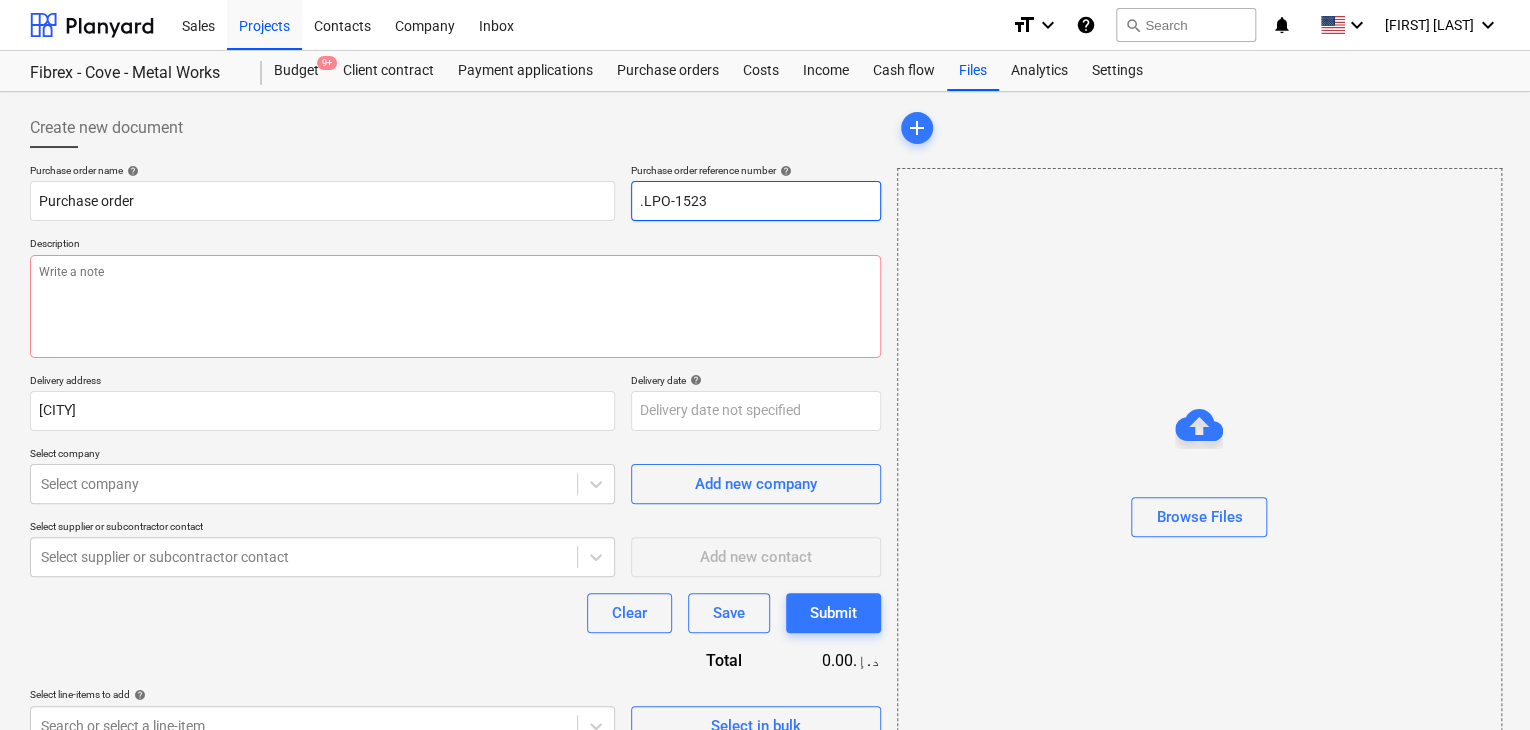 type on "x" 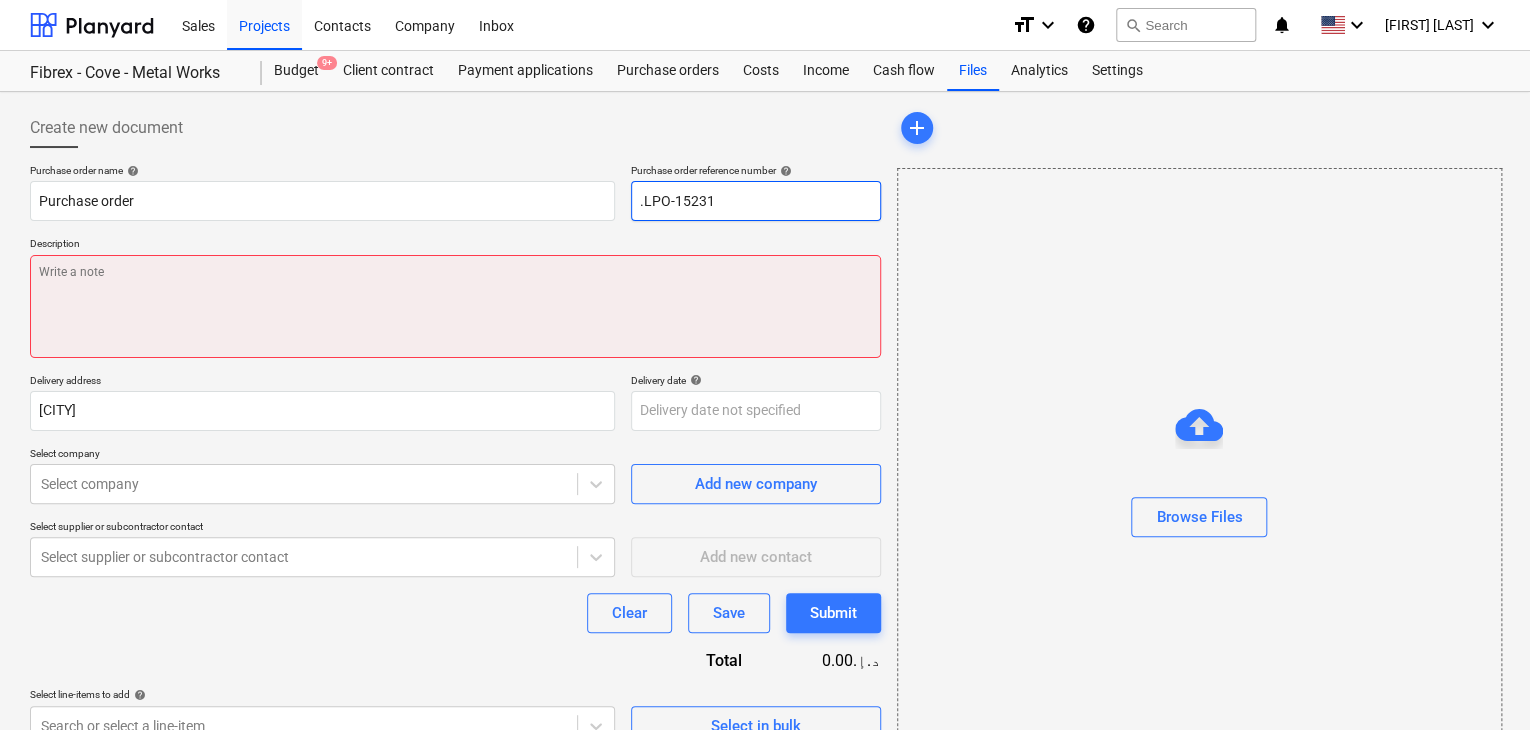type on ".LPO-15231" 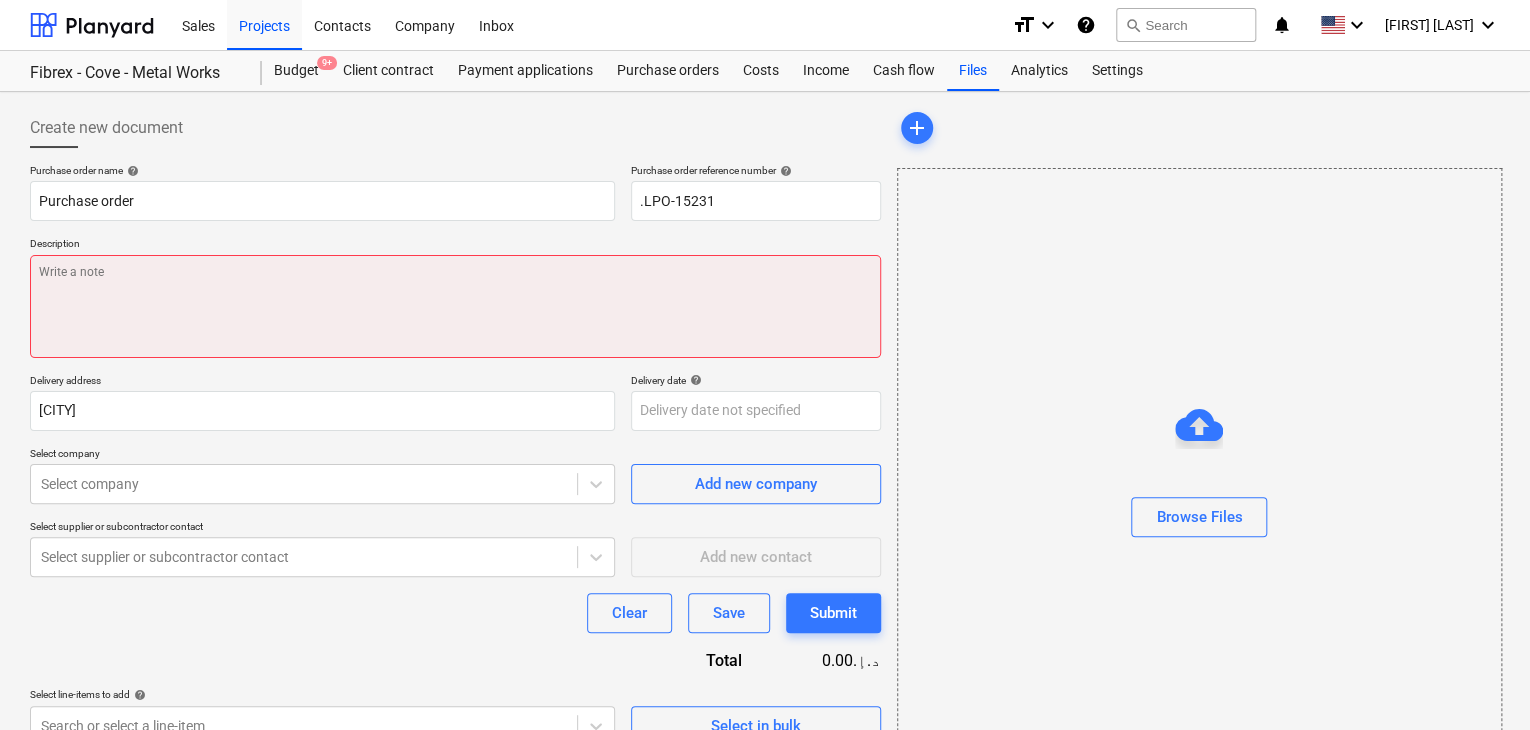 click at bounding box center (455, 306) 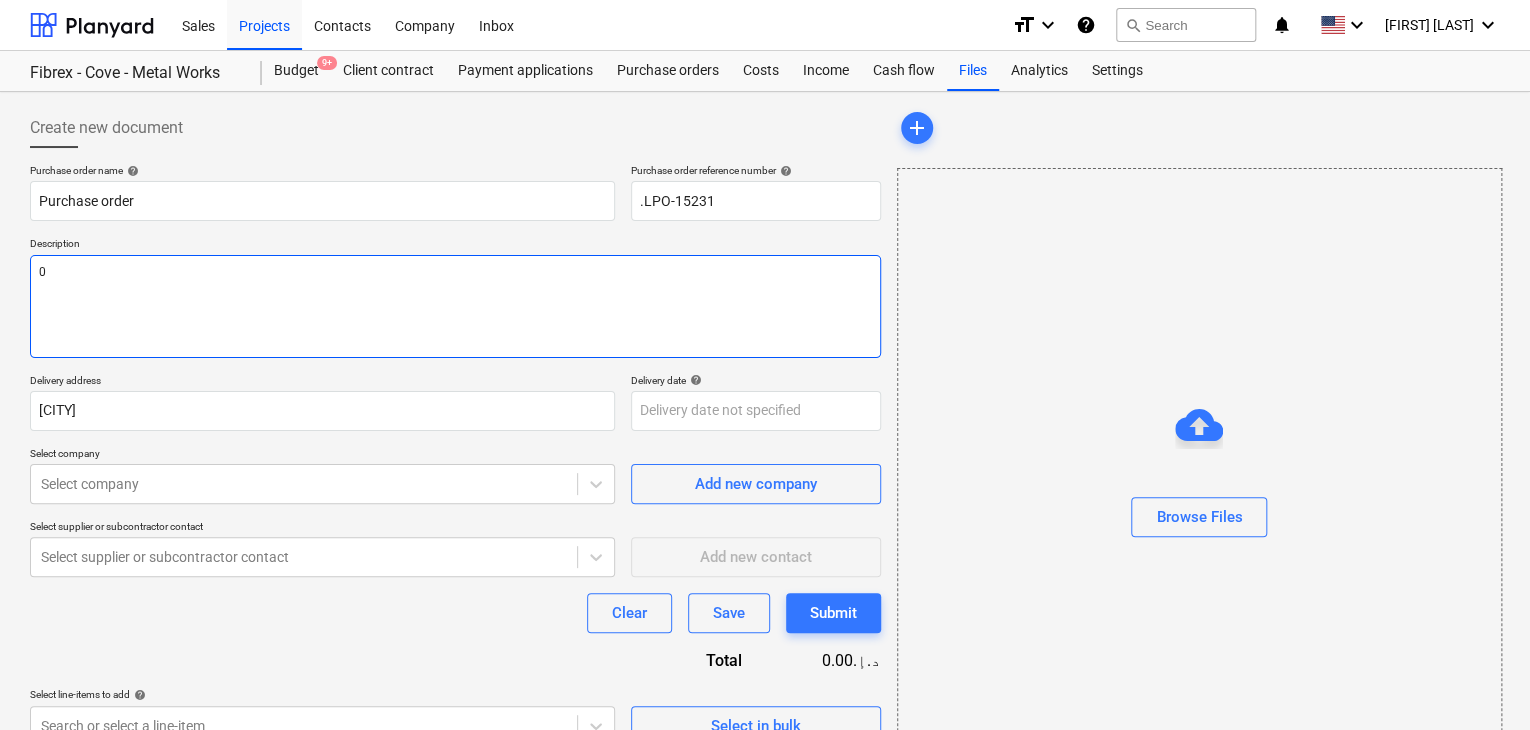type on "x" 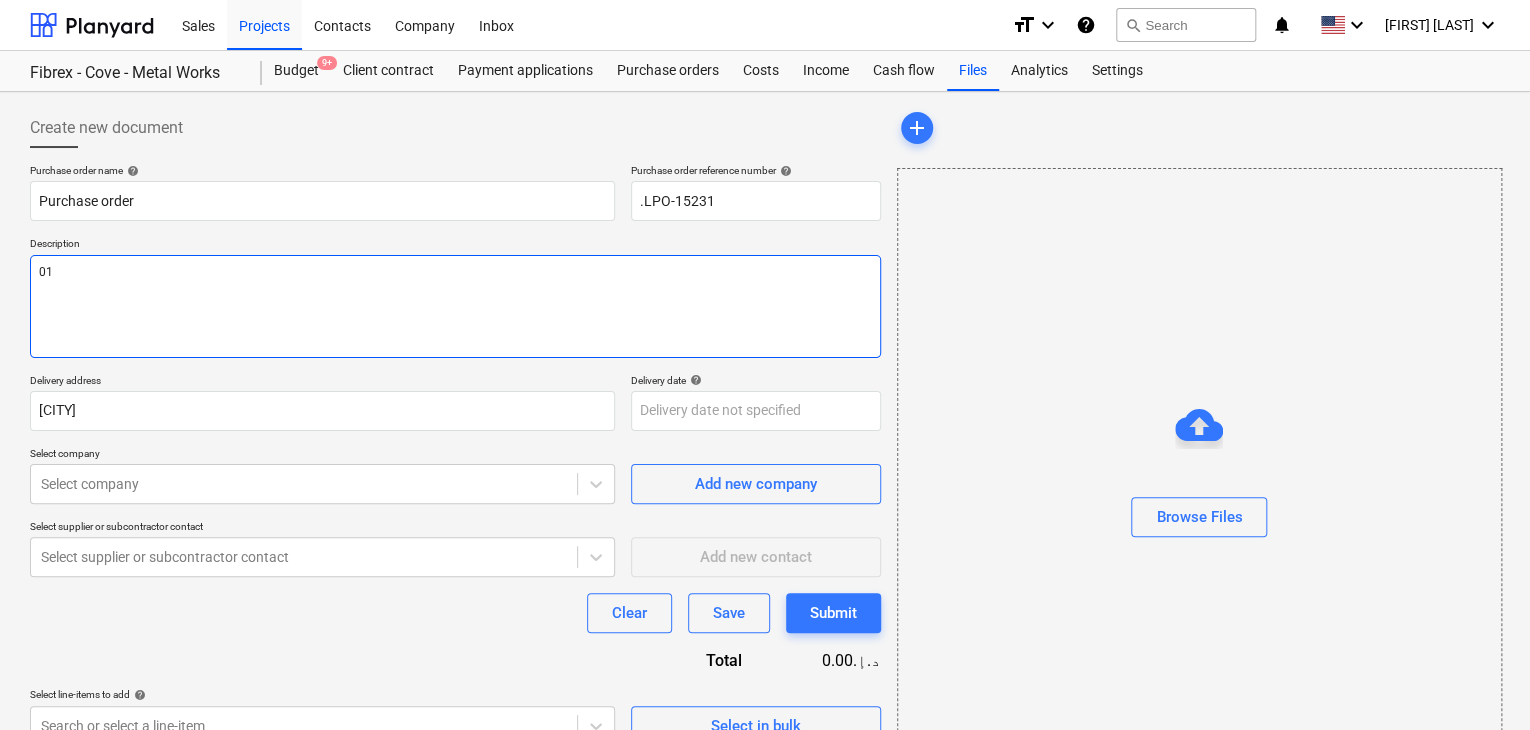 type on "x" 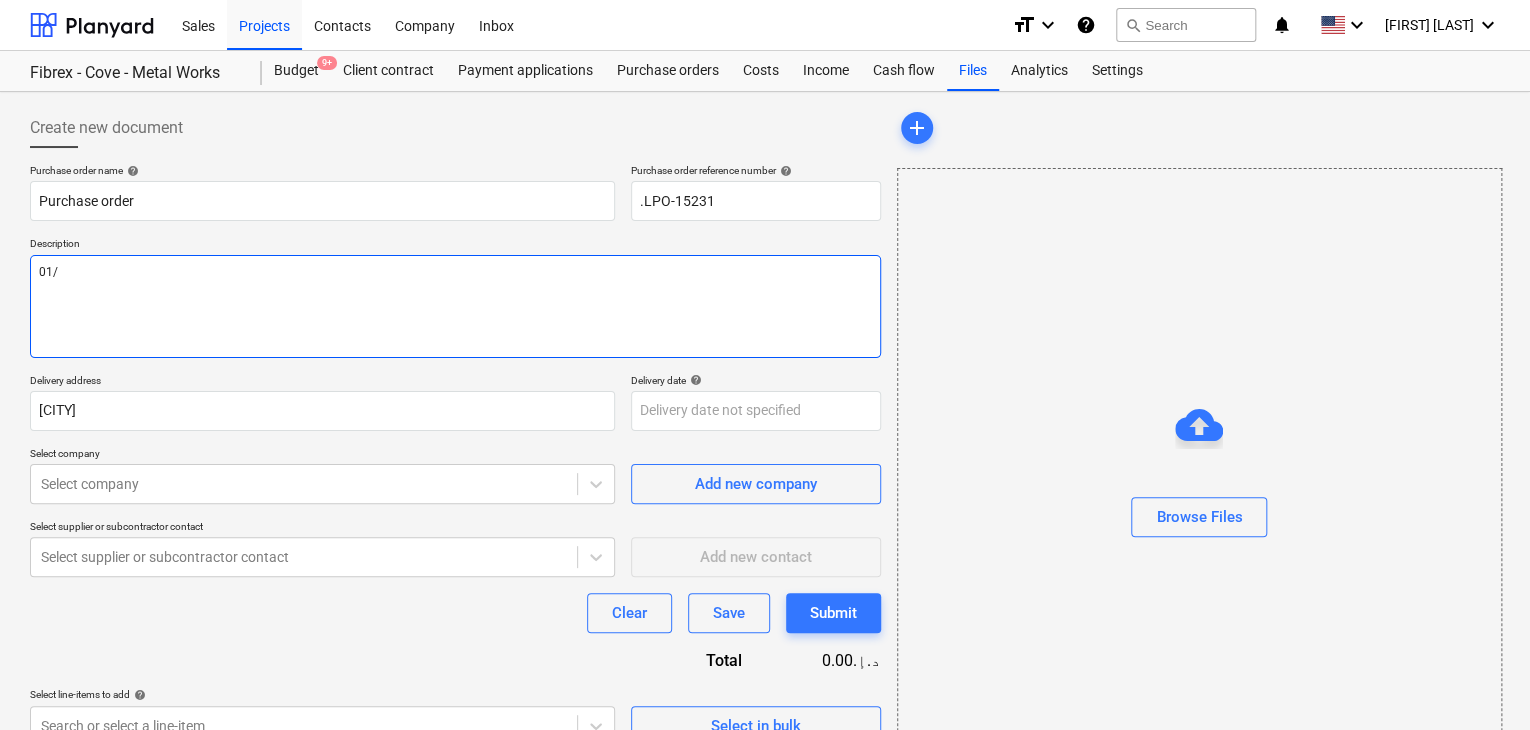 type on "x" 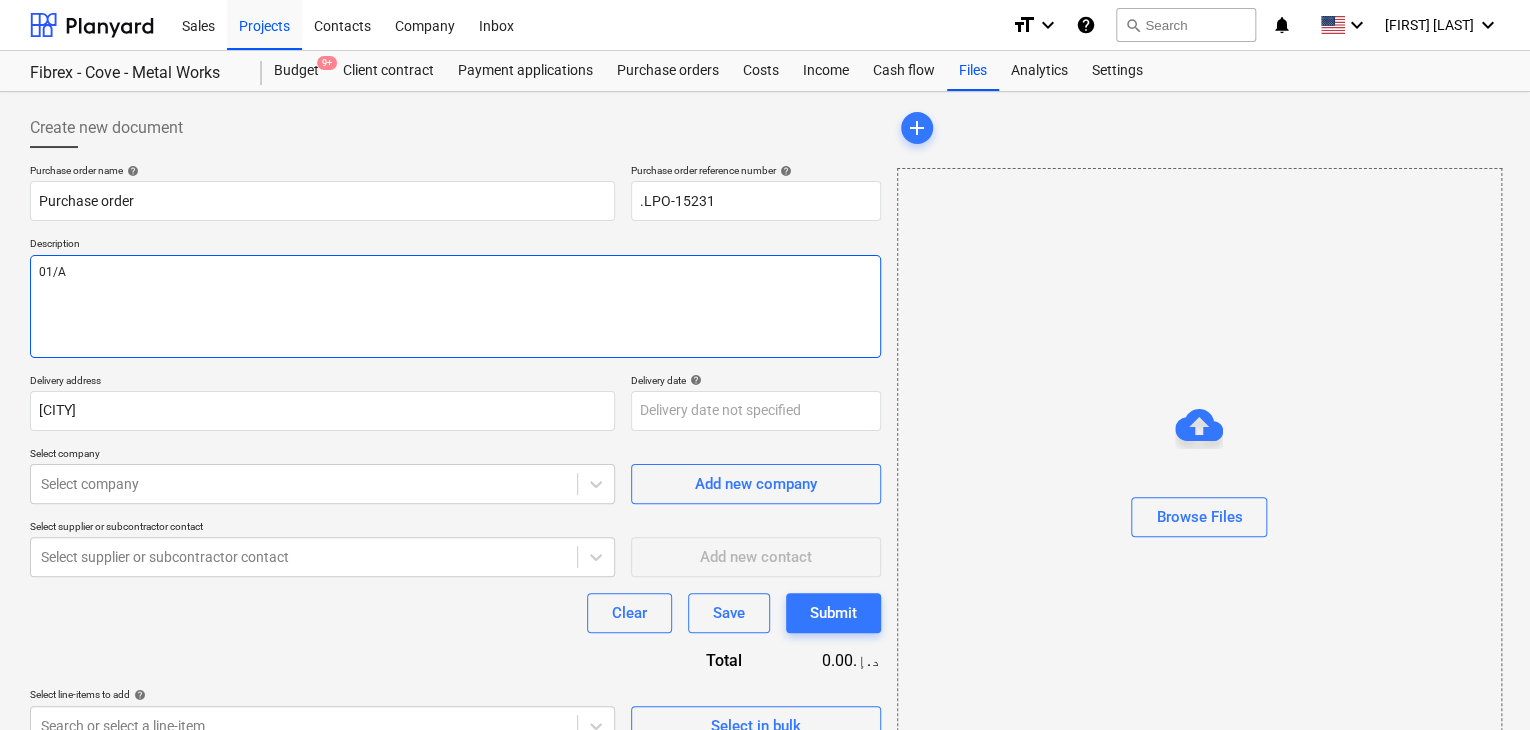type on "x" 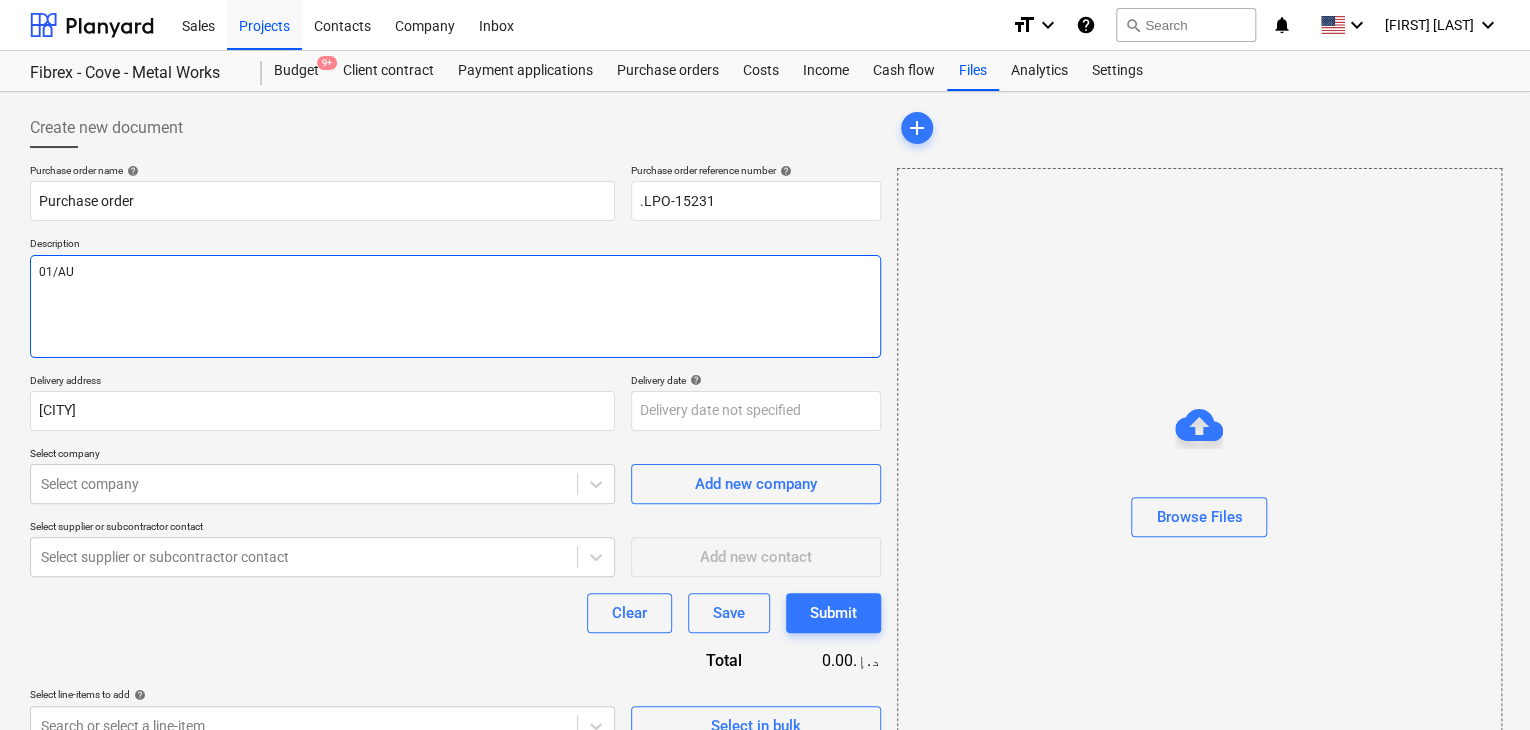 type on "x" 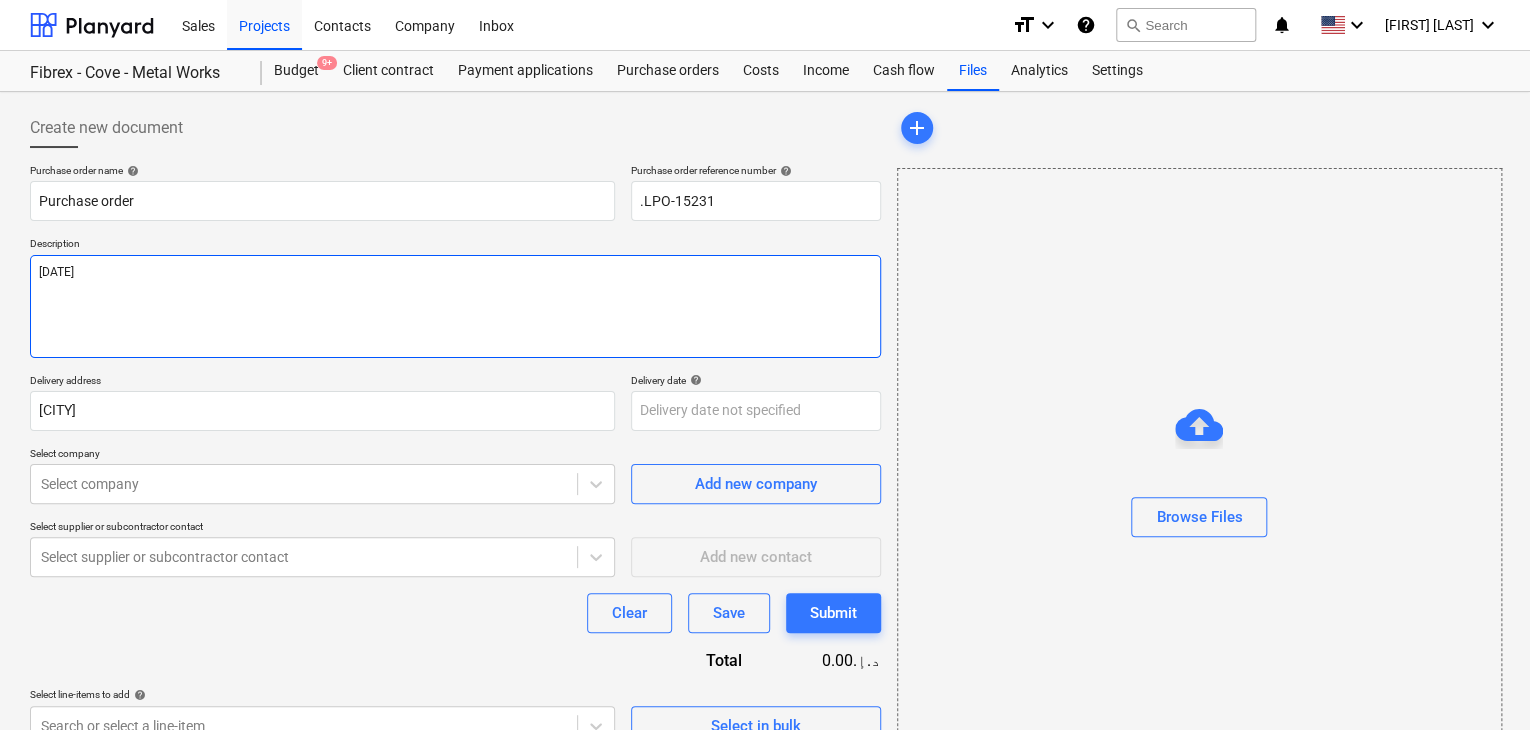type on "x" 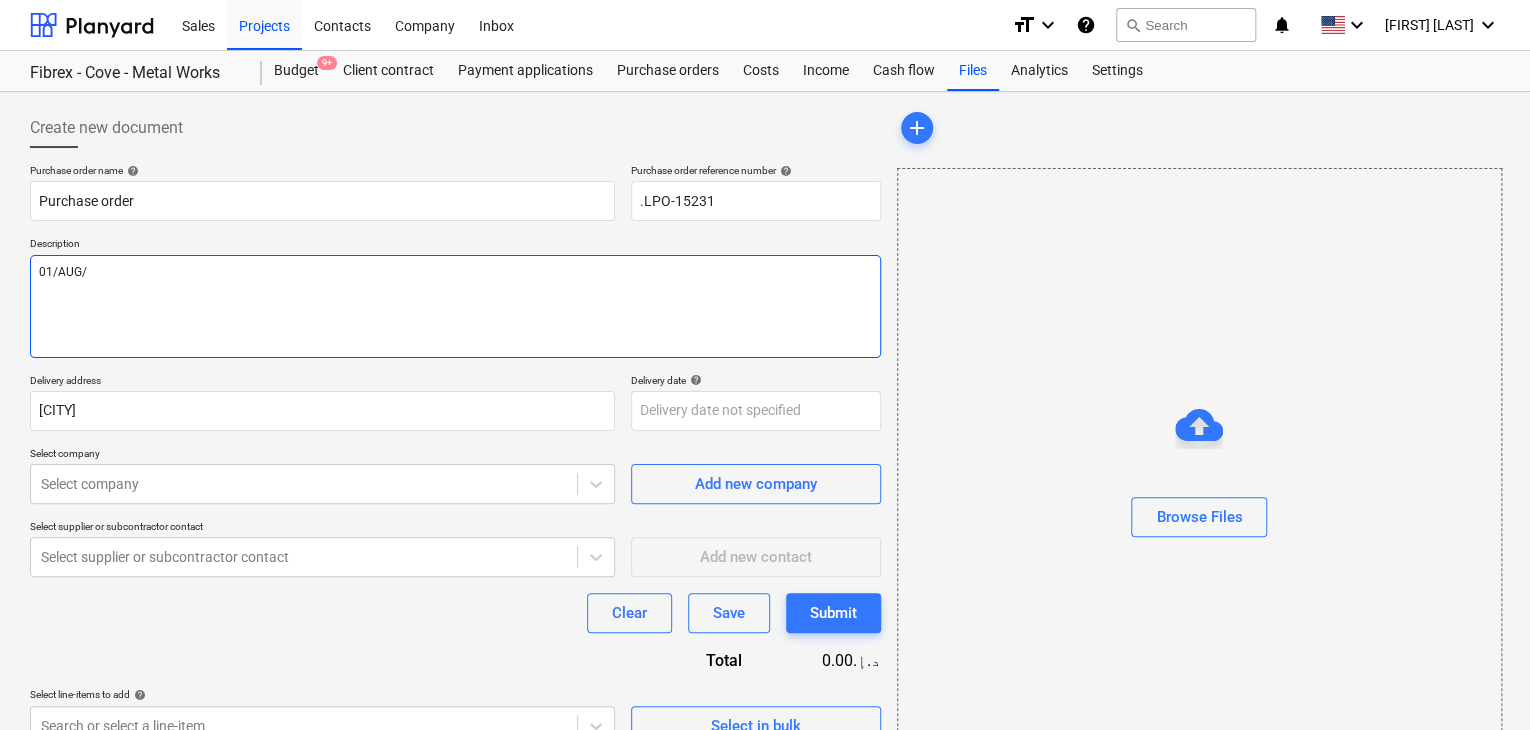 type on "x" 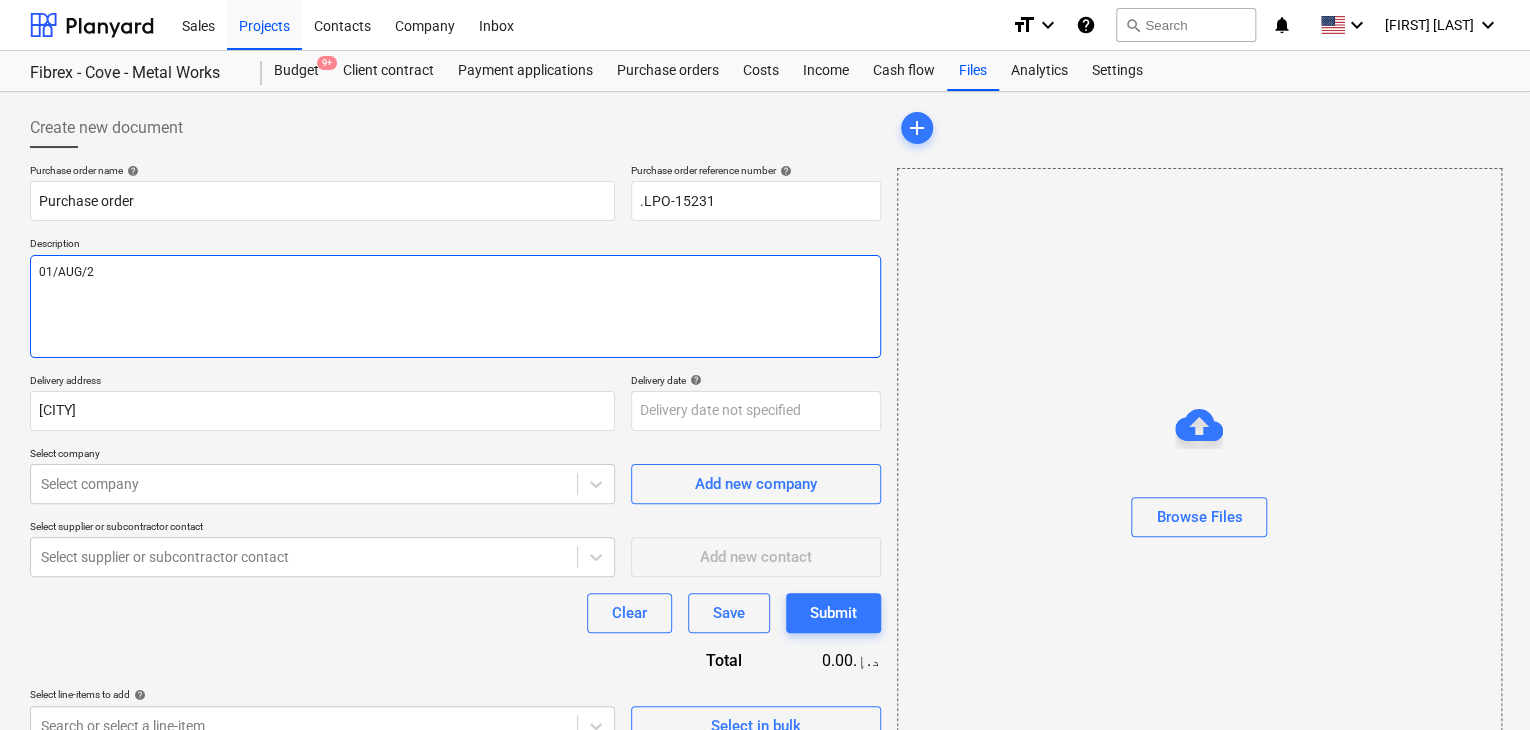 type on "x" 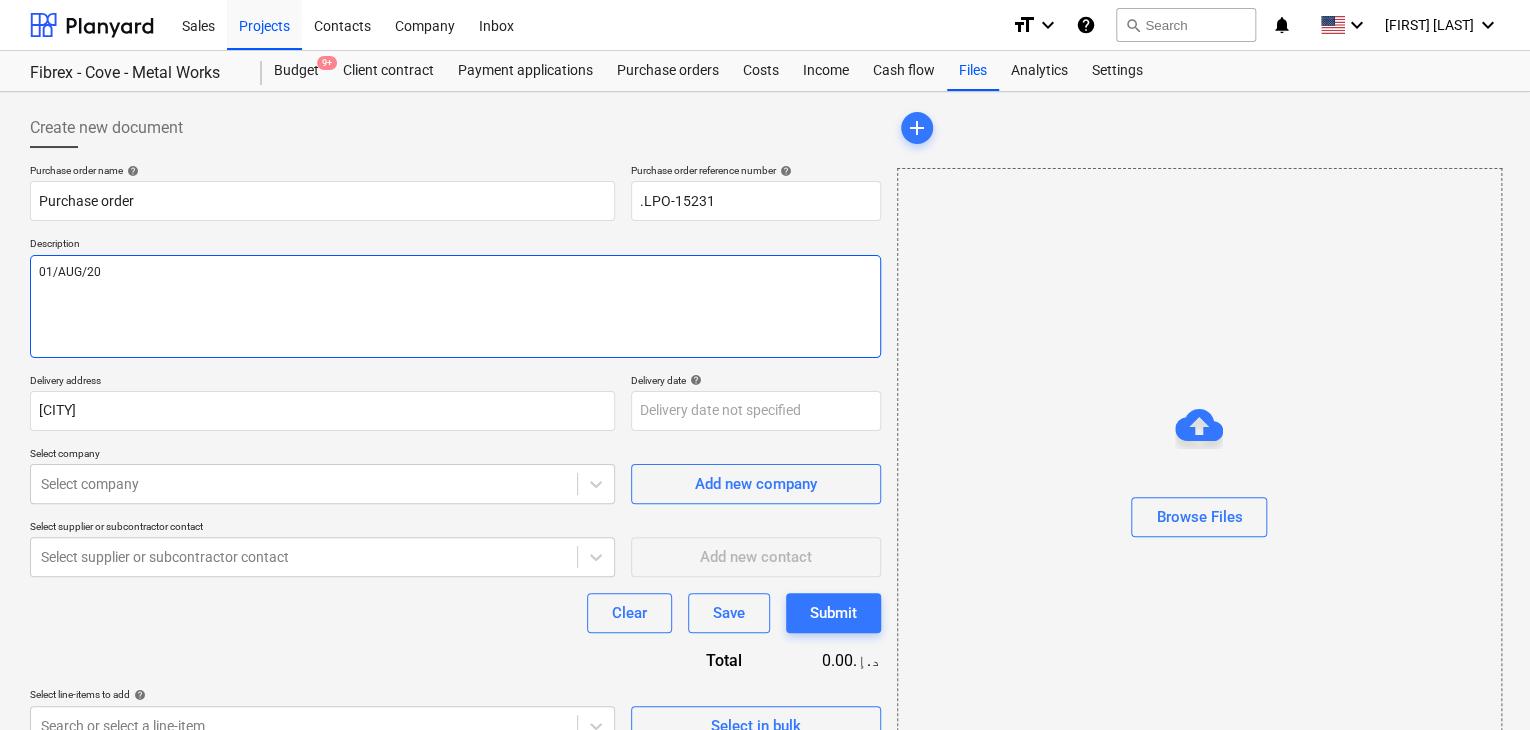 type on "x" 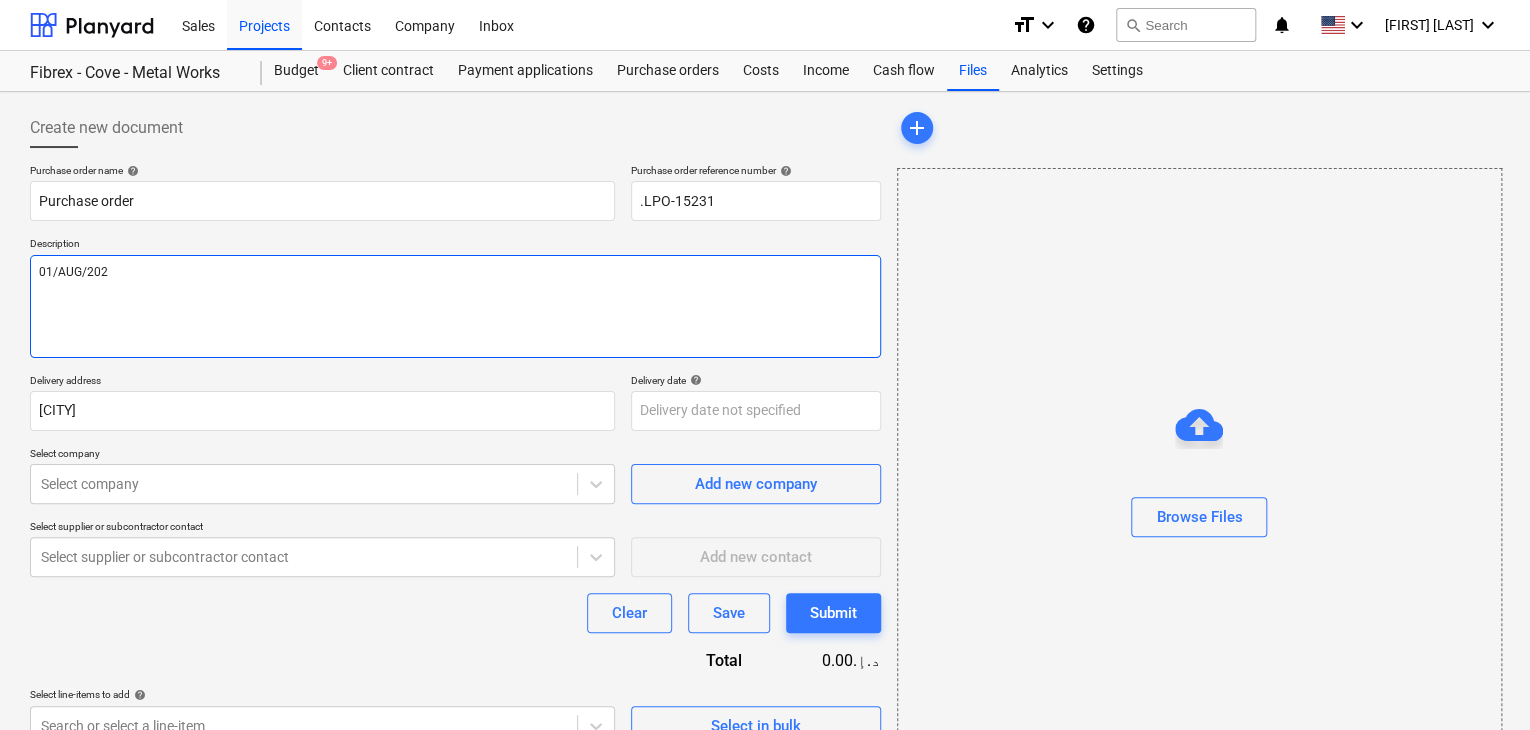 type on "x" 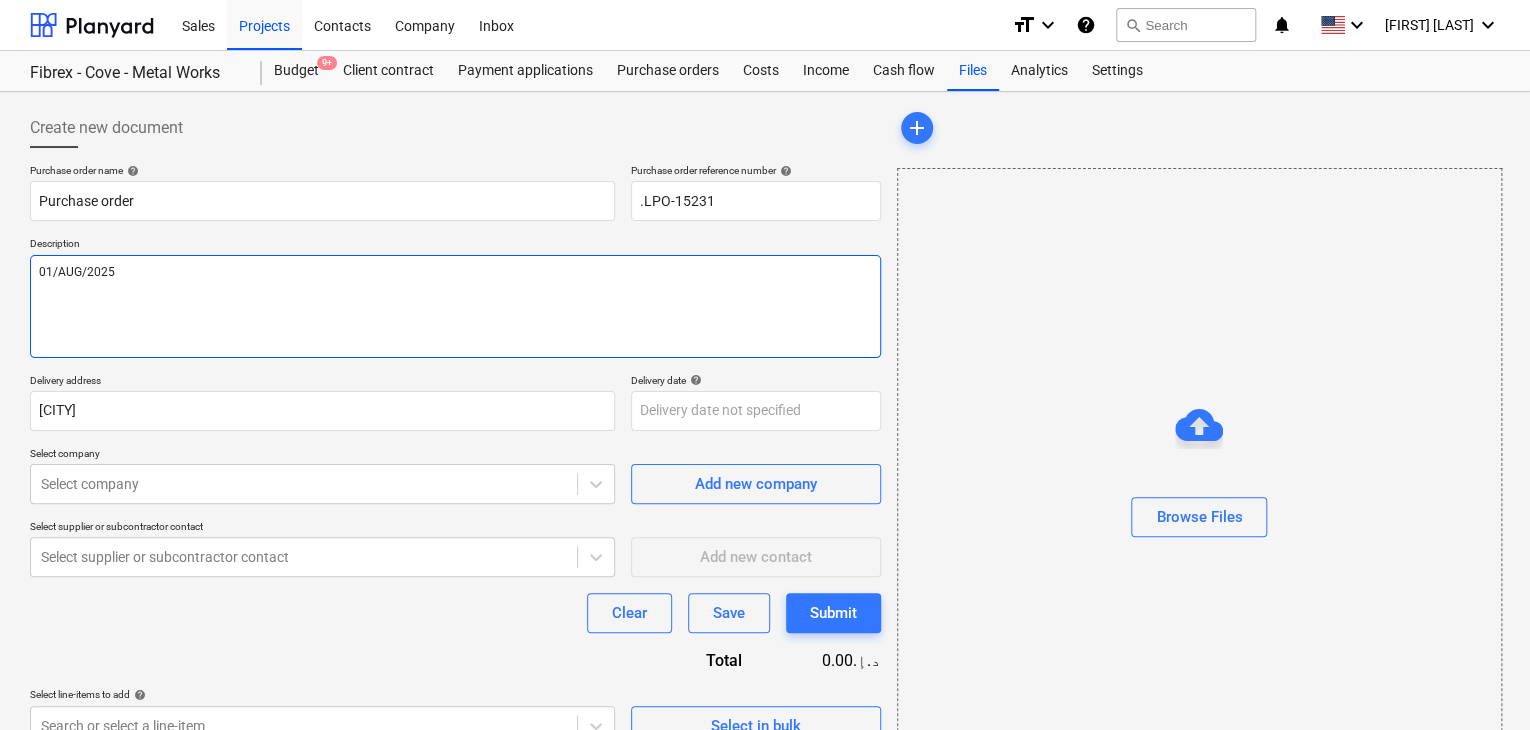 type on "x" 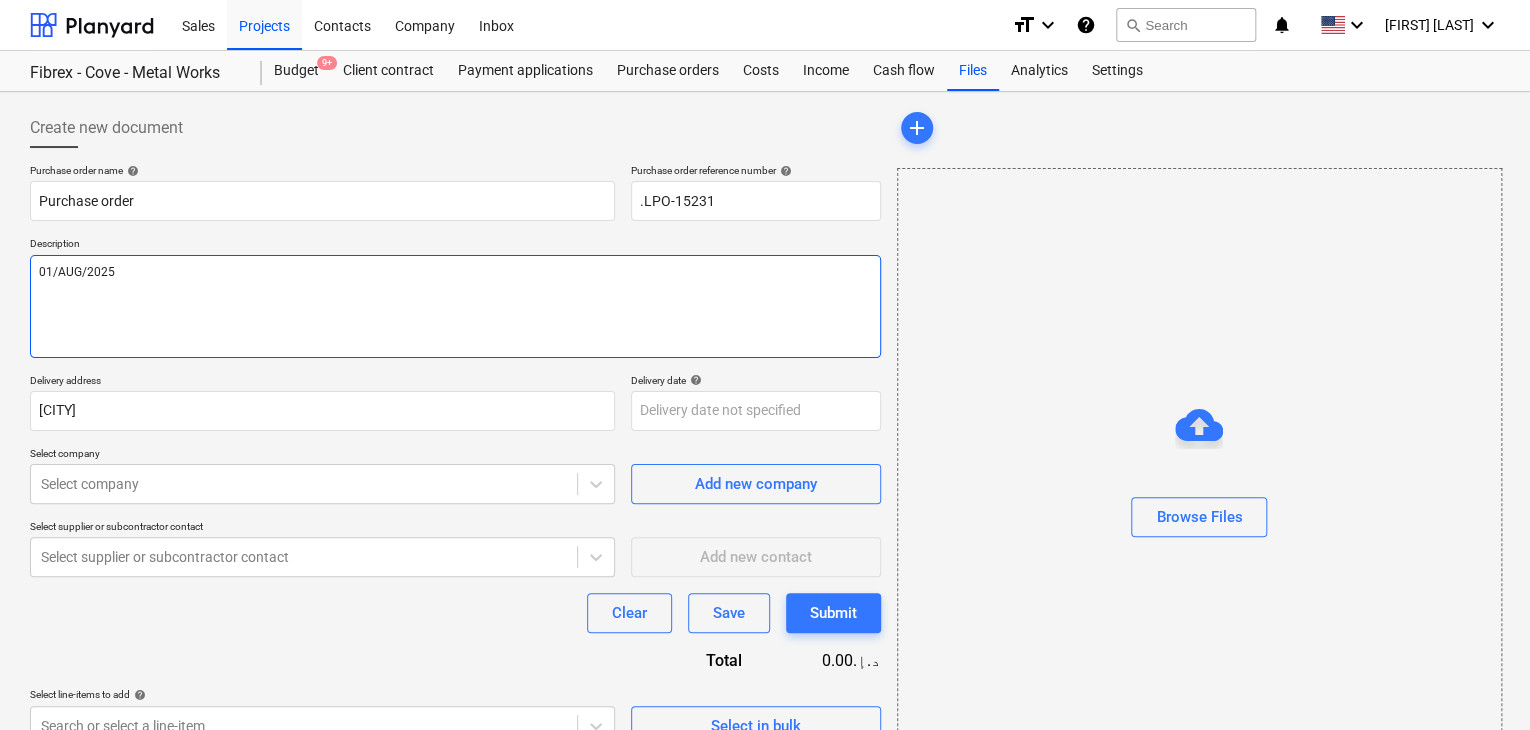 type on "x" 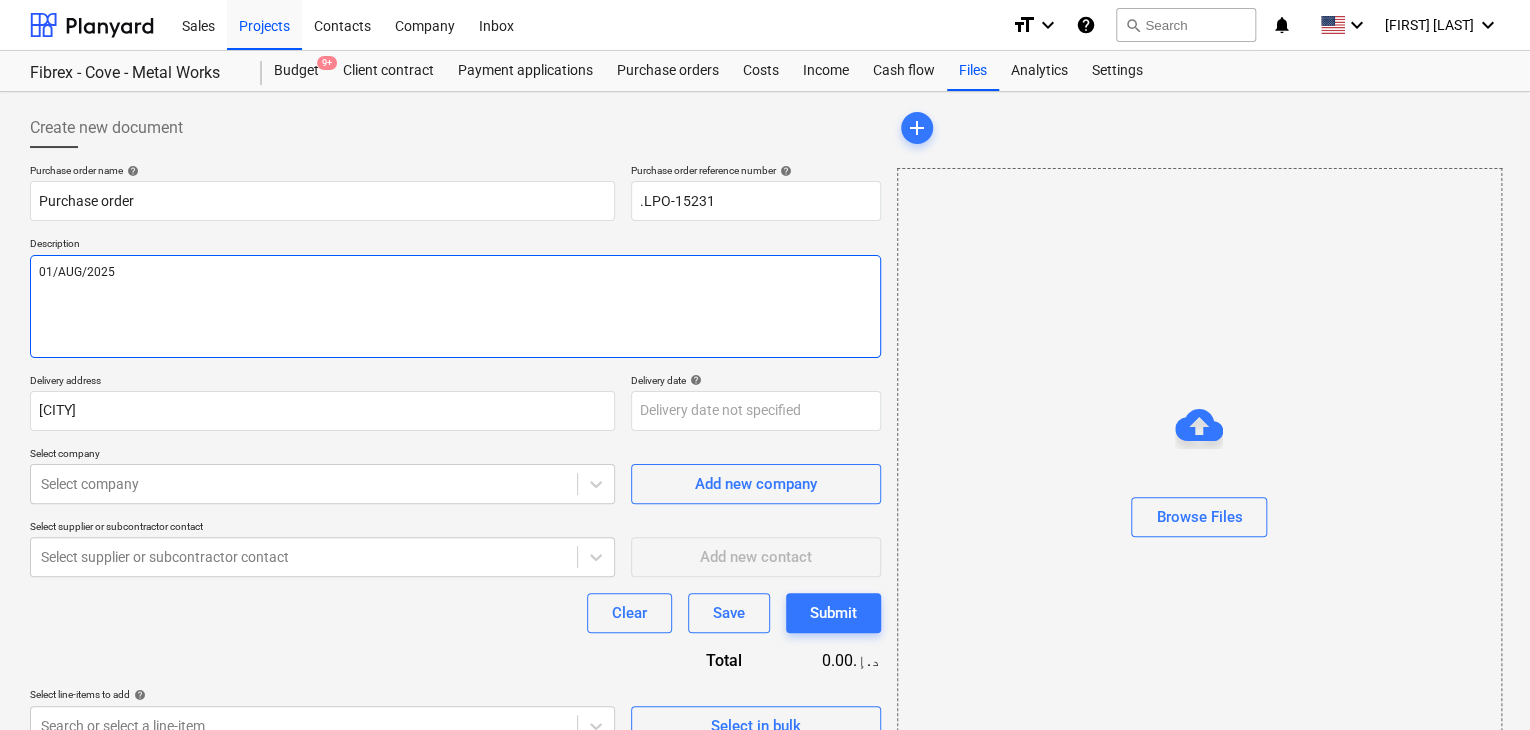 type on "01/AUG/2025
3" 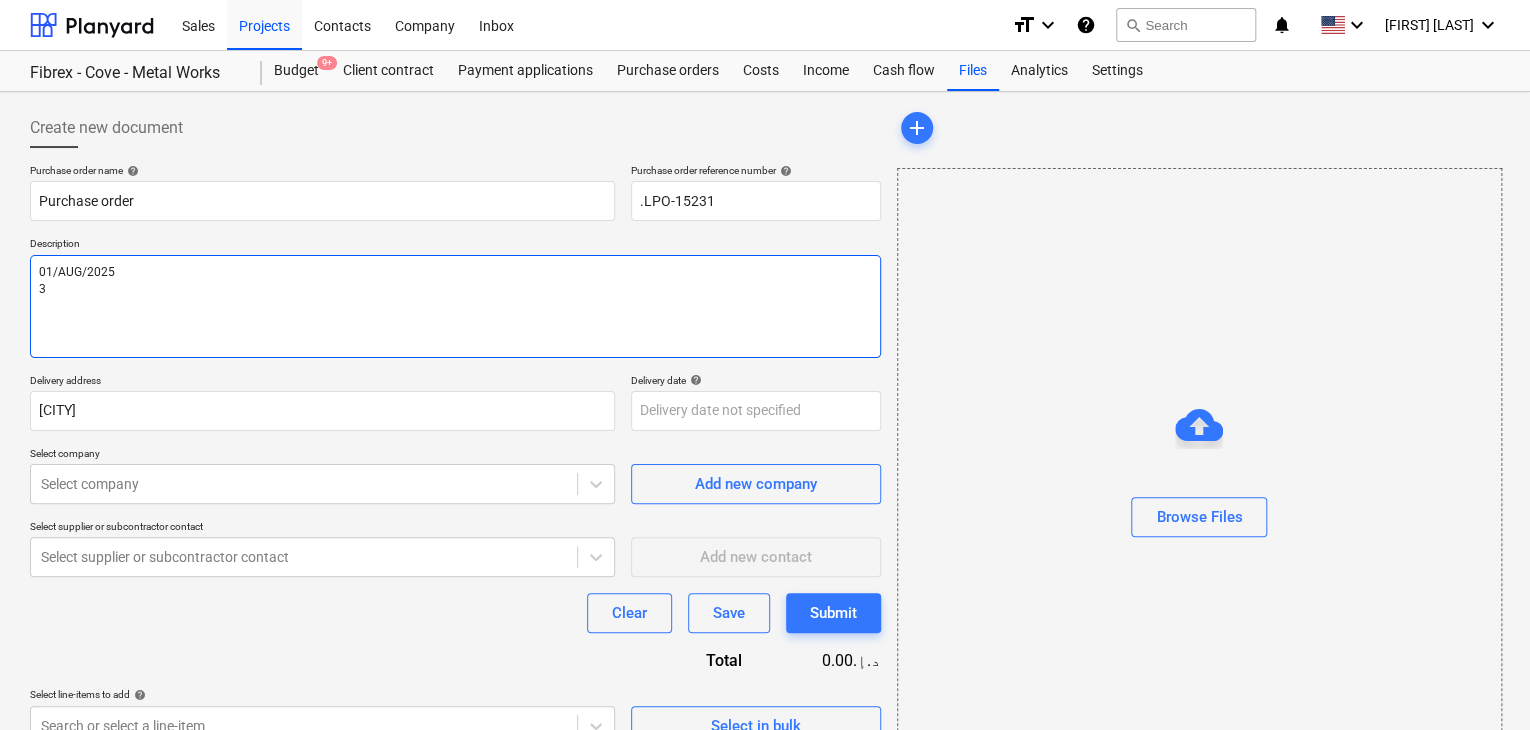 type on "x" 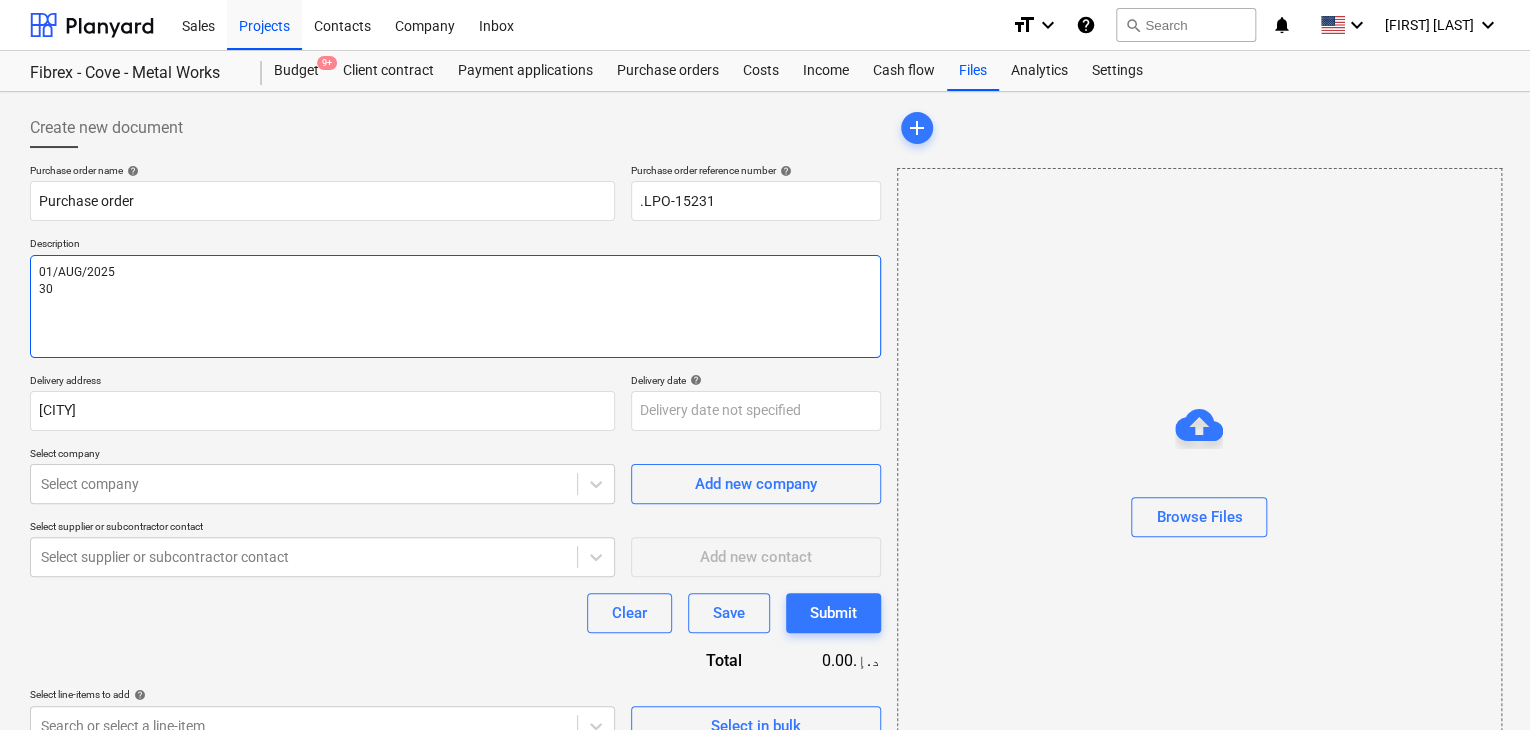 type on "x" 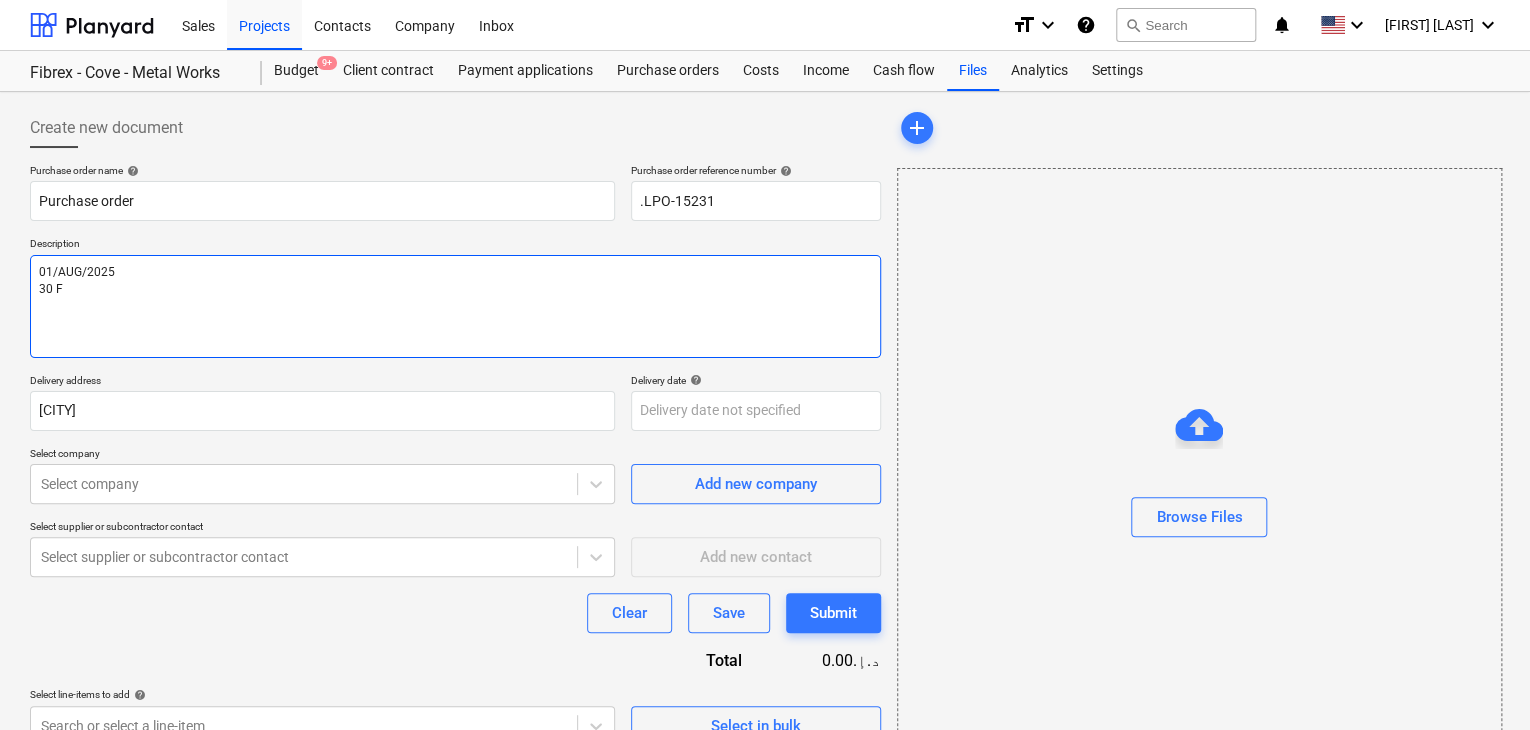 type on "x" 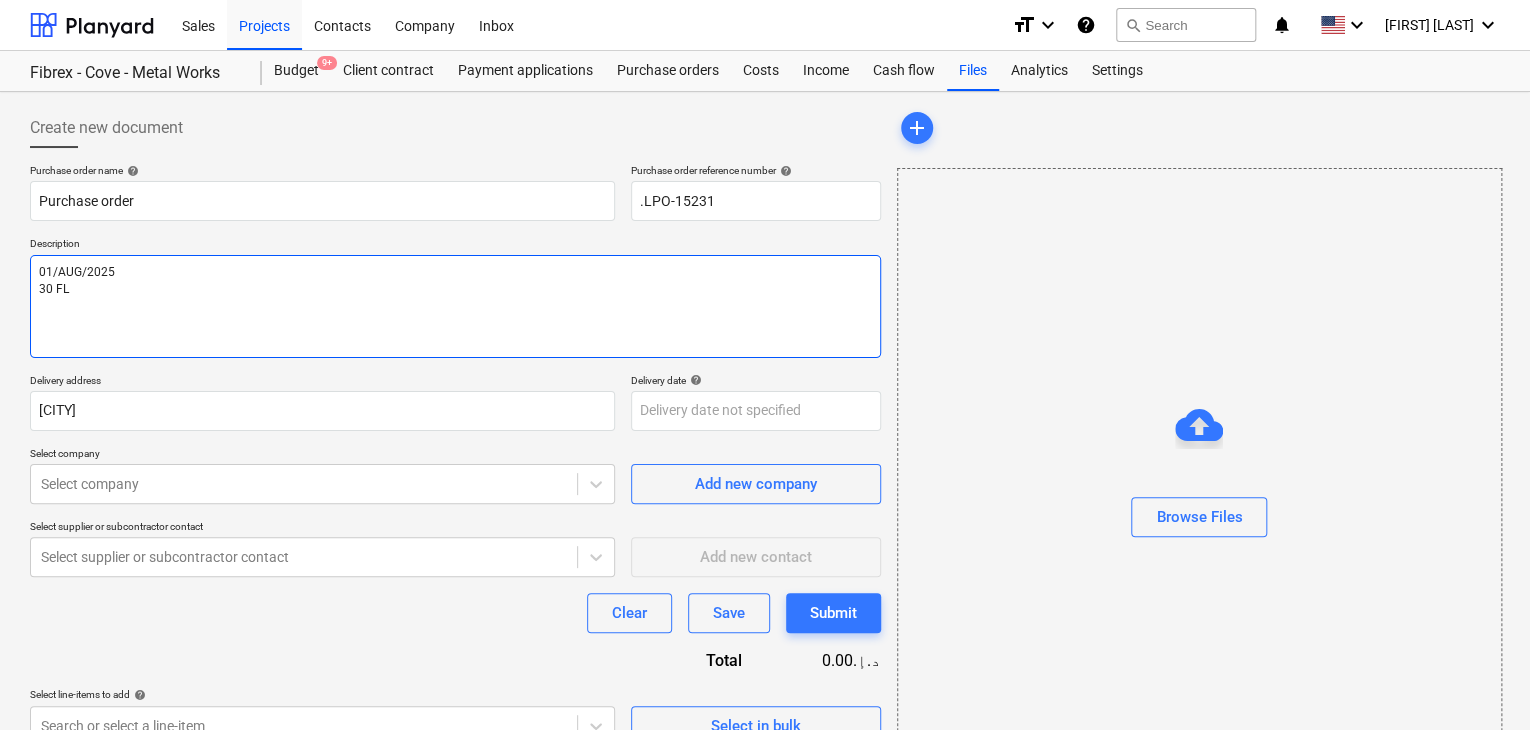 type on "x" 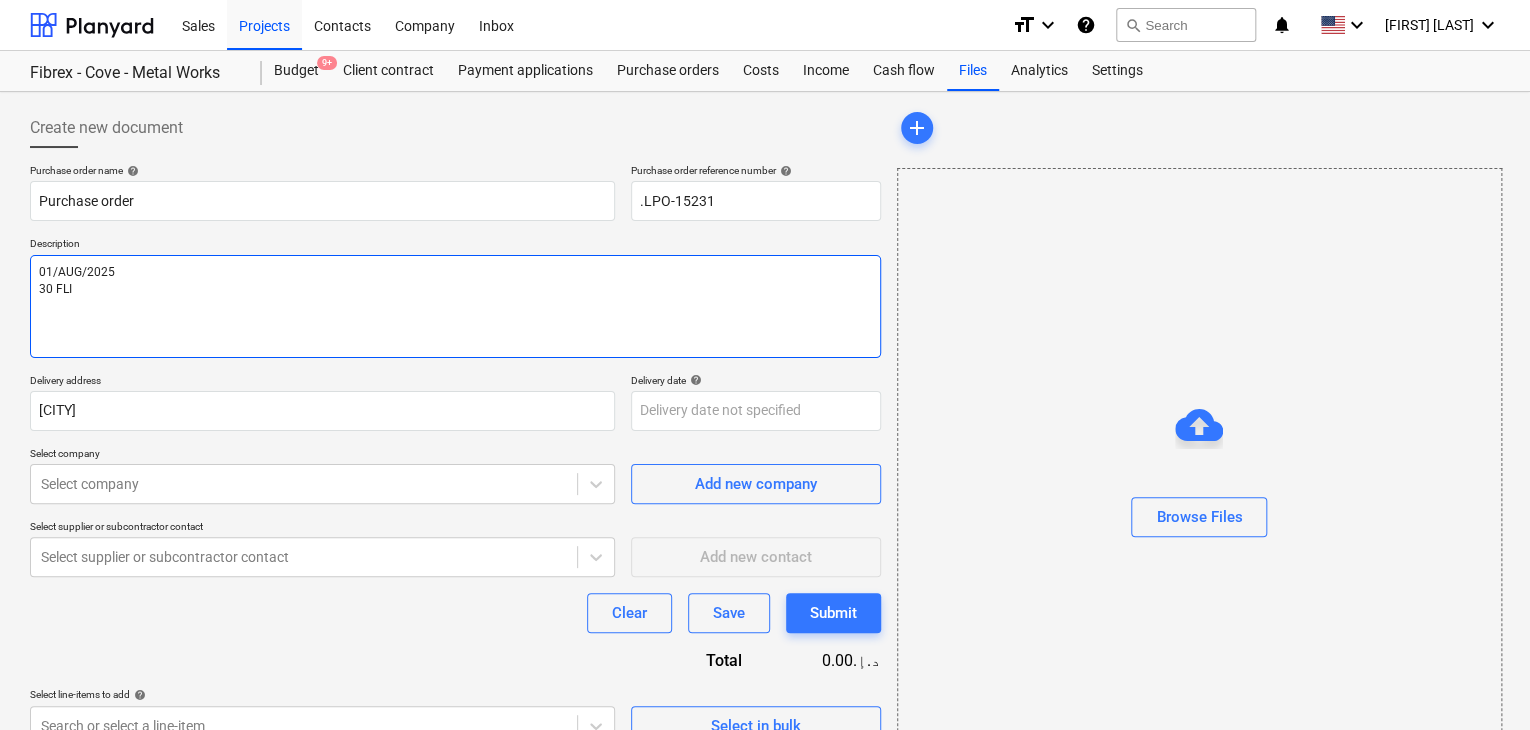 type on "x" 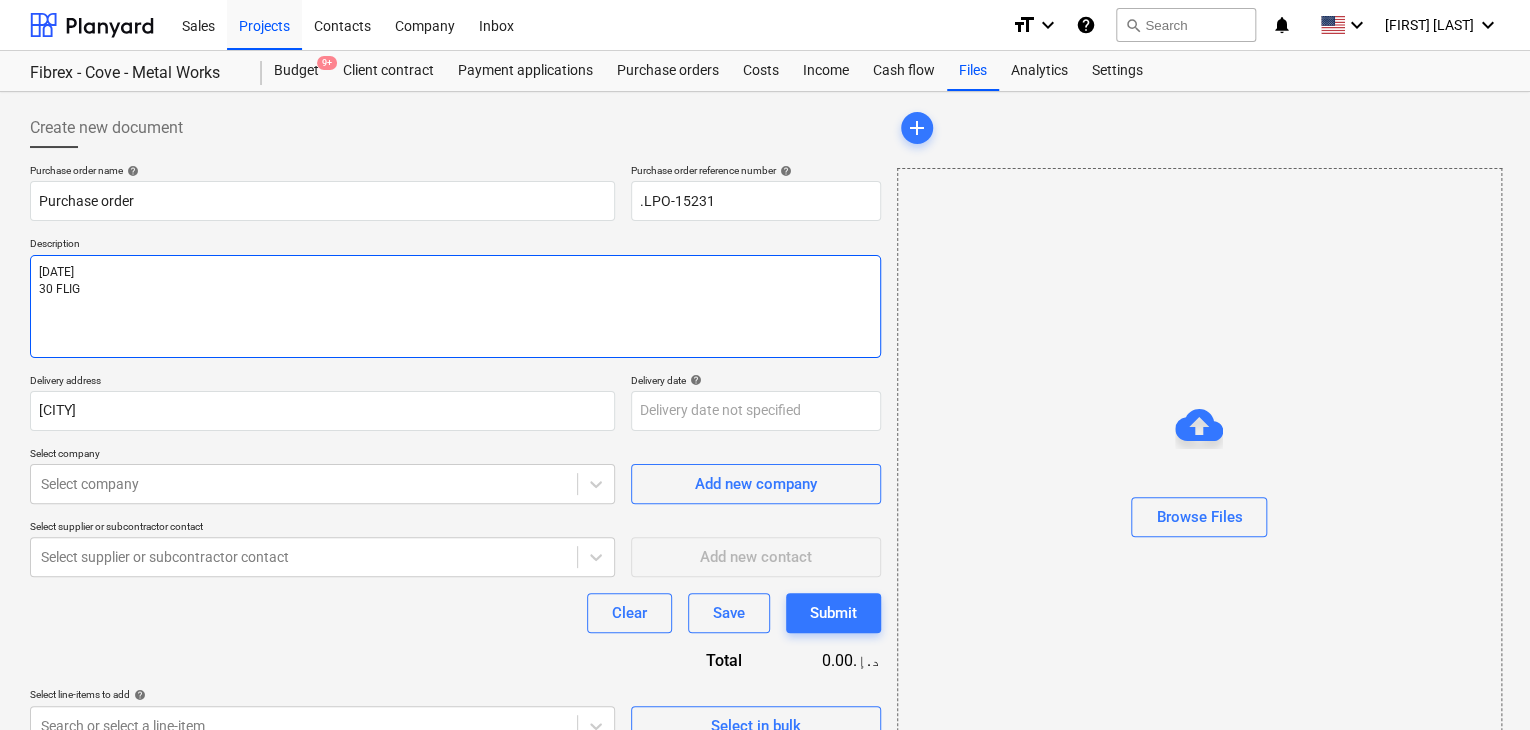 type on "x" 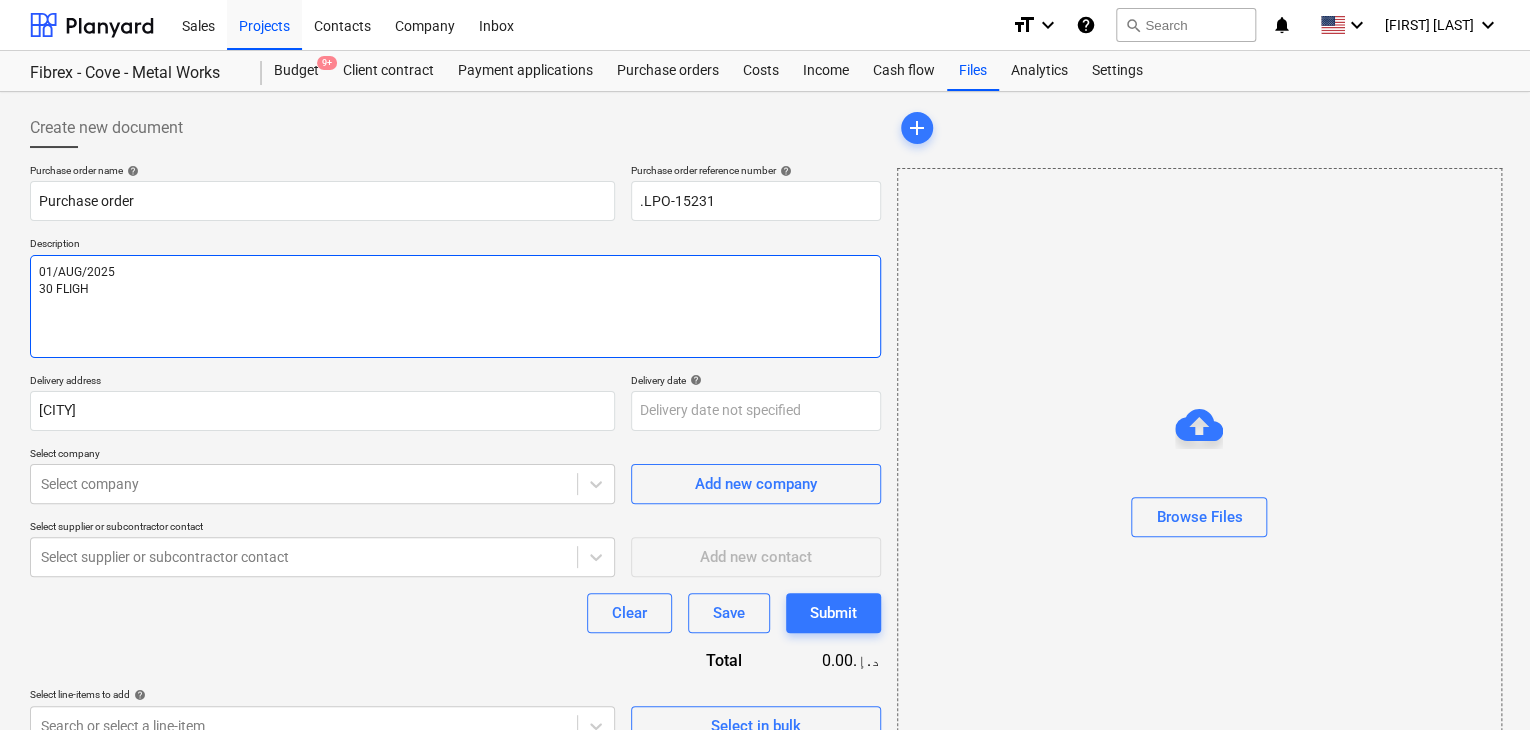 type on "x" 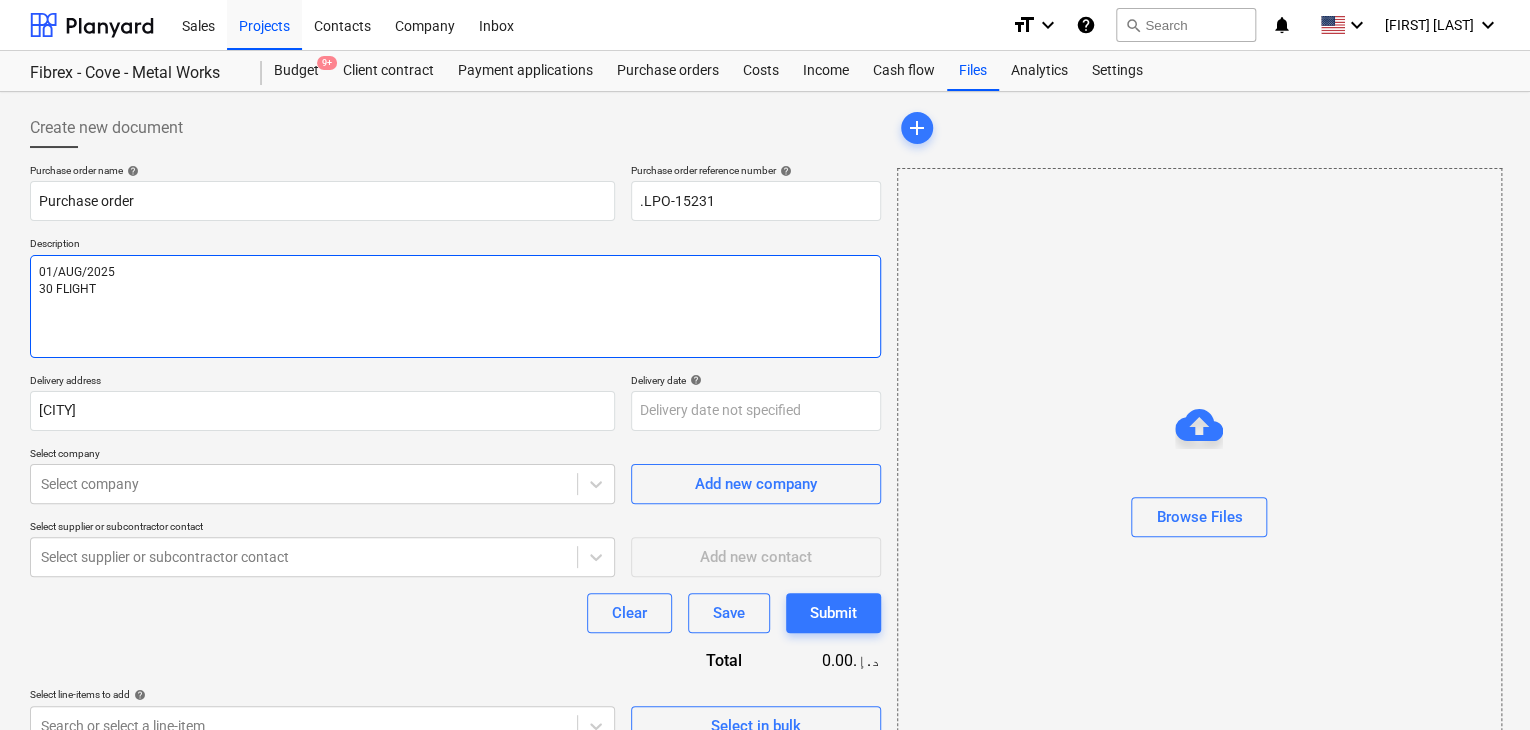 type on "x" 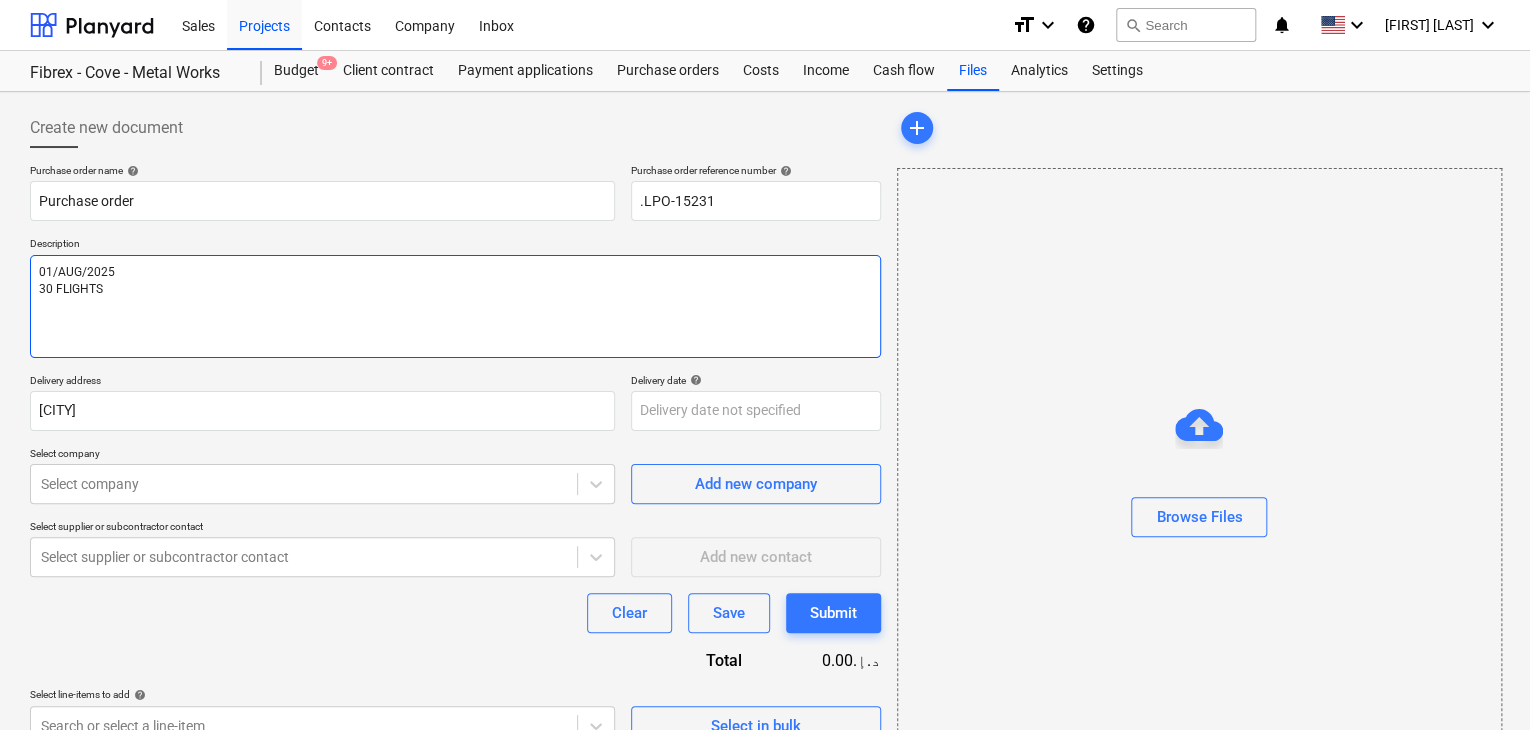 type on "x" 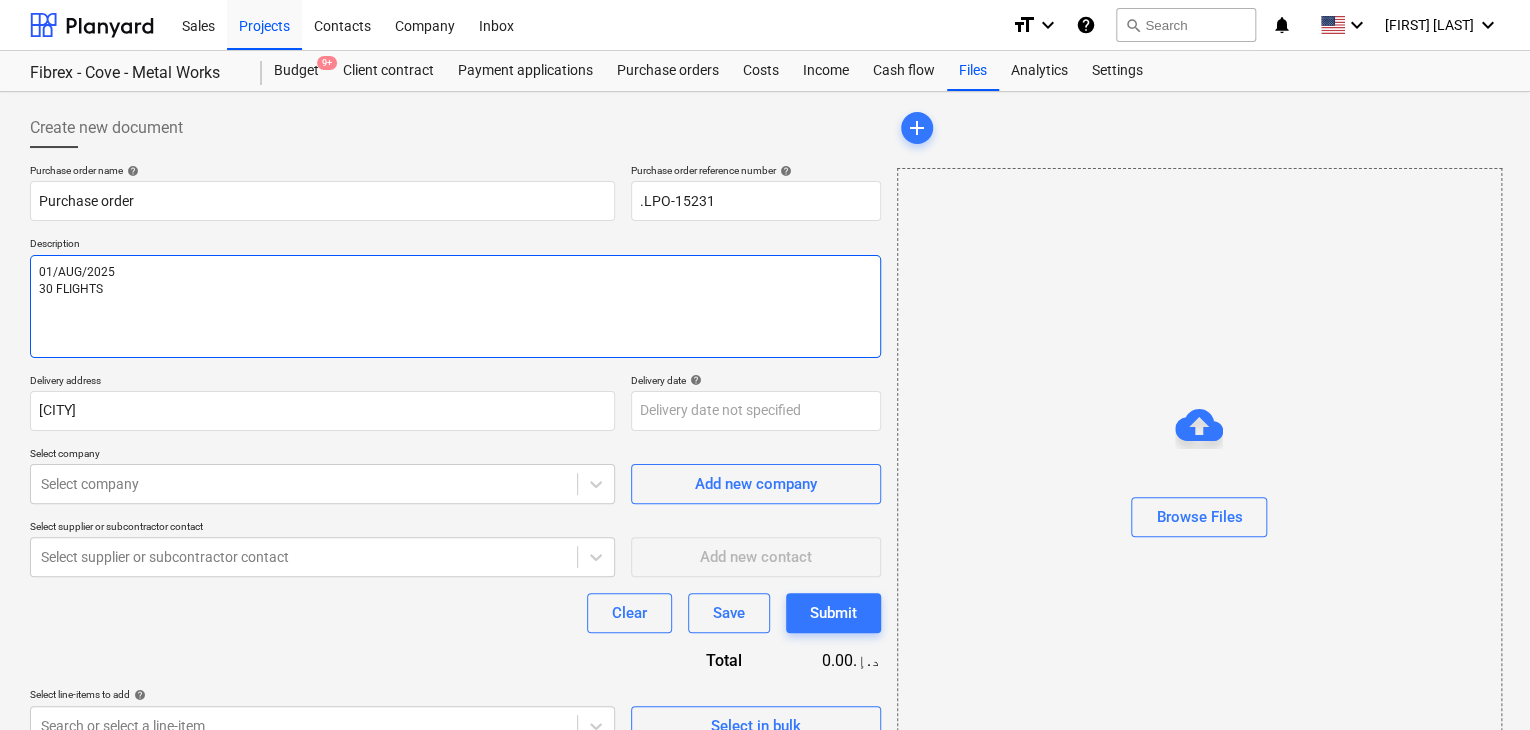 type on "x" 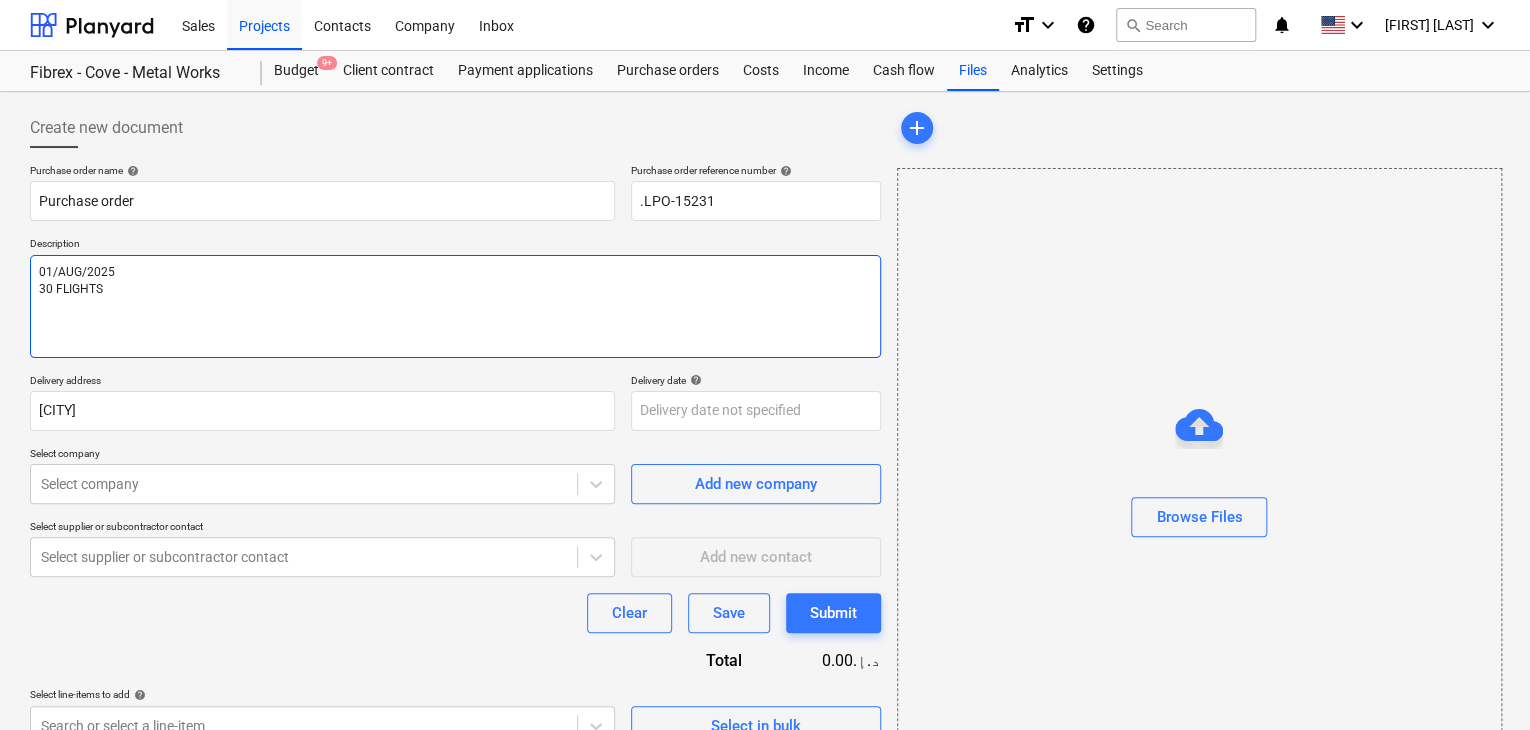 type on "01/AUG/2025
30 FLIGHTS -" 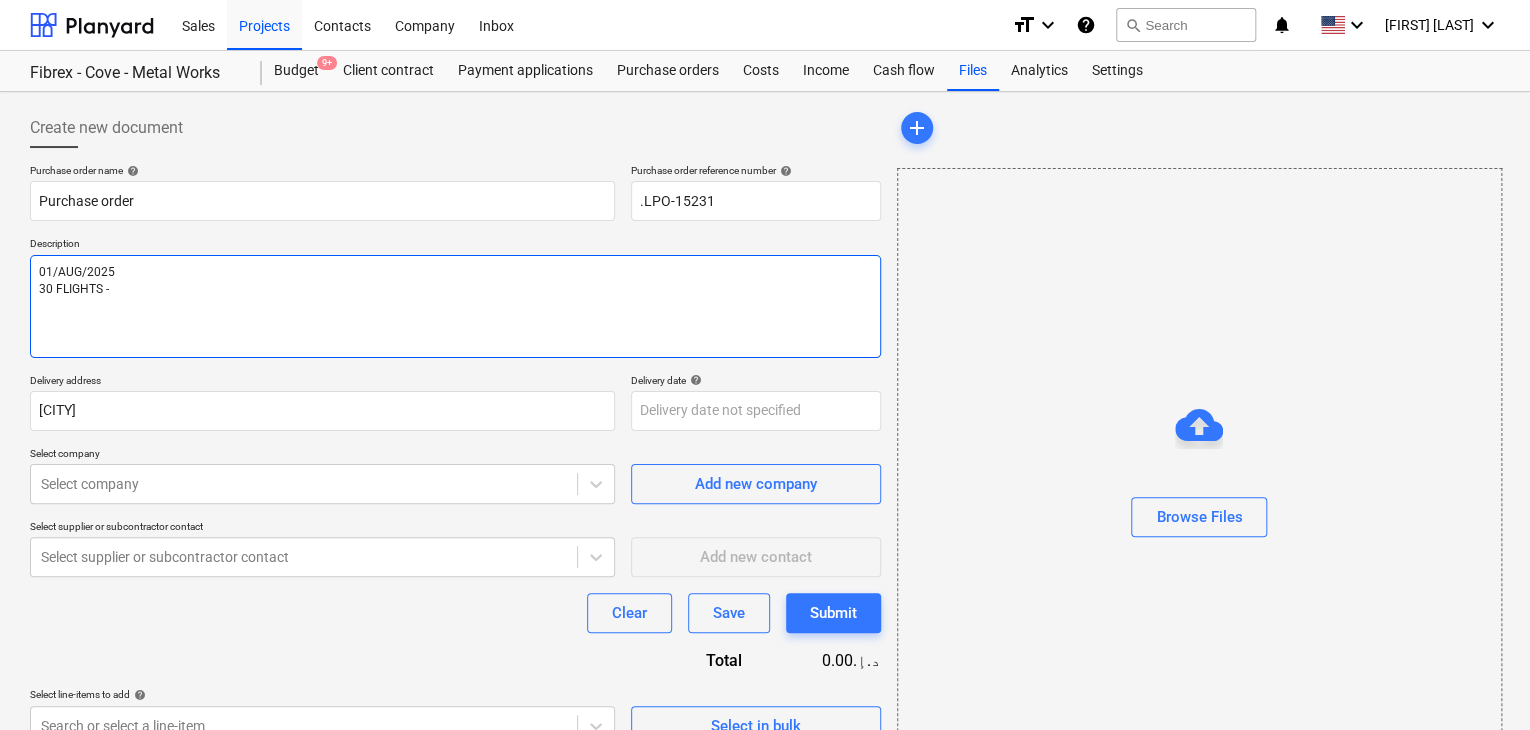 type on "x" 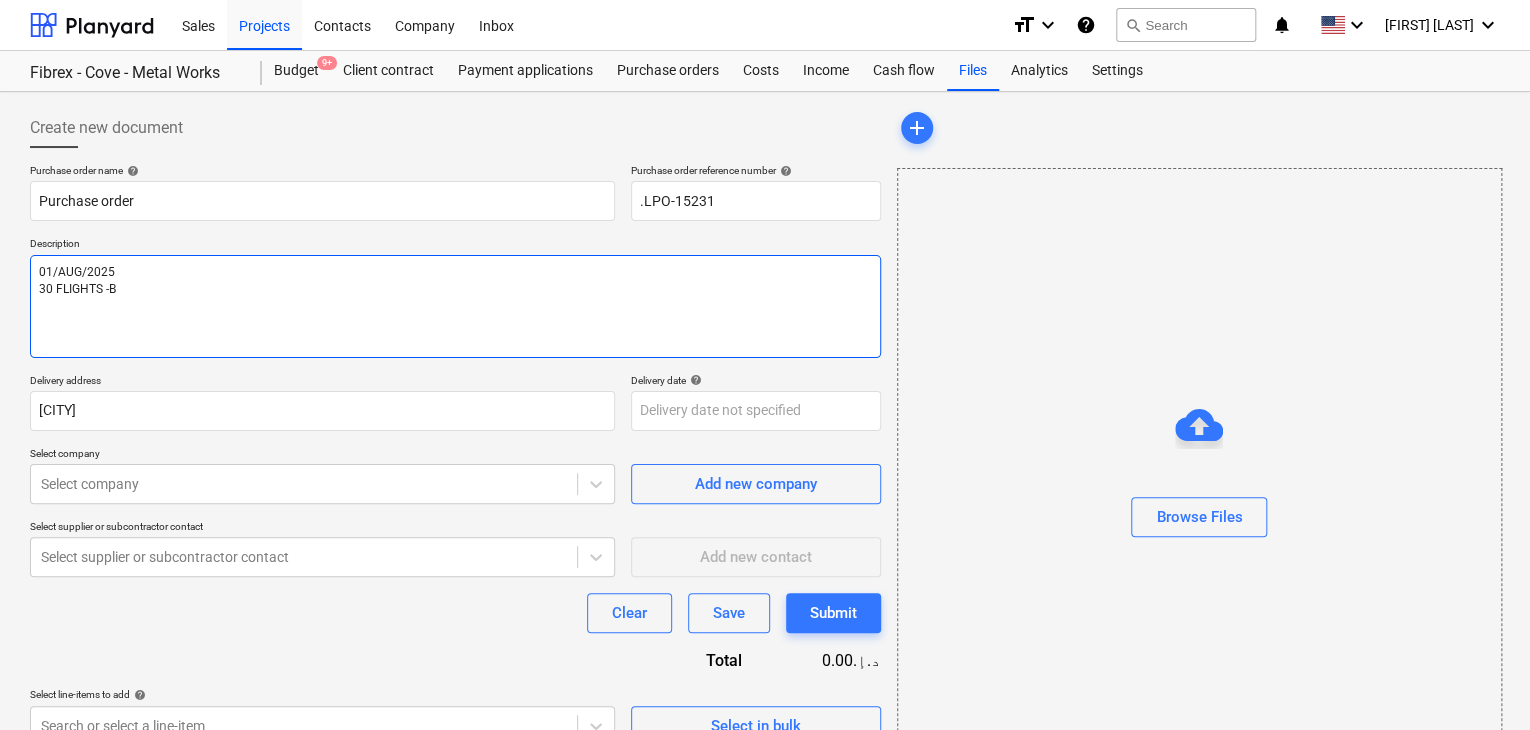 type on "x" 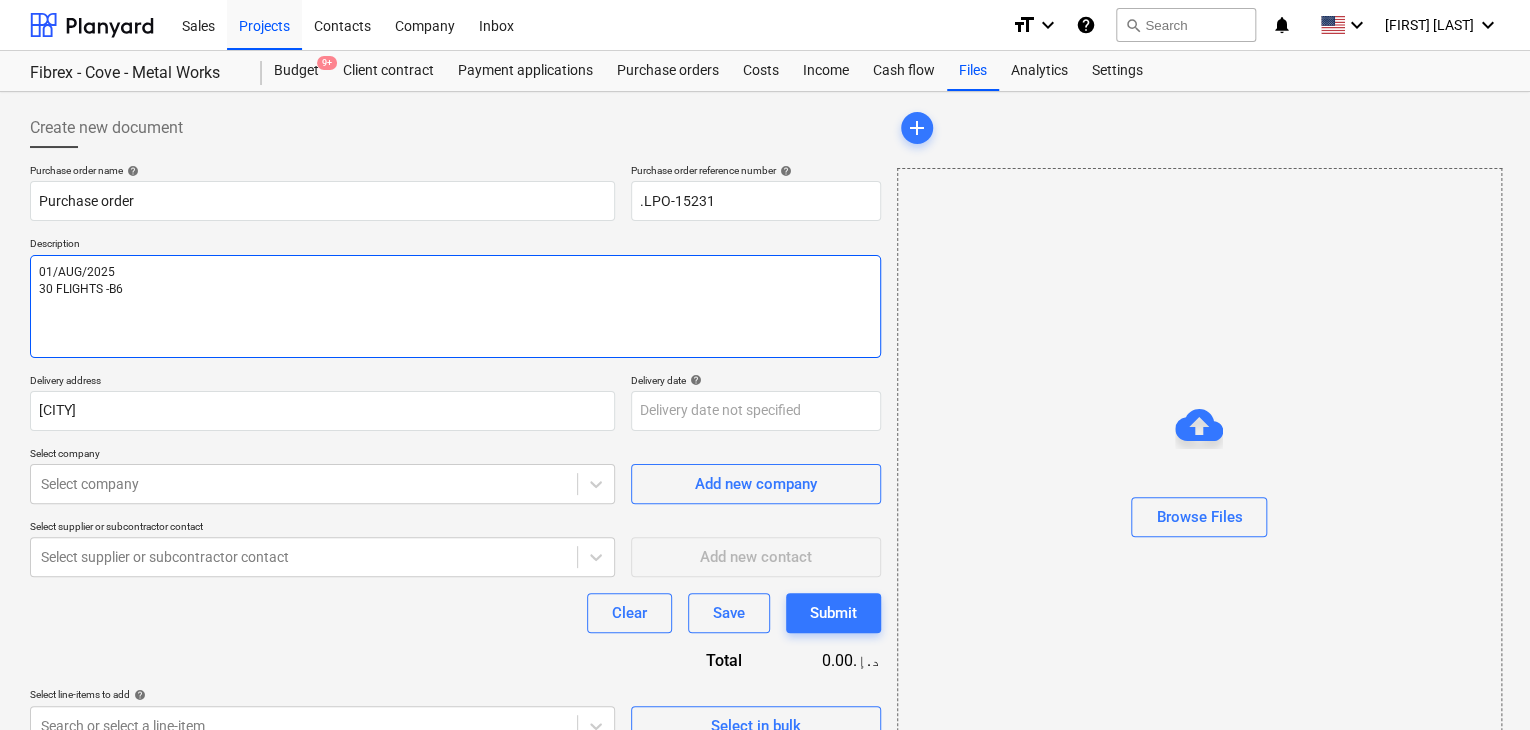 type on "x" 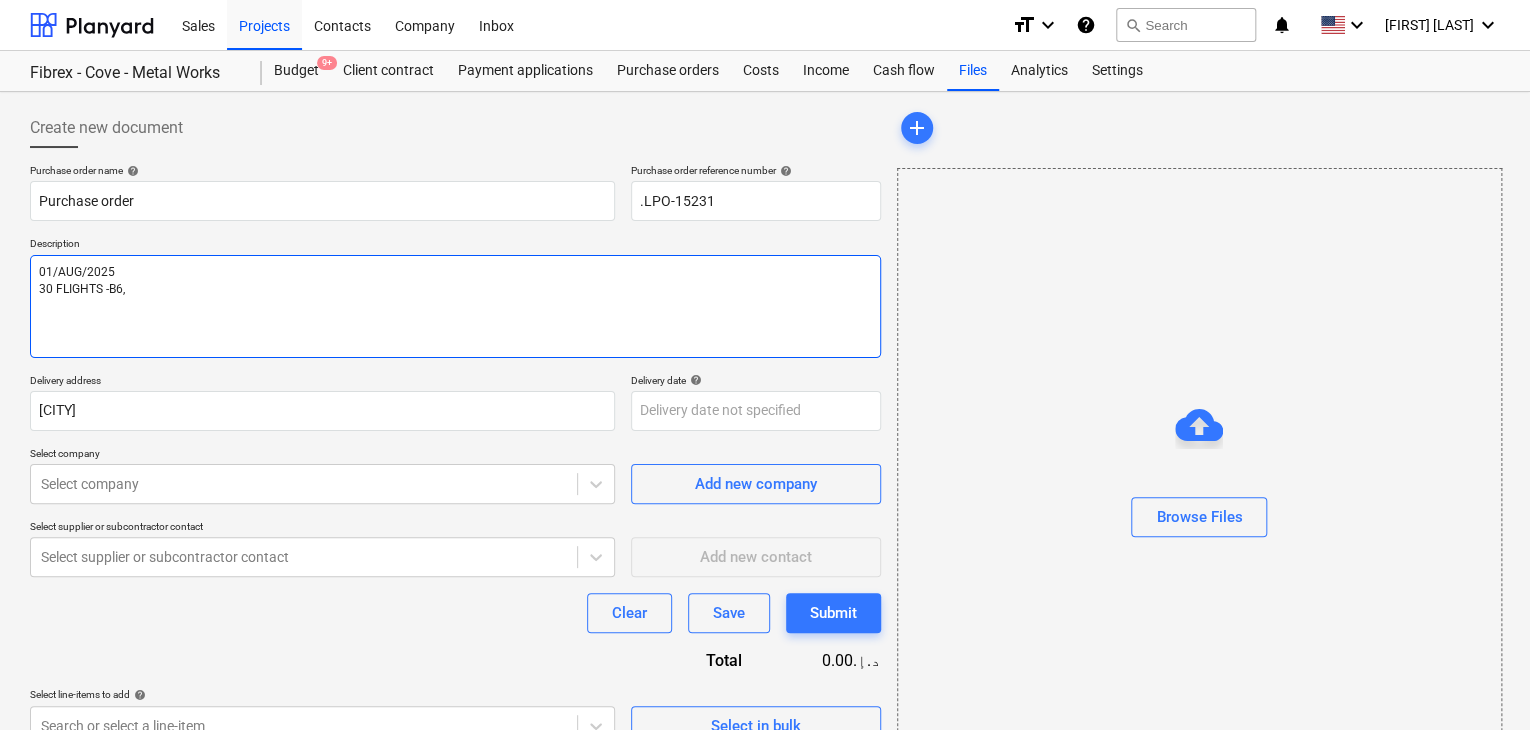 type on "x" 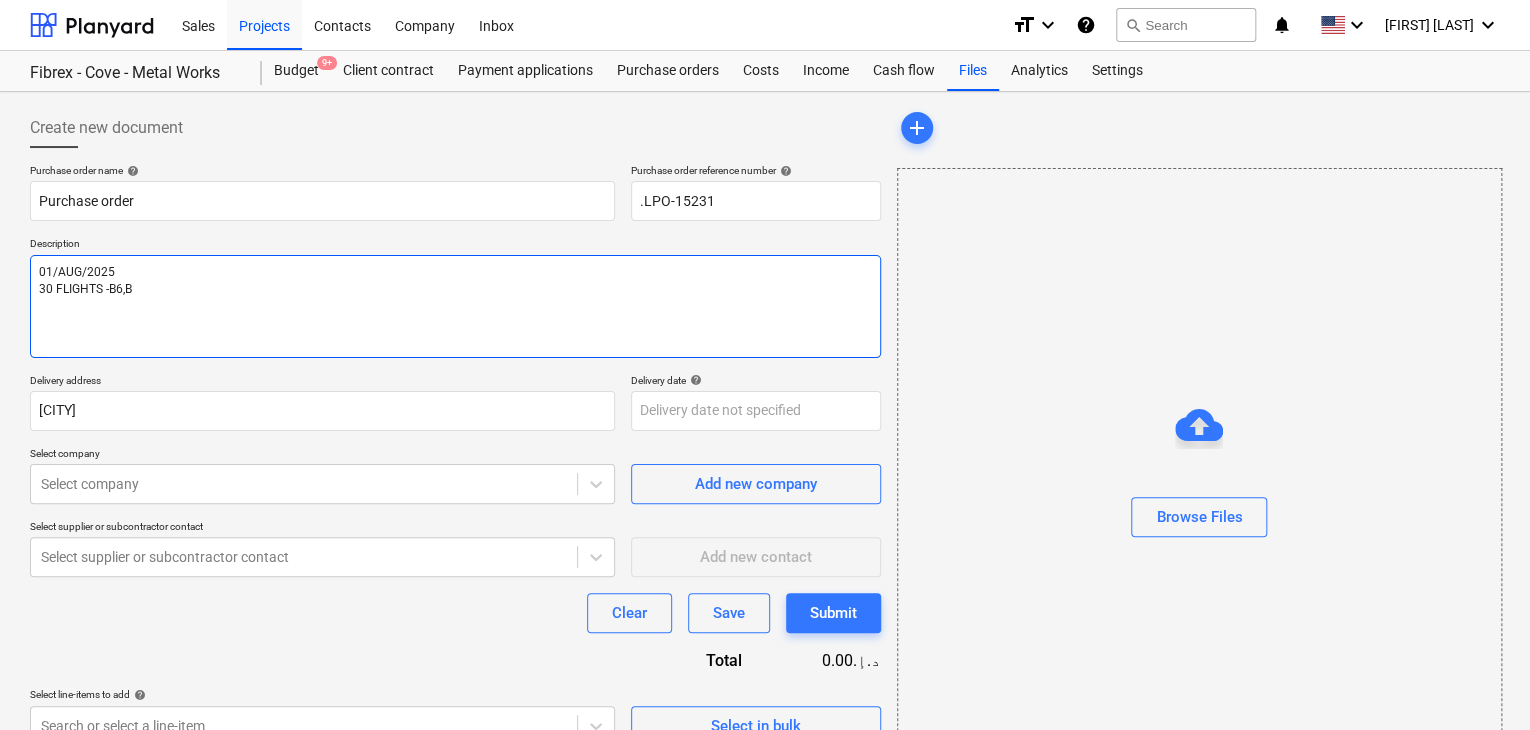 type on "x" 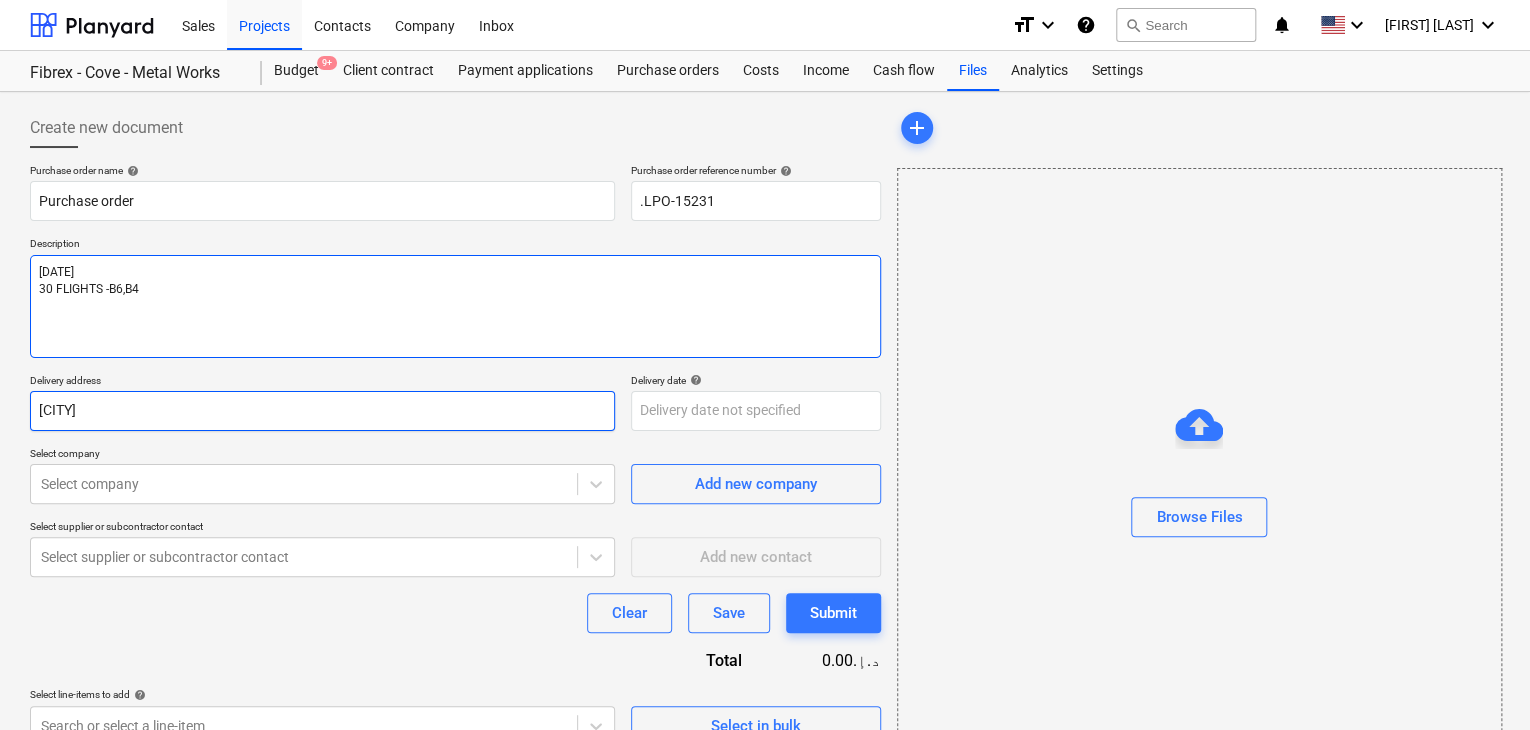 type on "[DATE]
30 FLIGHTS -B6,B4" 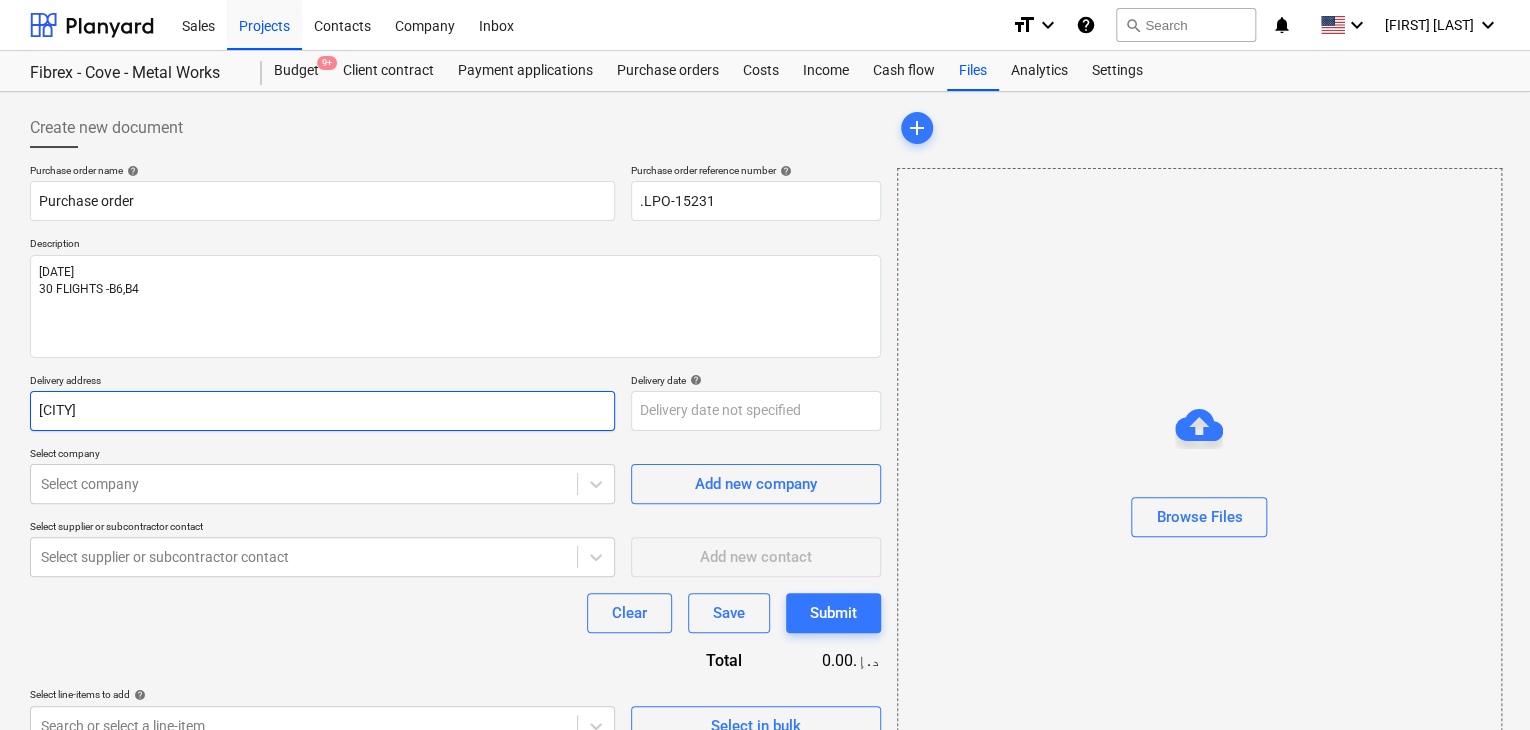 click on "[CITY]" at bounding box center [322, 411] 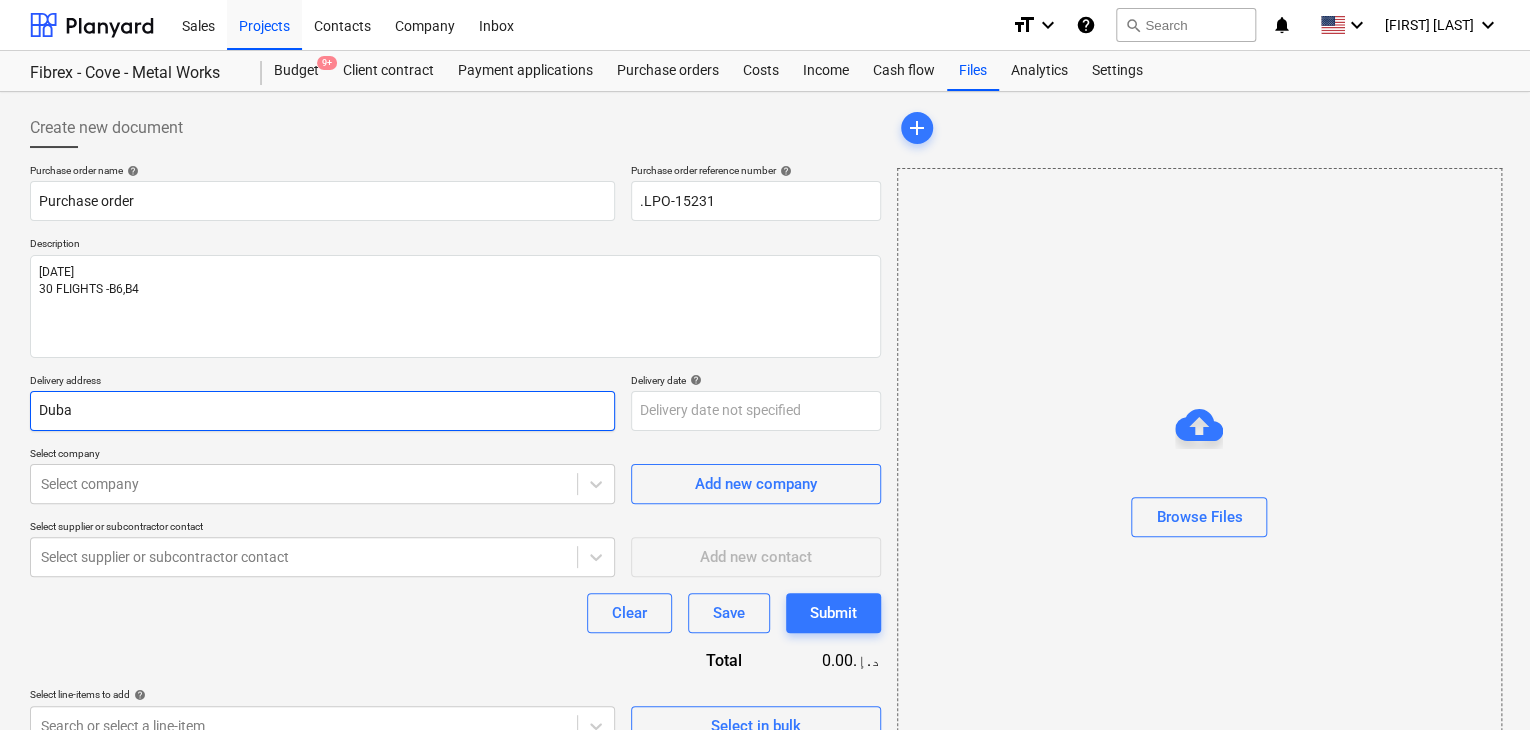 type on "x" 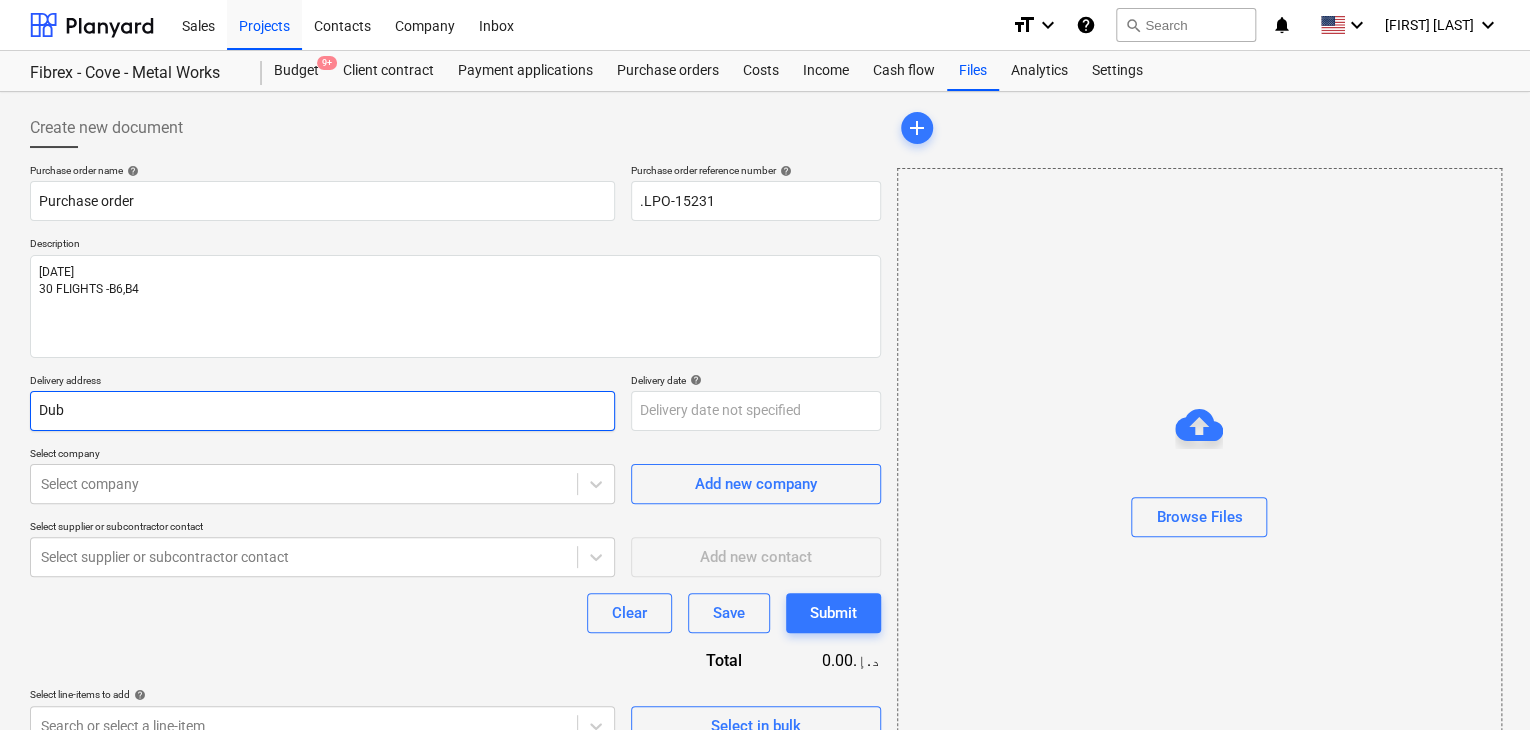 type on "x" 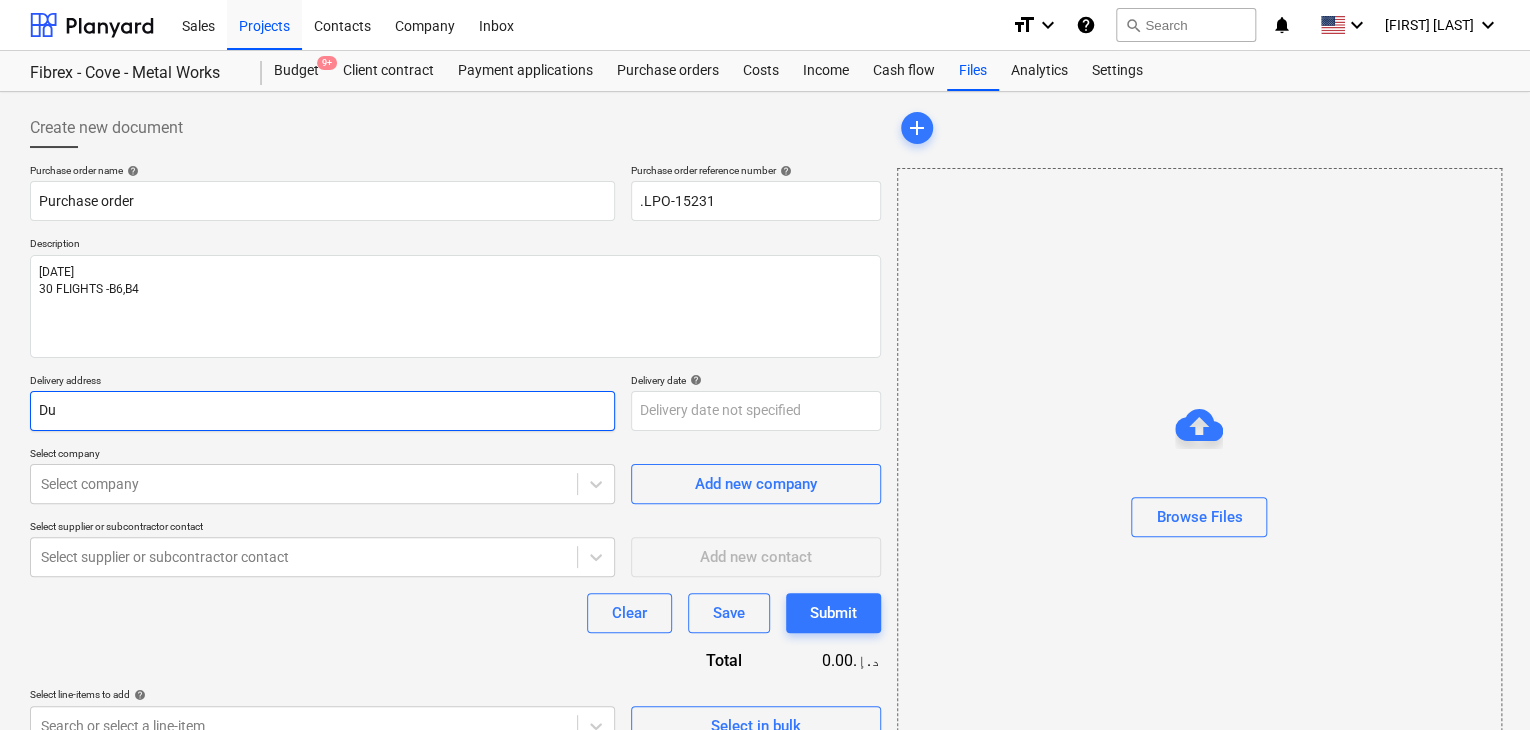 type on "x" 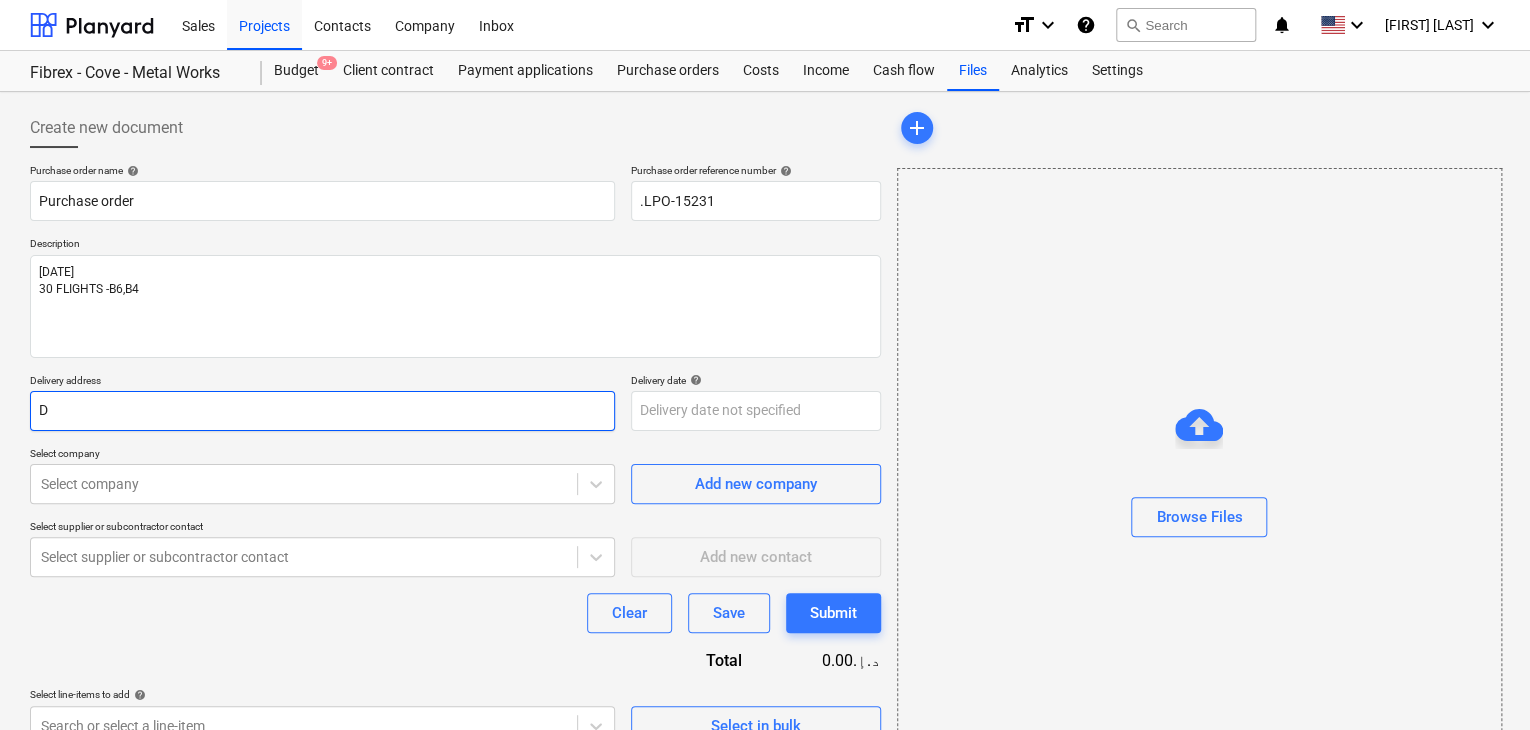 type on "x" 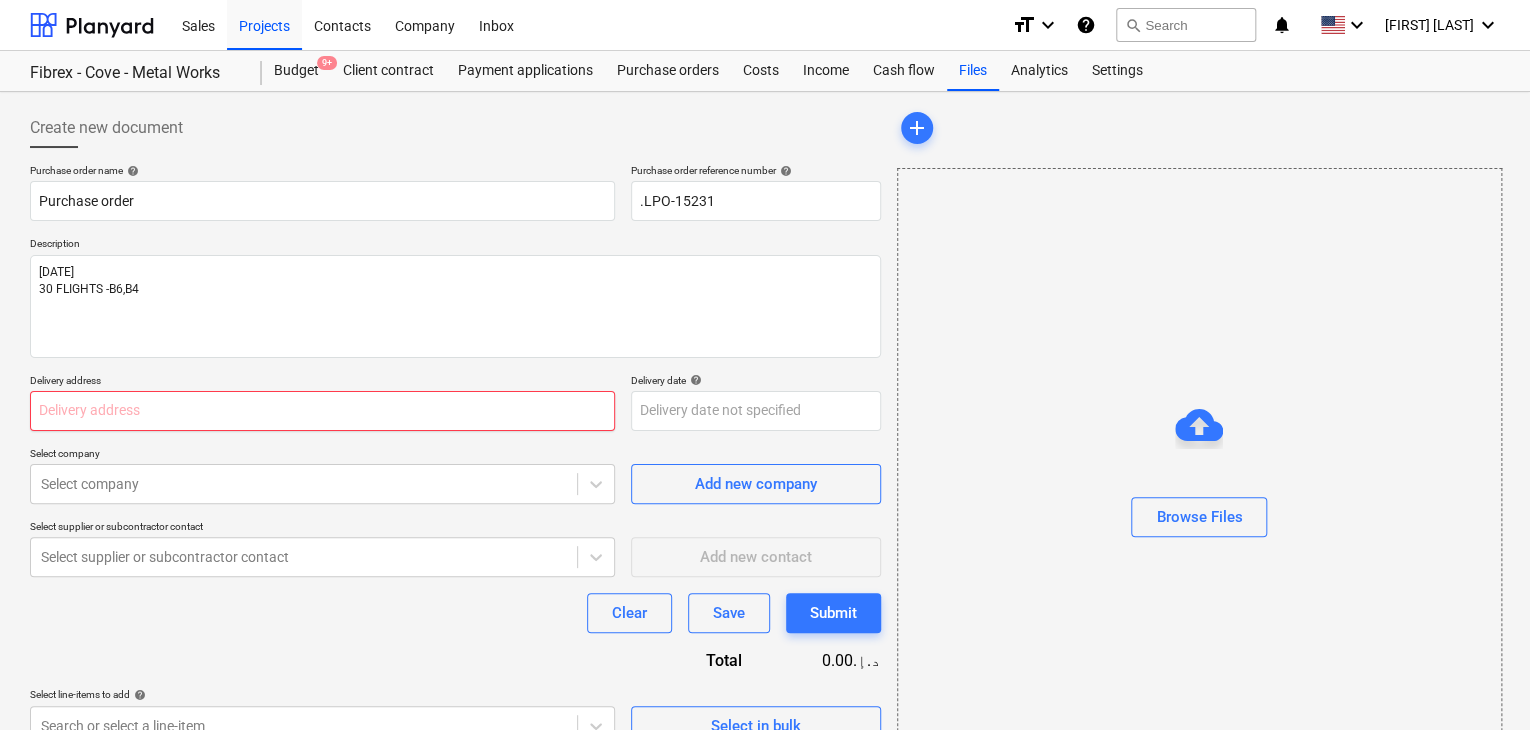 type on "x" 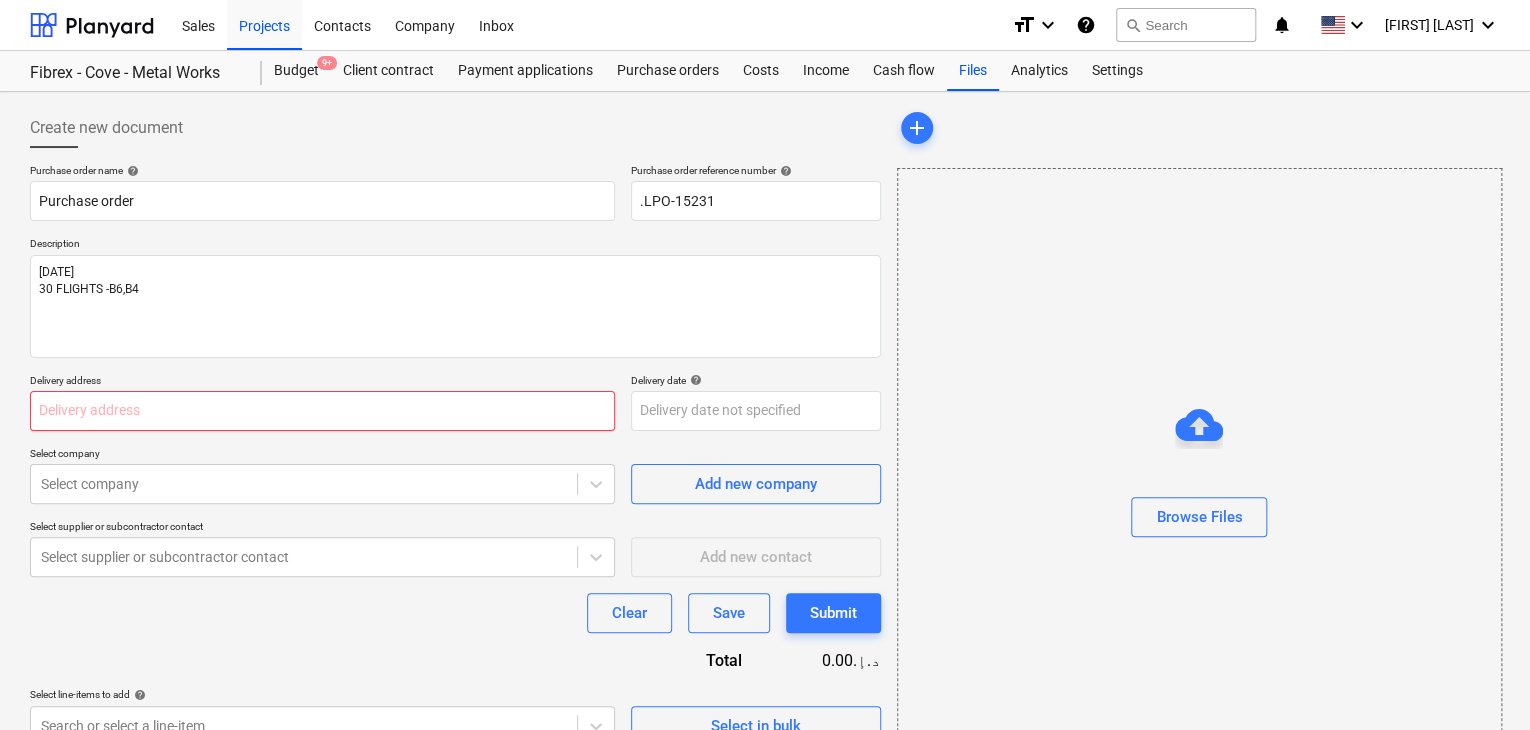 type on "L" 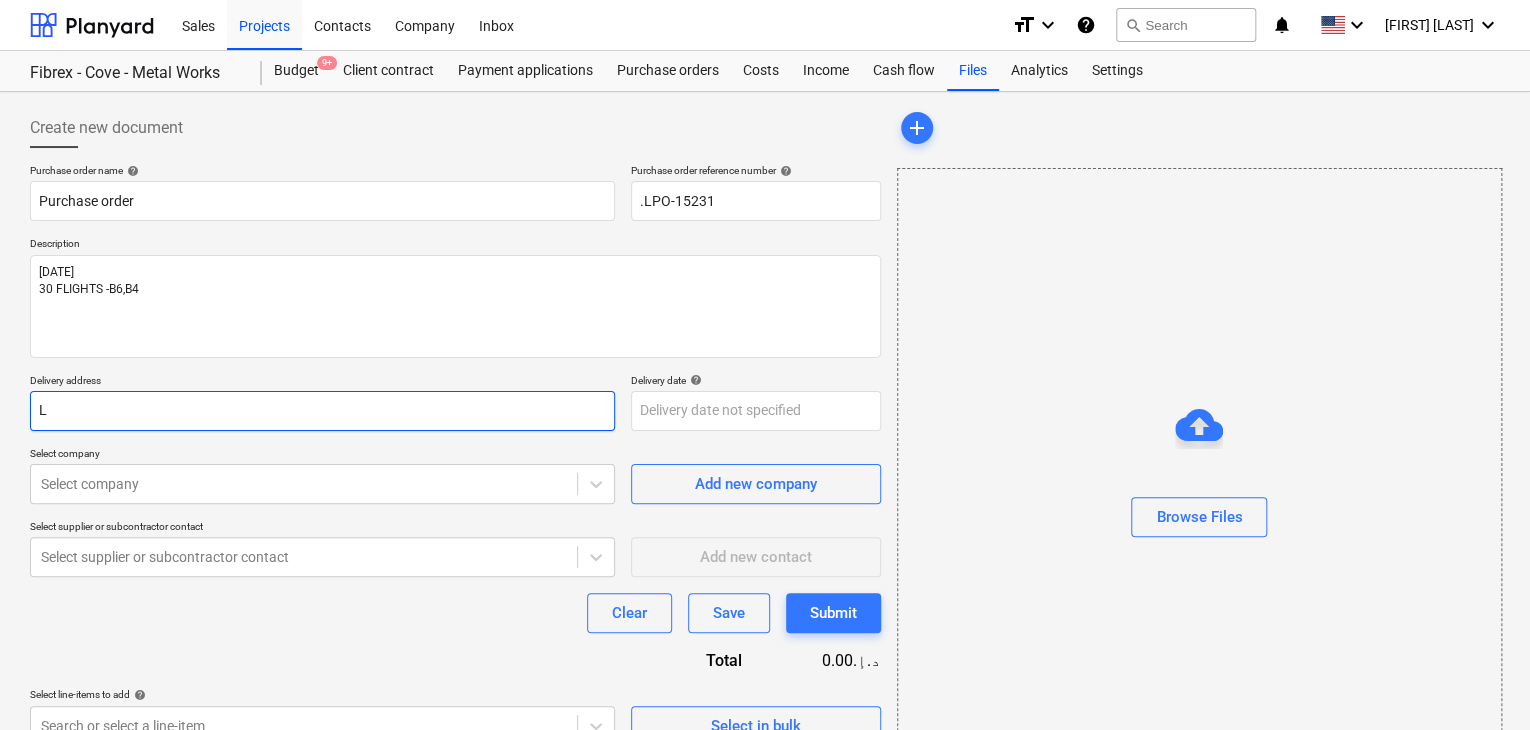 type on "x" 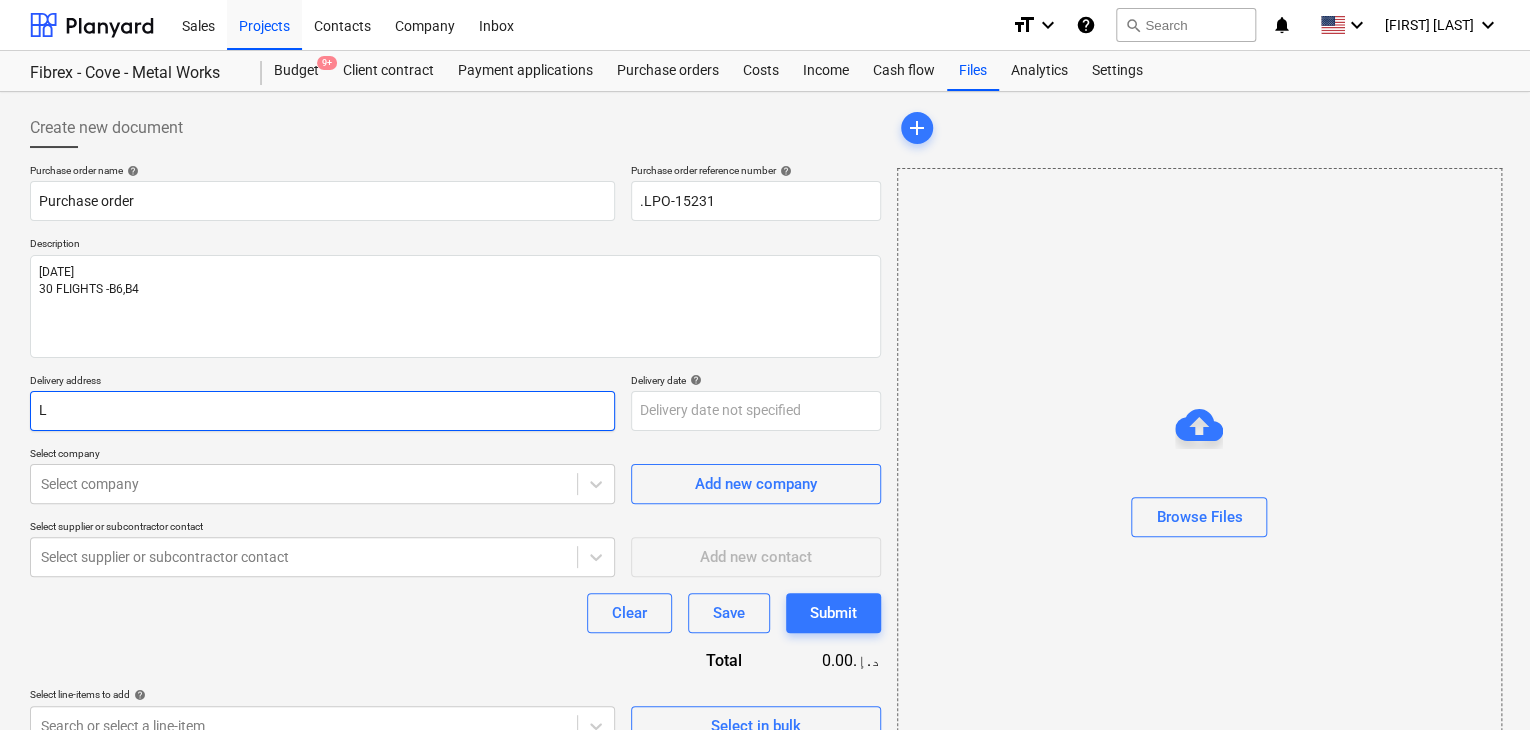 type on "[COMPANY_ABBR]" 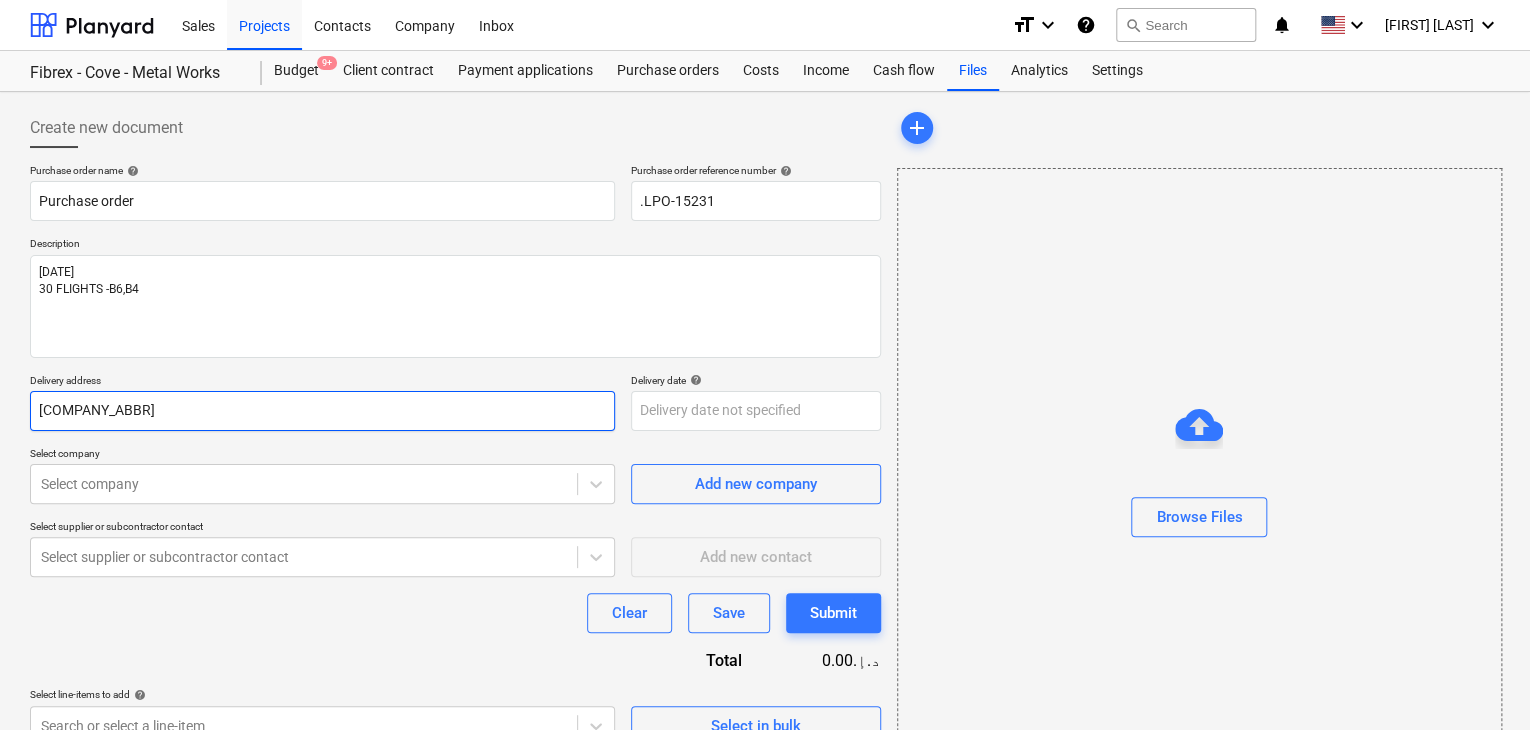type on "x" 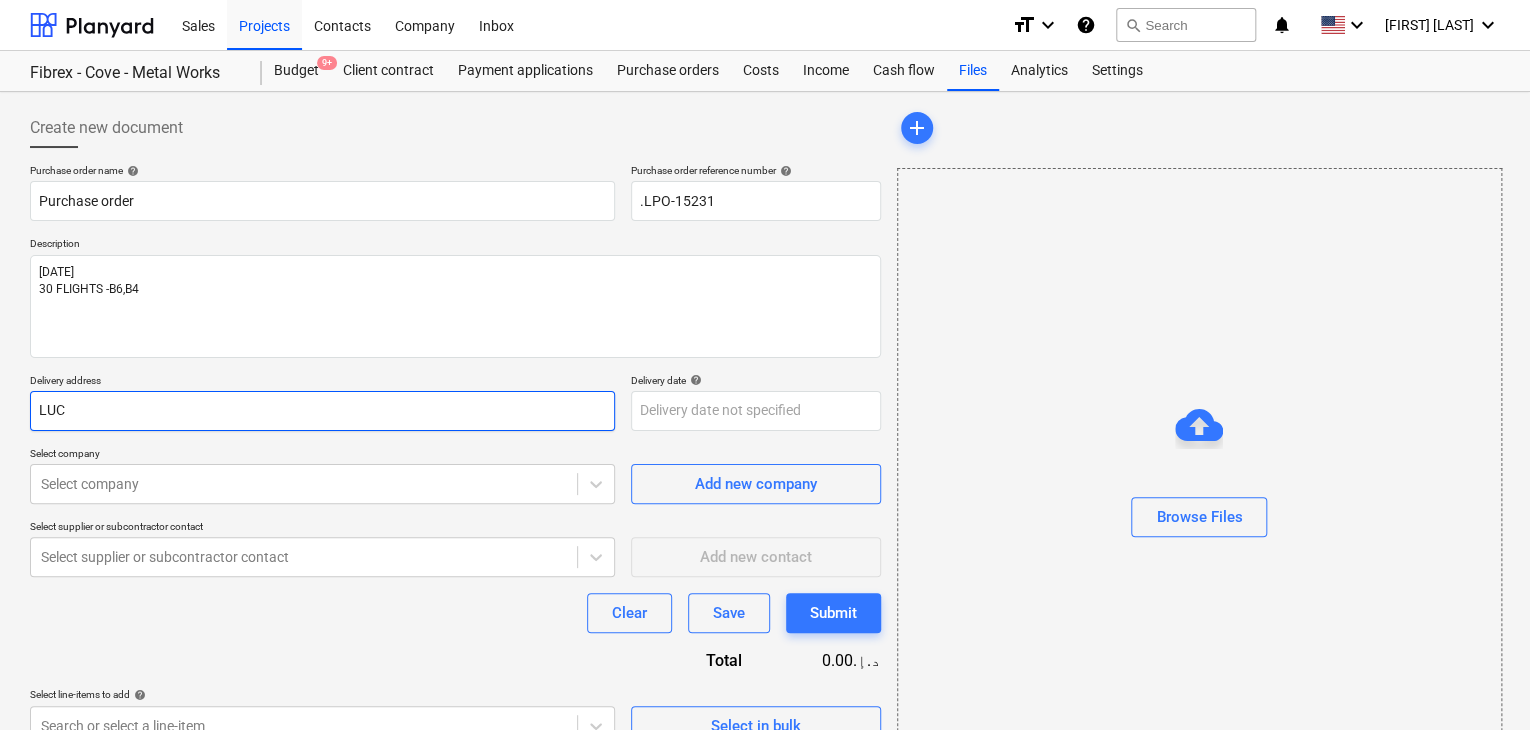 type on "x" 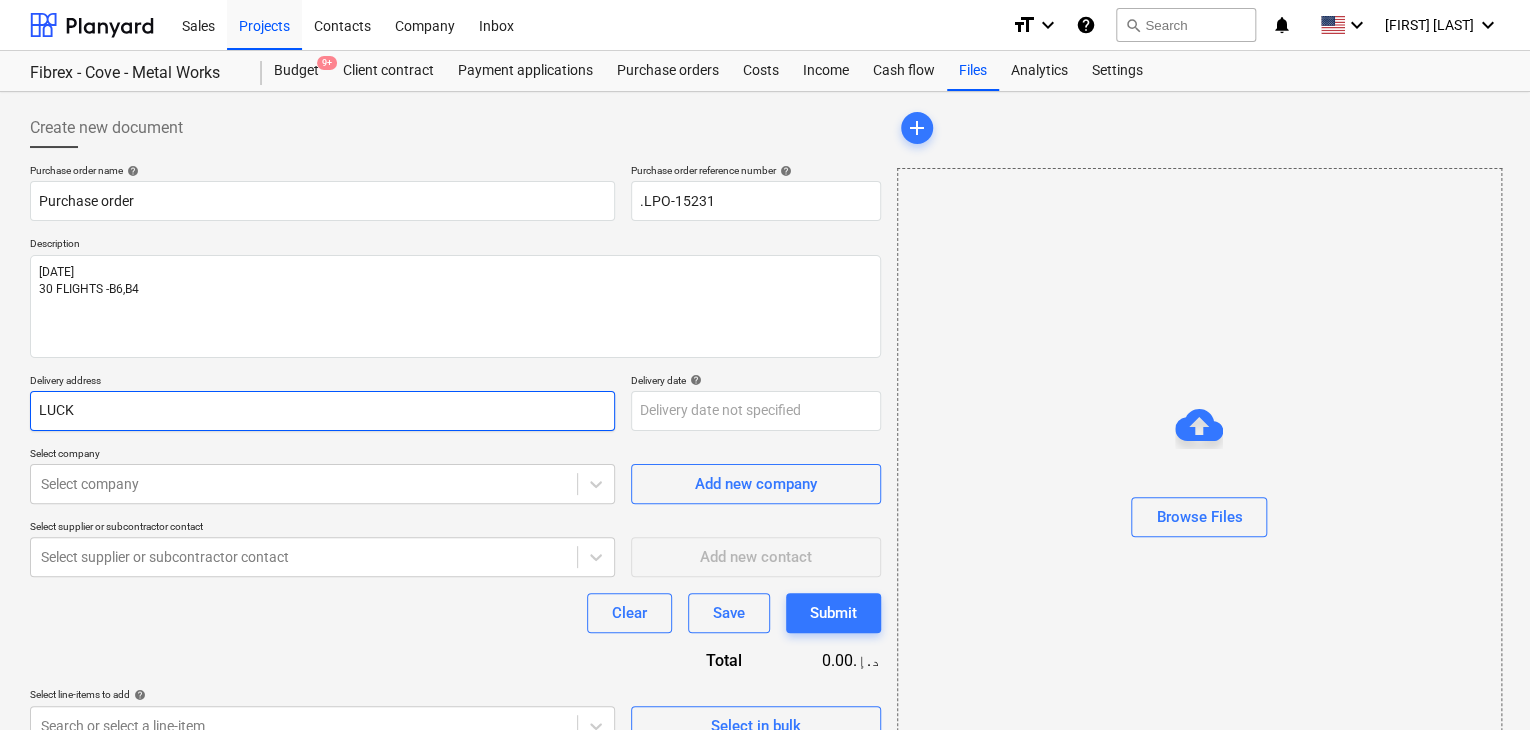 type on "x" 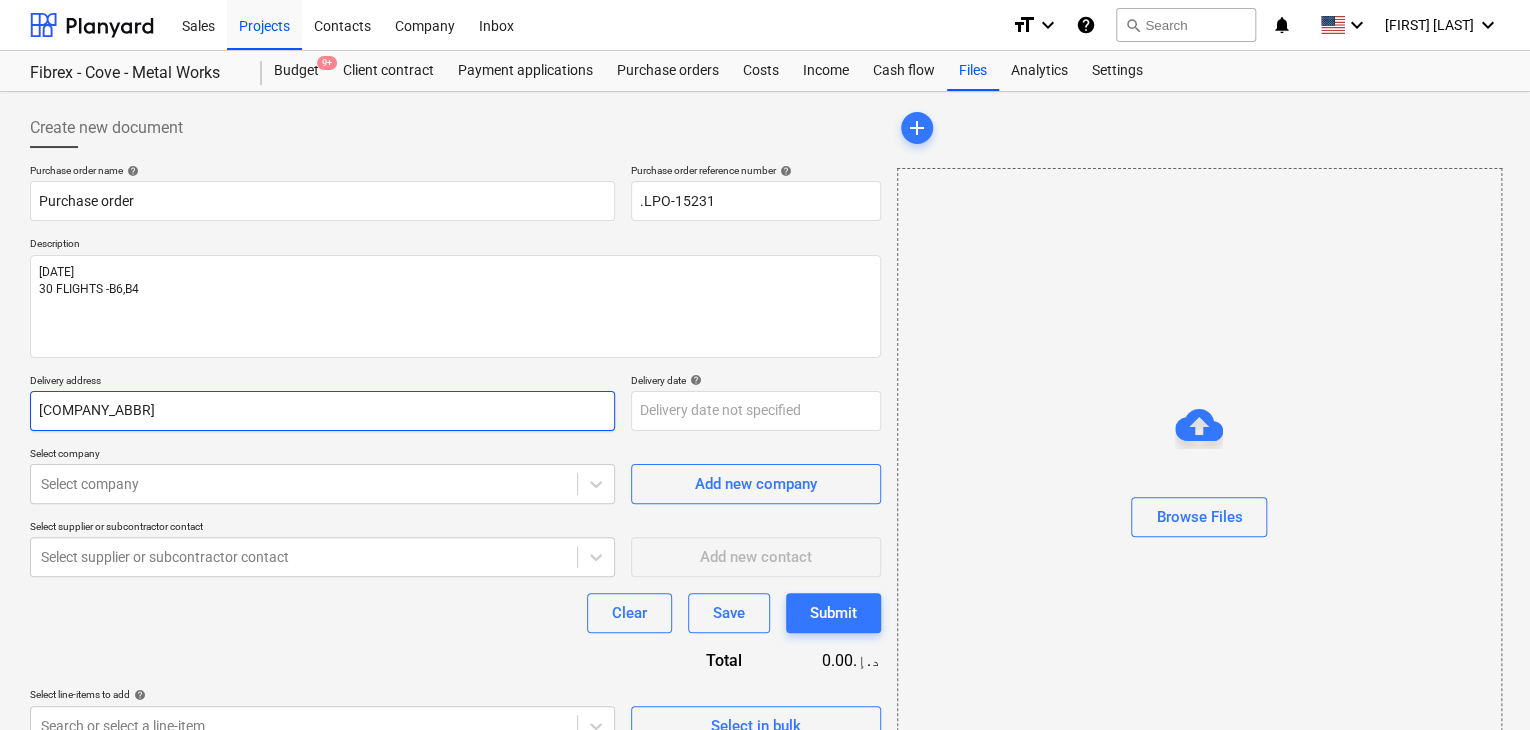 type on "x" 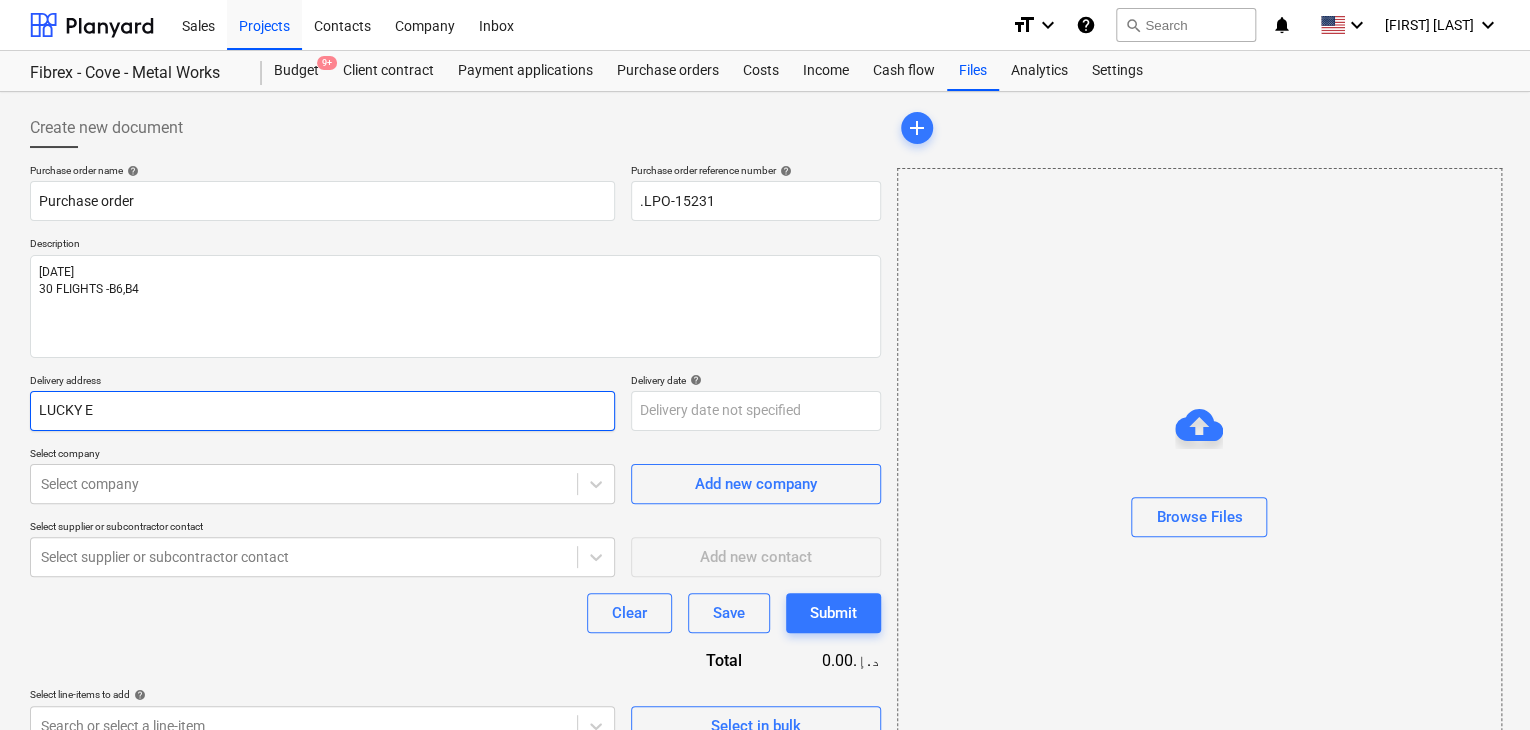 type on "x" 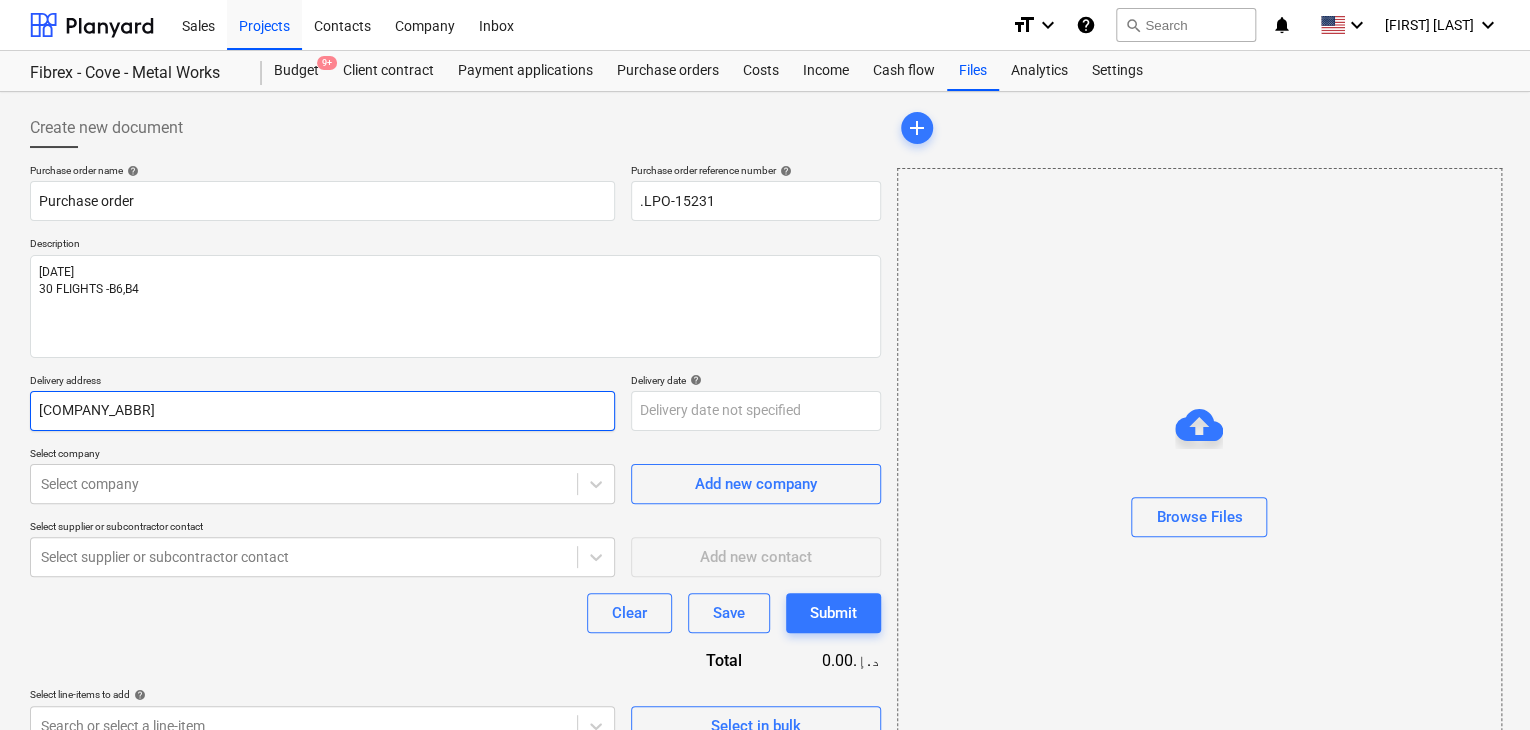 type on "x" 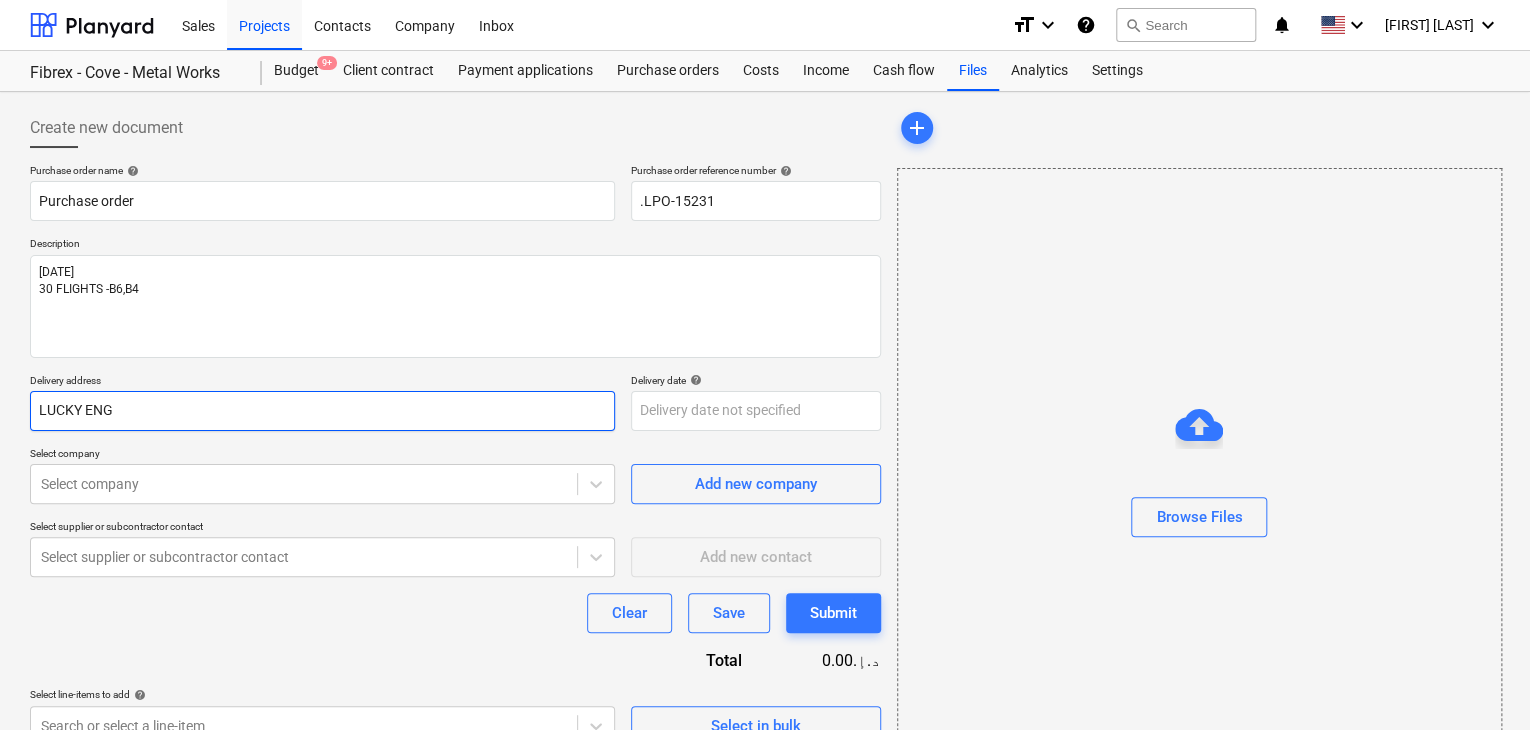 type on "x" 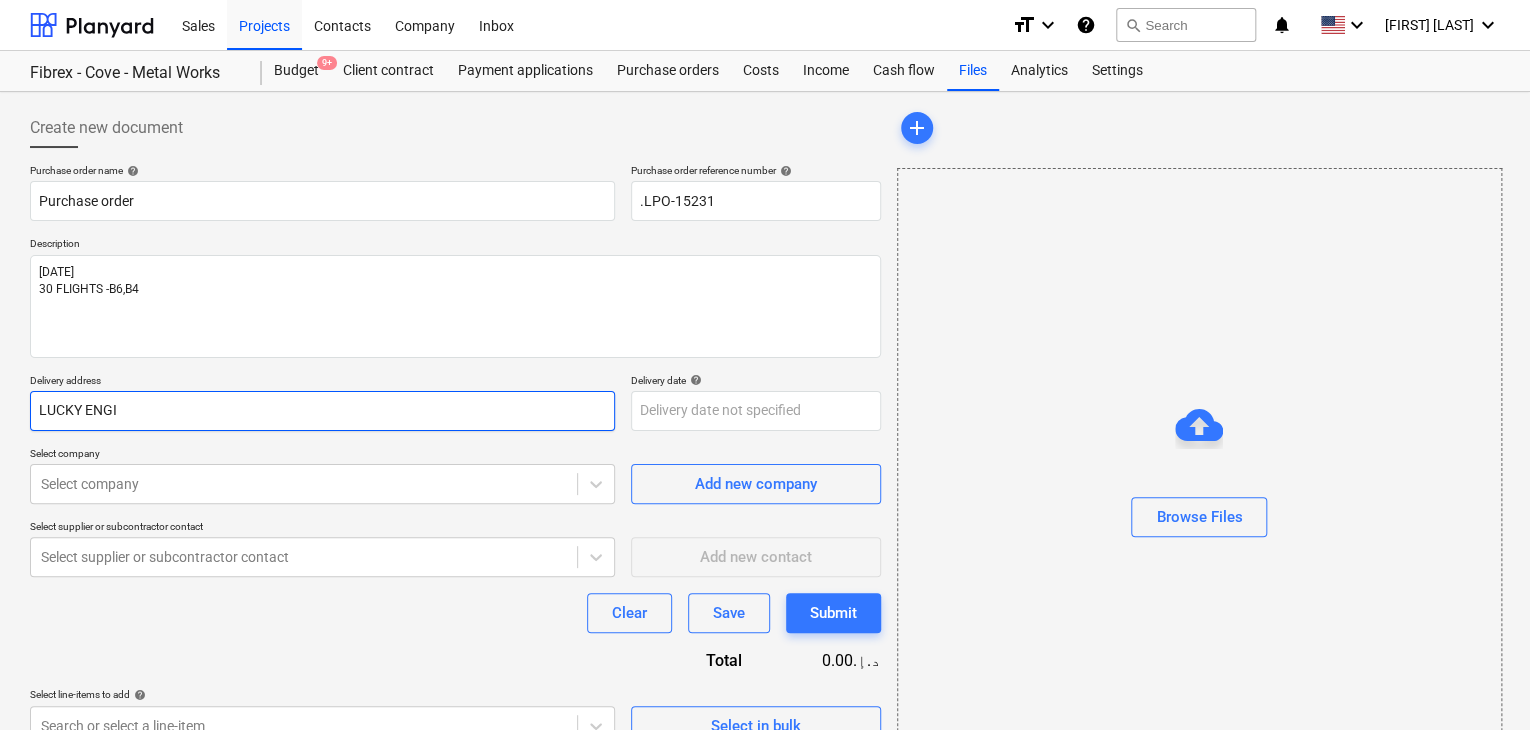 type on "x" 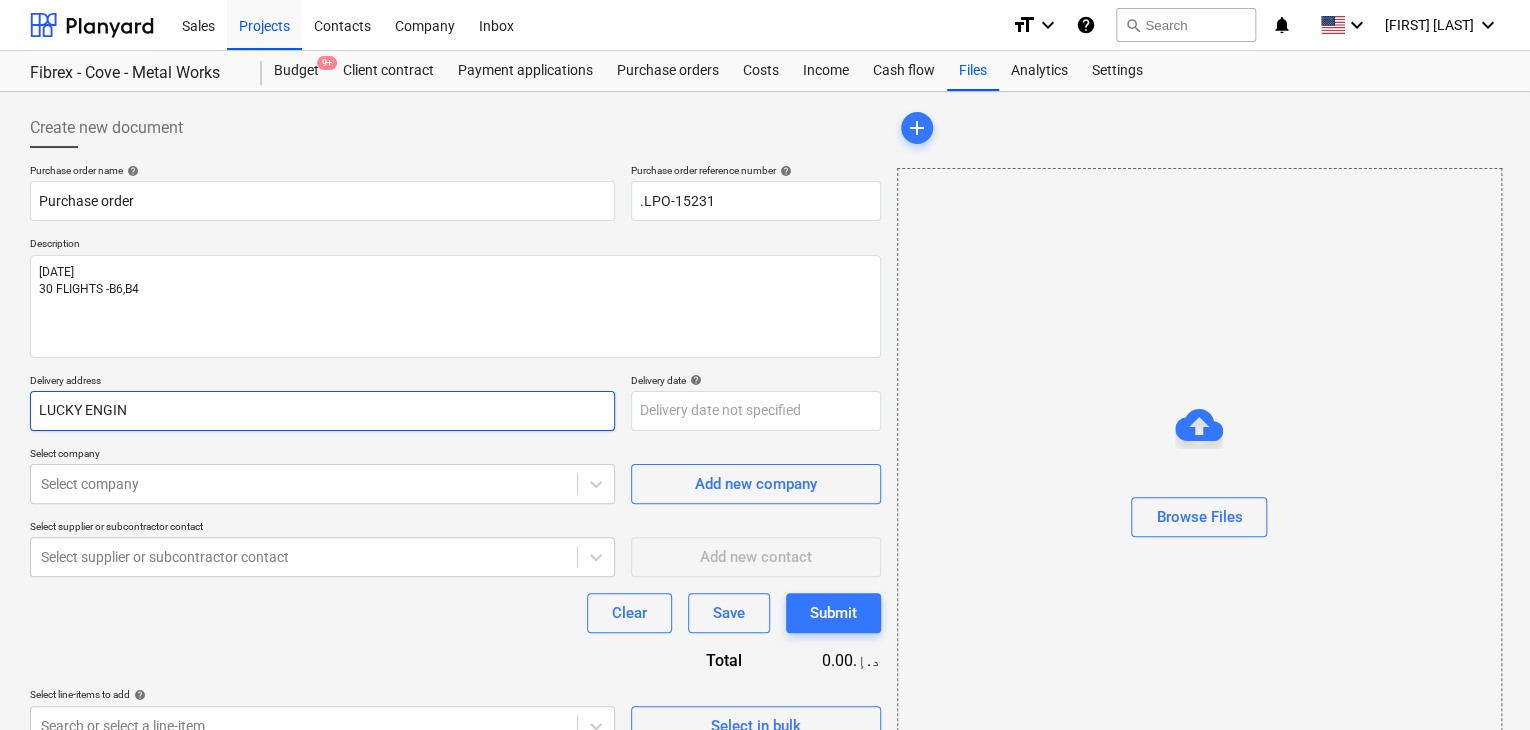 type on "x" 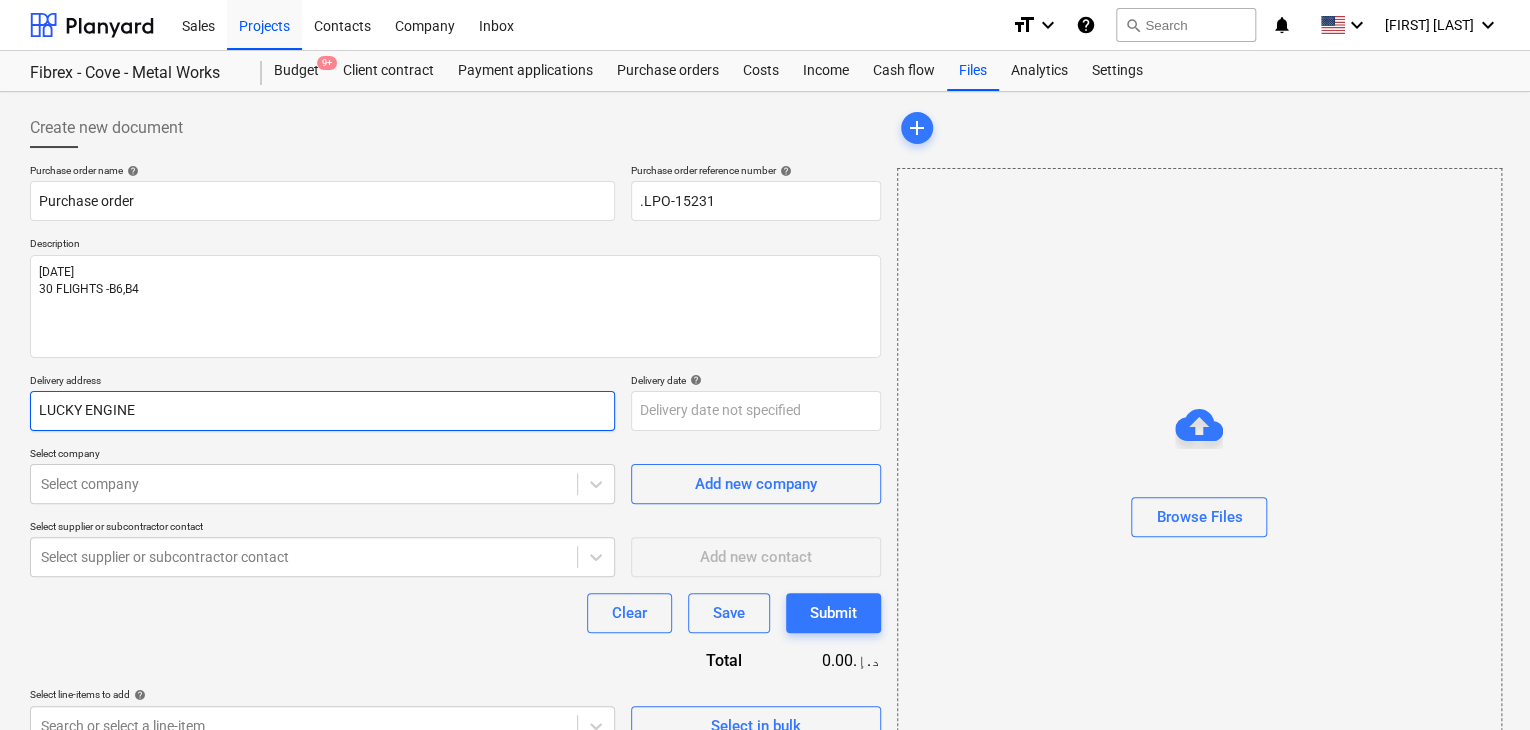 type on "x" 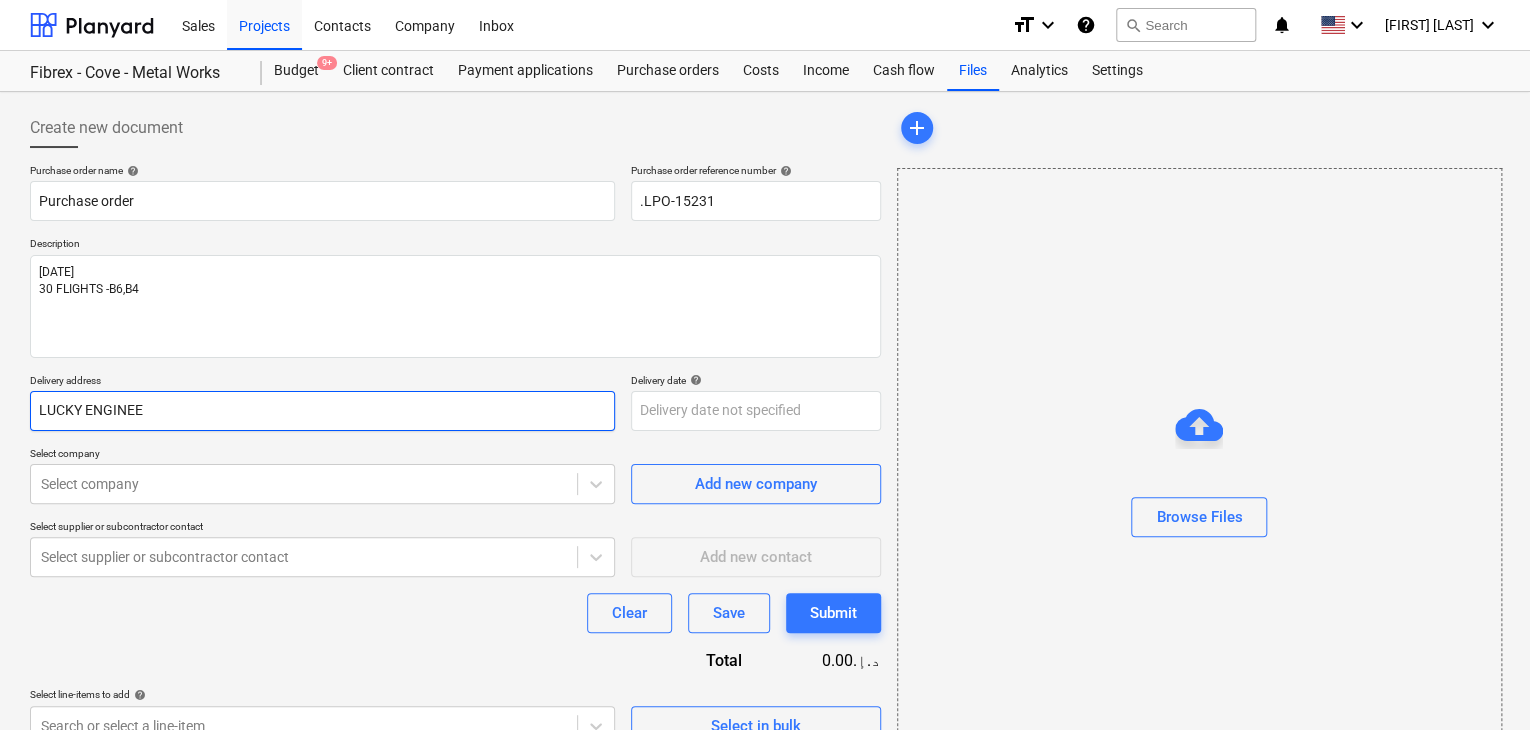 type on "x" 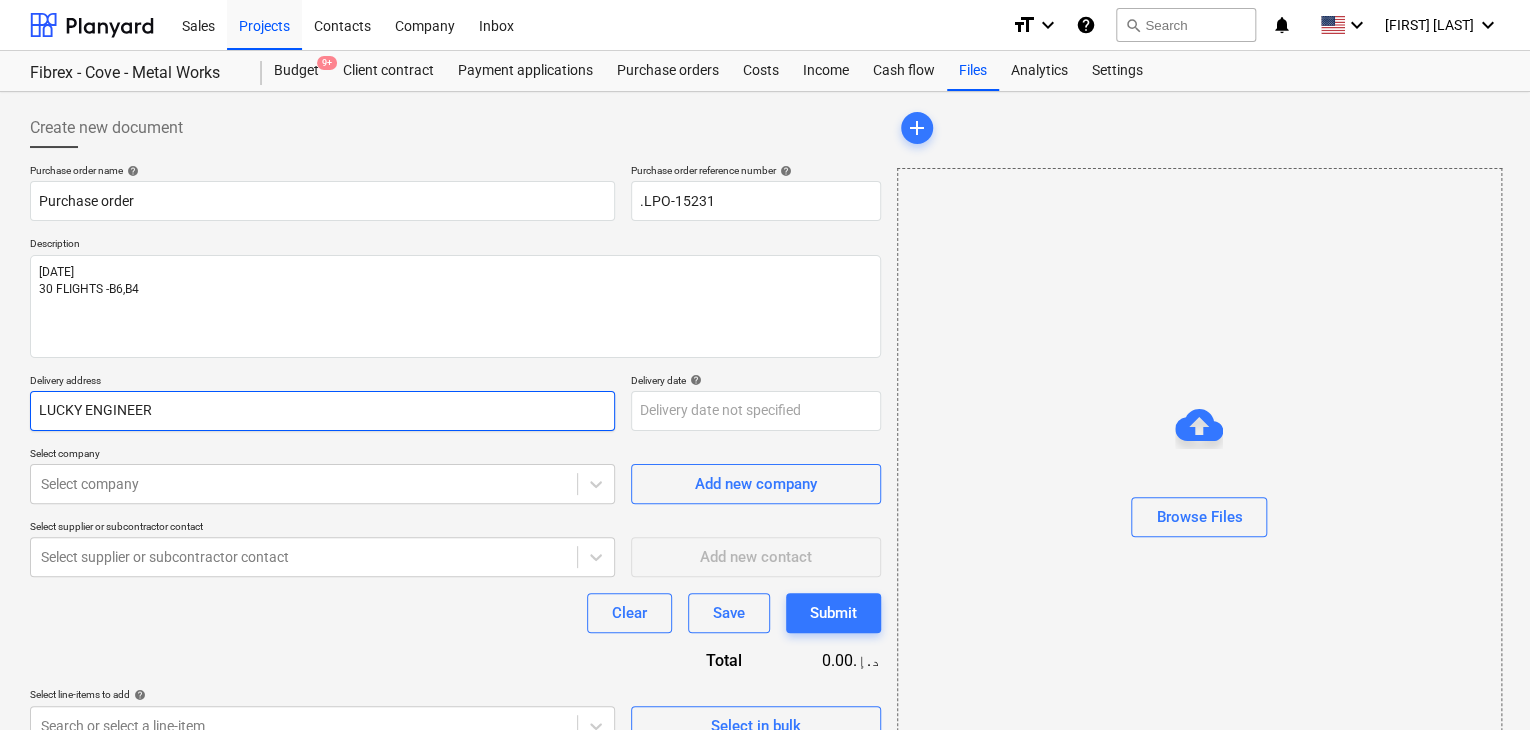 type on "LUCKY ENGINEERI" 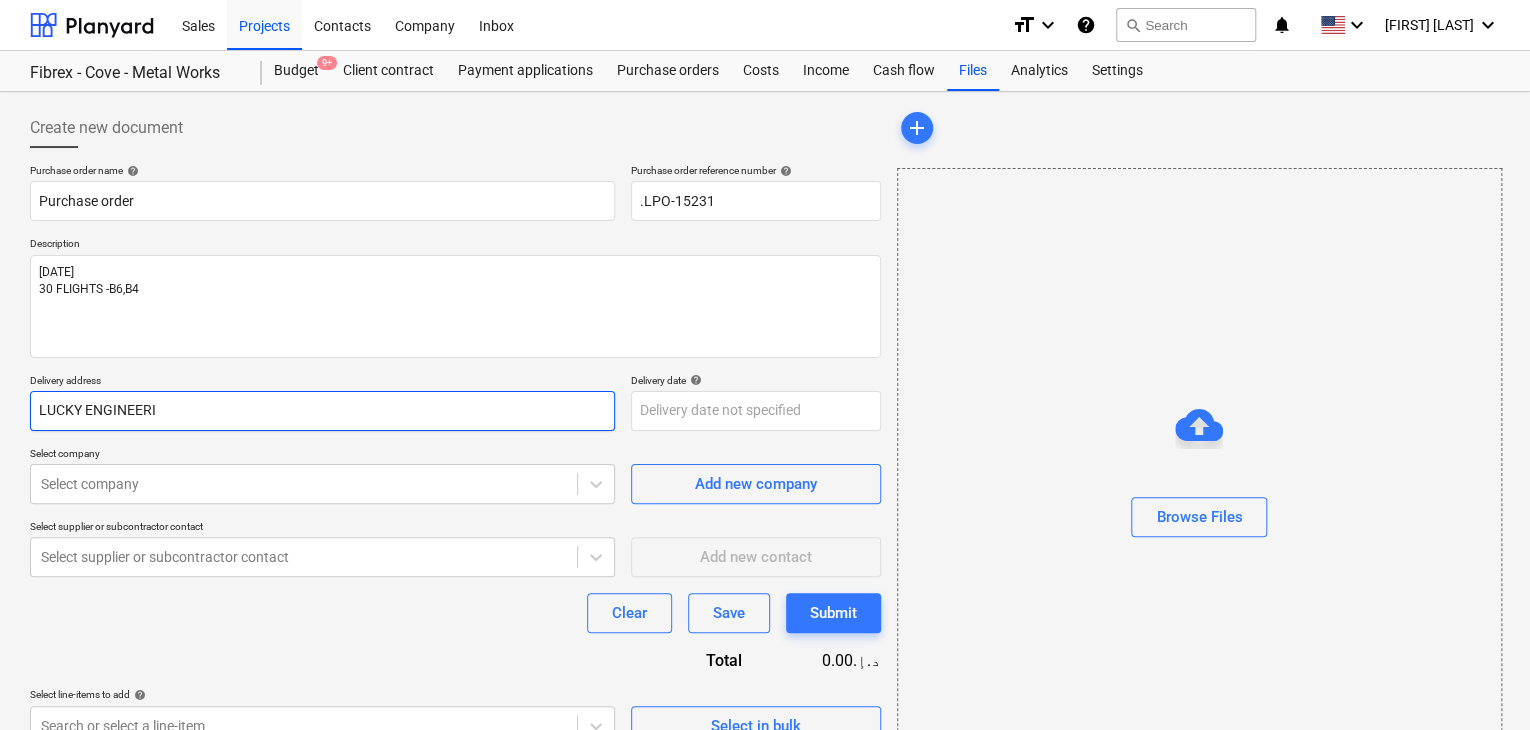 type on "x" 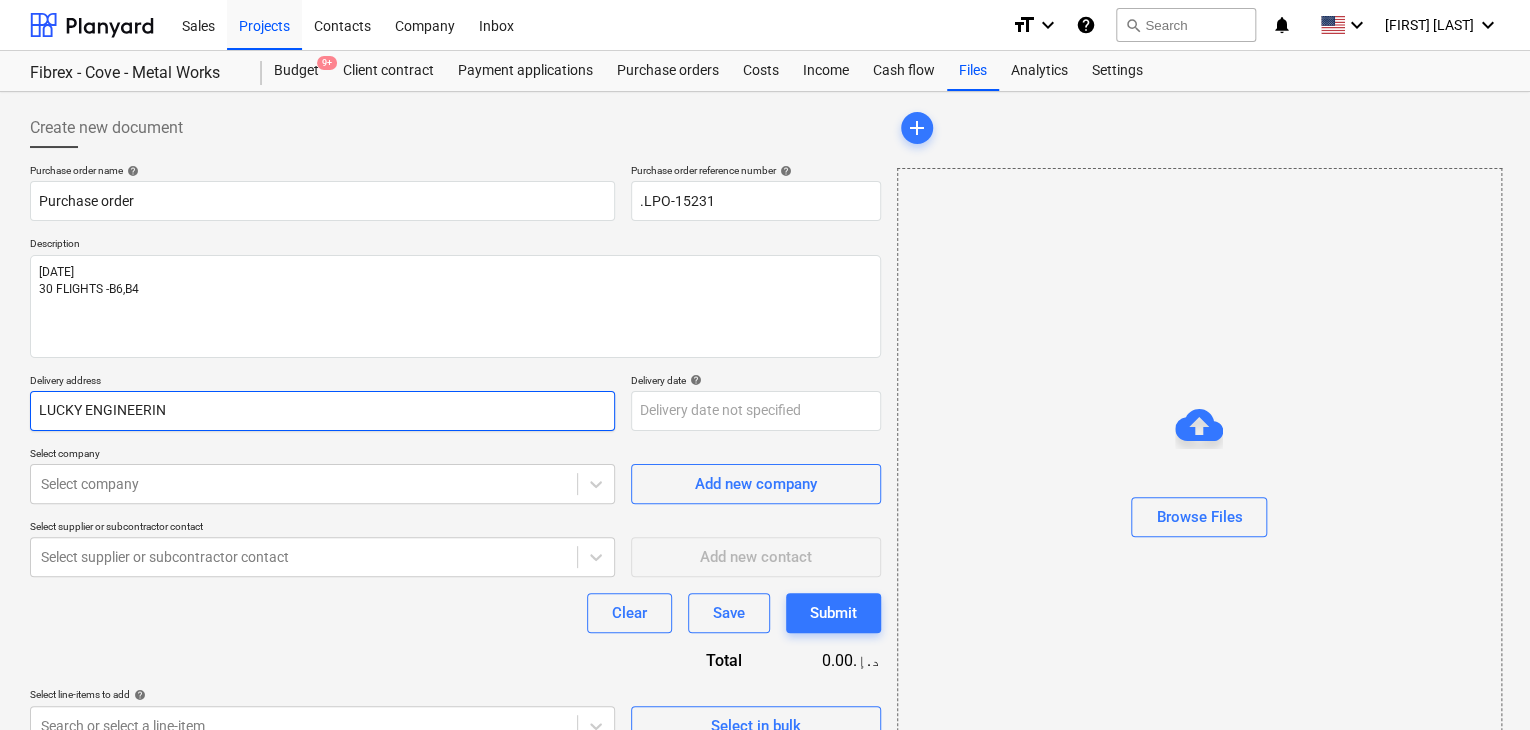 type on "x" 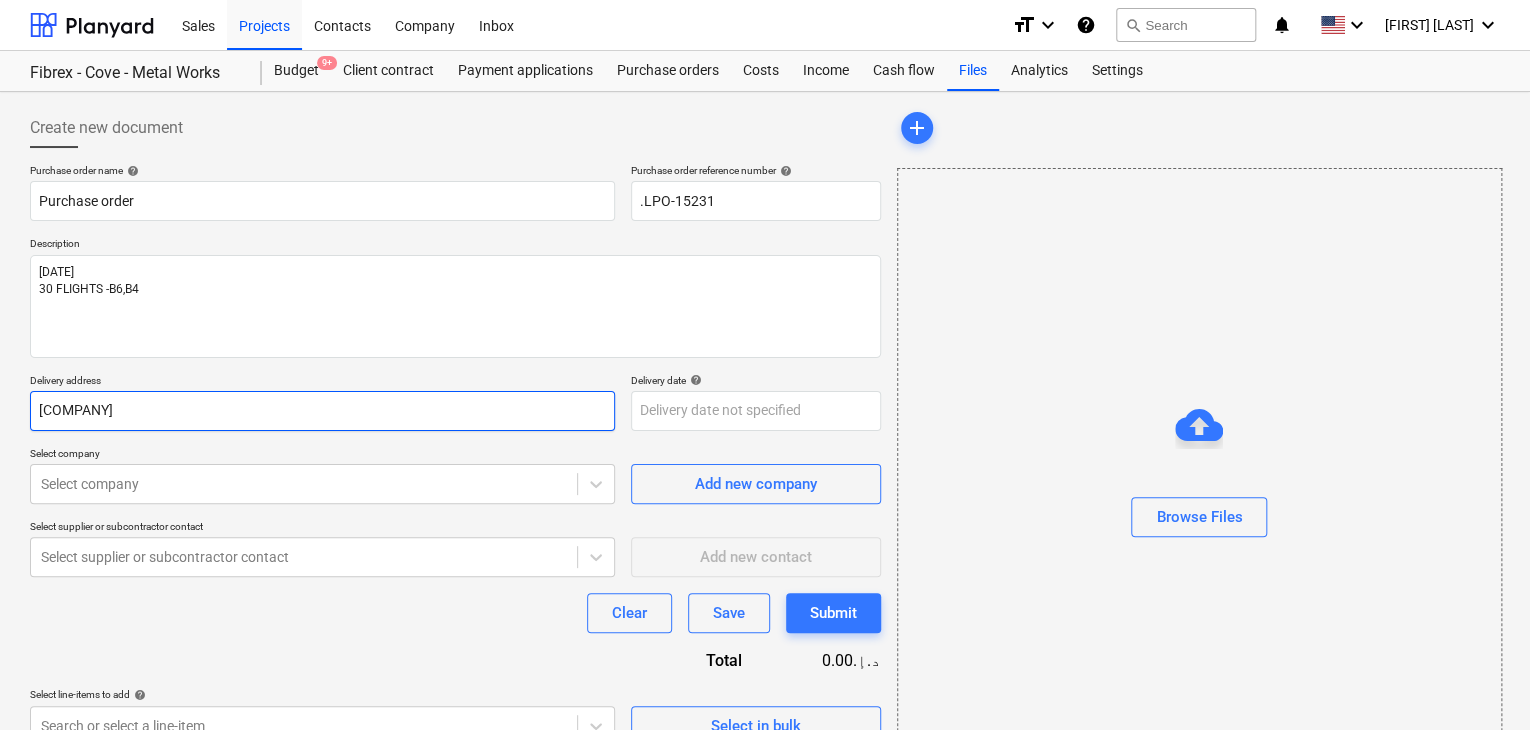 type on "x" 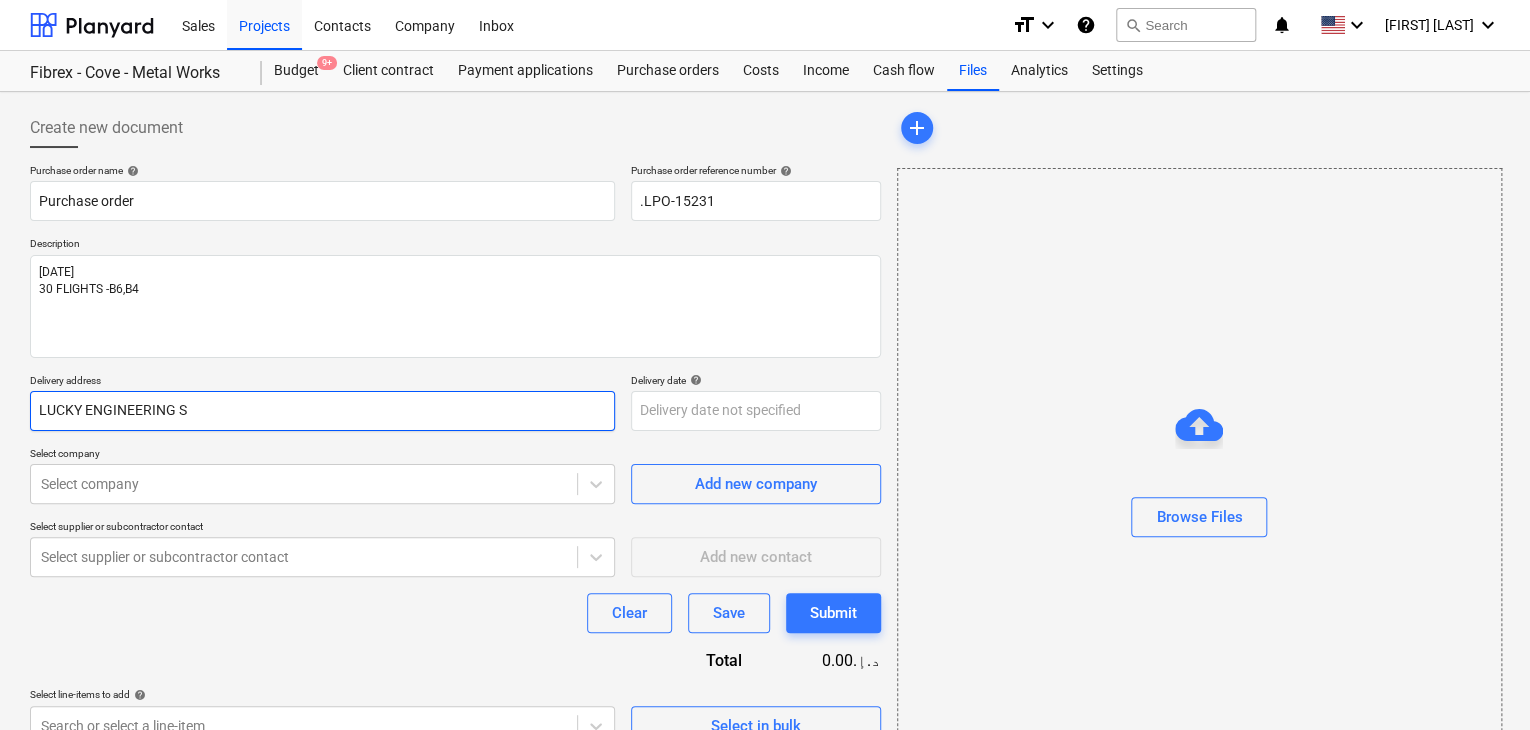 type on "x" 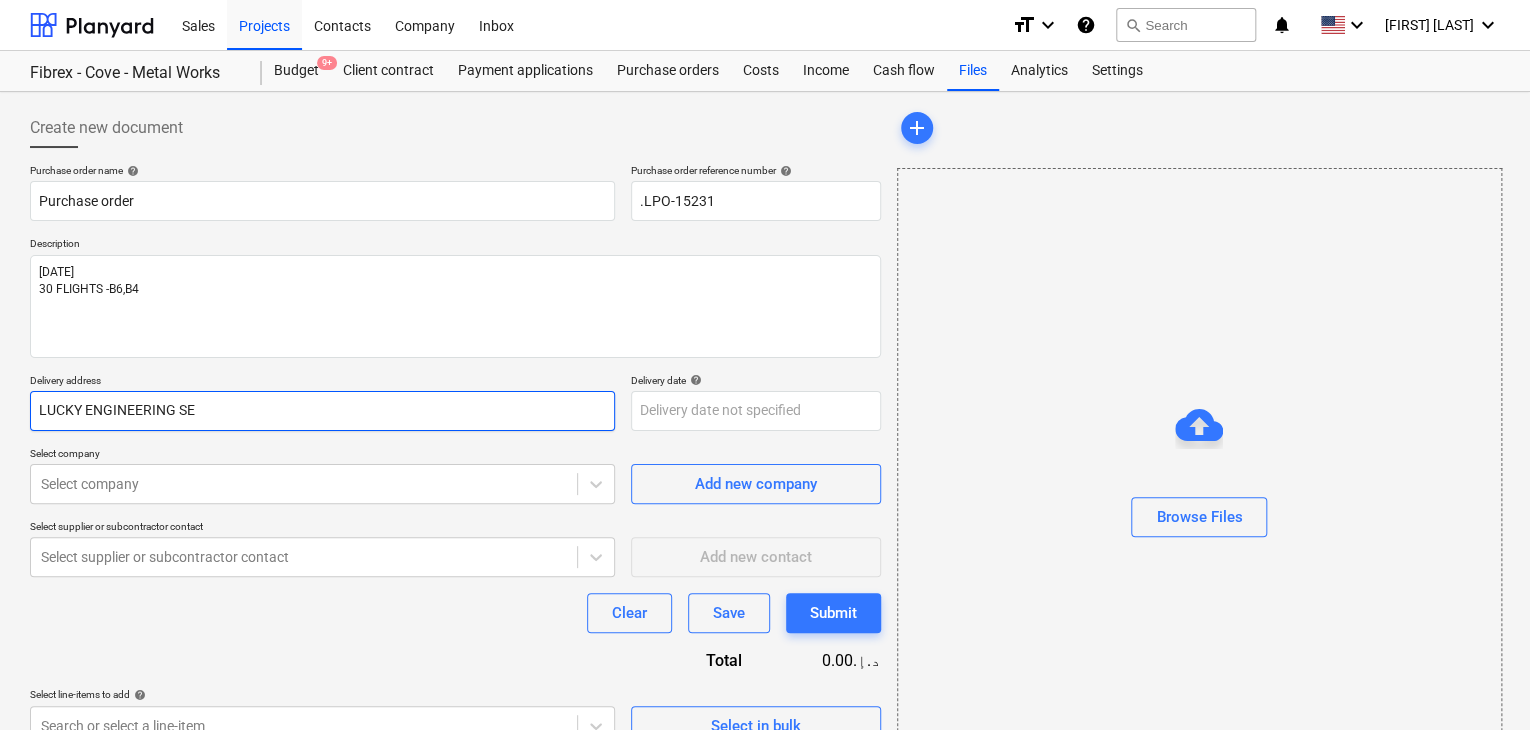 type on "x" 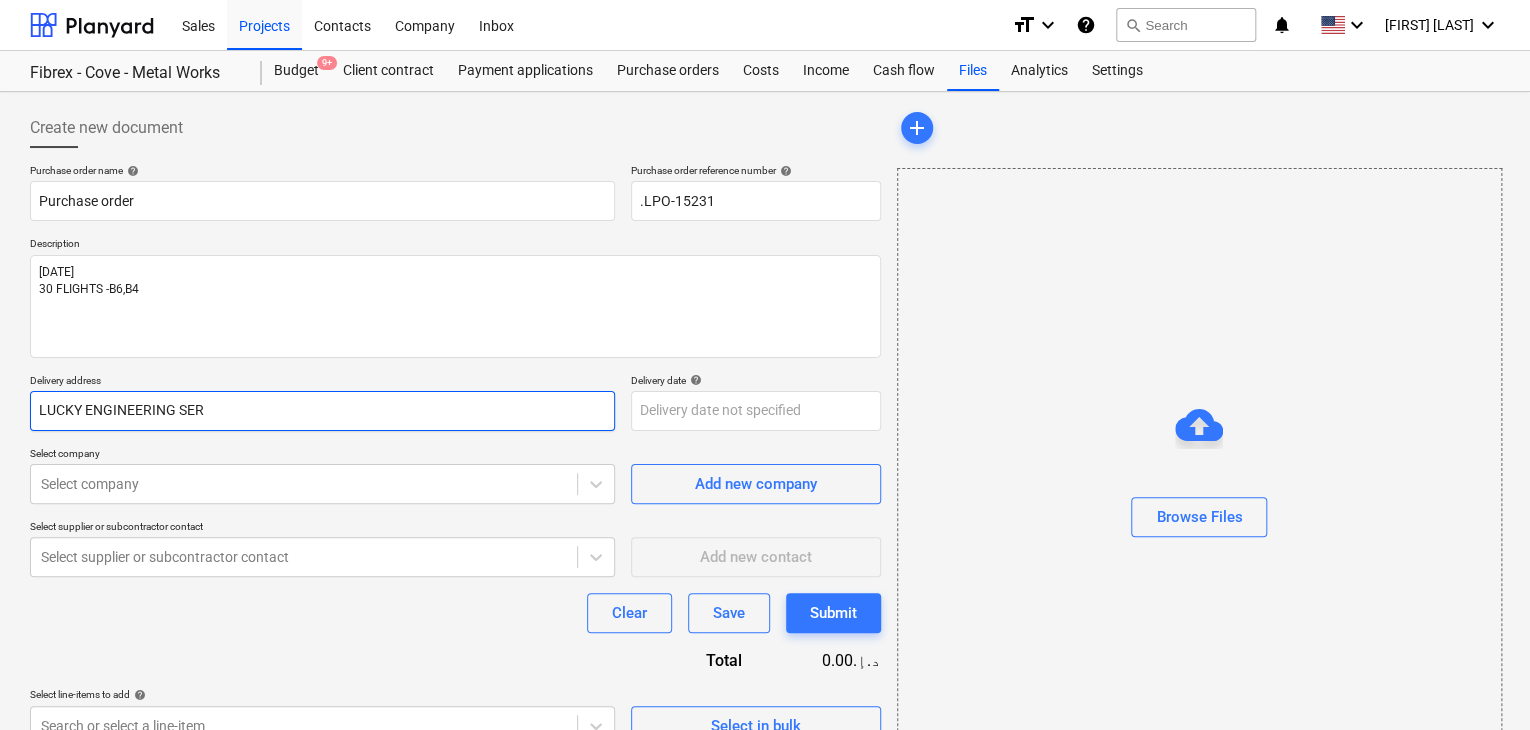 type on "x" 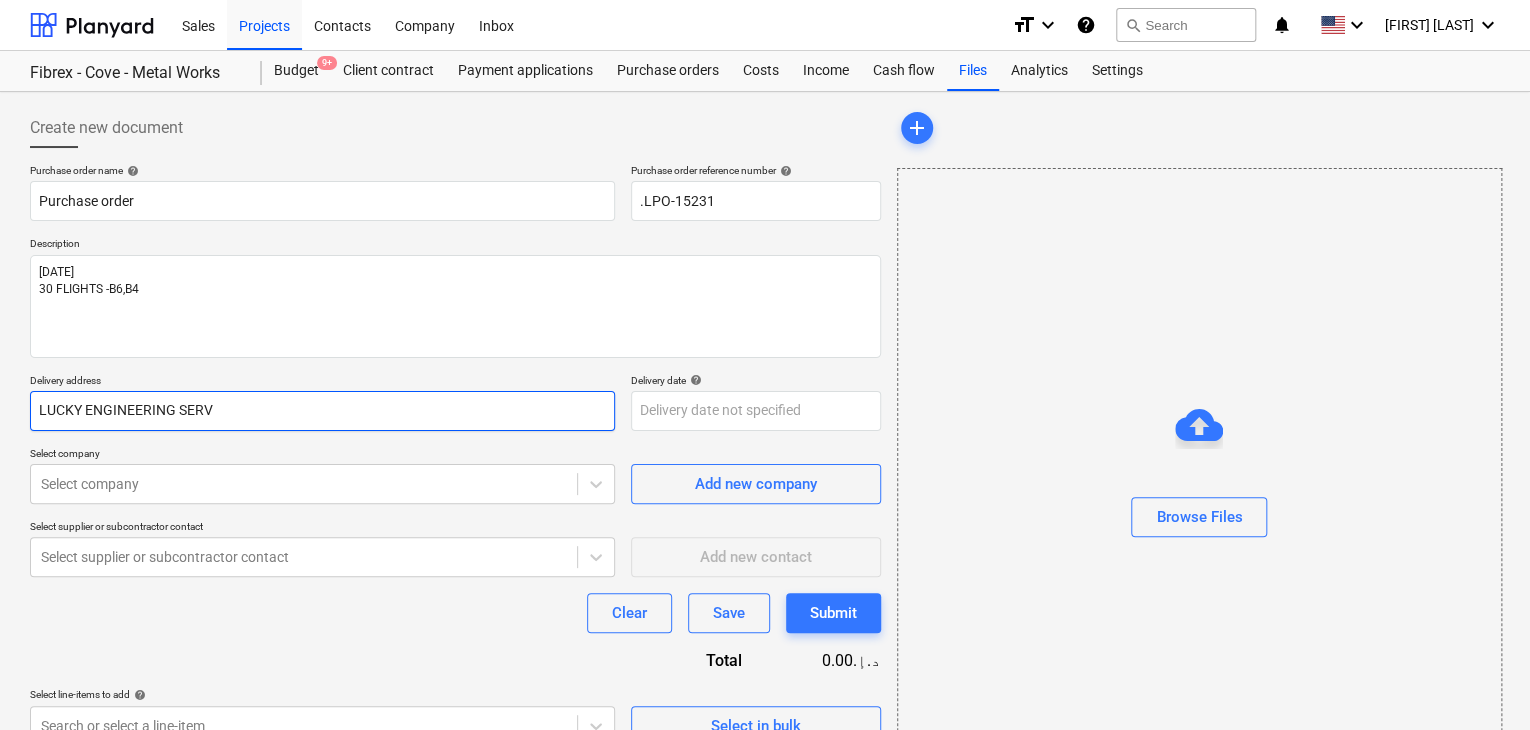 type on "x" 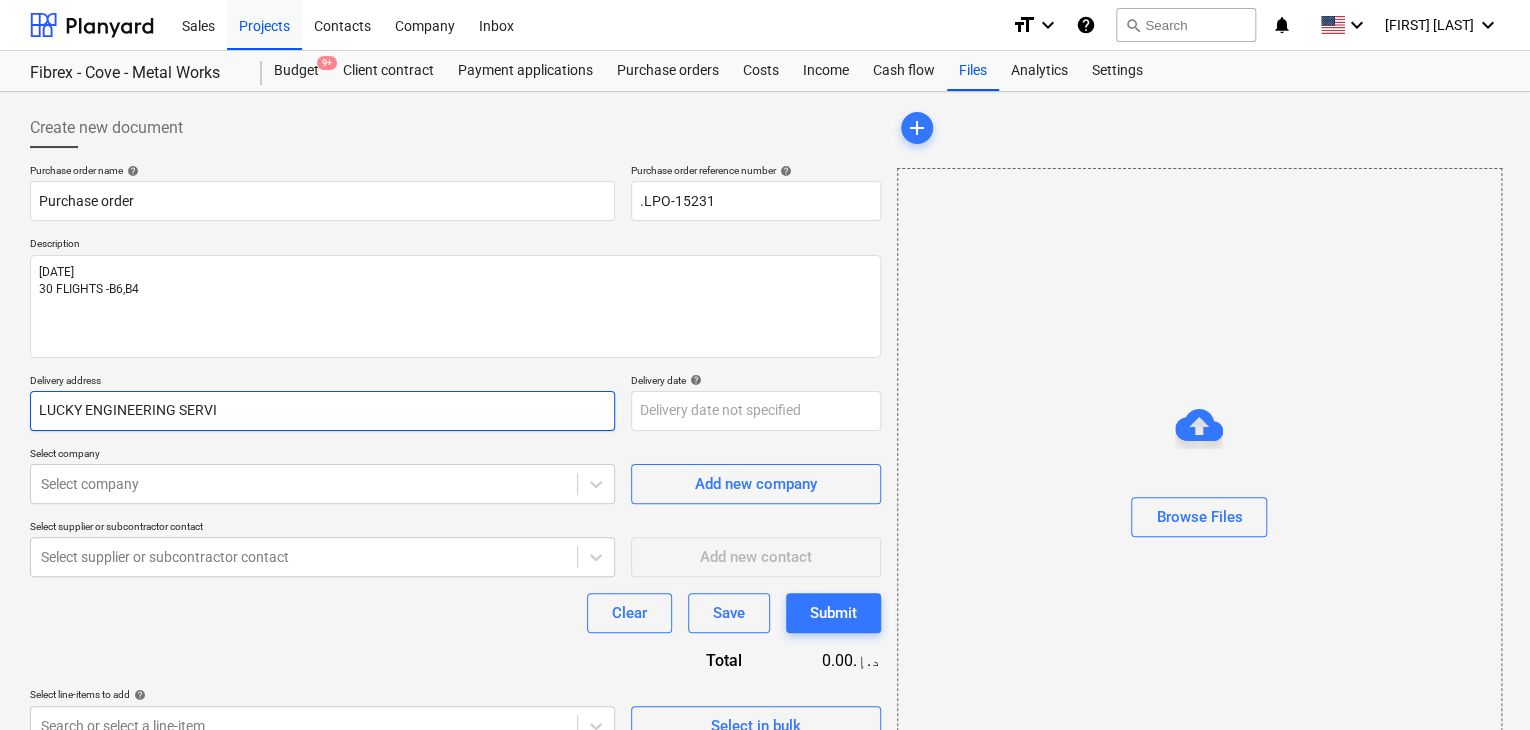 type on "x" 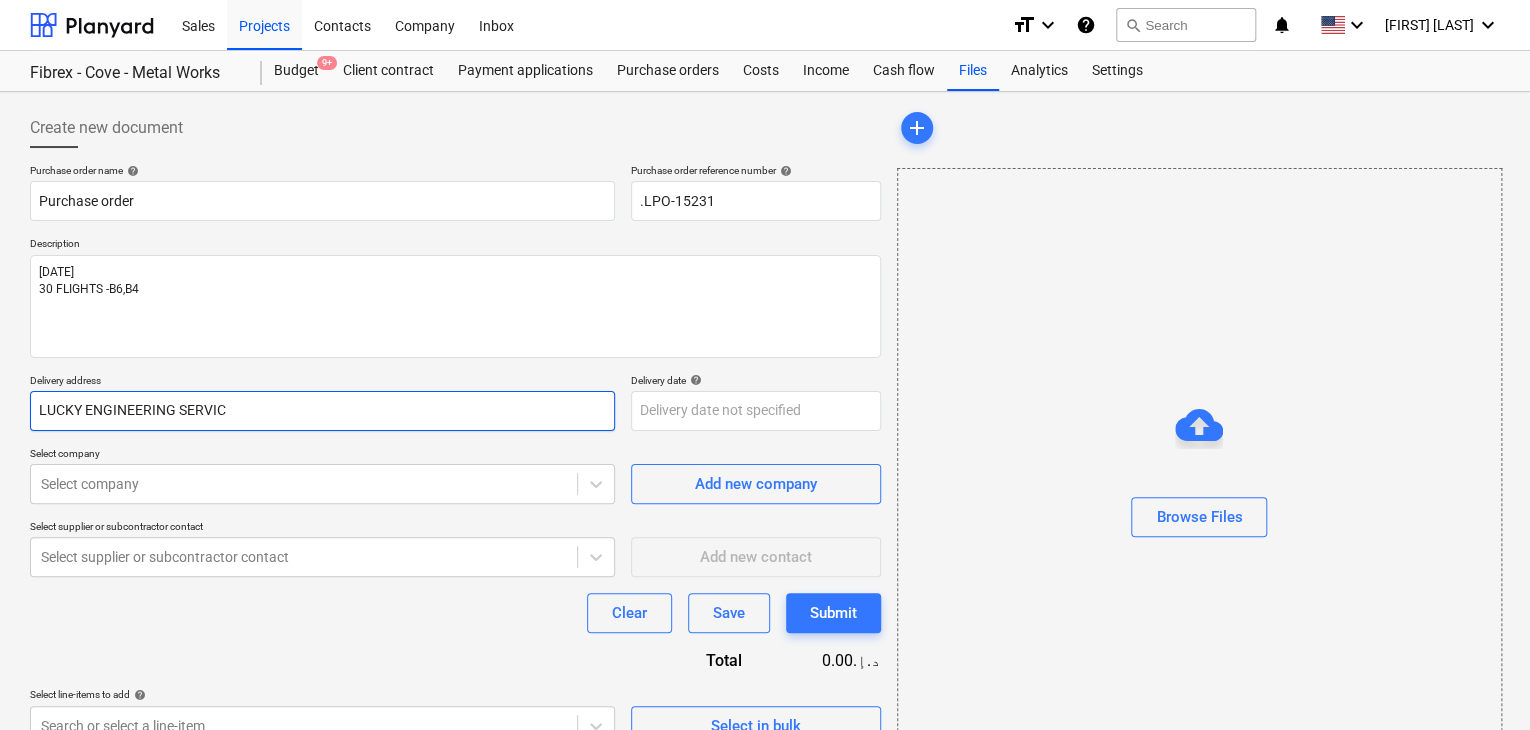 type on "x" 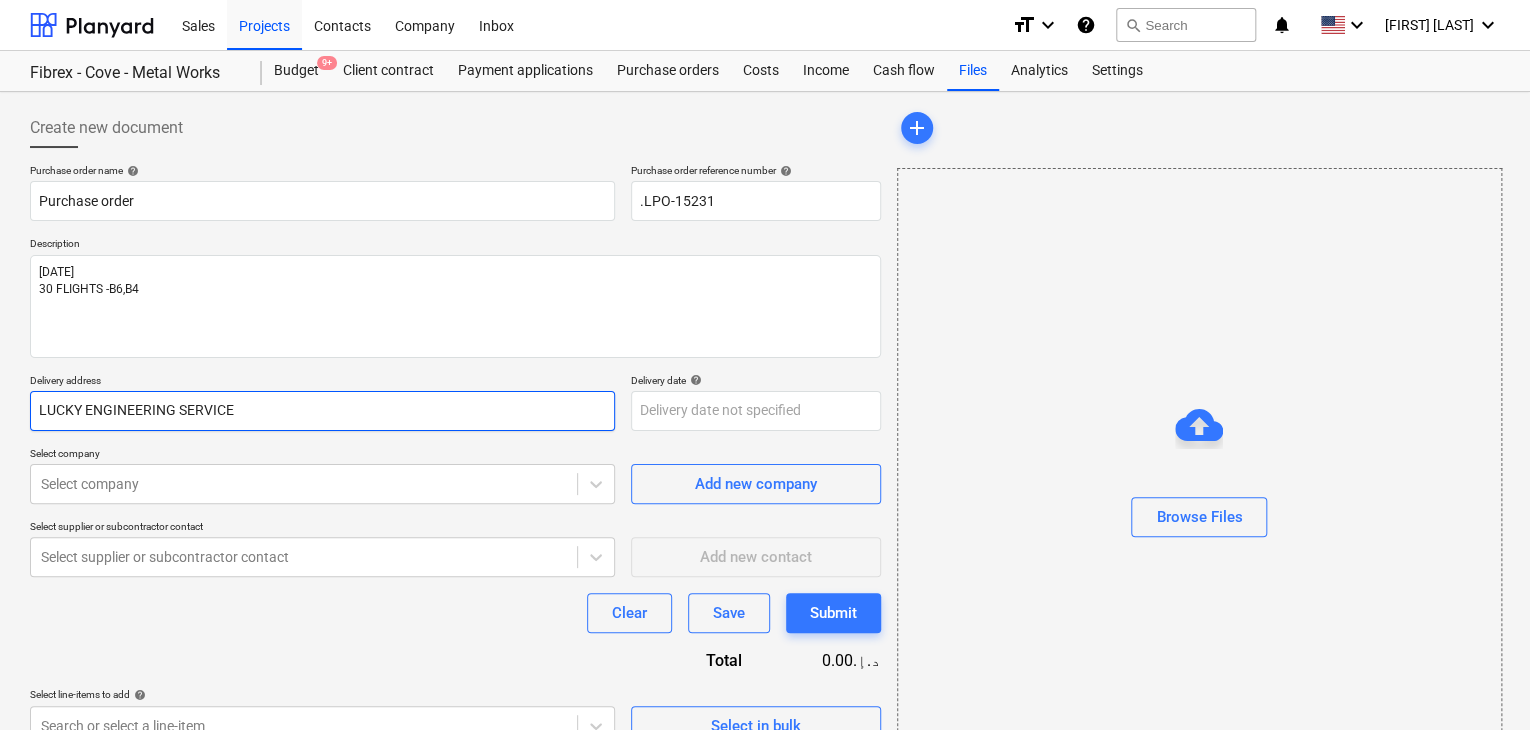 type on "x" 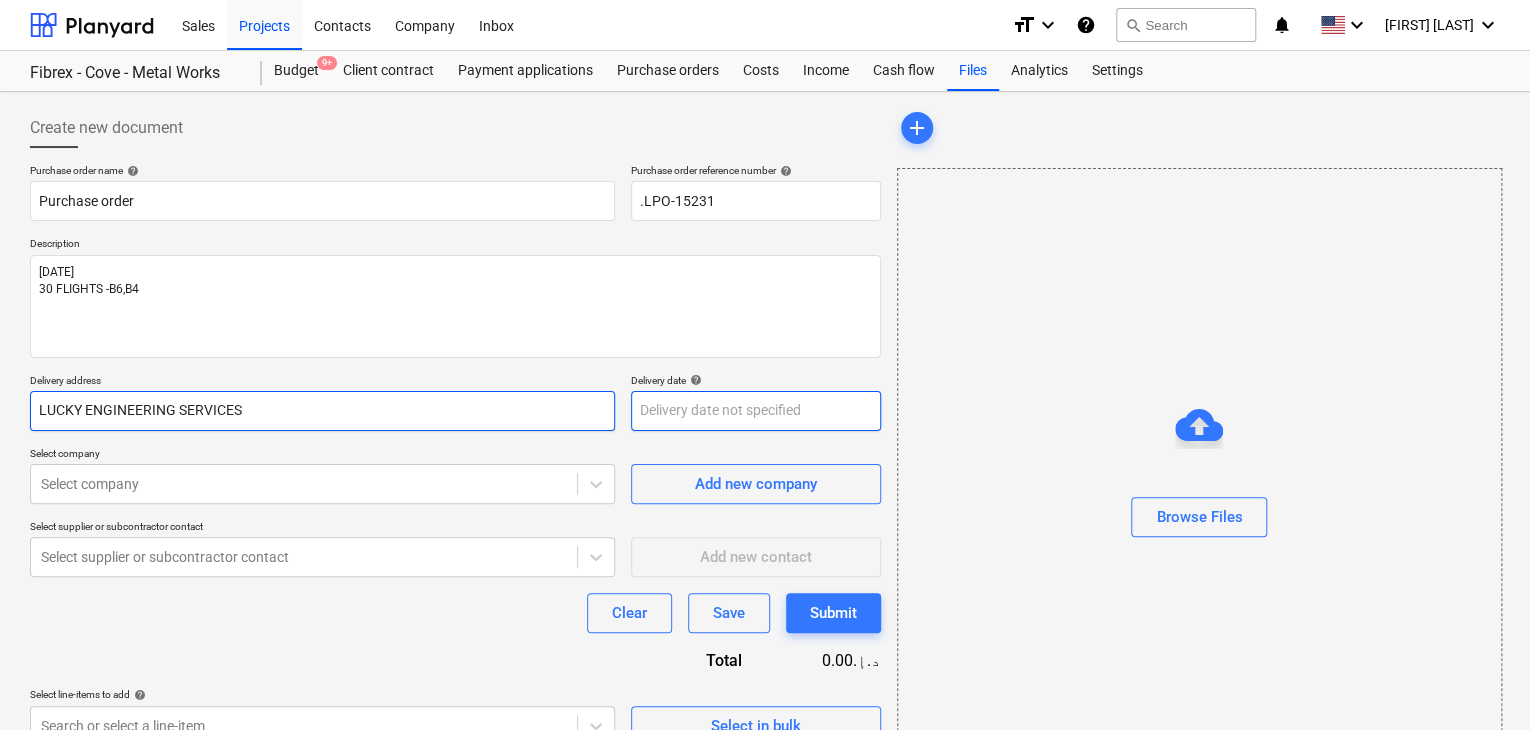 type on "LUCKY ENGINEERING SERVICES" 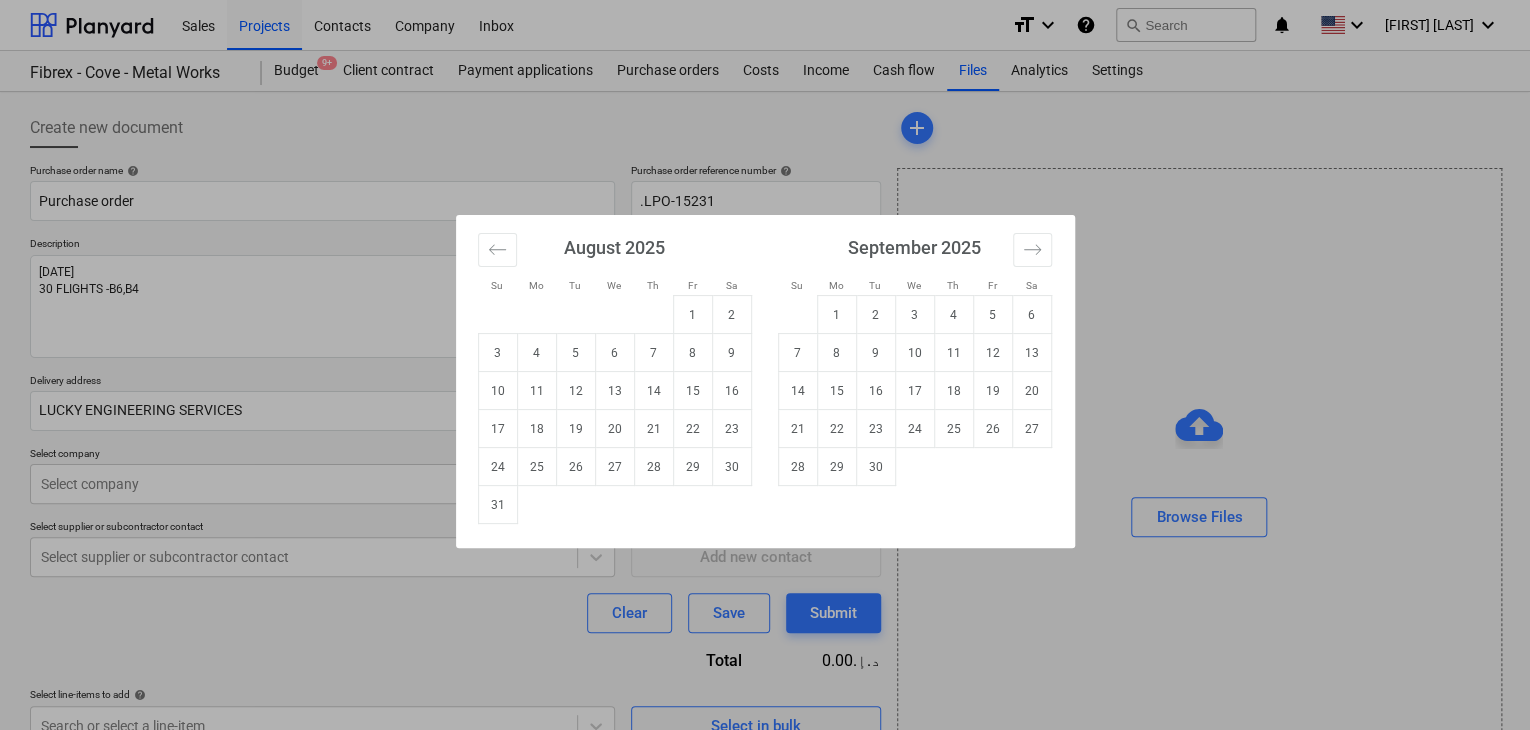 click on "Sales Projects Contacts Company Inbox format_size keyboard_arrow_down help search Search notifications 0 keyboard_arrow_down z. [LAST] keyboard_arrow_down Fibrex - Cove - Metal Works Budget 9+ Client contract Payment applications Purchase orders Costs Income Cash flow Files Analytics Settings Create new document Purchase order name help Purchase order Purchase order reference number help .LPO-15231 Description 01/AUG/2025
30 FLIGHTS -B6,B4 Delivery address [COMPANY] Delivery date help Press the down arrow key to interact with the calendar and
select a date. Press the question mark key to get the keyboard shortcuts for changing dates. Select company Select company Add new company Select supplier or subcontractor contact Select supplier or subcontractor contact Add new contact Clear Save Submit Total 0.00د.إ.‏ Select line-items to add help Search or select a line-item Select in bulk add Browse Files
x Su Mo Tu We Th Fr Sa Su Mo Tu We Th Fr Sa July 2025 1 2 3 4 5 6 7 8 9 1" at bounding box center [765, 365] 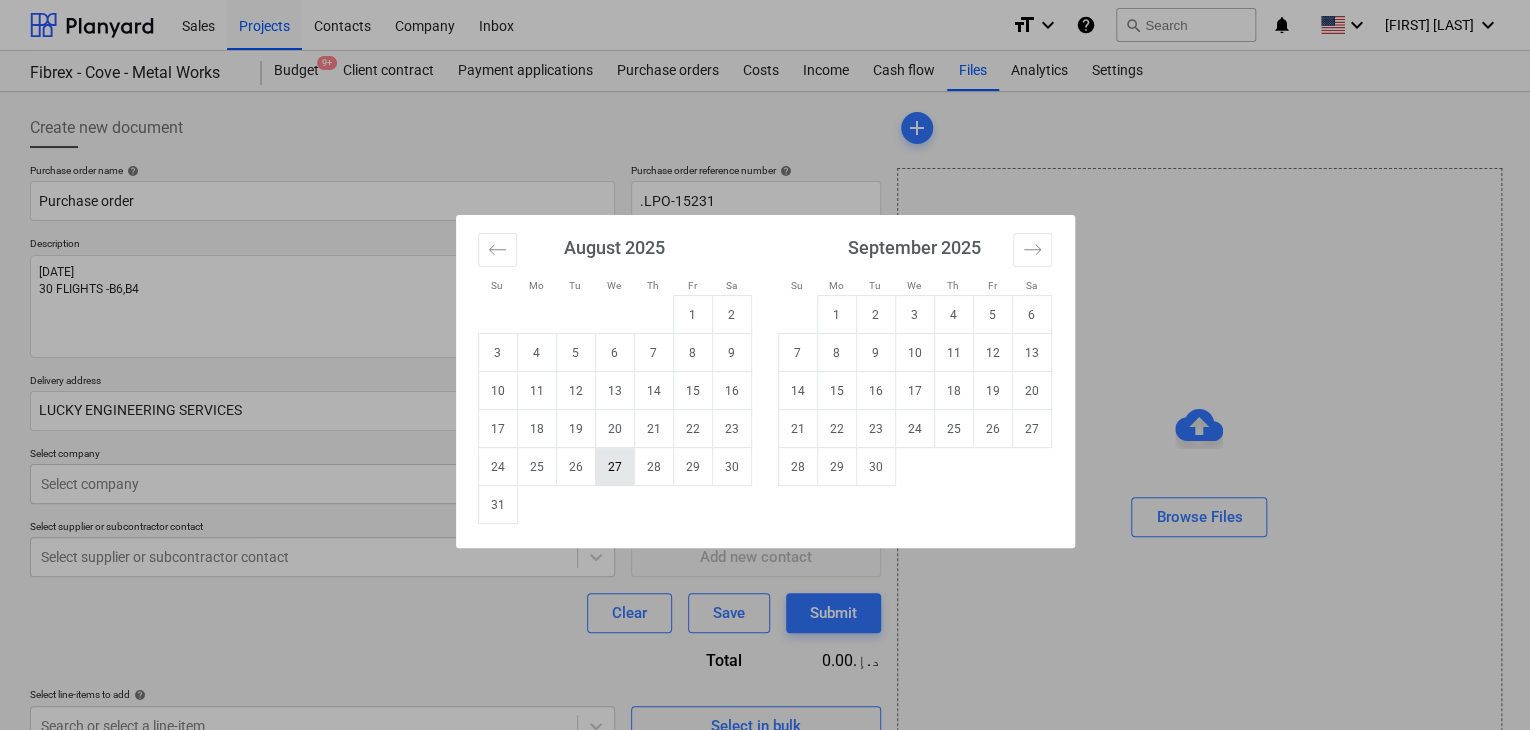 click on "27" at bounding box center (614, 467) 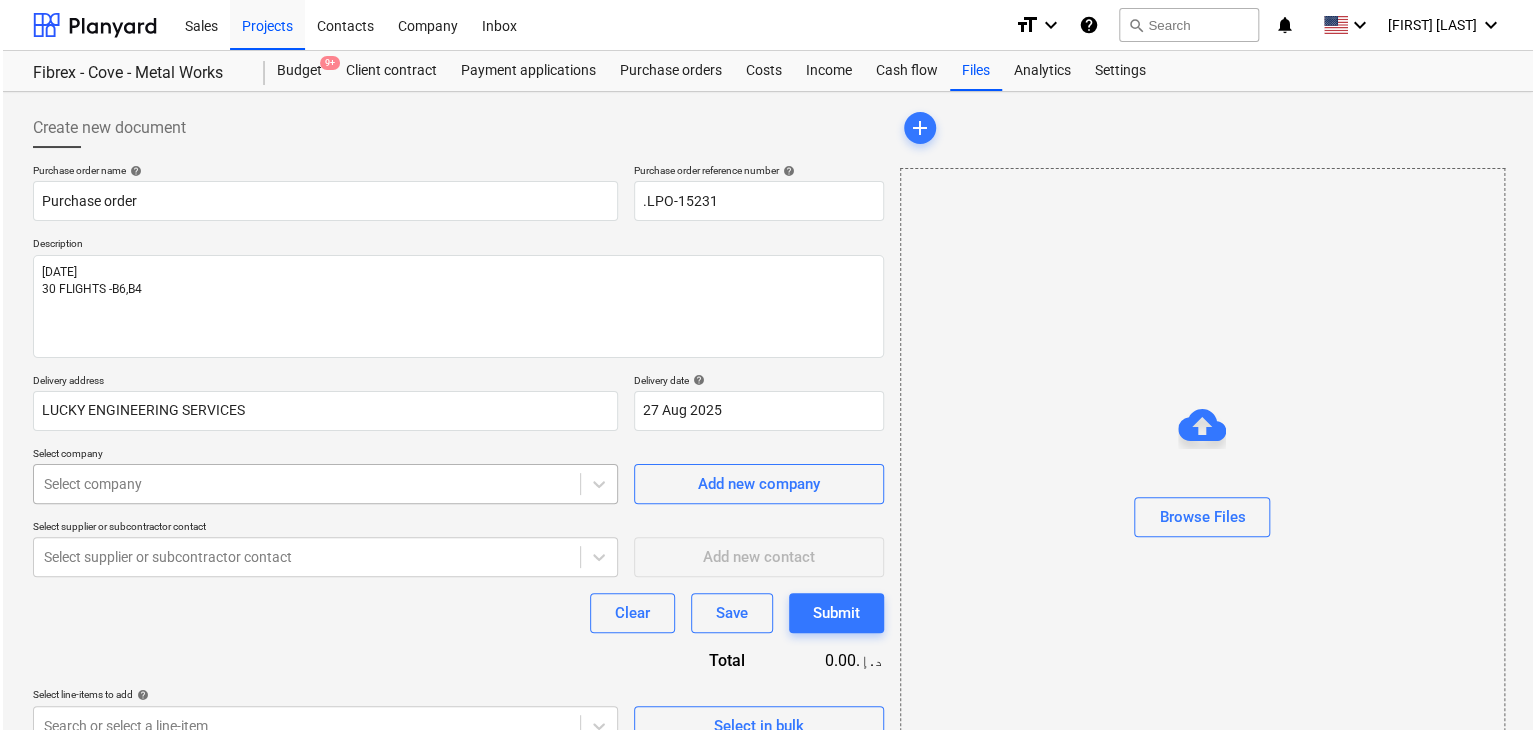 scroll, scrollTop: 71, scrollLeft: 0, axis: vertical 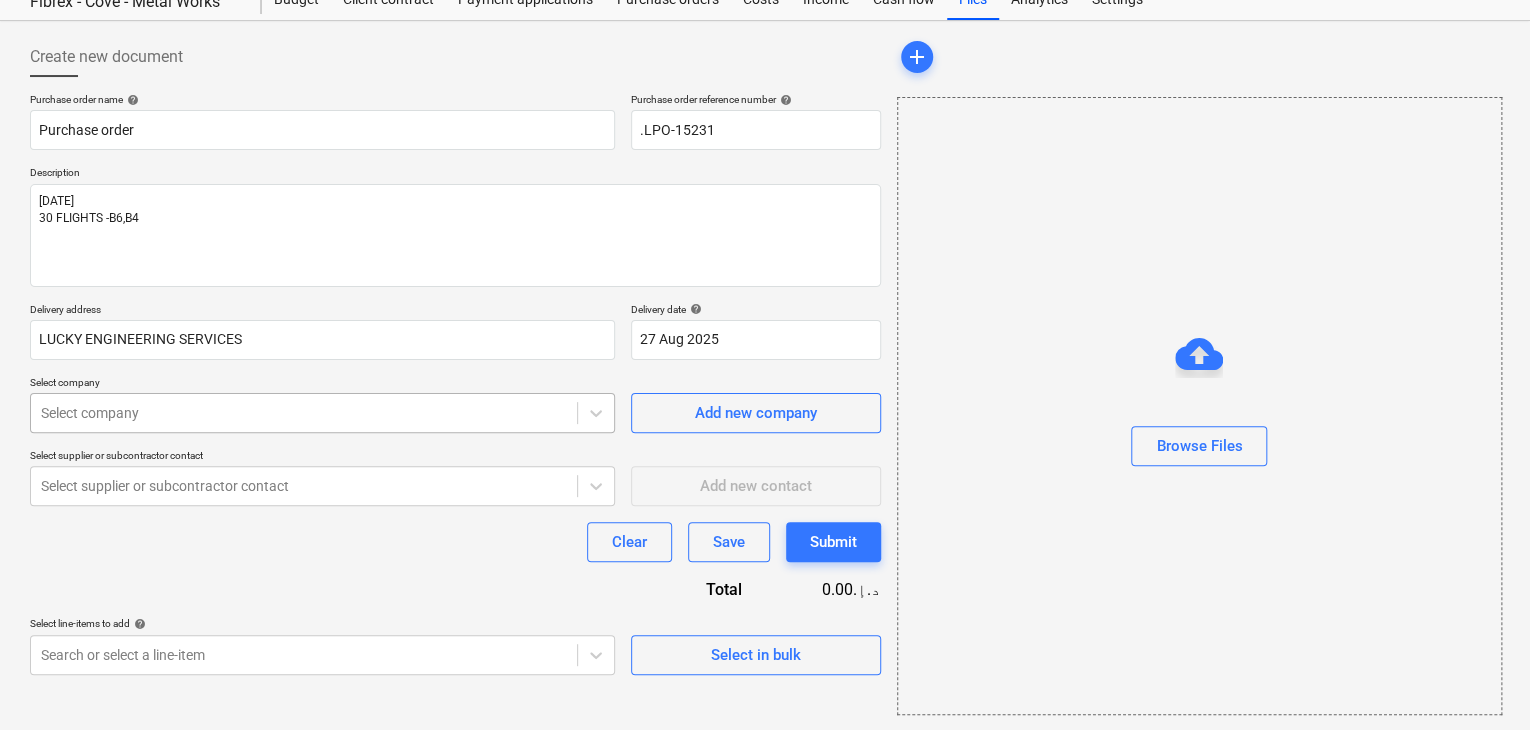 click on "Sales Projects Contacts Company Inbox format_size keyboard_arrow_down help search Search notifications 0 keyboard_arrow_down z. [LAST] keyboard_arrow_down Fibrex - Cove - Metal Works Budget 9+ Client contract Payment applications Purchase orders Costs Income Cash flow Files Analytics Settings Create new document Purchase order name help Purchase order Purchase order reference number help .LPO-15231 Description 01/AUG/2025
30 FLIGHTS -B6,B4 Delivery address [COMPANY] Delivery date help 27 Aug 2025 27.08.2025 Press the down arrow key to interact with the calendar and
select a date. Press the question mark key to get the keyboard shortcuts for changing dates. Select company Select company Add new company Select supplier or subcontractor contact Select supplier or subcontractor contact Add new contact Clear Save Submit Total 0.00د.إ.‏ Select line-items to add help Search or select a line-item Select in bulk add Browse Files
x" at bounding box center [765, 294] 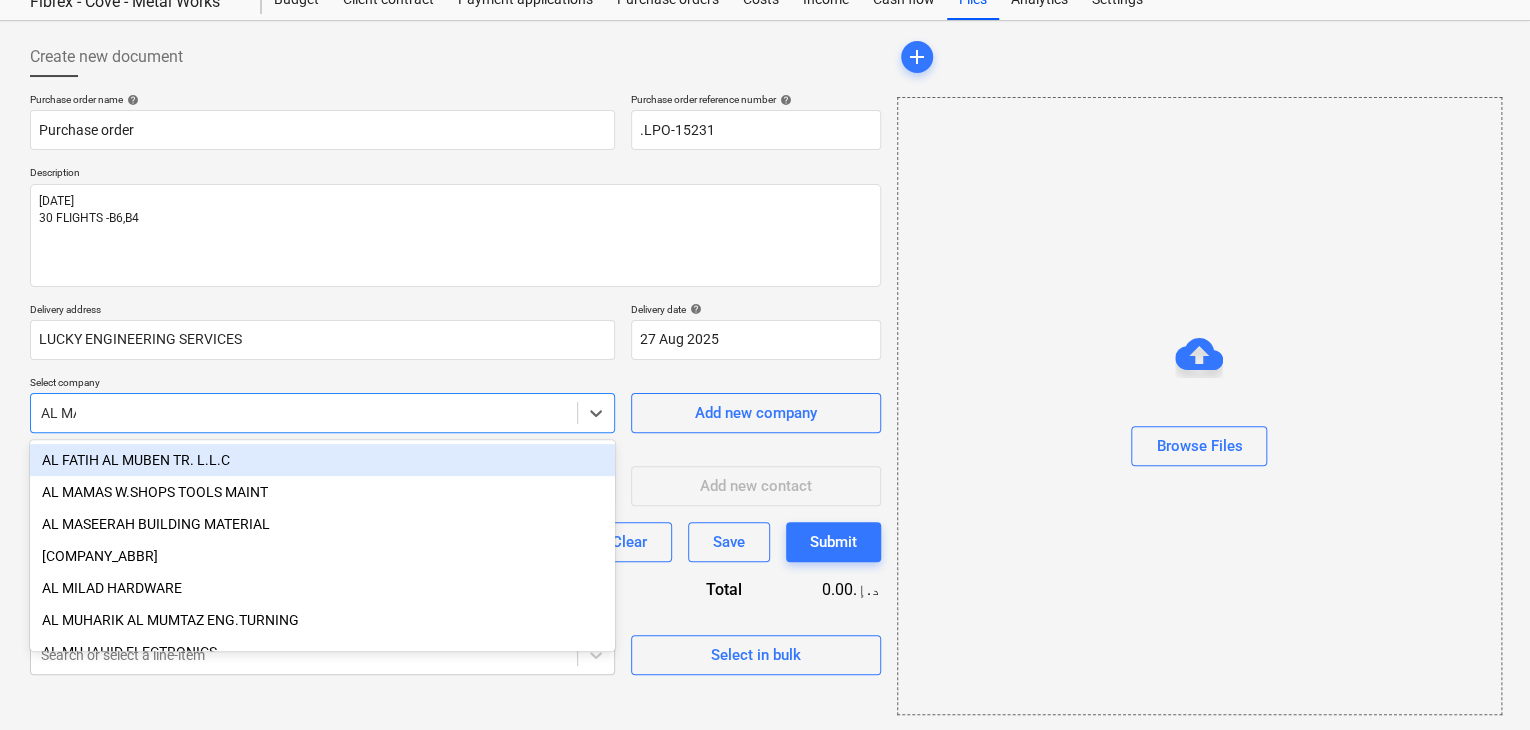 type on "AL MAS" 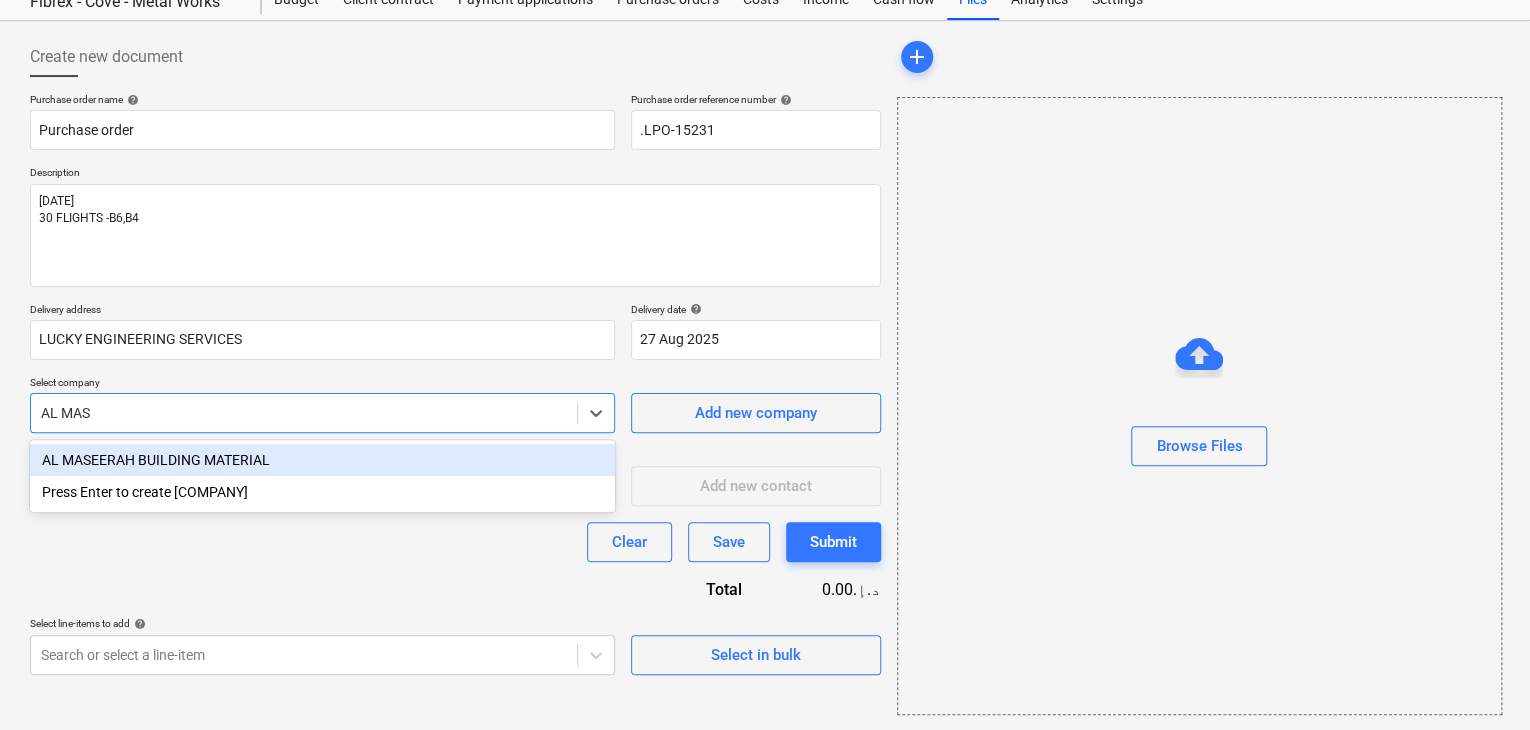 click on "AL MASEERAH BUILDING MATERIAL" at bounding box center [322, 460] 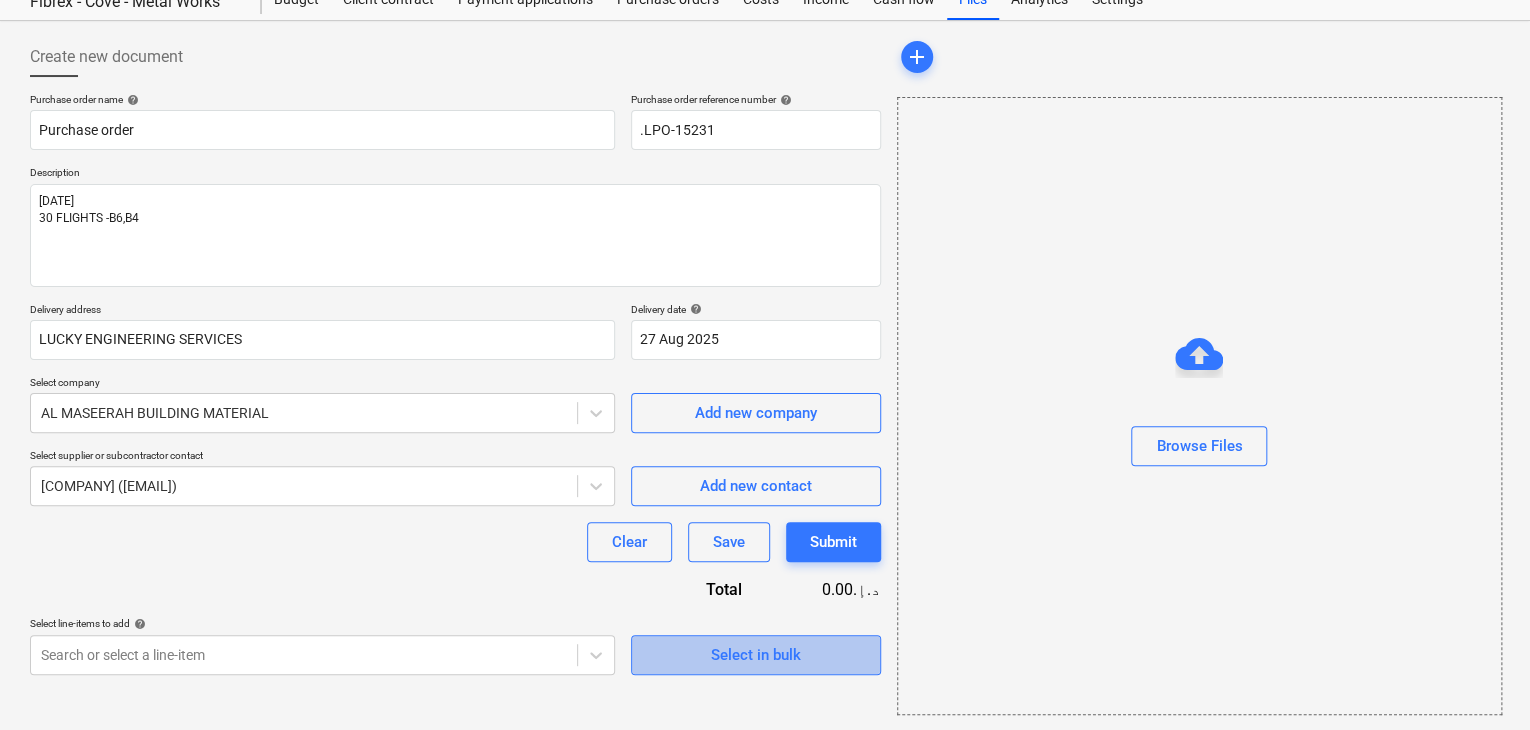 click on "Select in bulk" at bounding box center [756, 655] 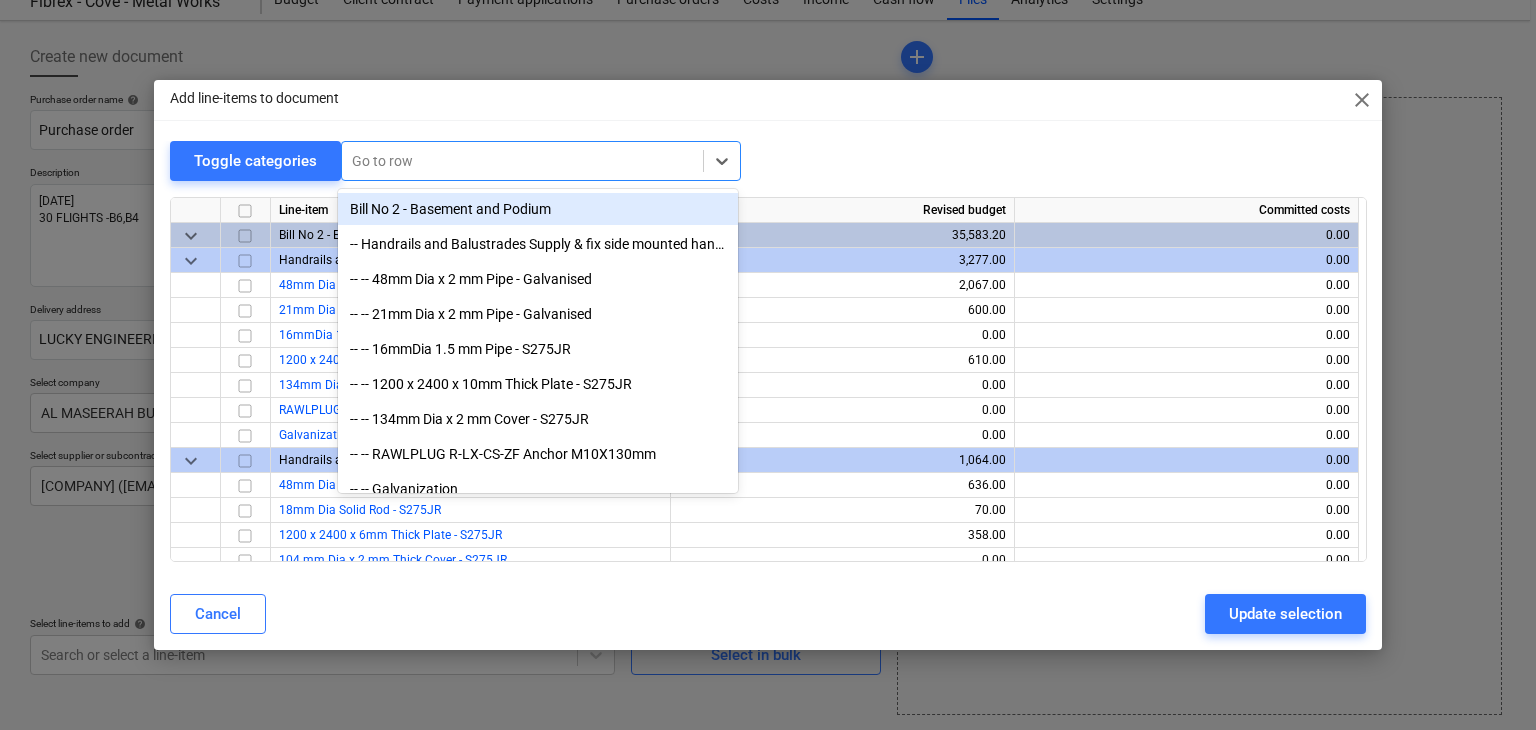 click at bounding box center [522, 161] 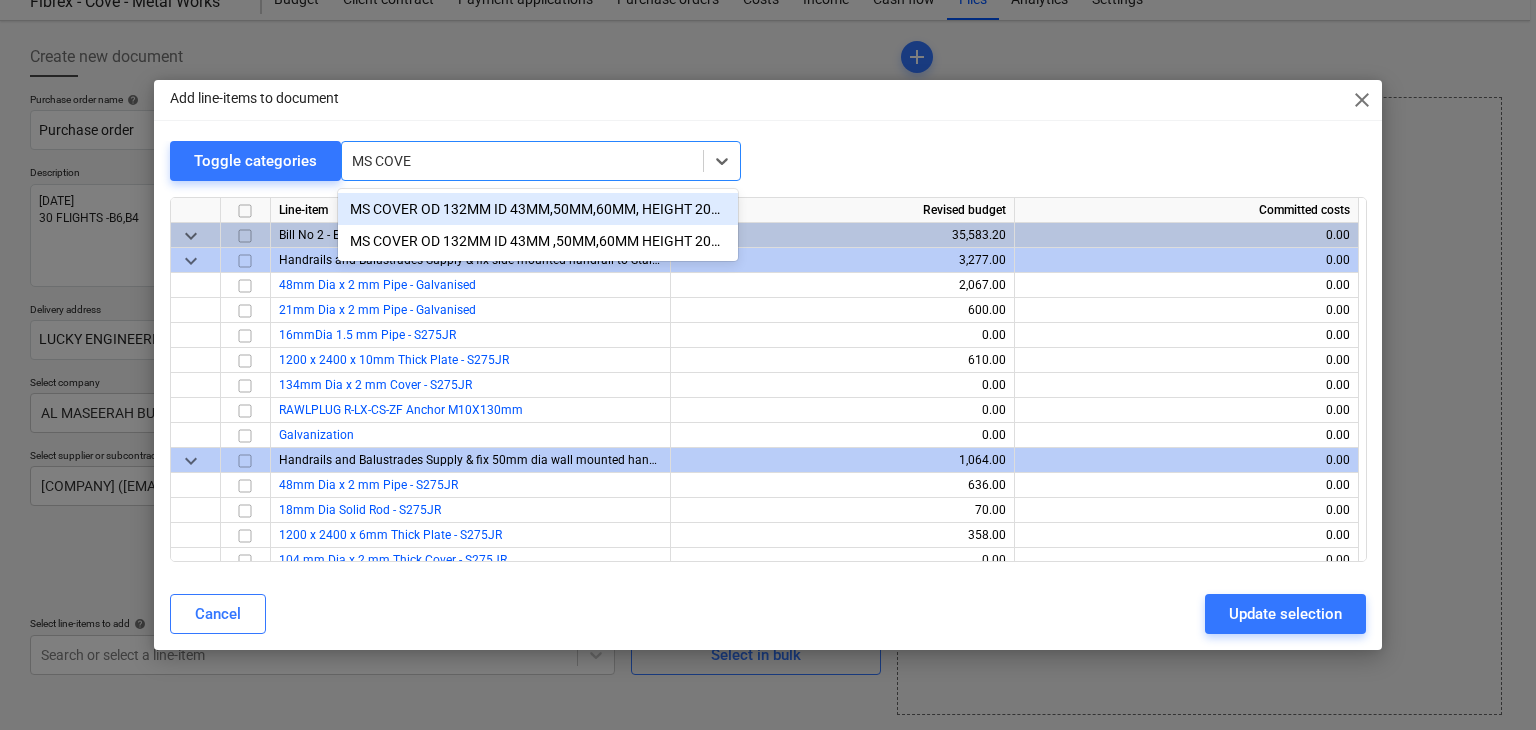 type on "MS COVER" 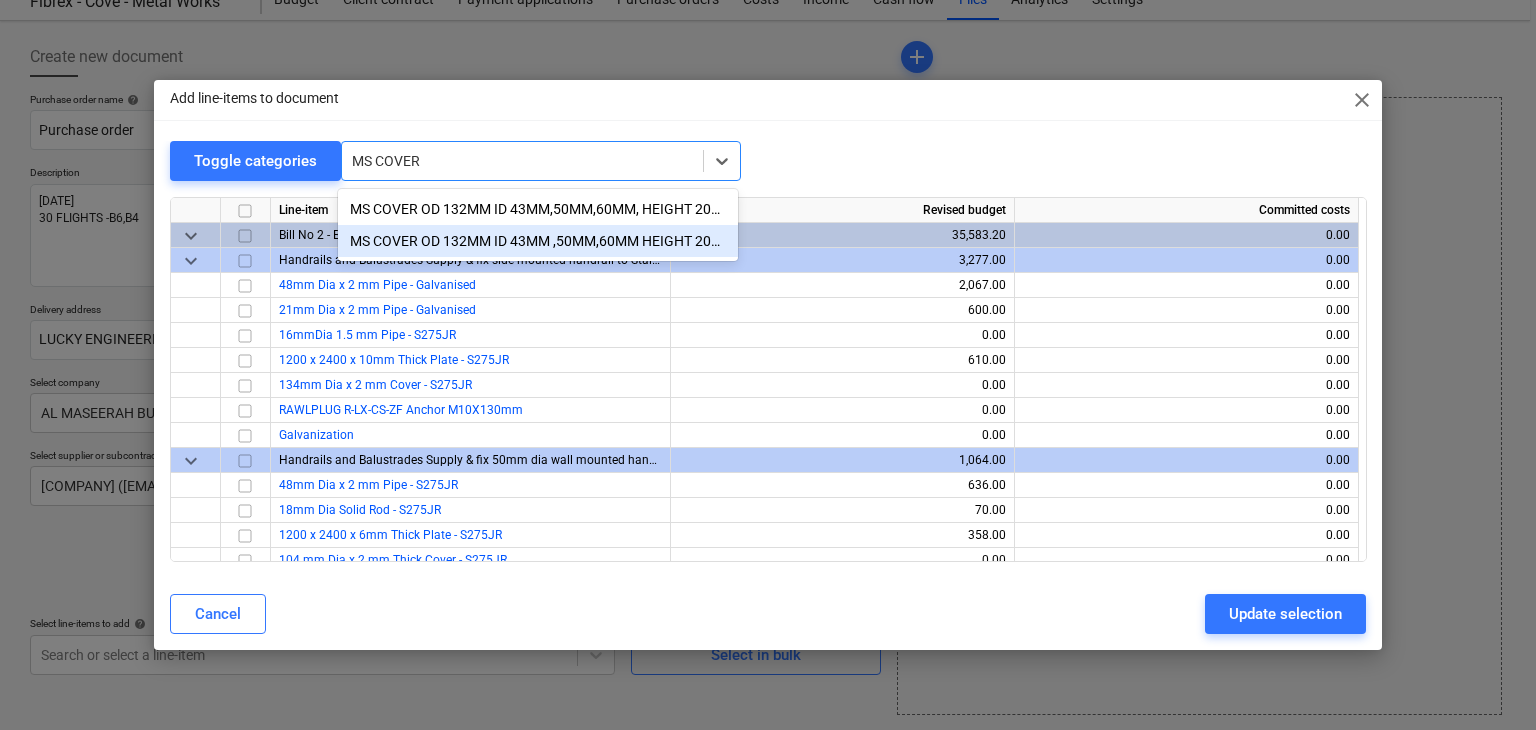 click on "MS COVER OD 132MM ID 43MM ,50MM,60MM HEIGHT 20MM" at bounding box center (538, 241) 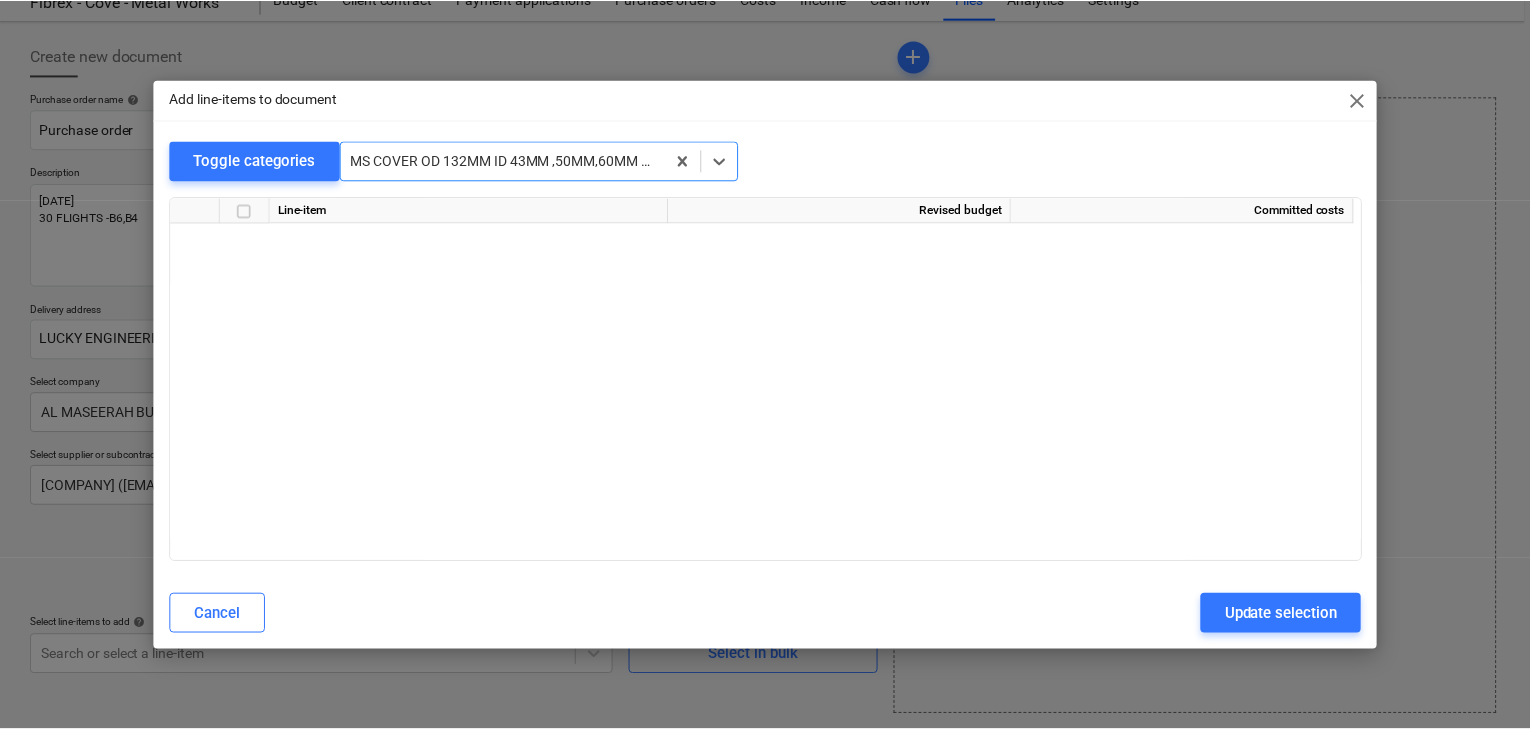 scroll, scrollTop: 13800, scrollLeft: 0, axis: vertical 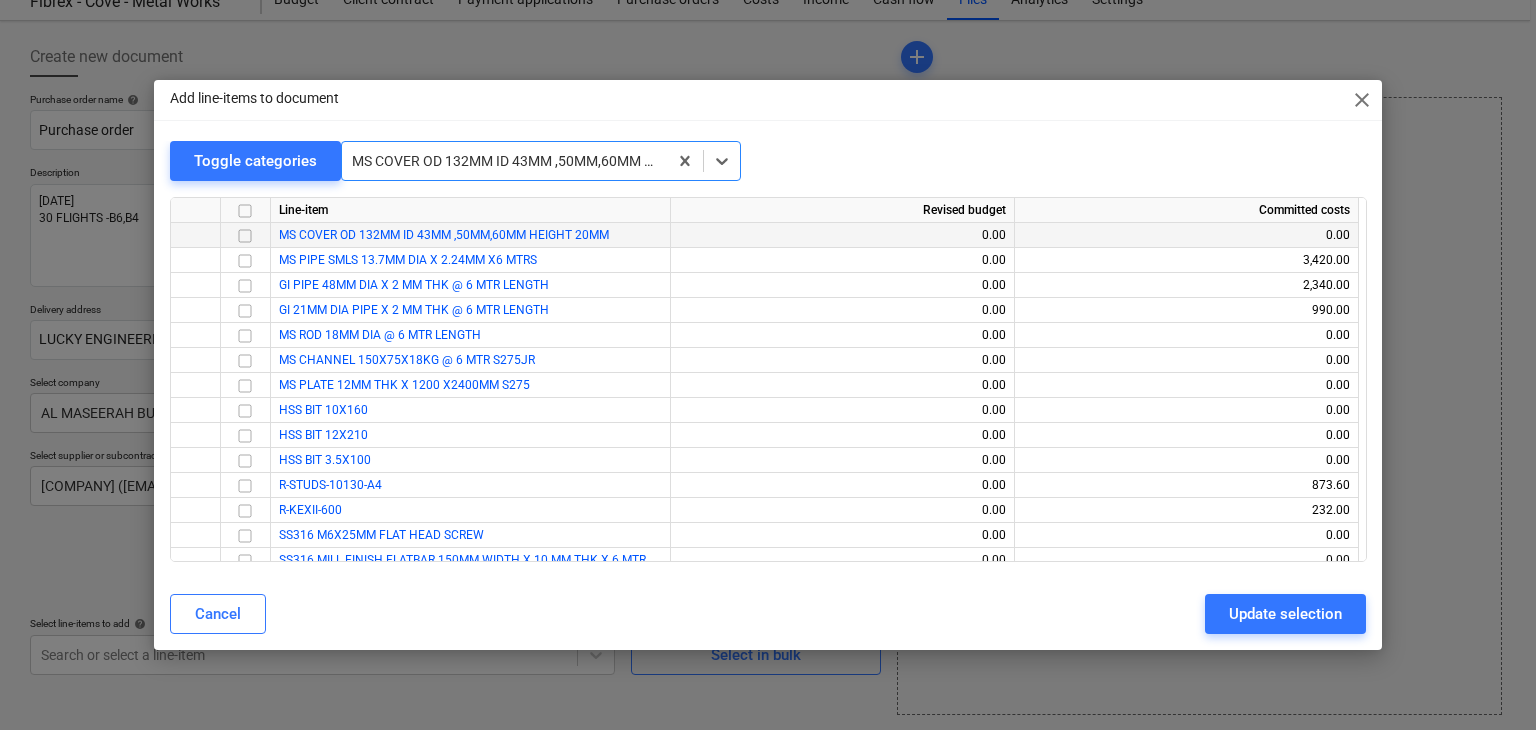click at bounding box center [245, 236] 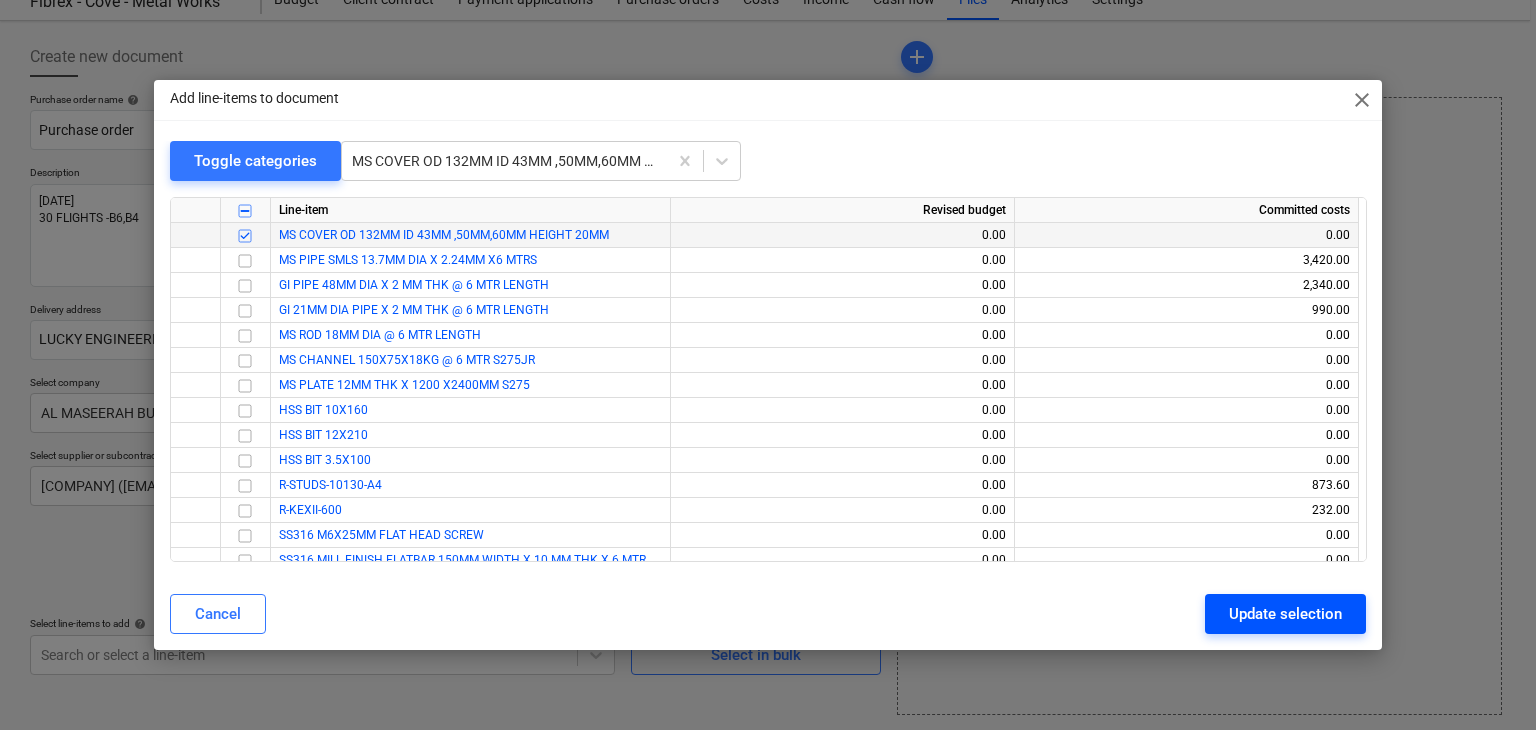 click on "Update selection" at bounding box center [1285, 614] 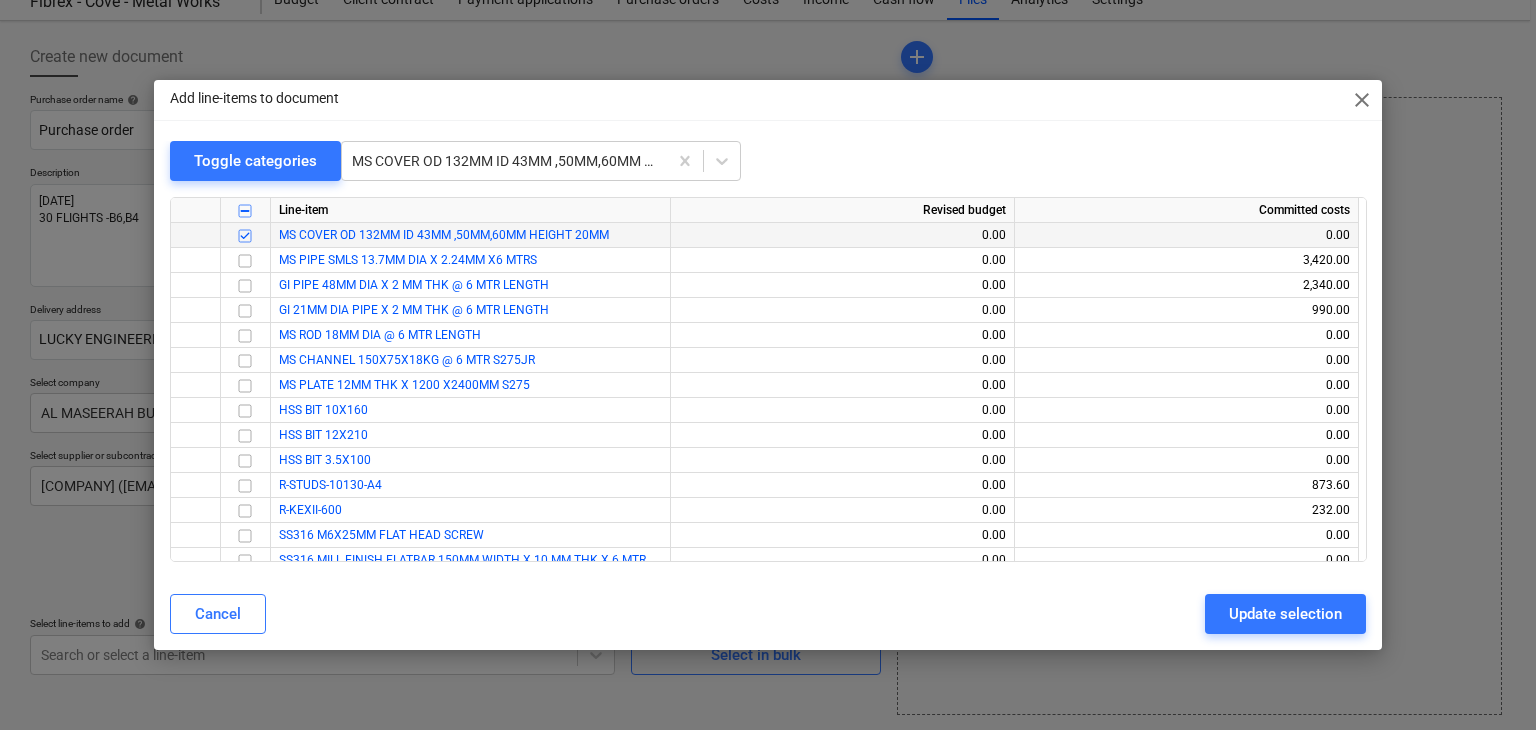 type on "x" 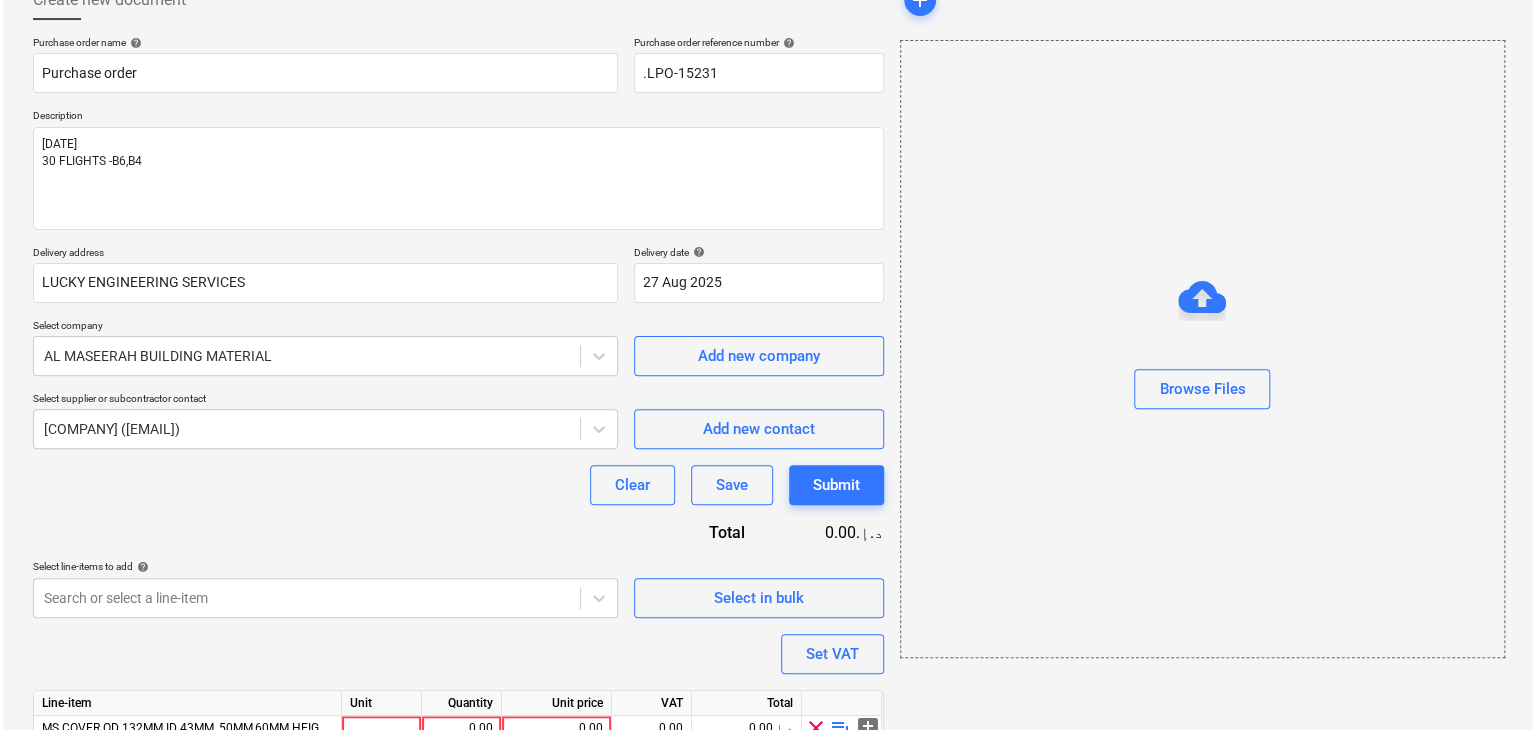 scroll, scrollTop: 220, scrollLeft: 0, axis: vertical 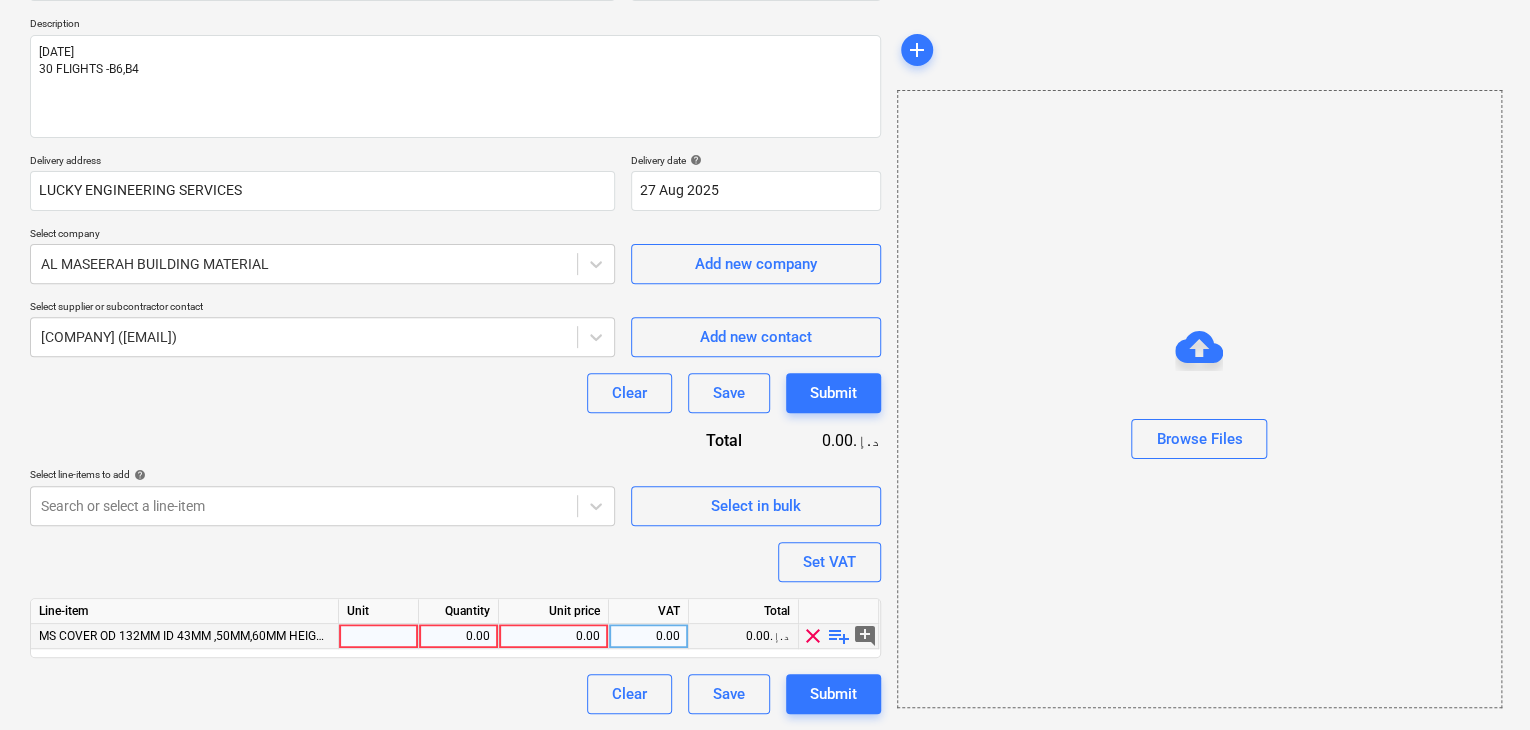click at bounding box center [379, 636] 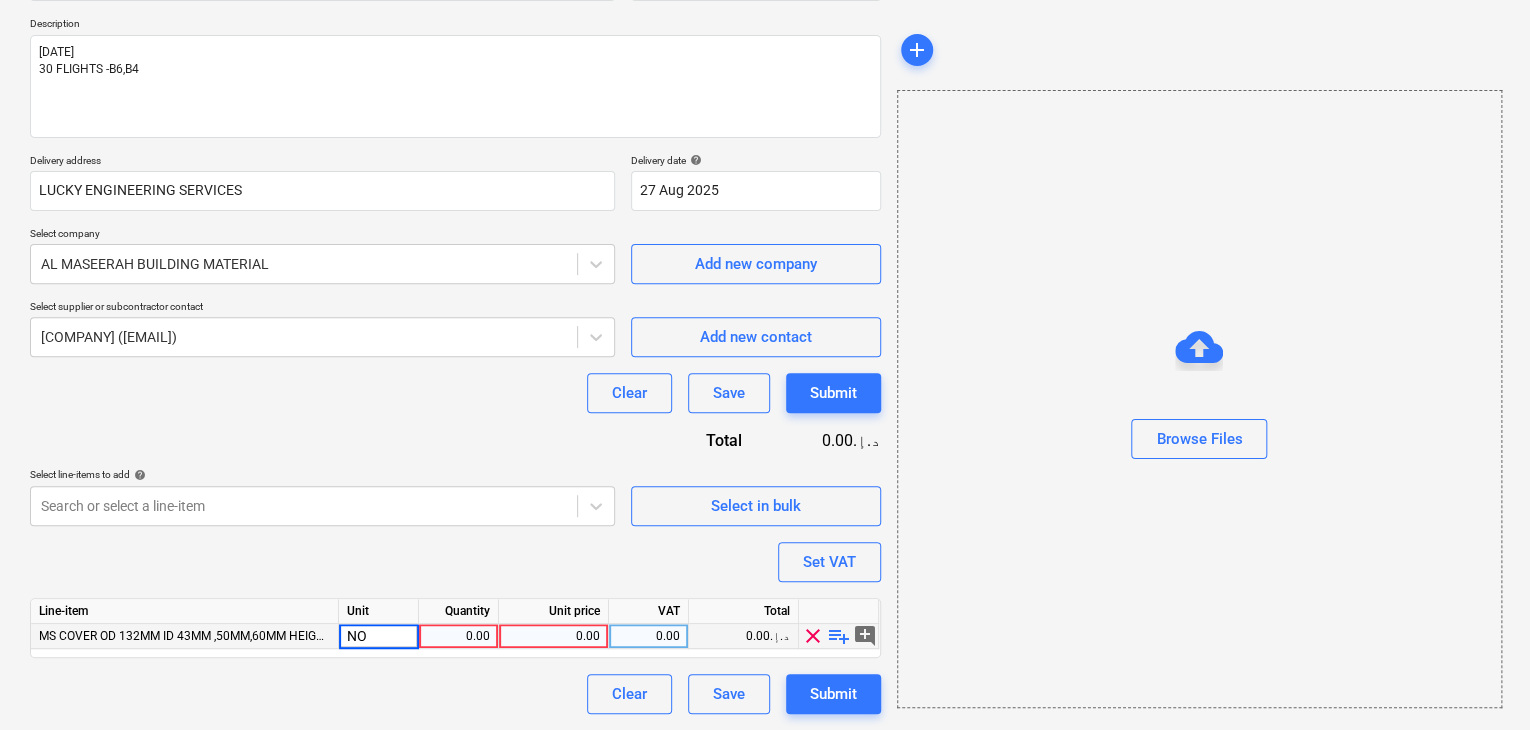 type on "NOS" 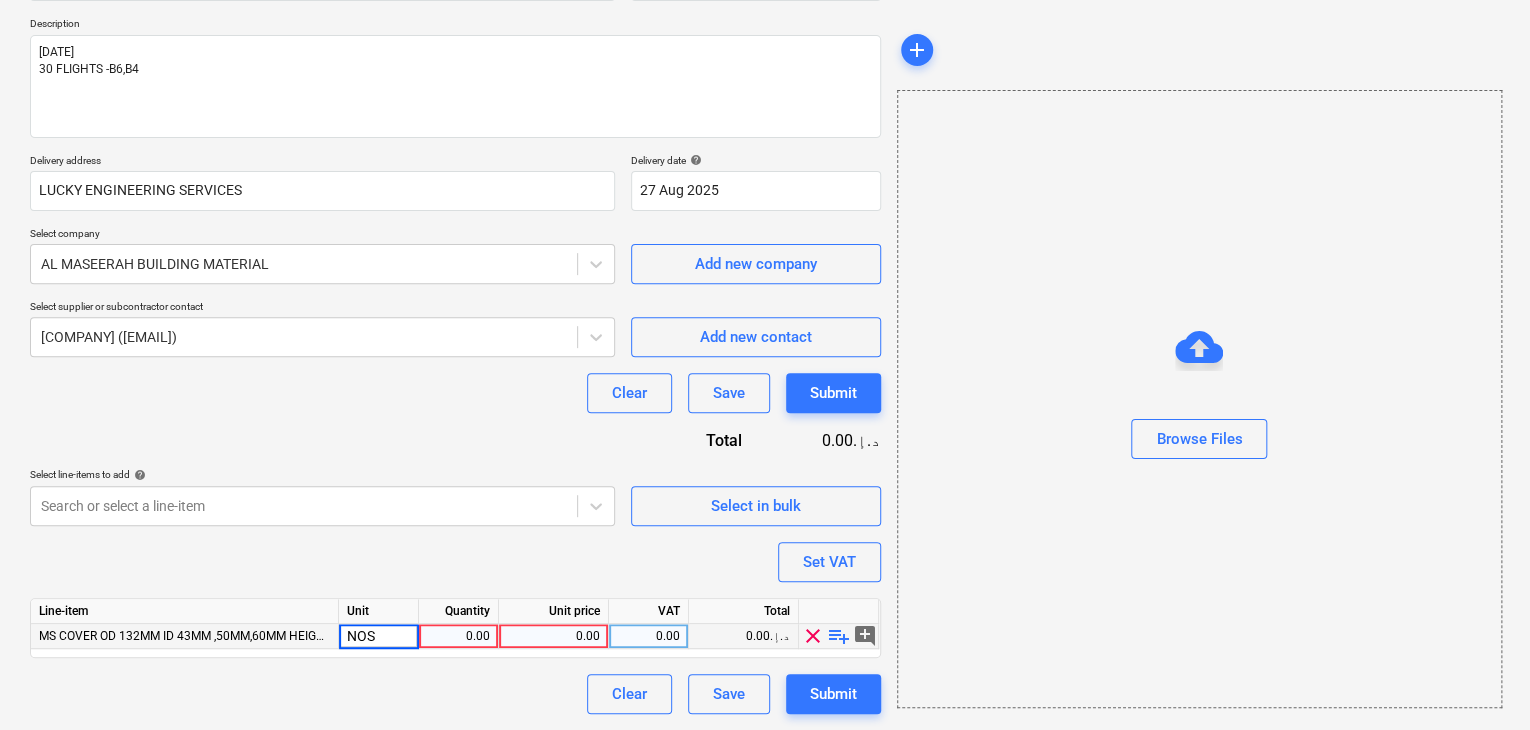 type on "x" 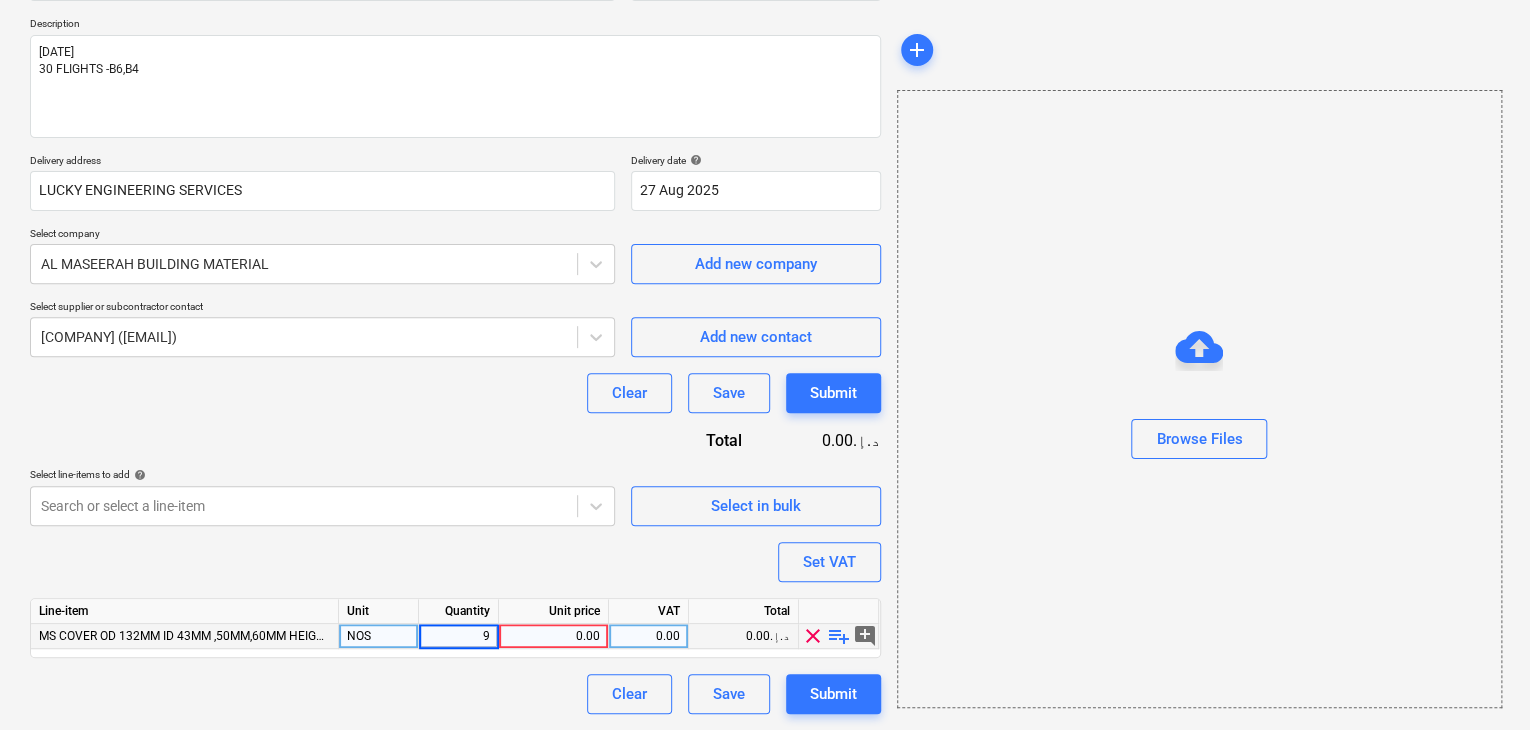 type on "90" 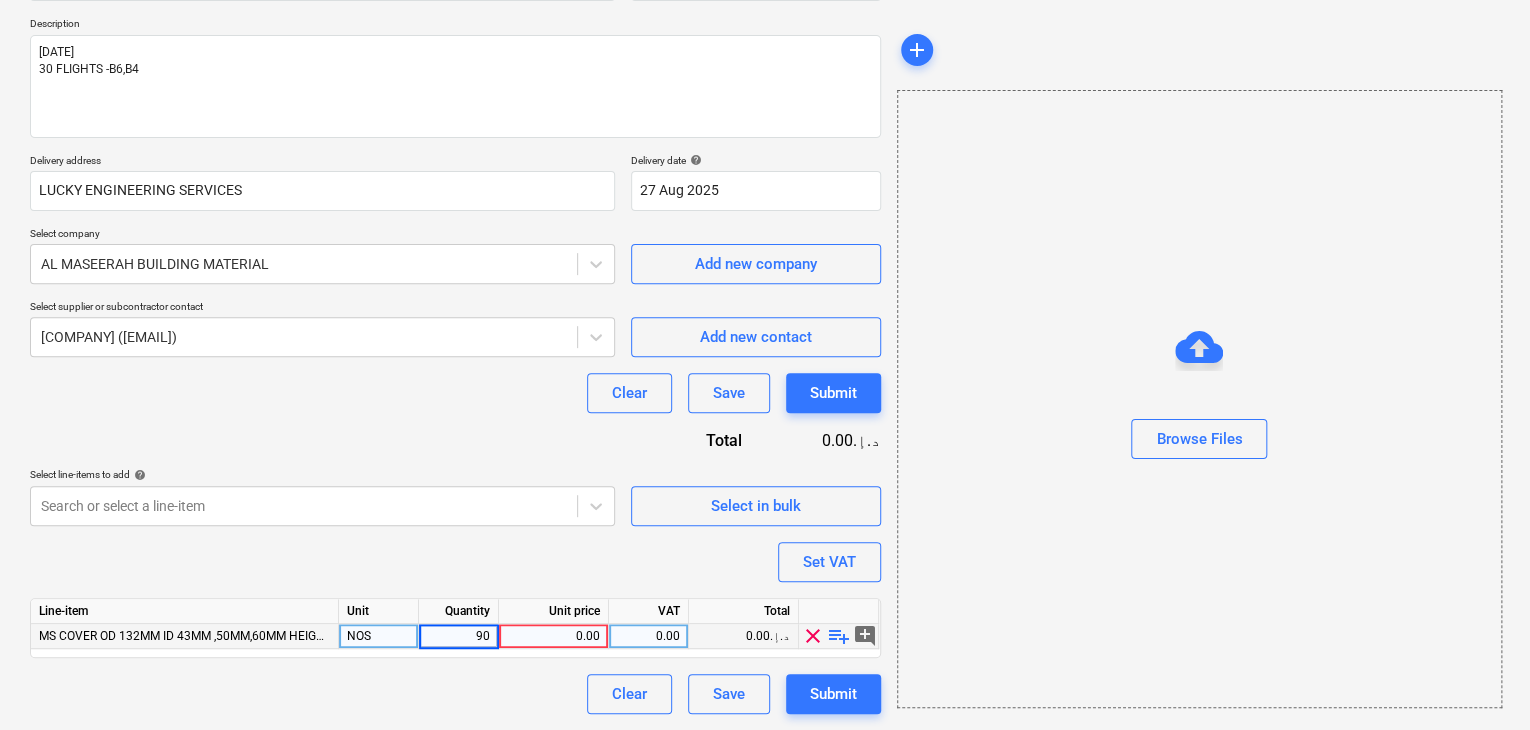 type on "x" 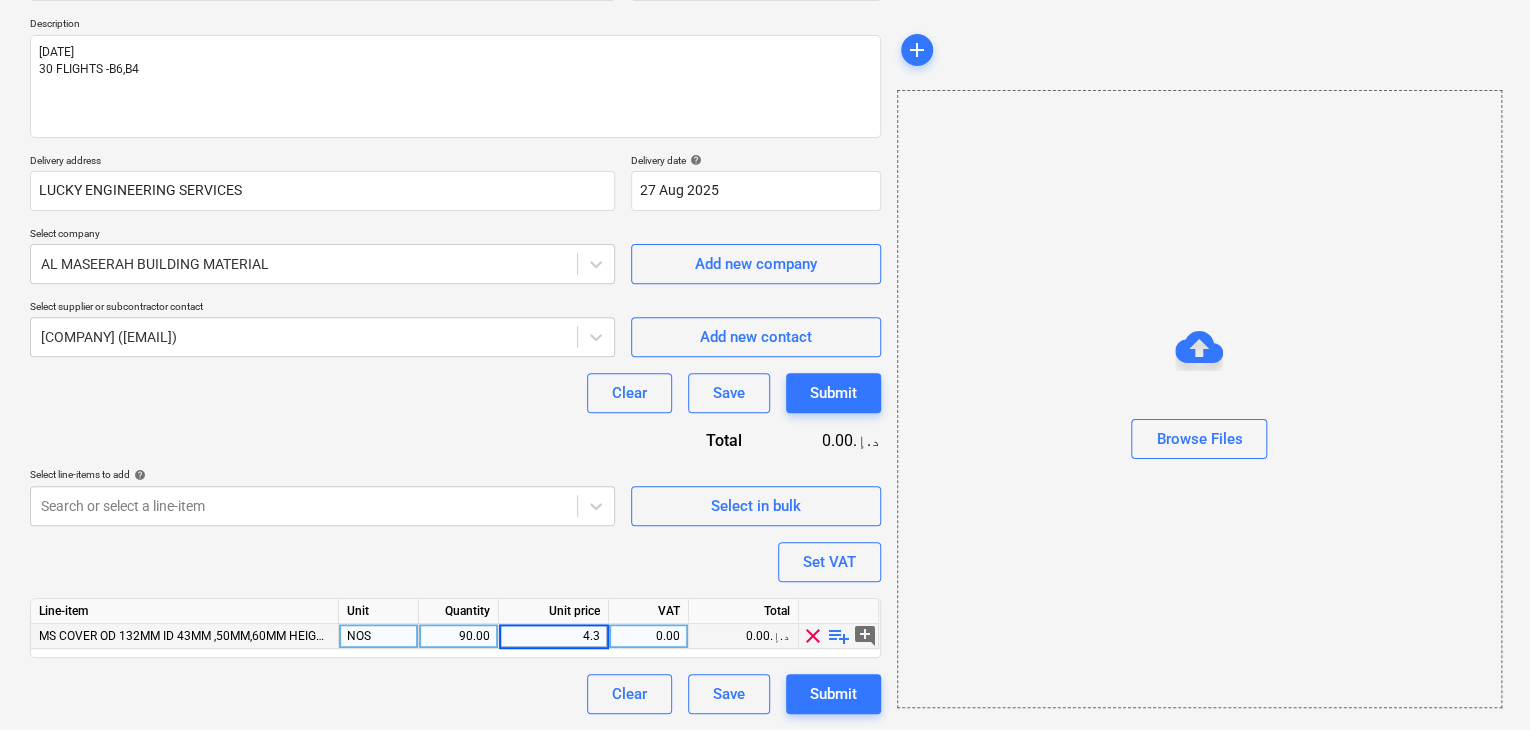 type on "4.35" 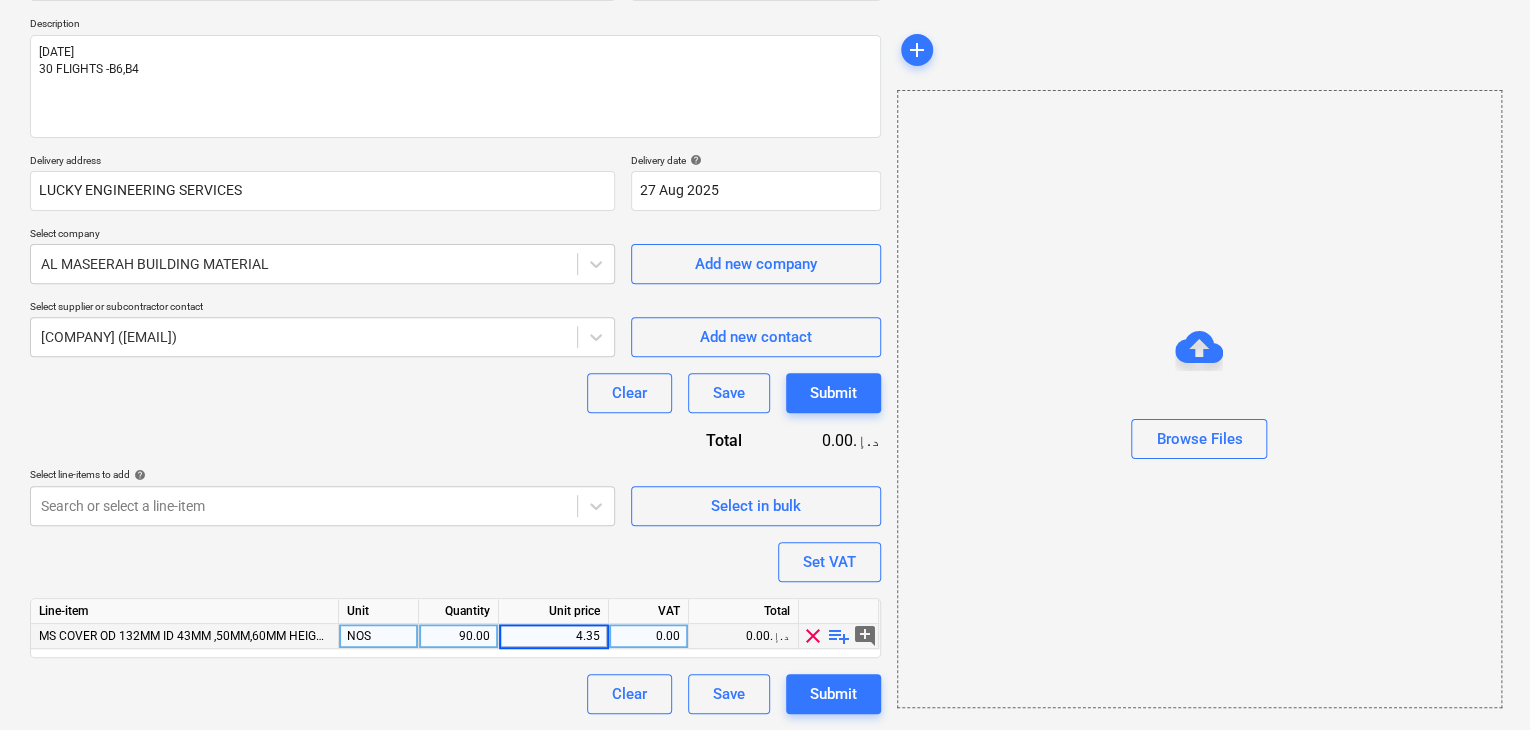 type on "x" 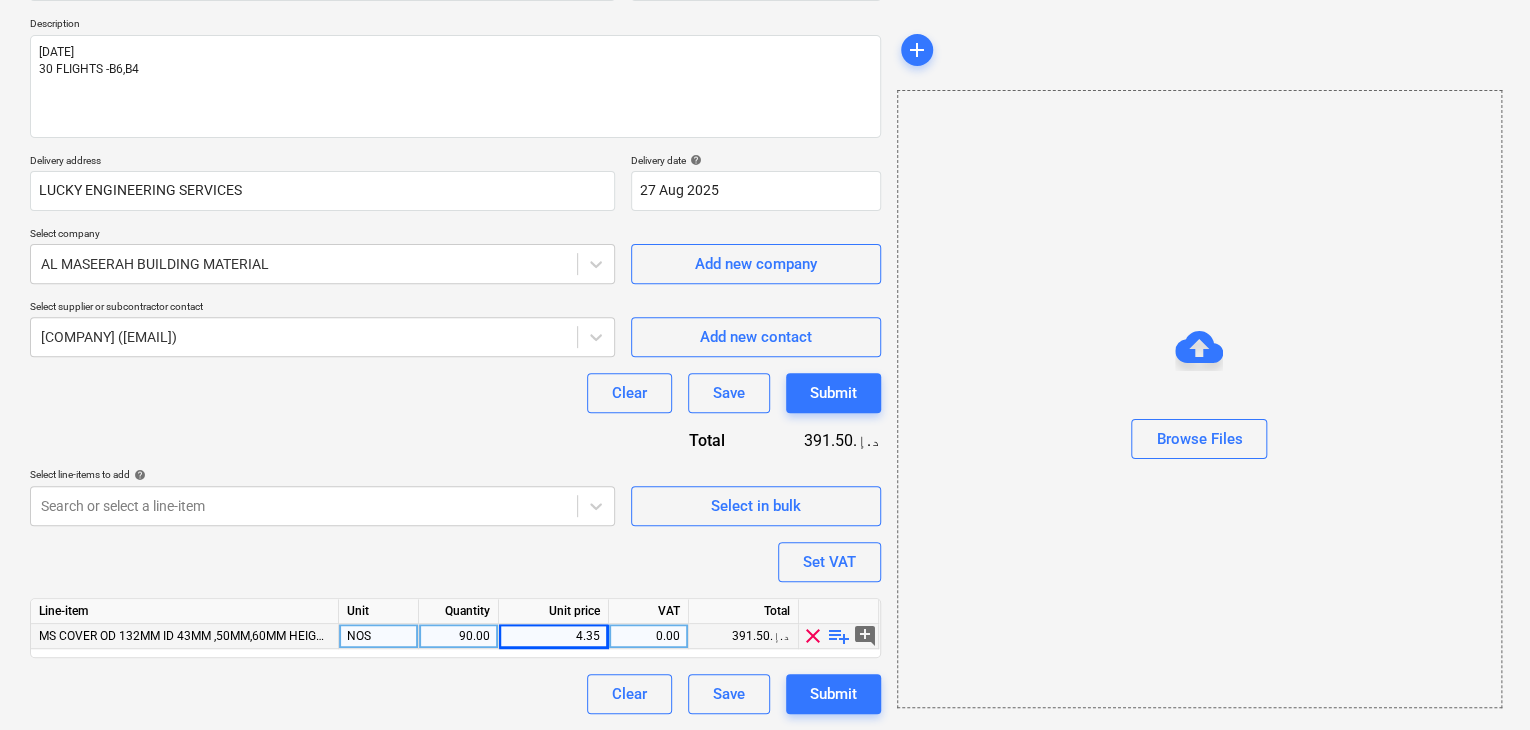 click on "Browse Files" at bounding box center [1199, 399] 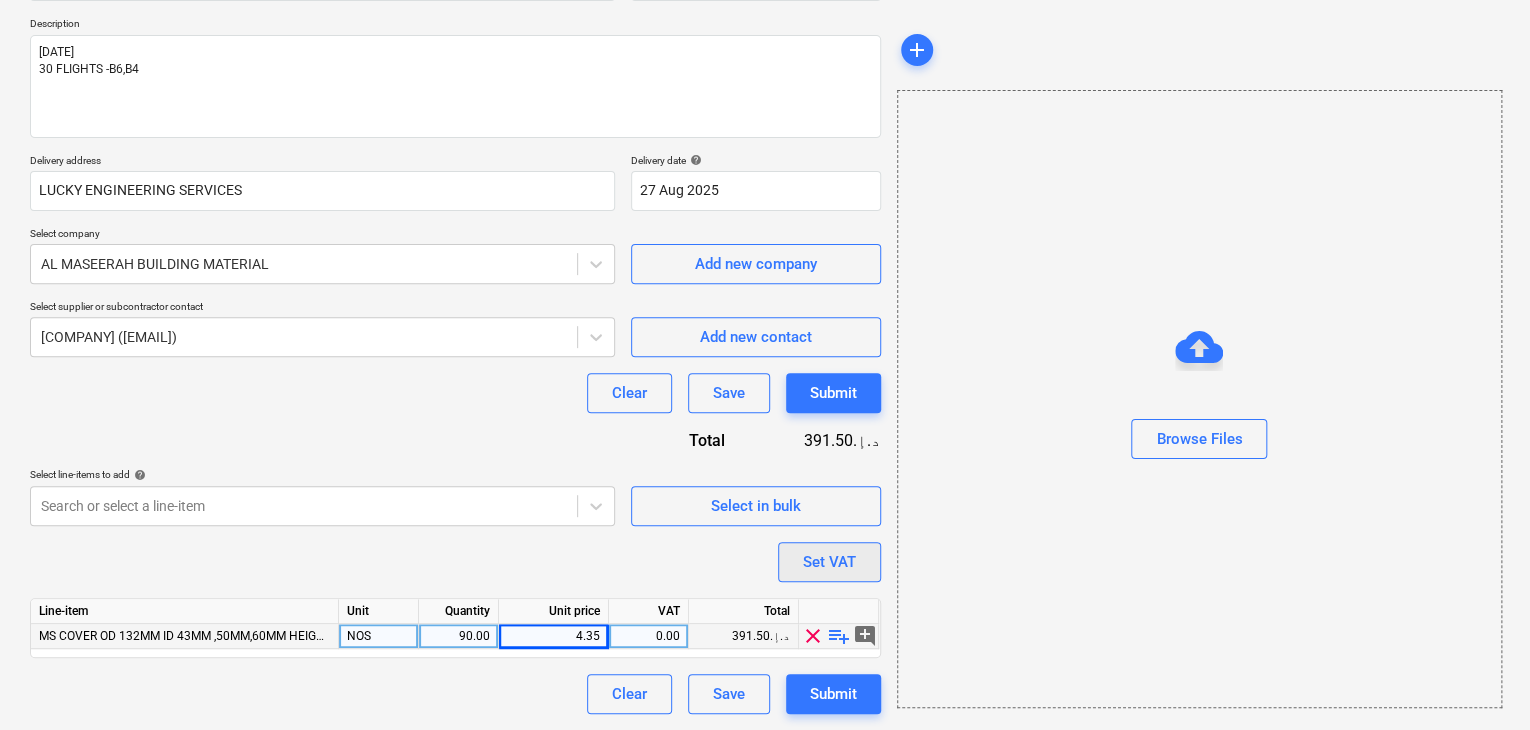 click on "Set VAT" at bounding box center [829, 562] 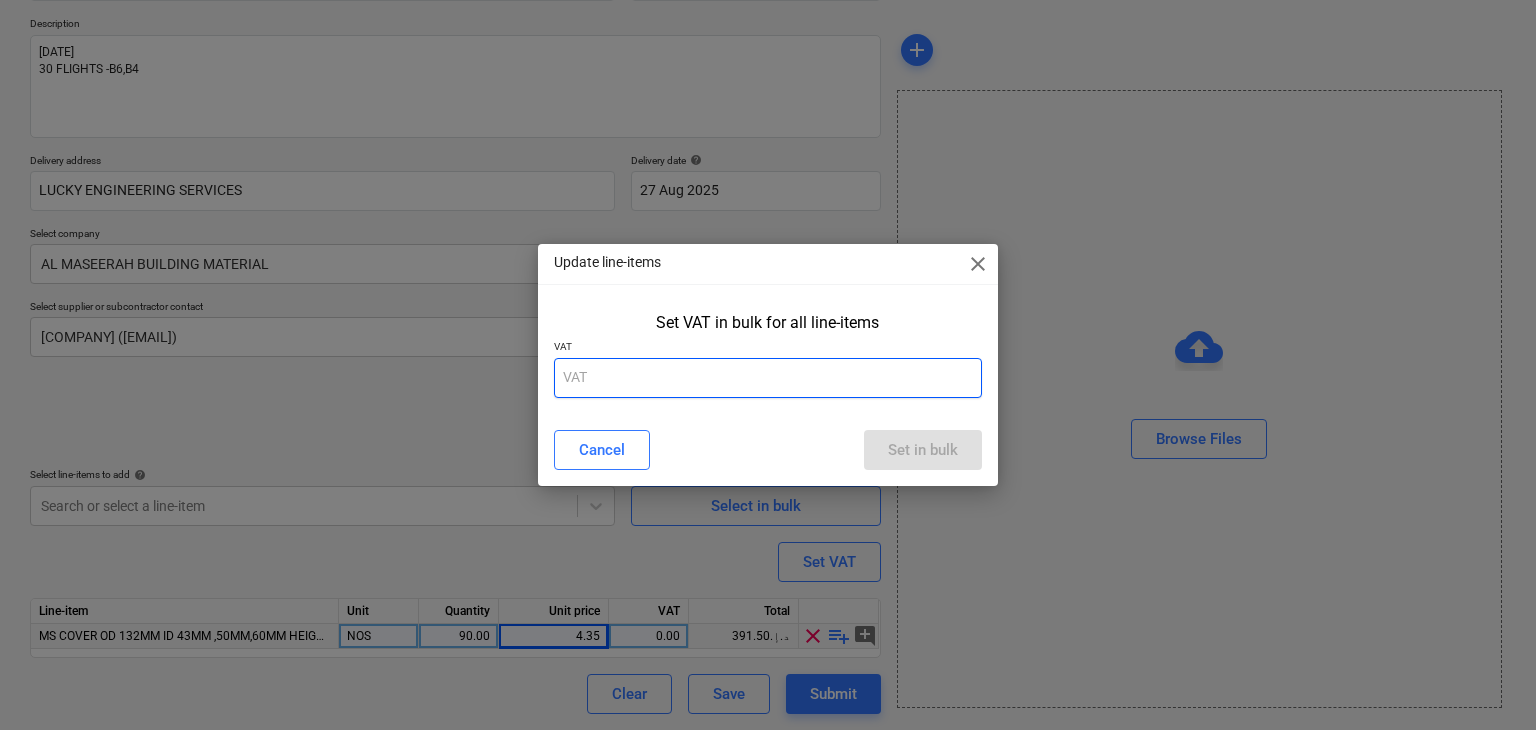 click at bounding box center [768, 378] 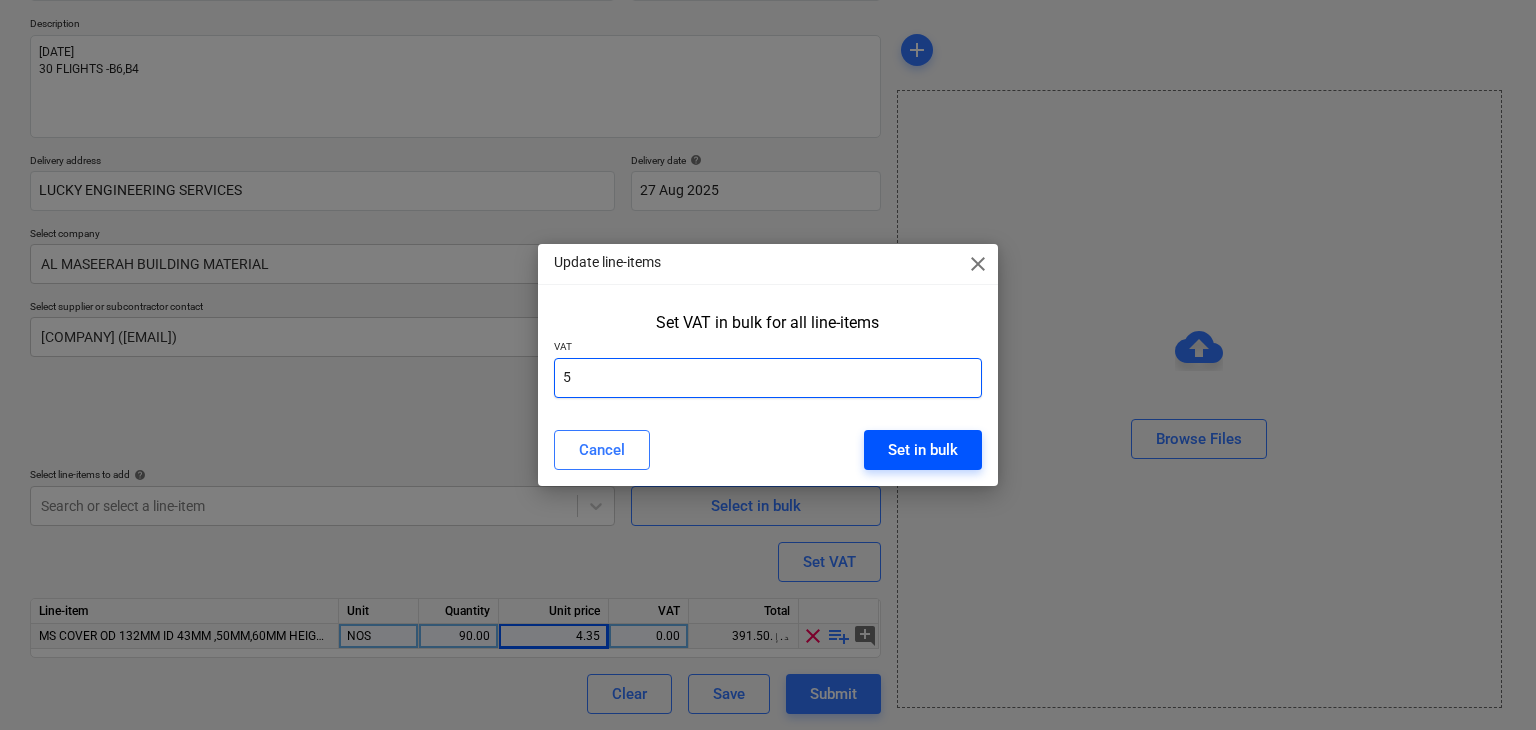 type on "5" 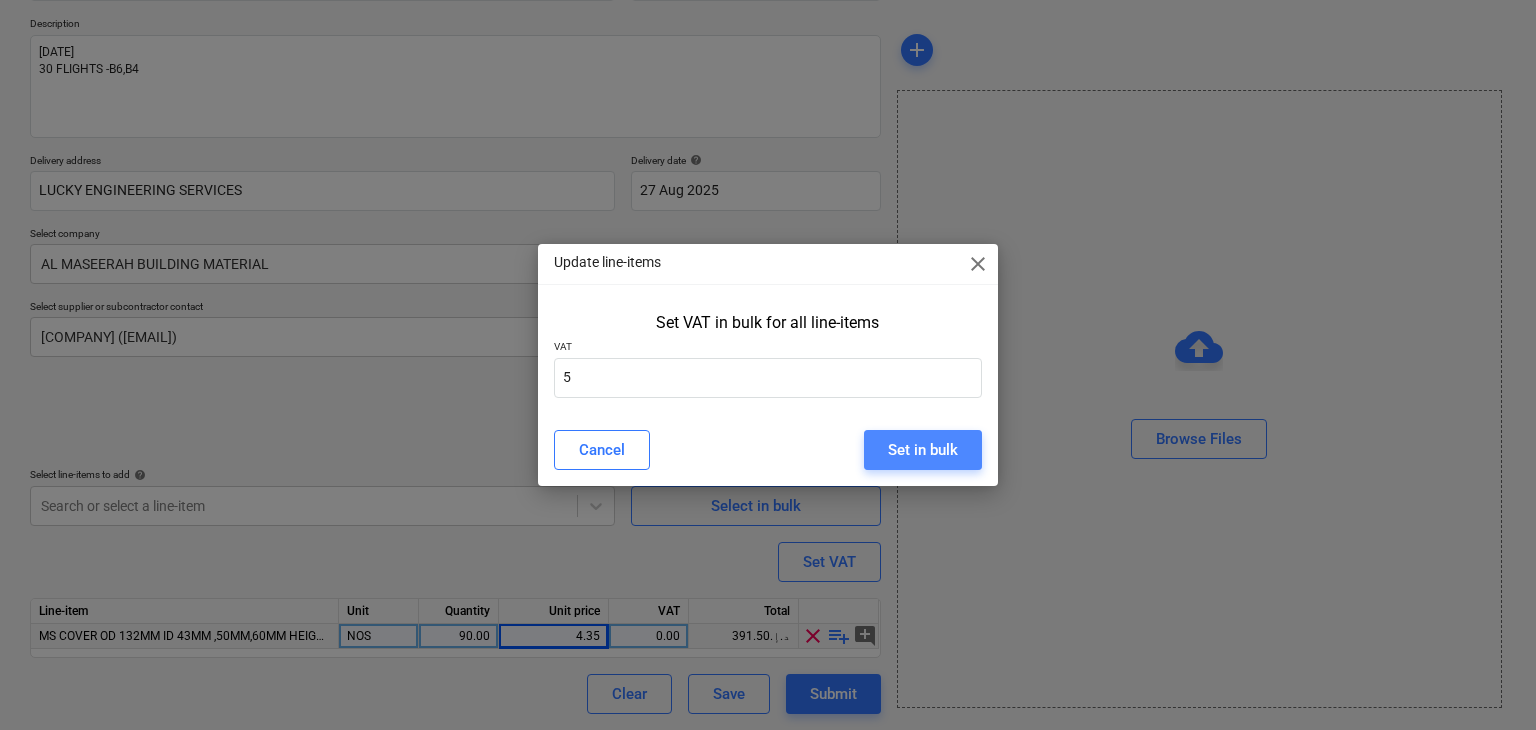 click on "Set in bulk" at bounding box center (923, 450) 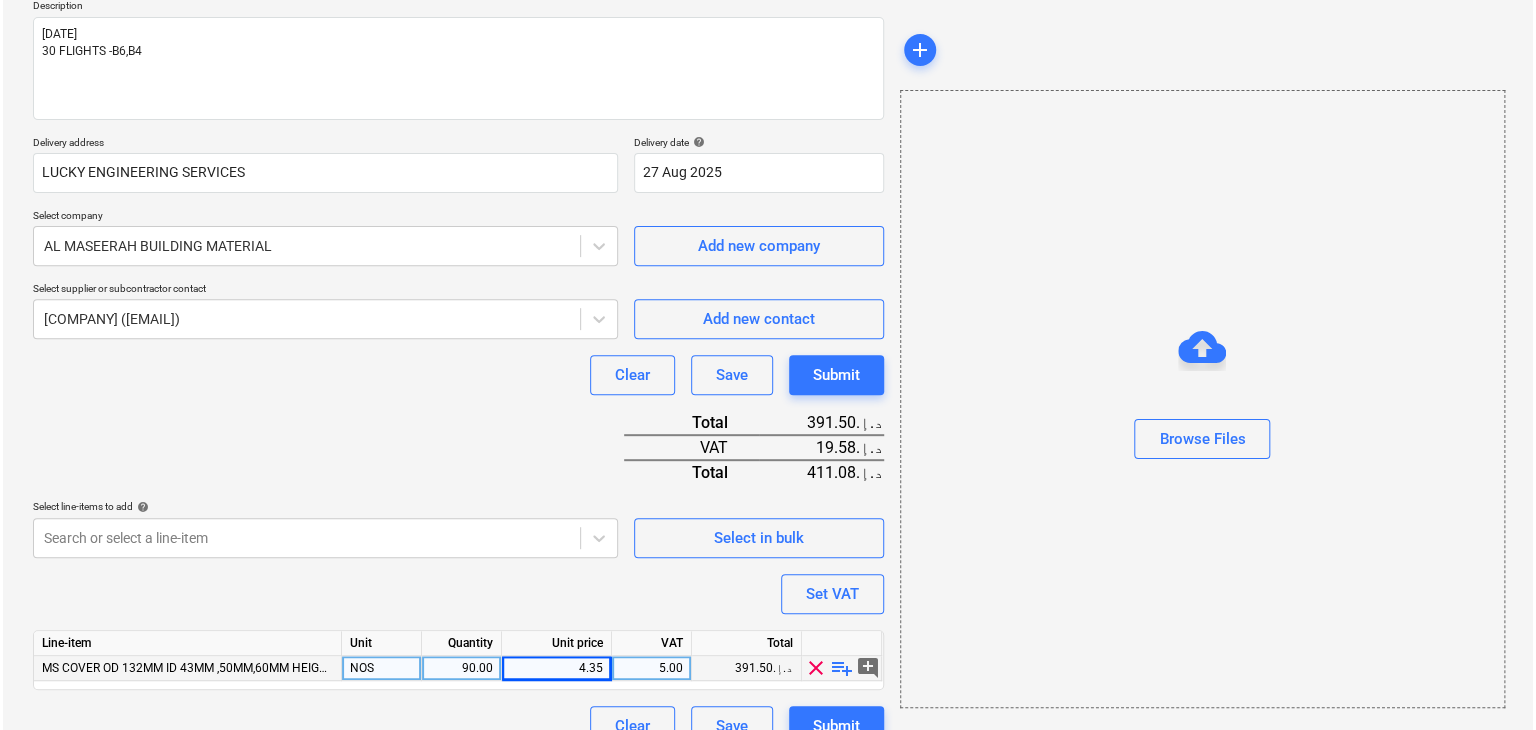 scroll, scrollTop: 269, scrollLeft: 0, axis: vertical 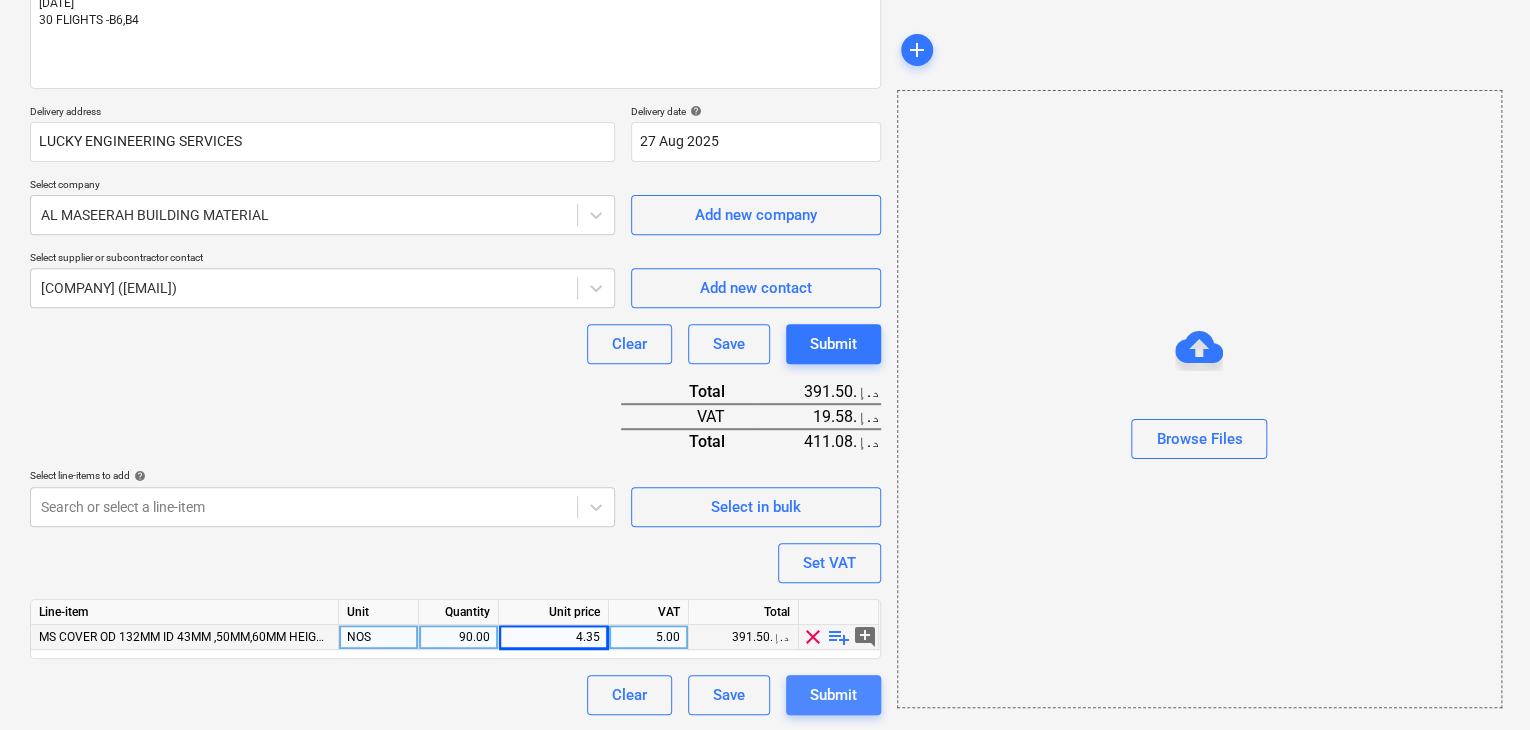 click on "Submit" at bounding box center (833, 695) 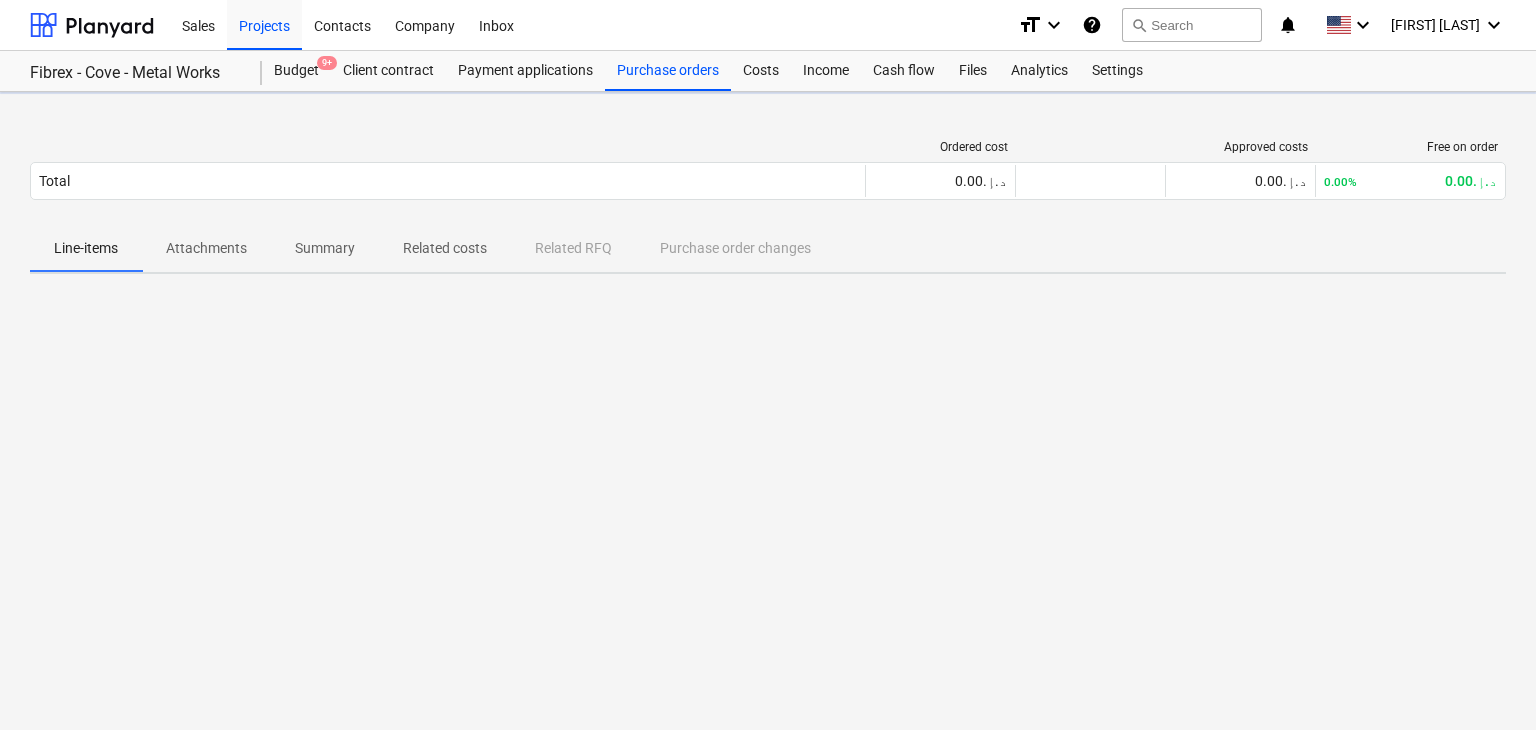 scroll, scrollTop: 0, scrollLeft: 0, axis: both 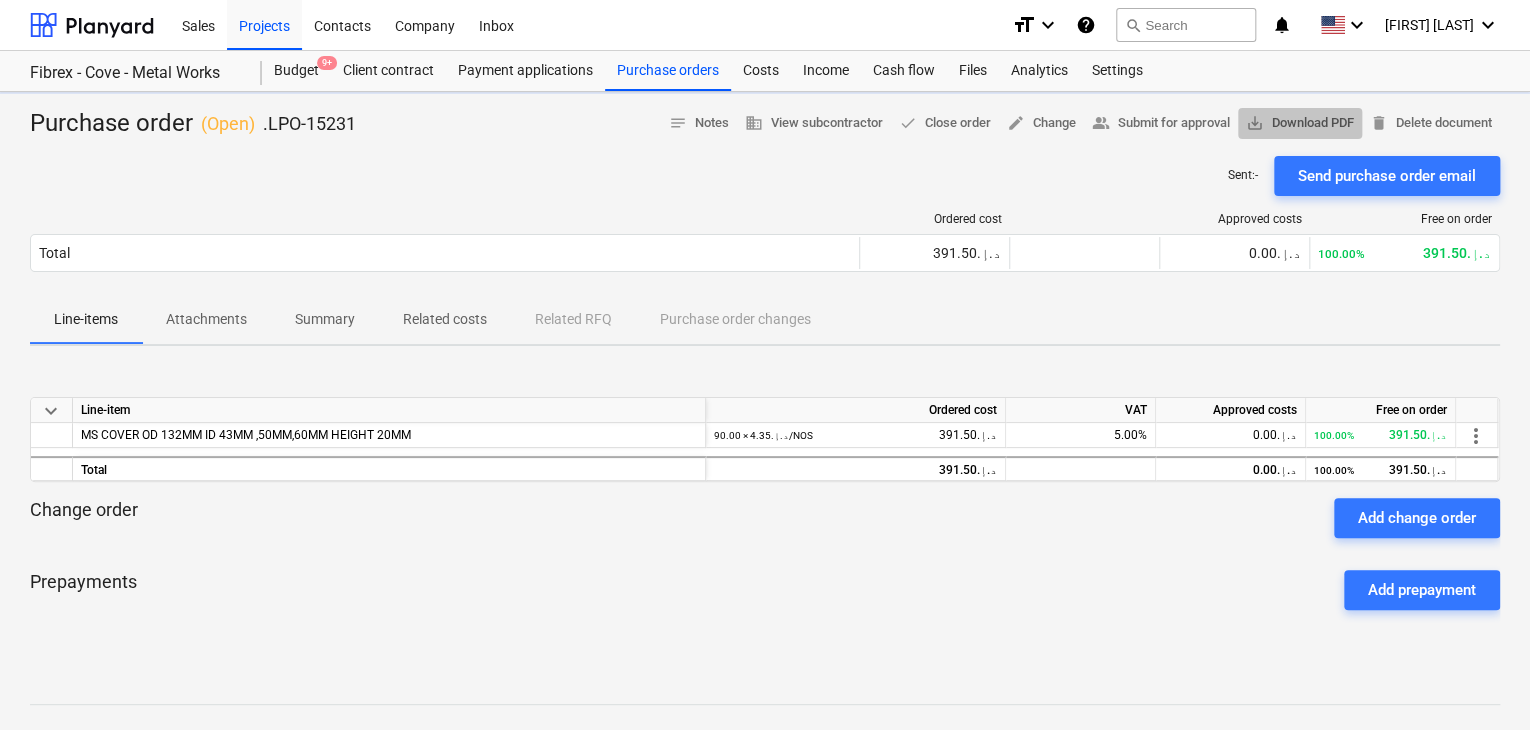 click on "save_alt Download PDF" at bounding box center [1300, 123] 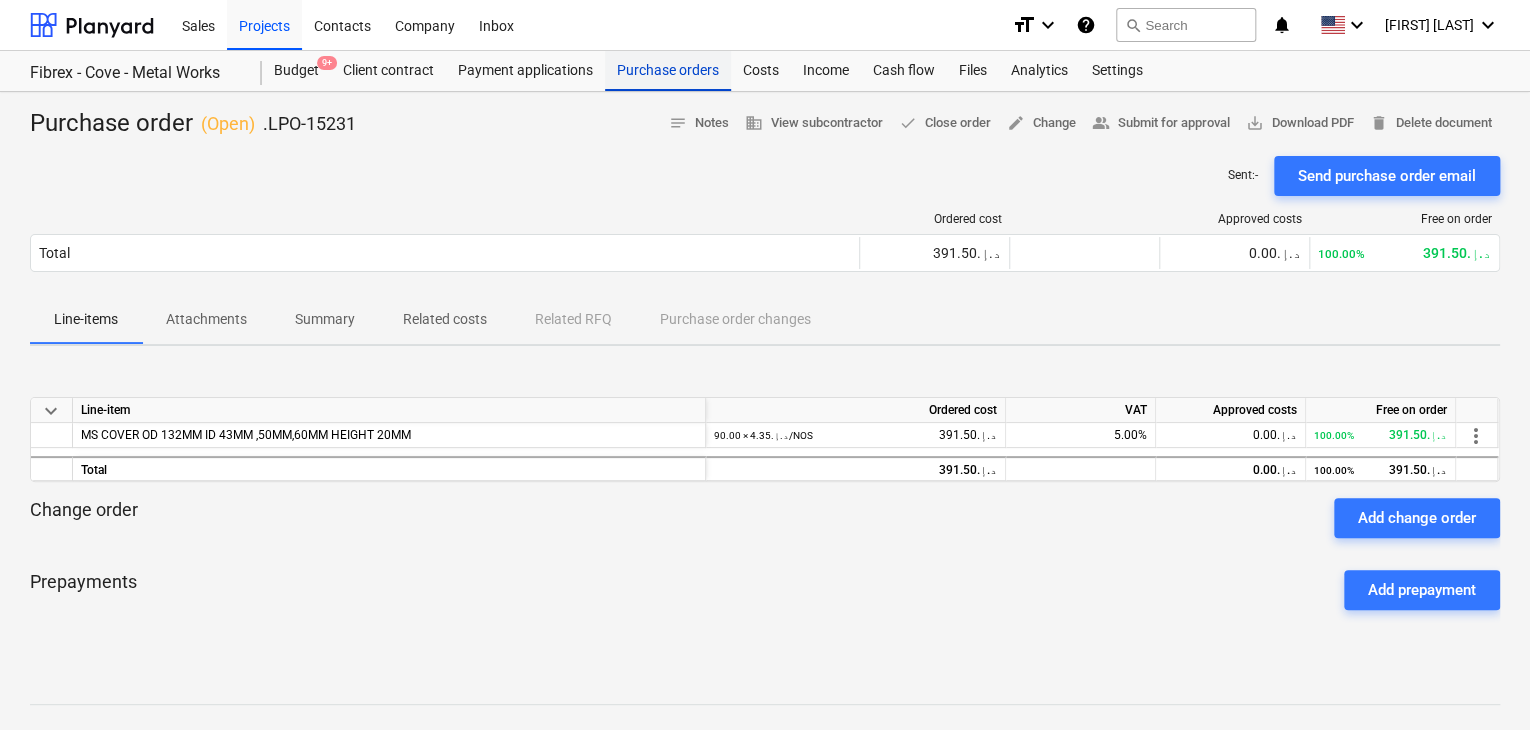 click on "Purchase orders" at bounding box center [668, 71] 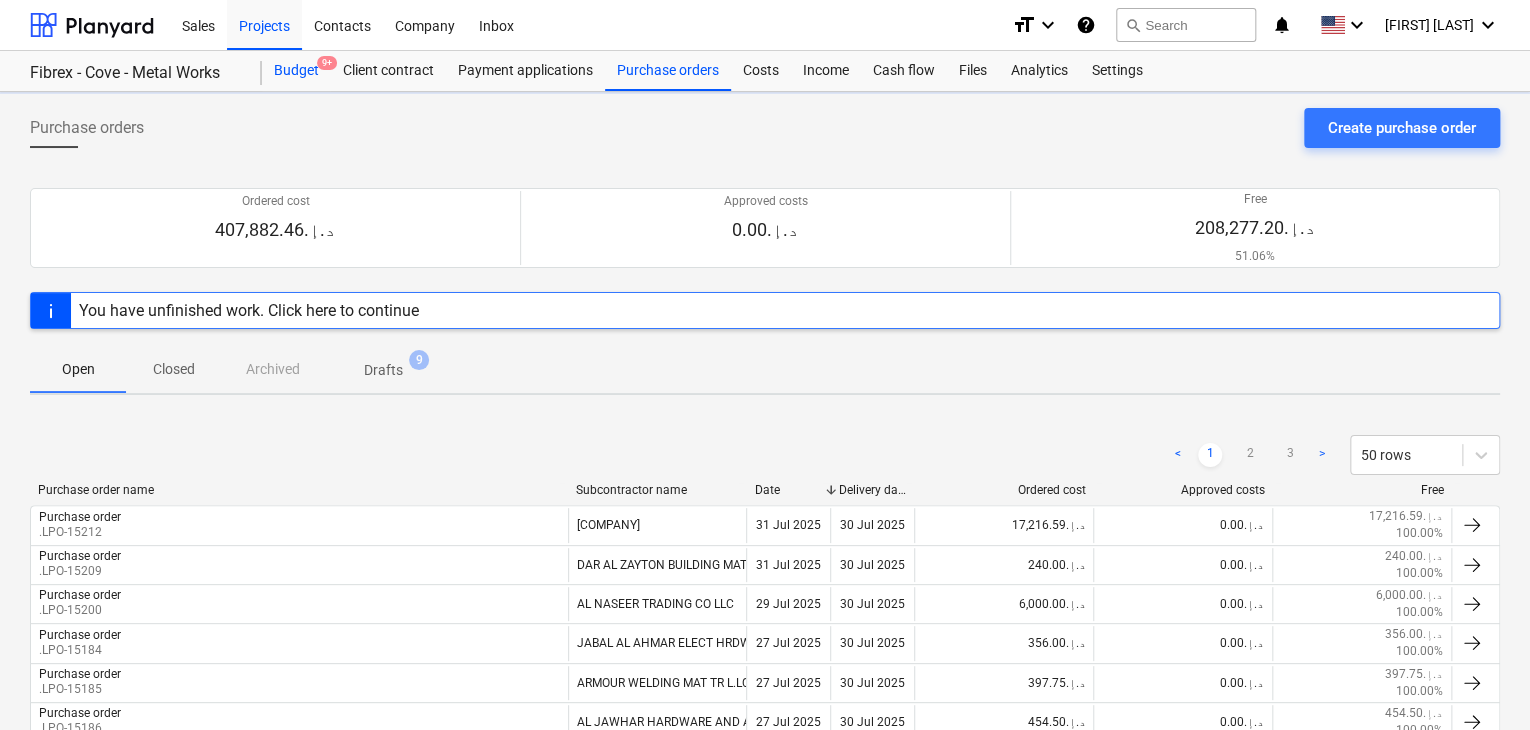 click on "Budget 9+" at bounding box center (296, 71) 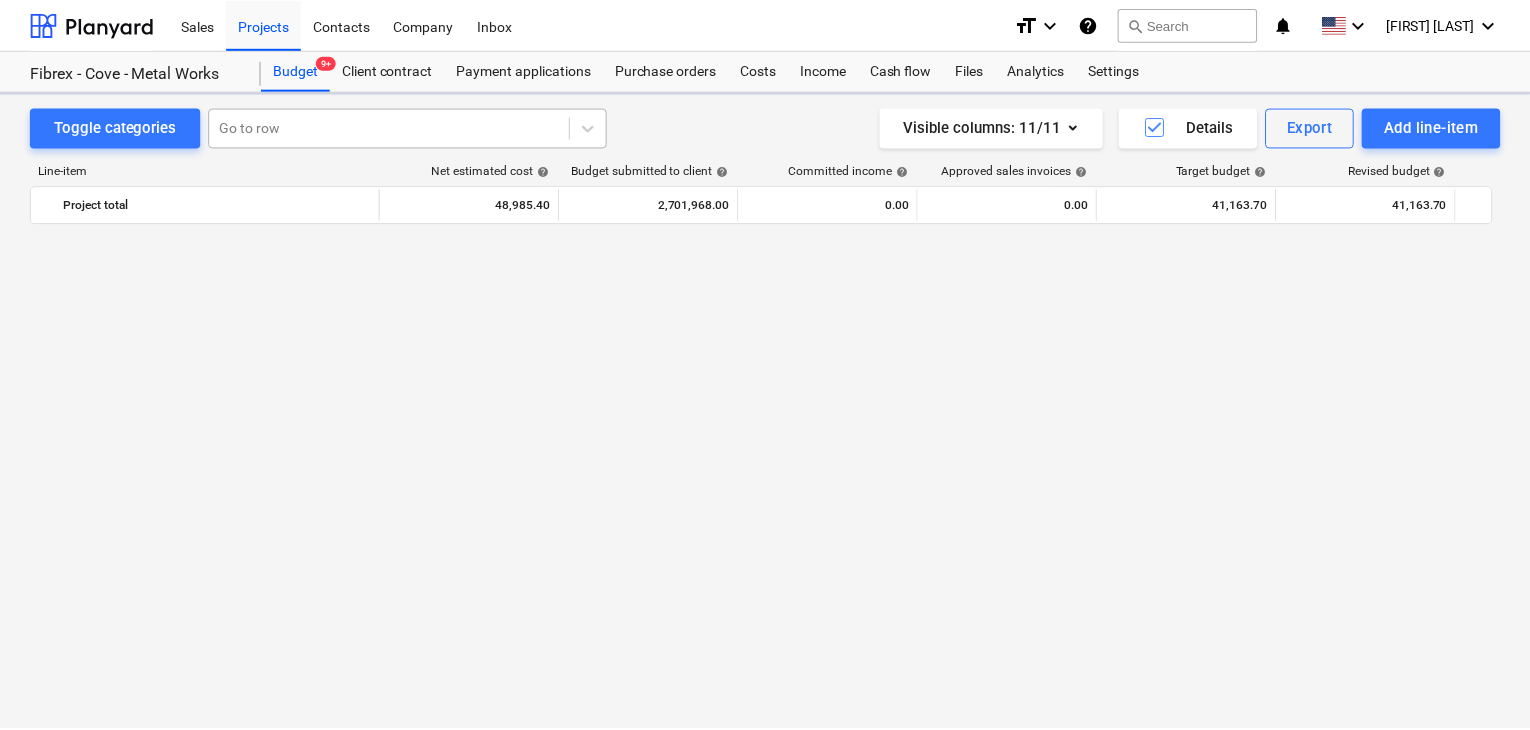 scroll, scrollTop: 24569, scrollLeft: 0, axis: vertical 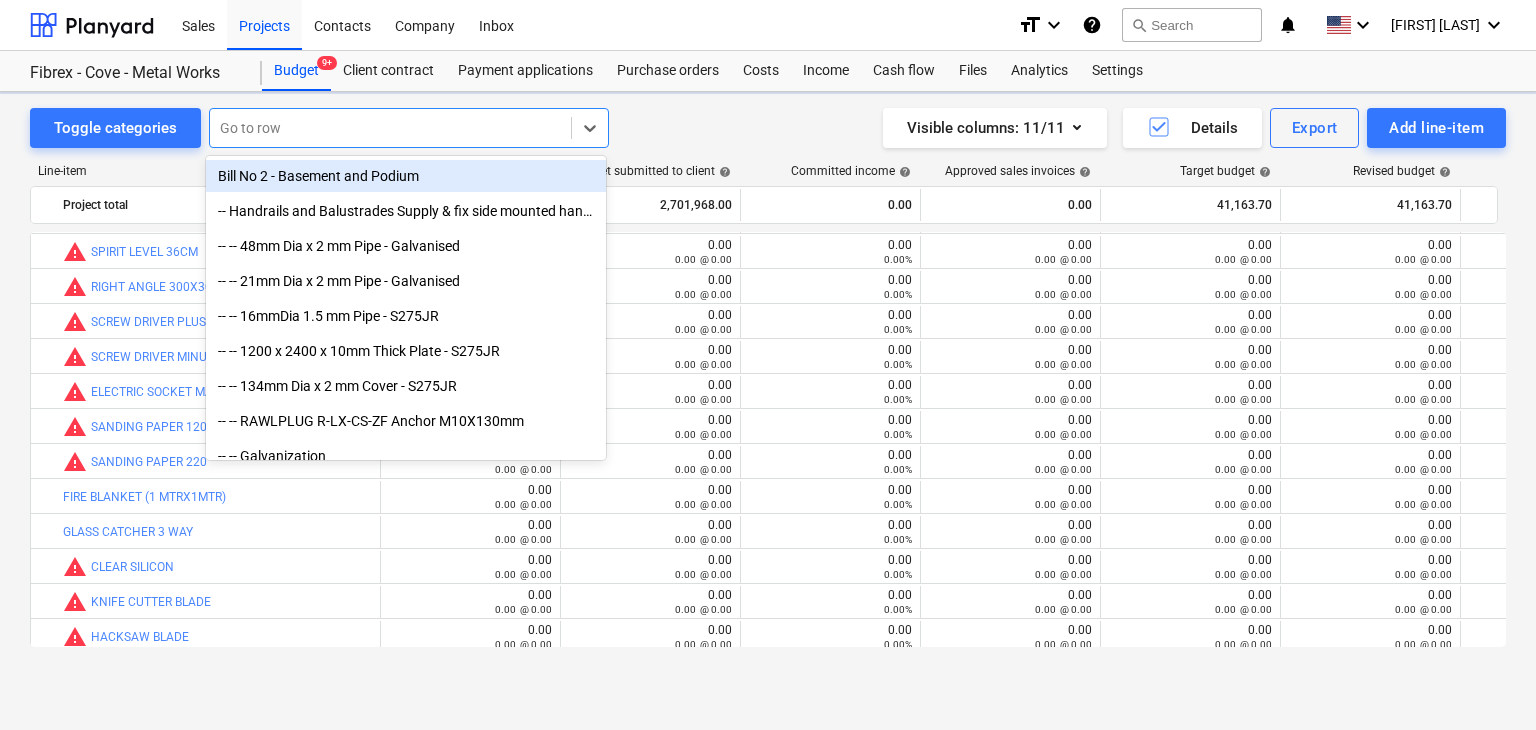 click on "Go to row" at bounding box center [409, 128] 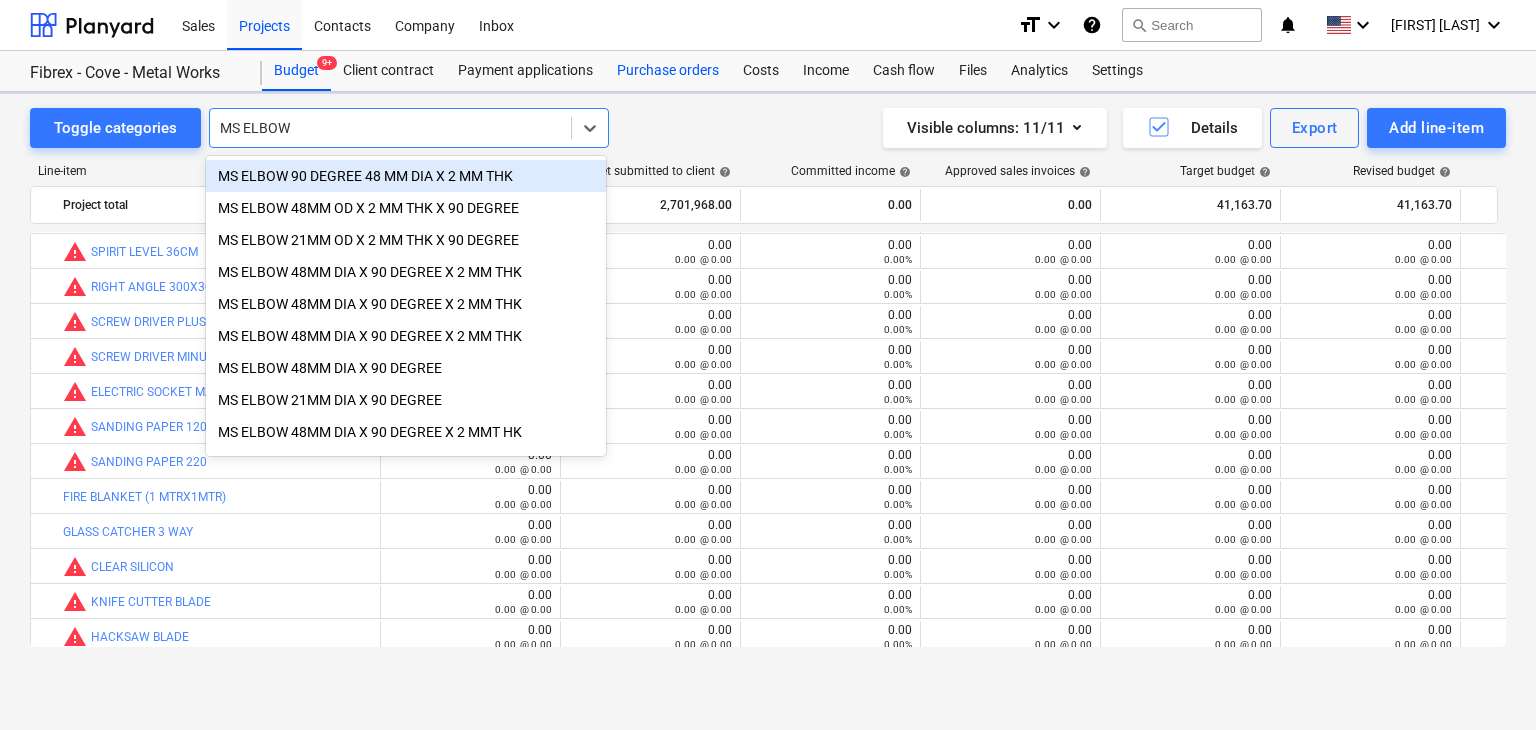 type on "MS ELBOW" 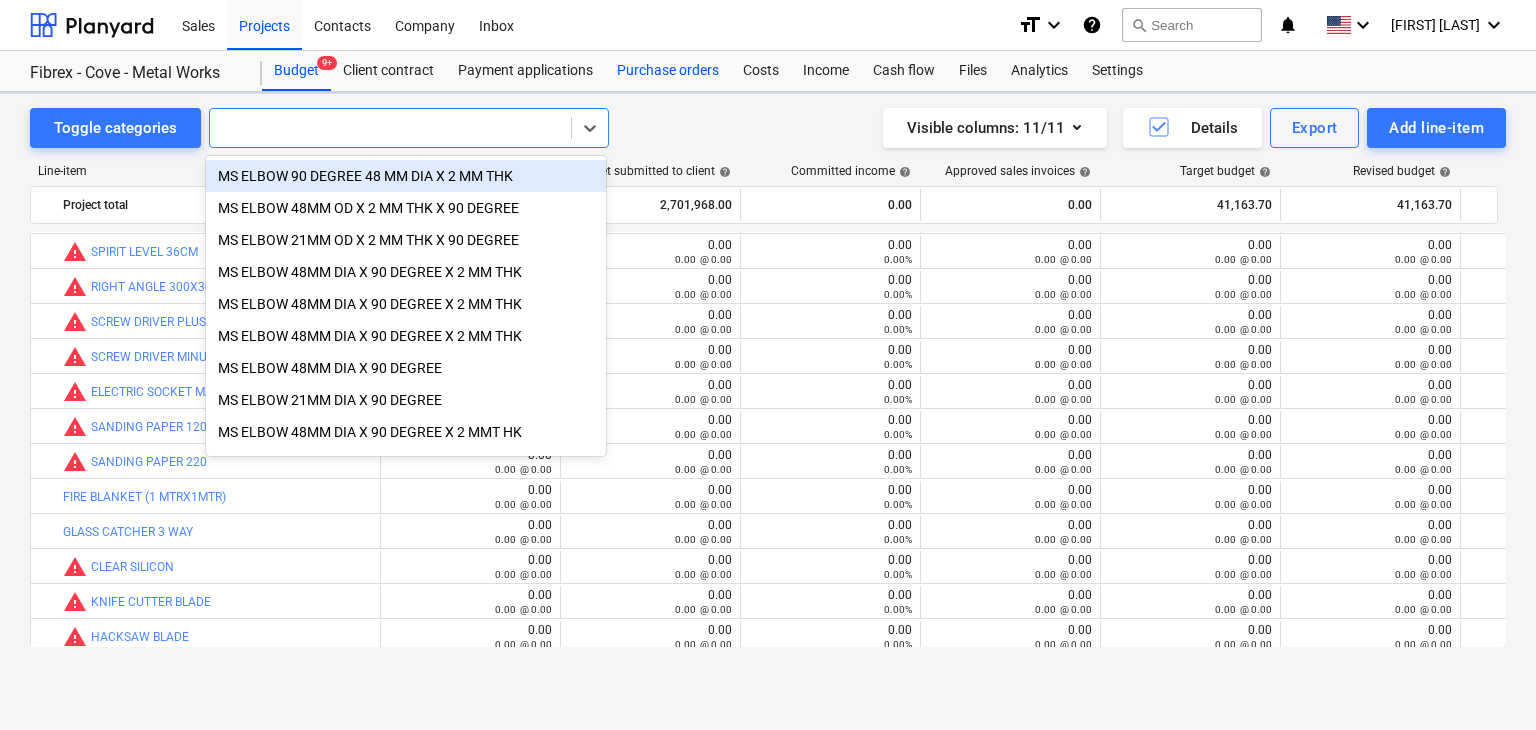 click on "Purchase orders" at bounding box center [668, 71] 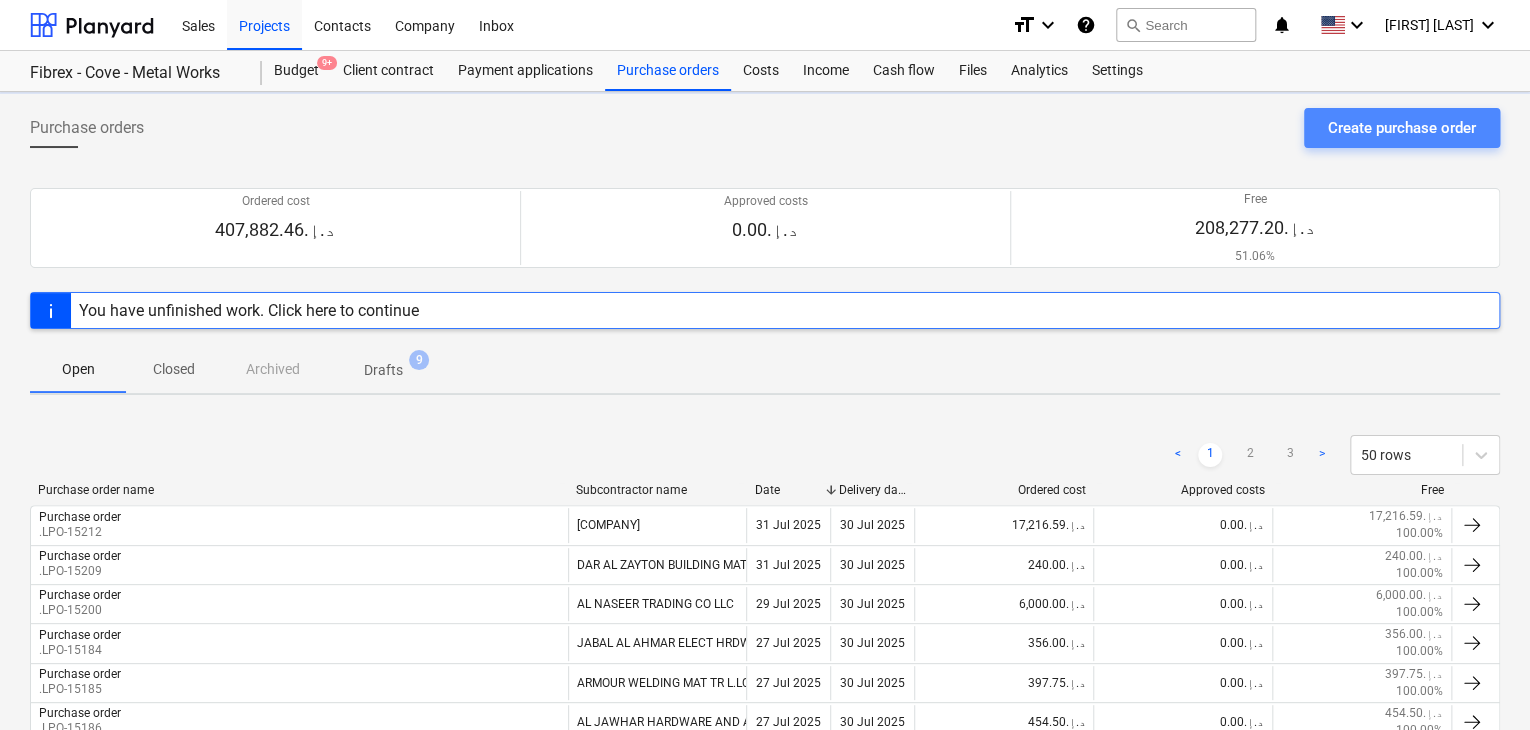 click on "Create purchase order" at bounding box center (1402, 128) 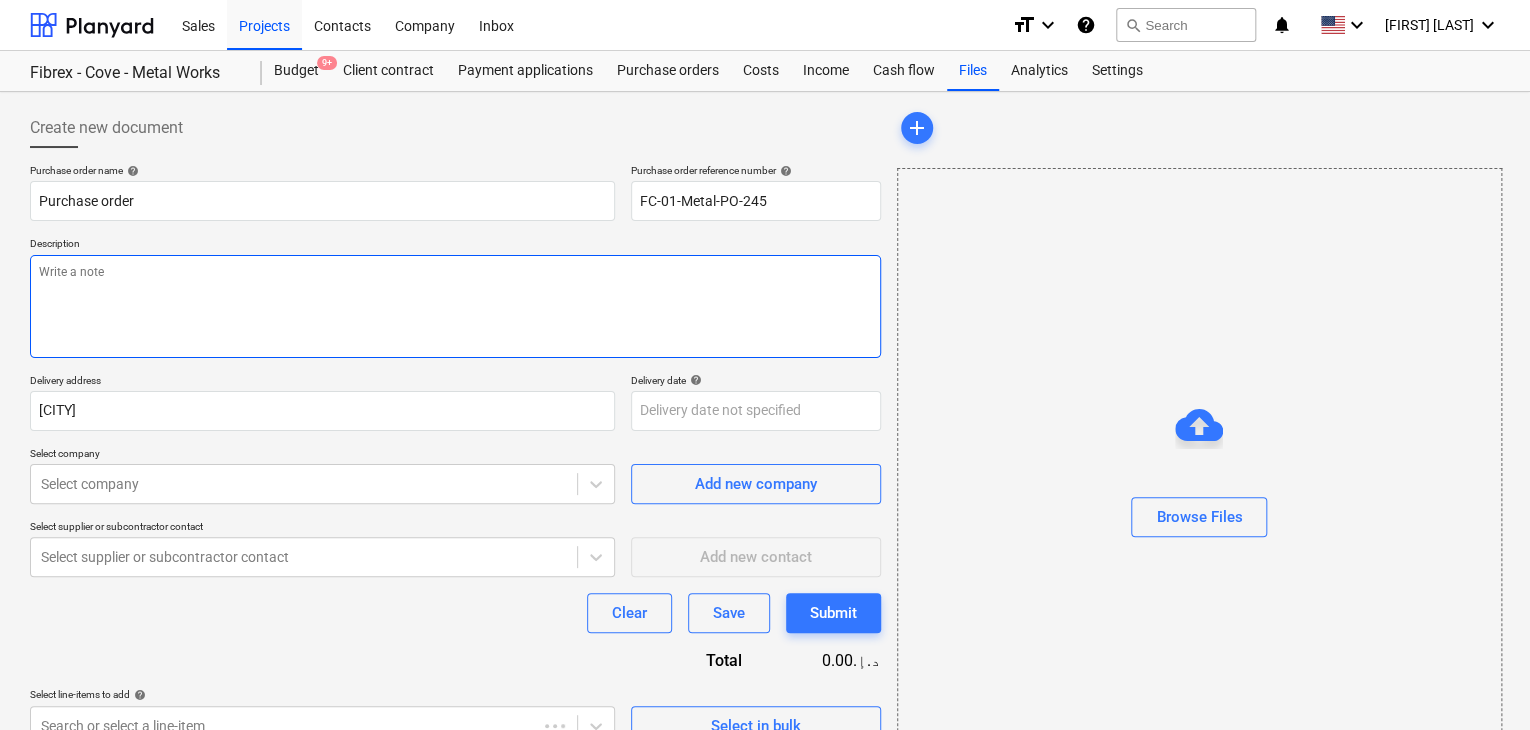 click at bounding box center (455, 306) 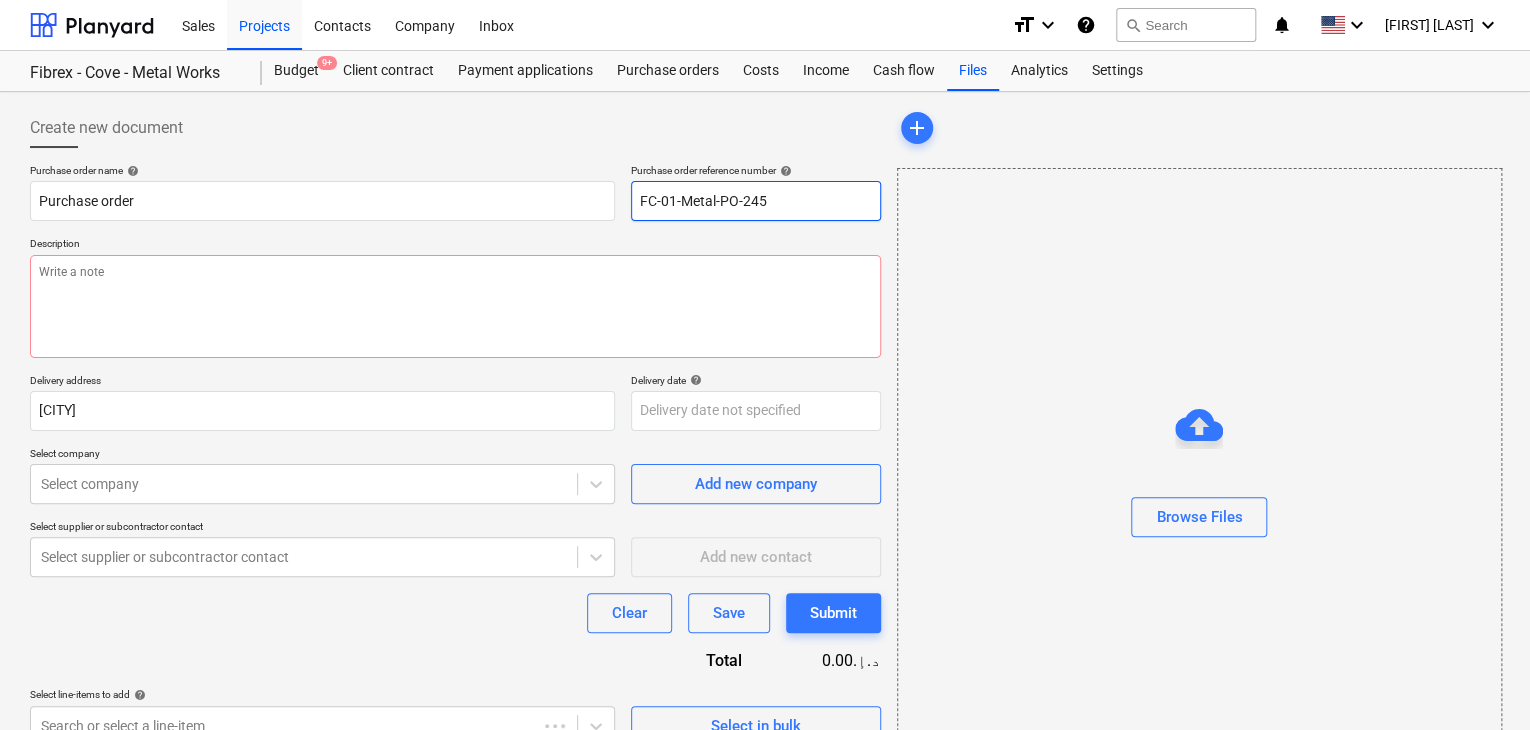 drag, startPoint x: 783, startPoint y: 213, endPoint x: 505, endPoint y: 174, distance: 280.7223 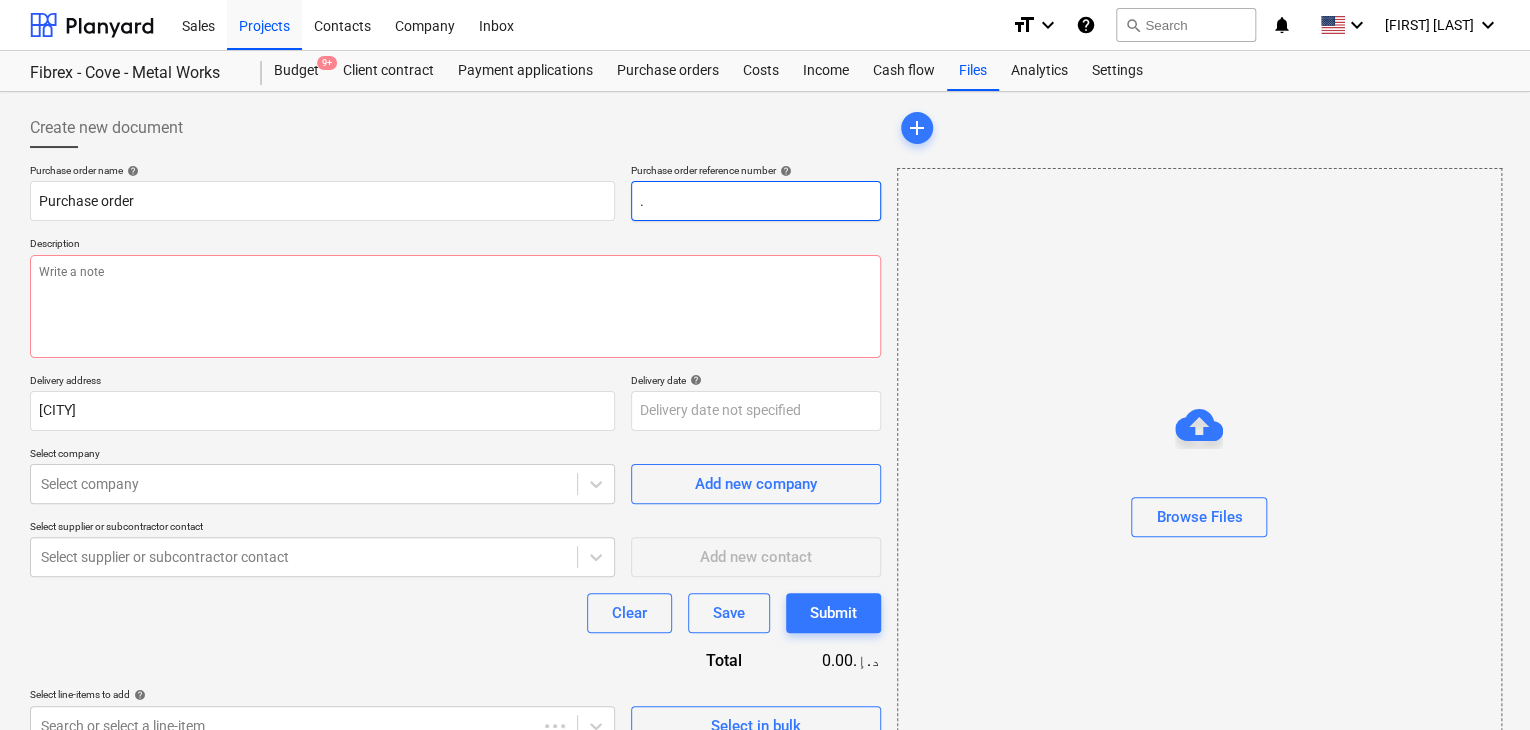type on "x" 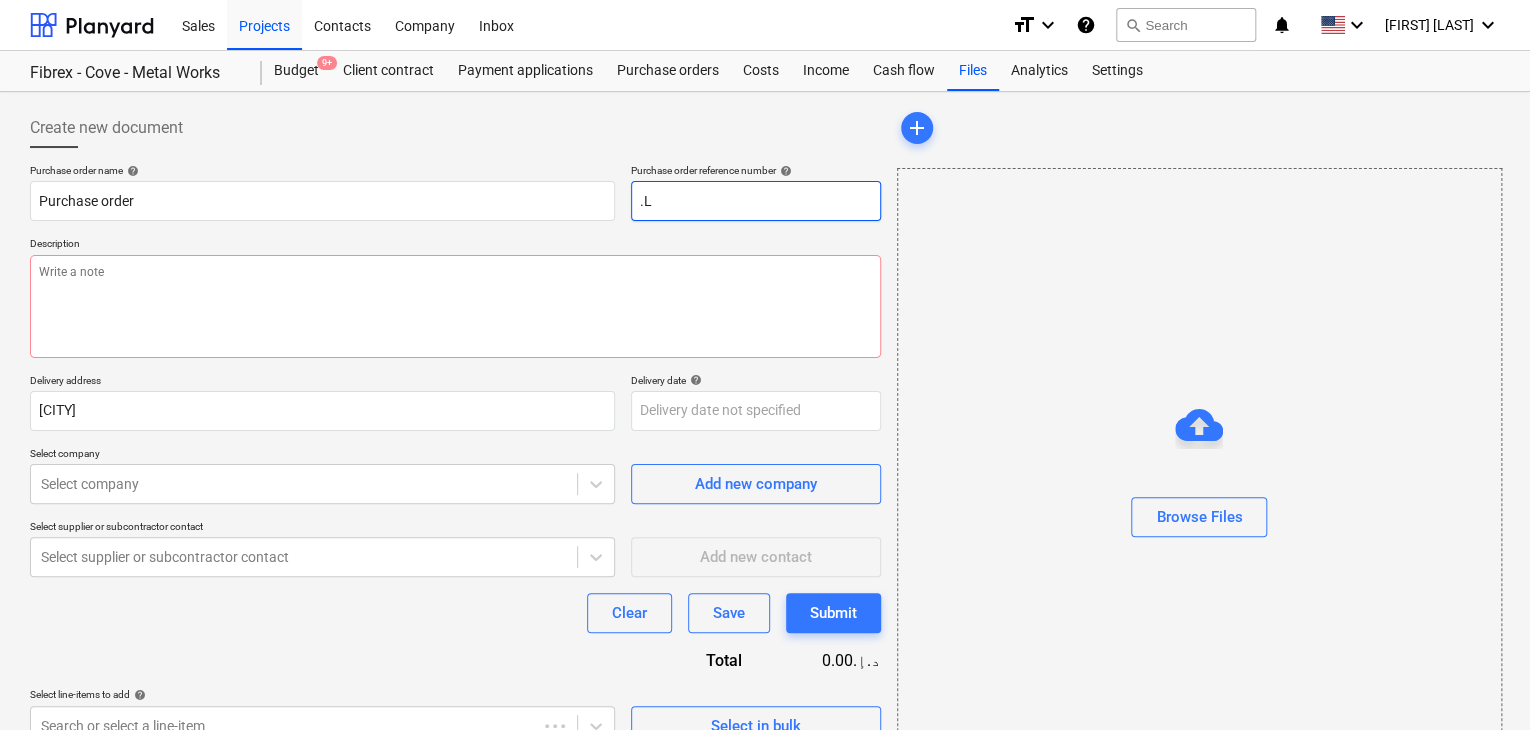 type on "x" 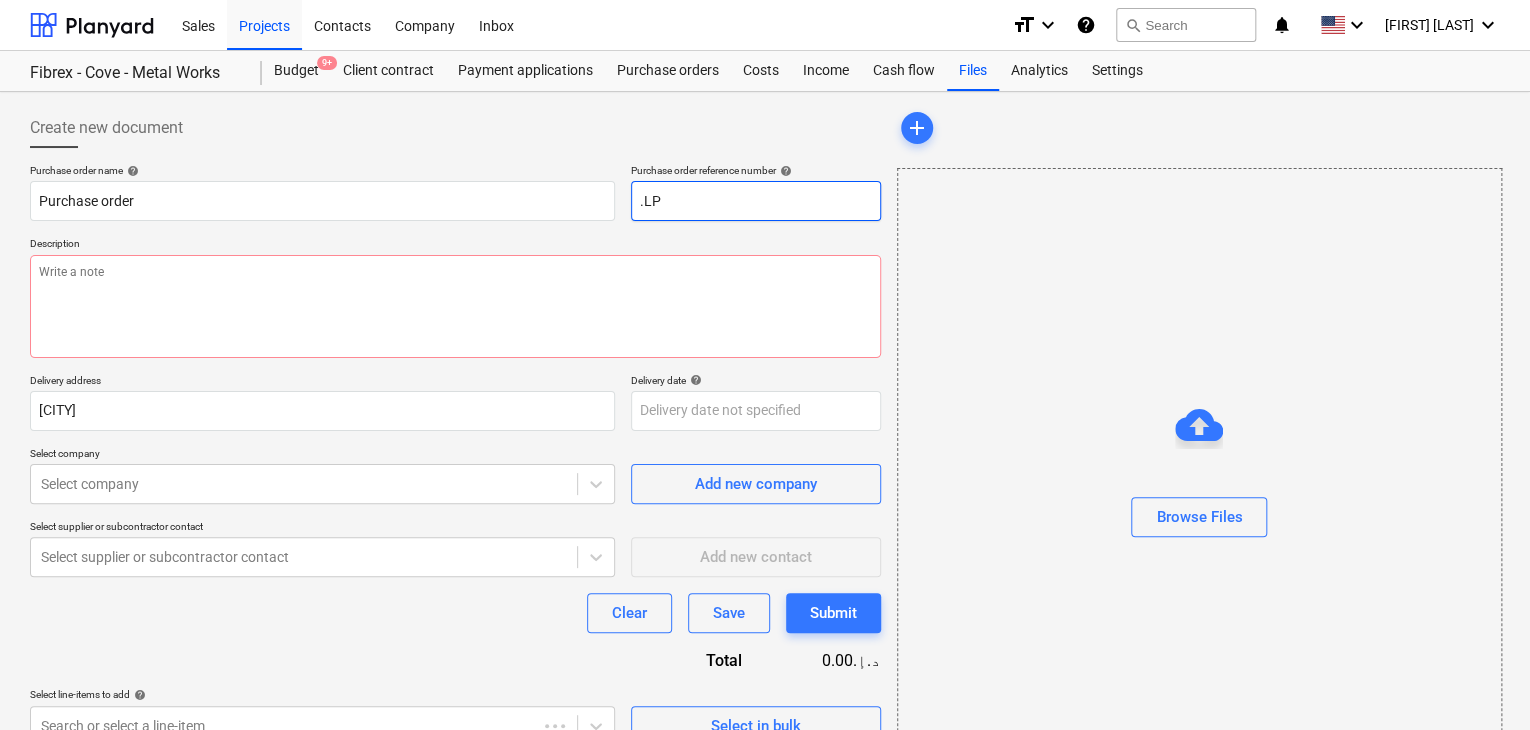 type on "x" 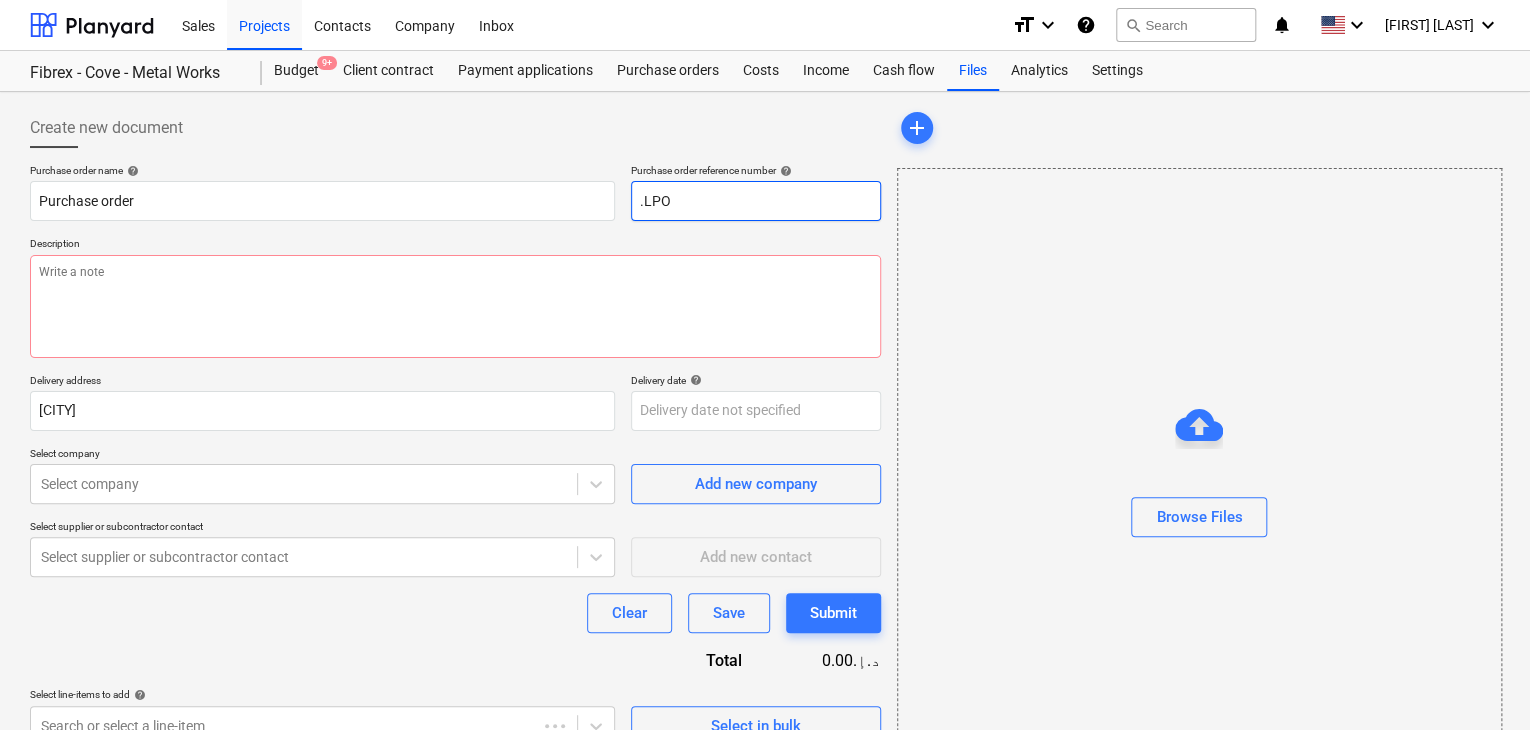 type on "x" 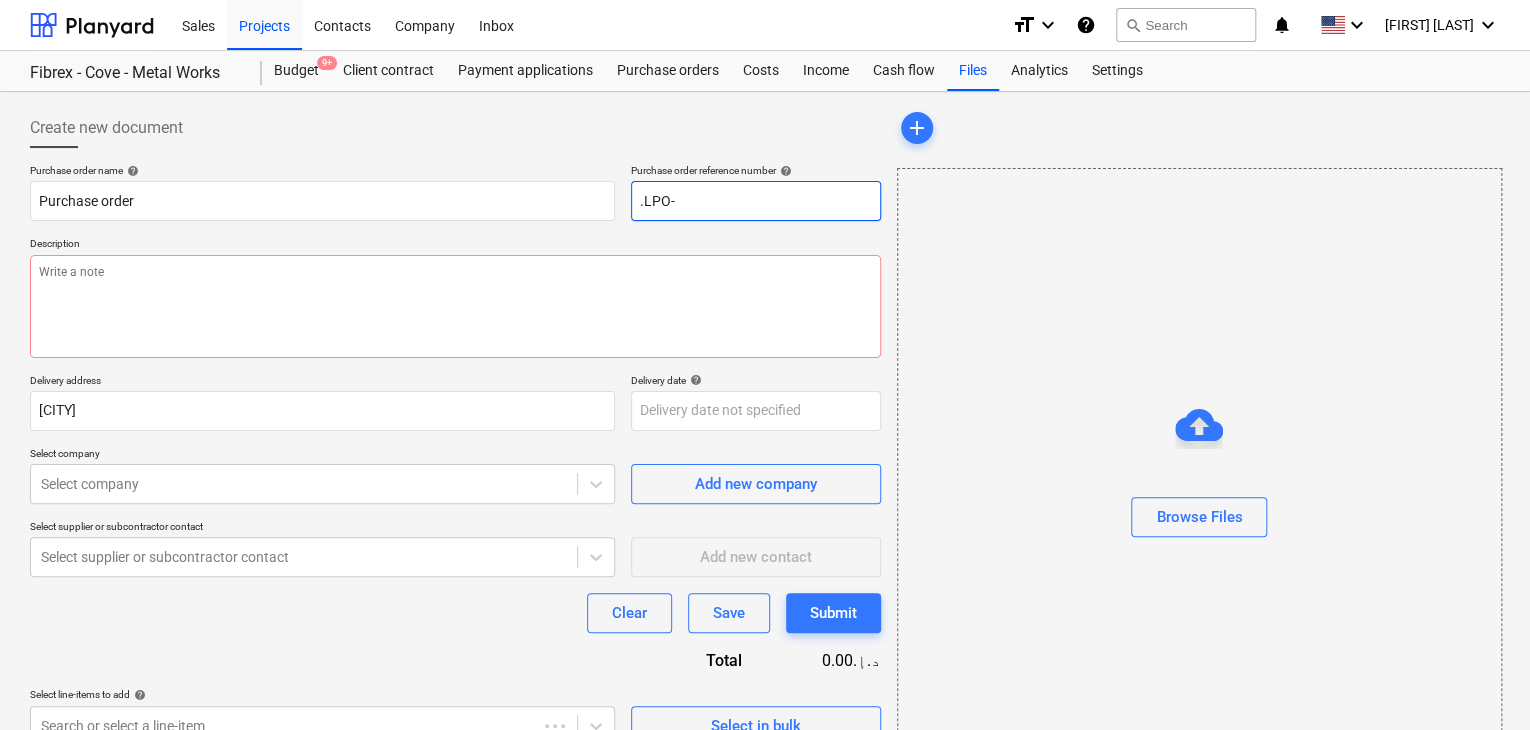 type on "x" 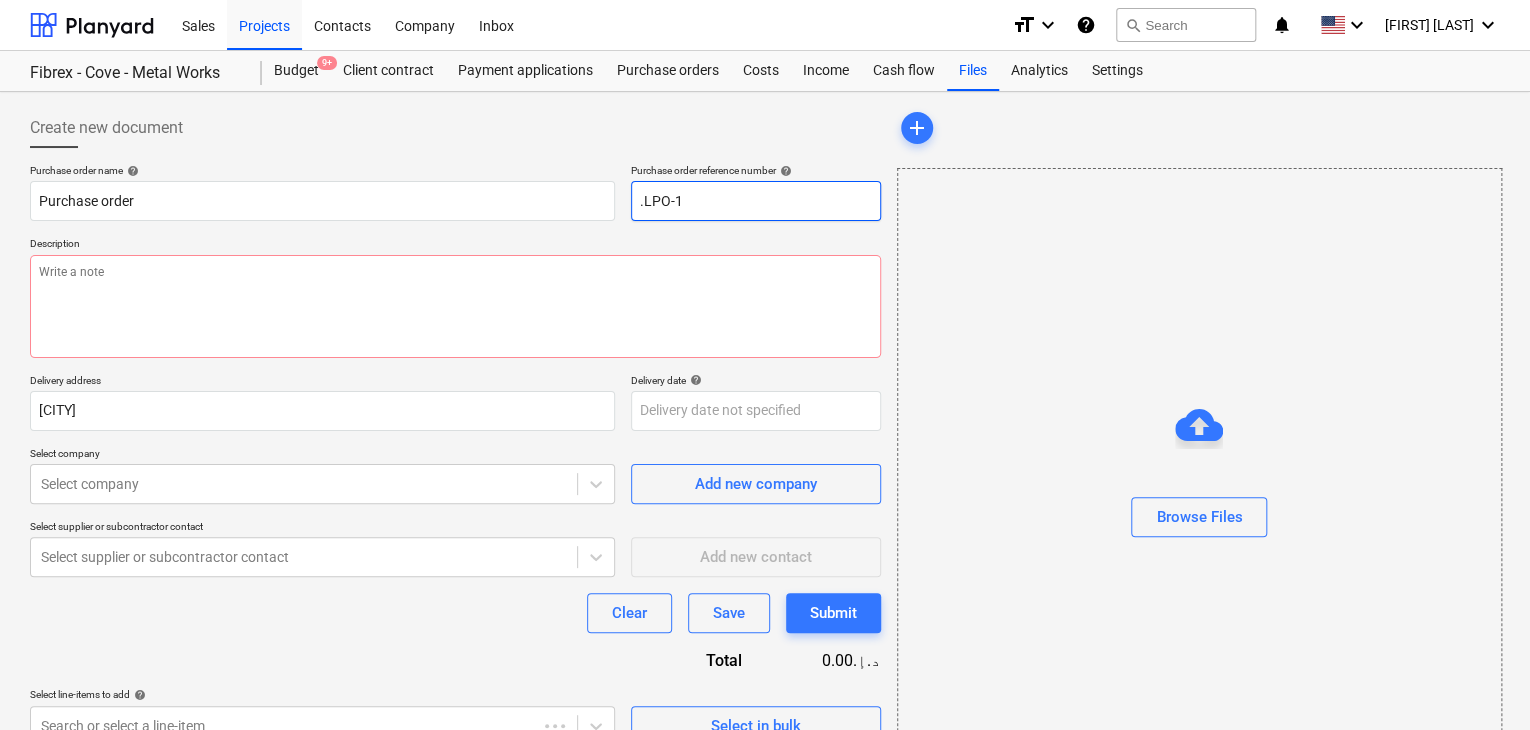 type on "x" 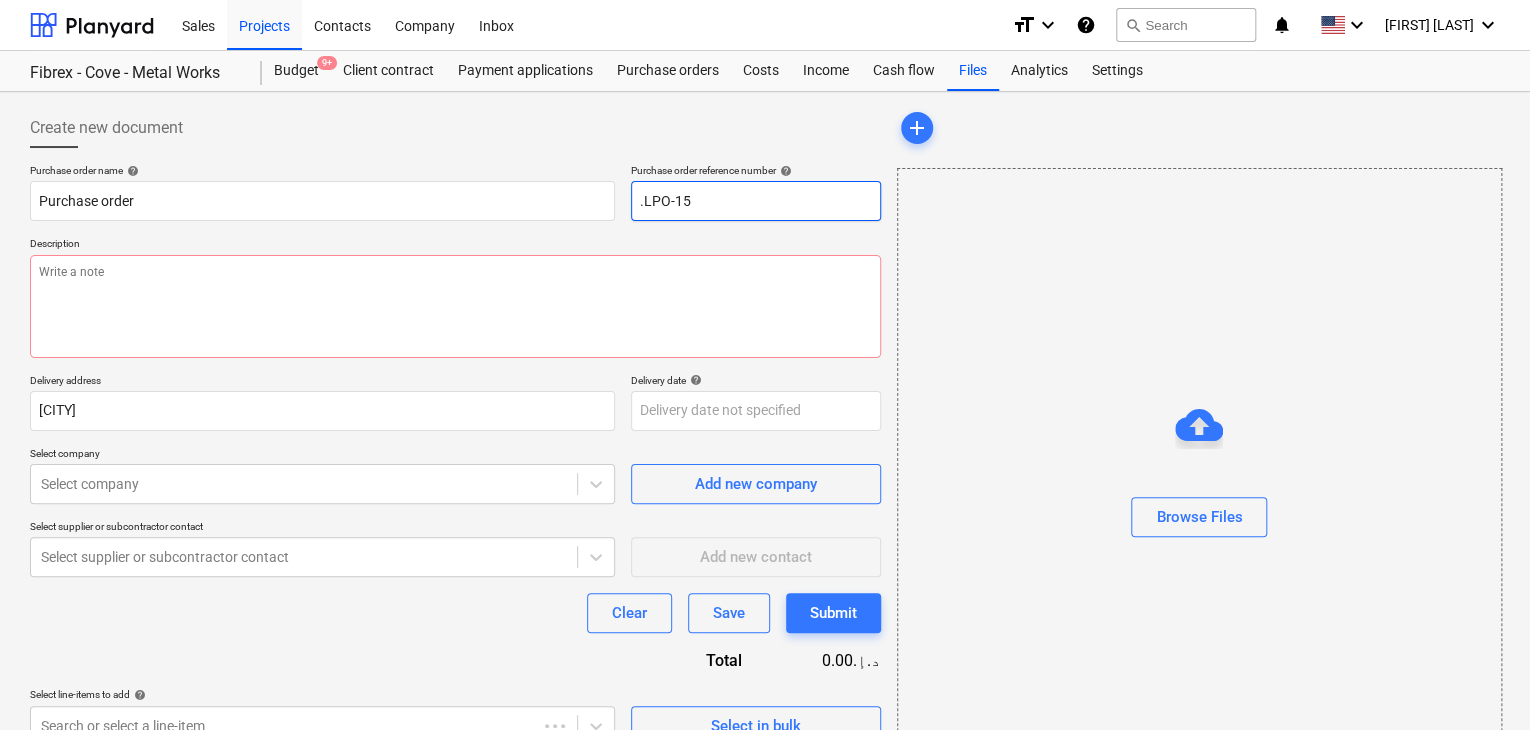 type on "x" 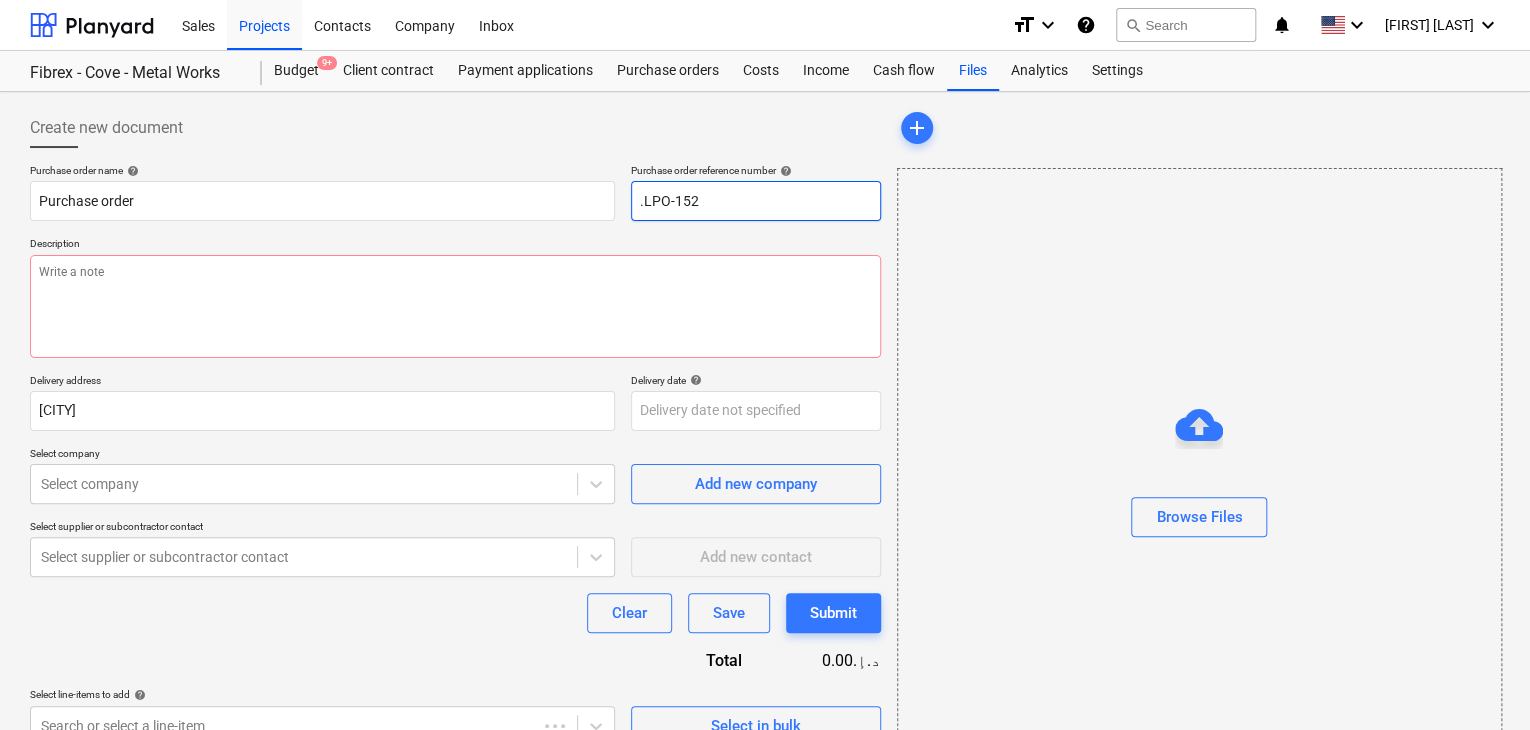 type on "x" 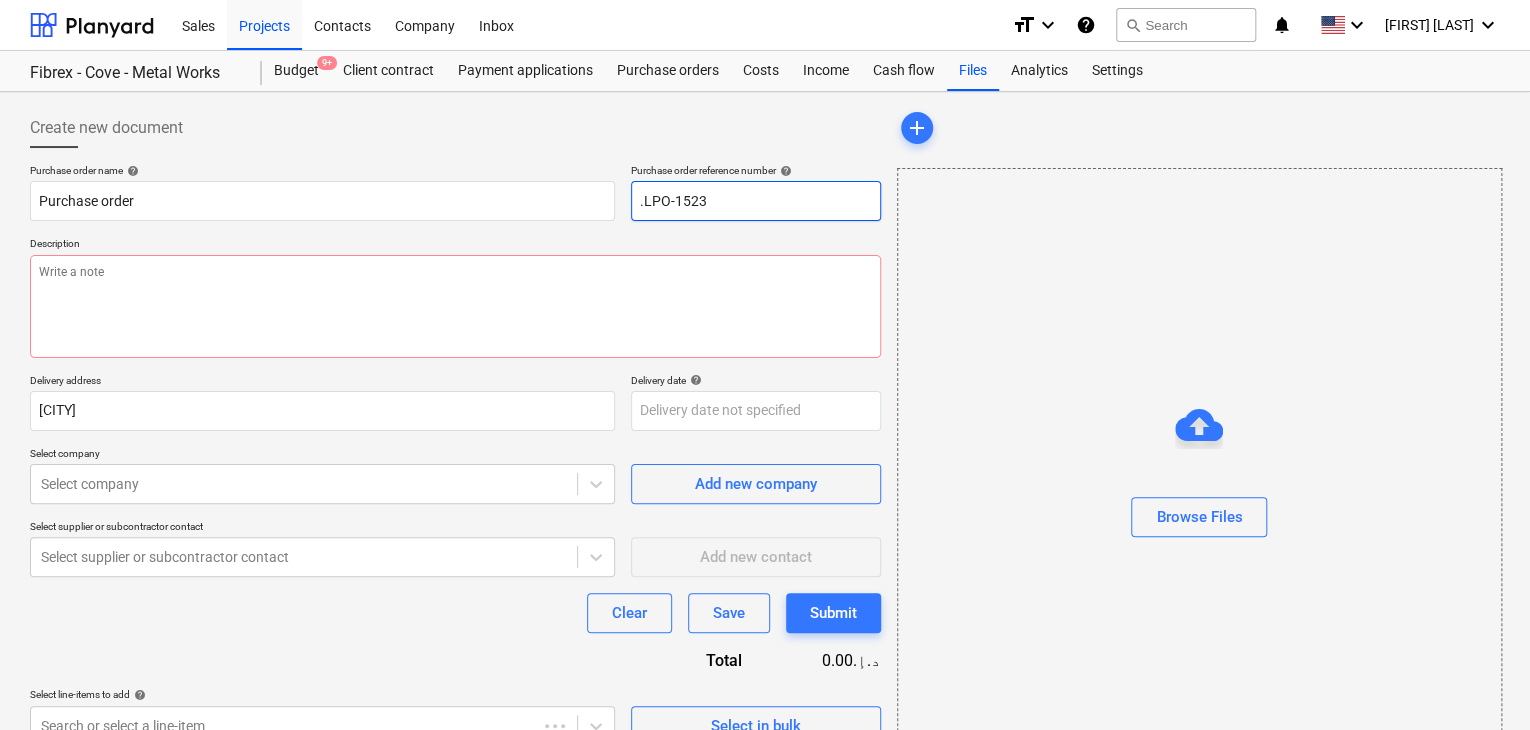 type on "x" 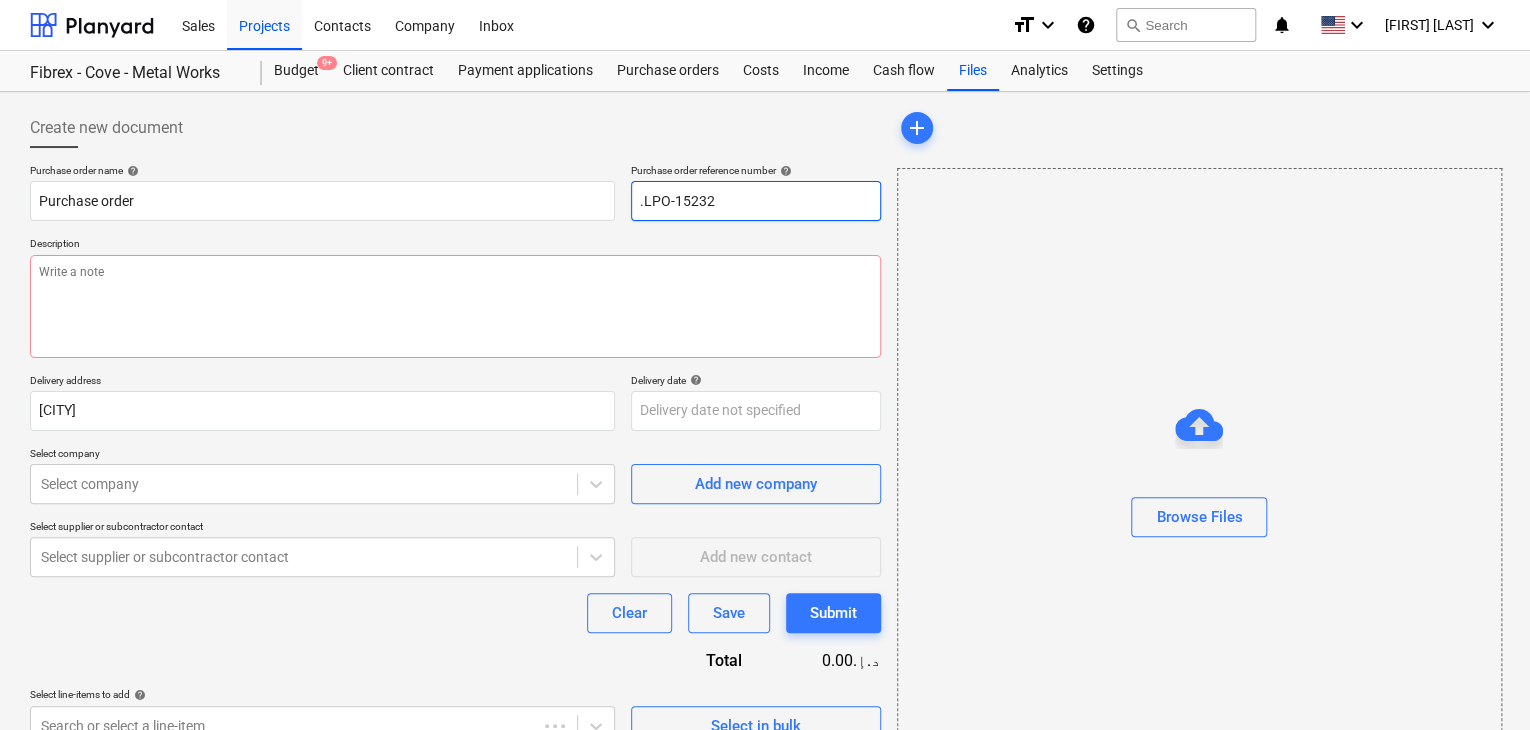 type on "x" 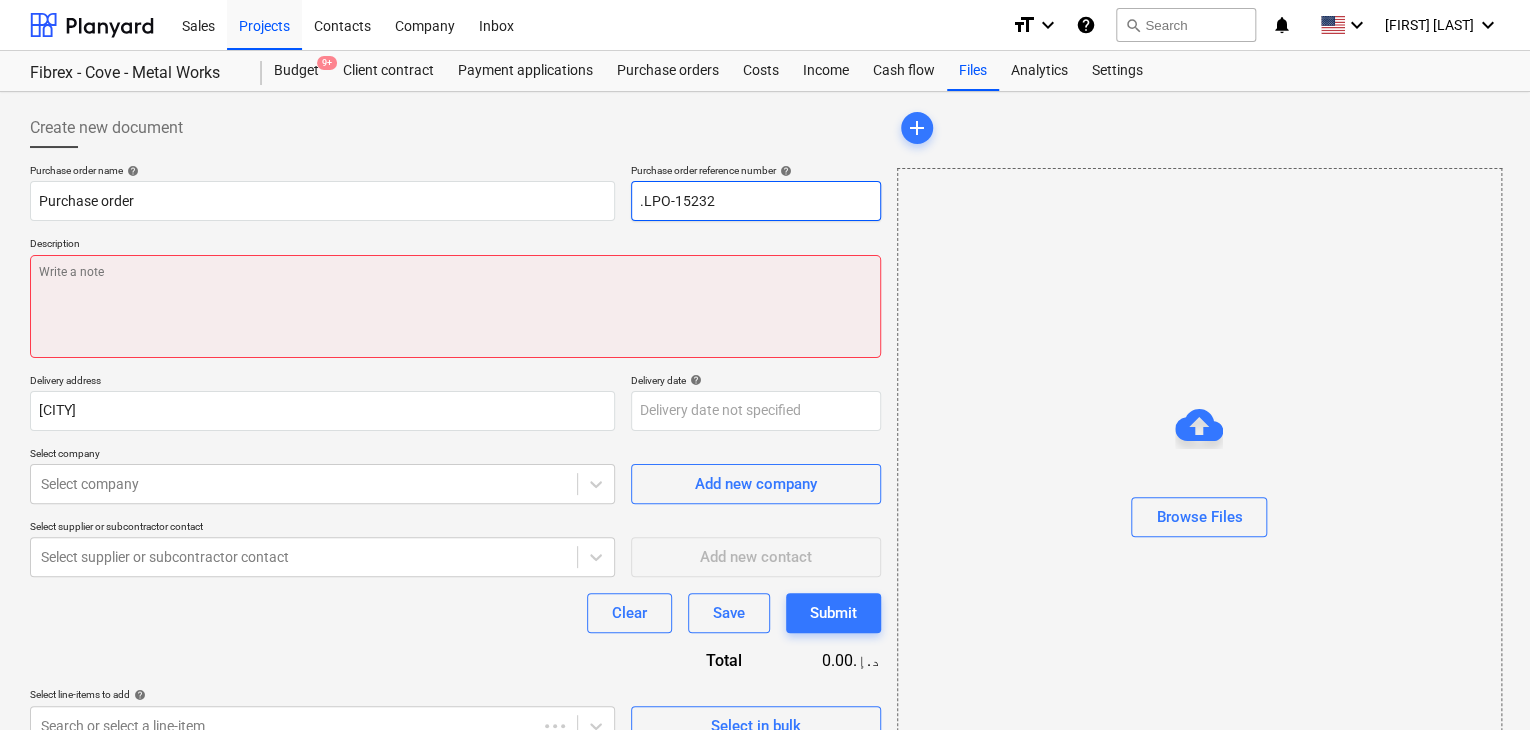 type on ".LPO-15232" 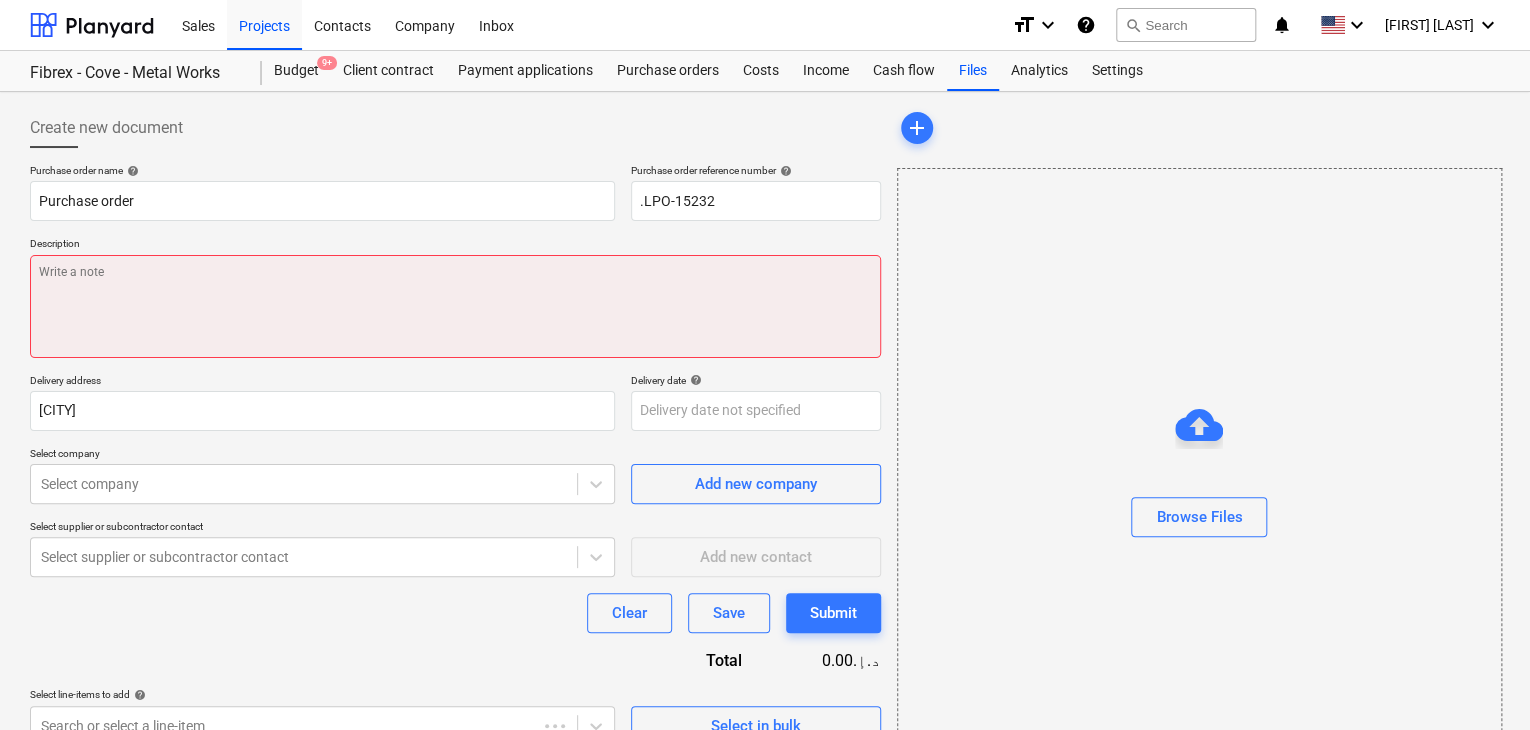 click at bounding box center (455, 306) 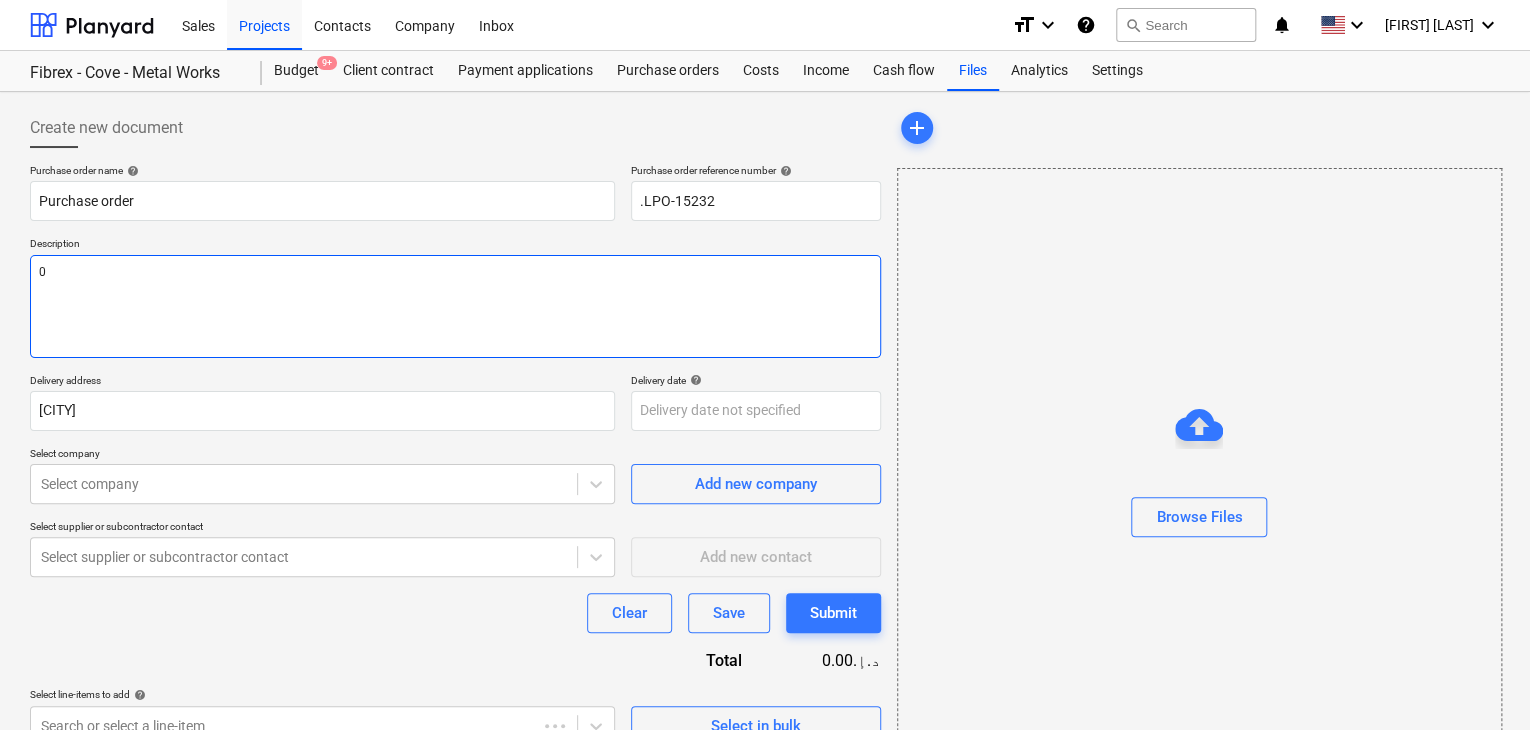 type on "x" 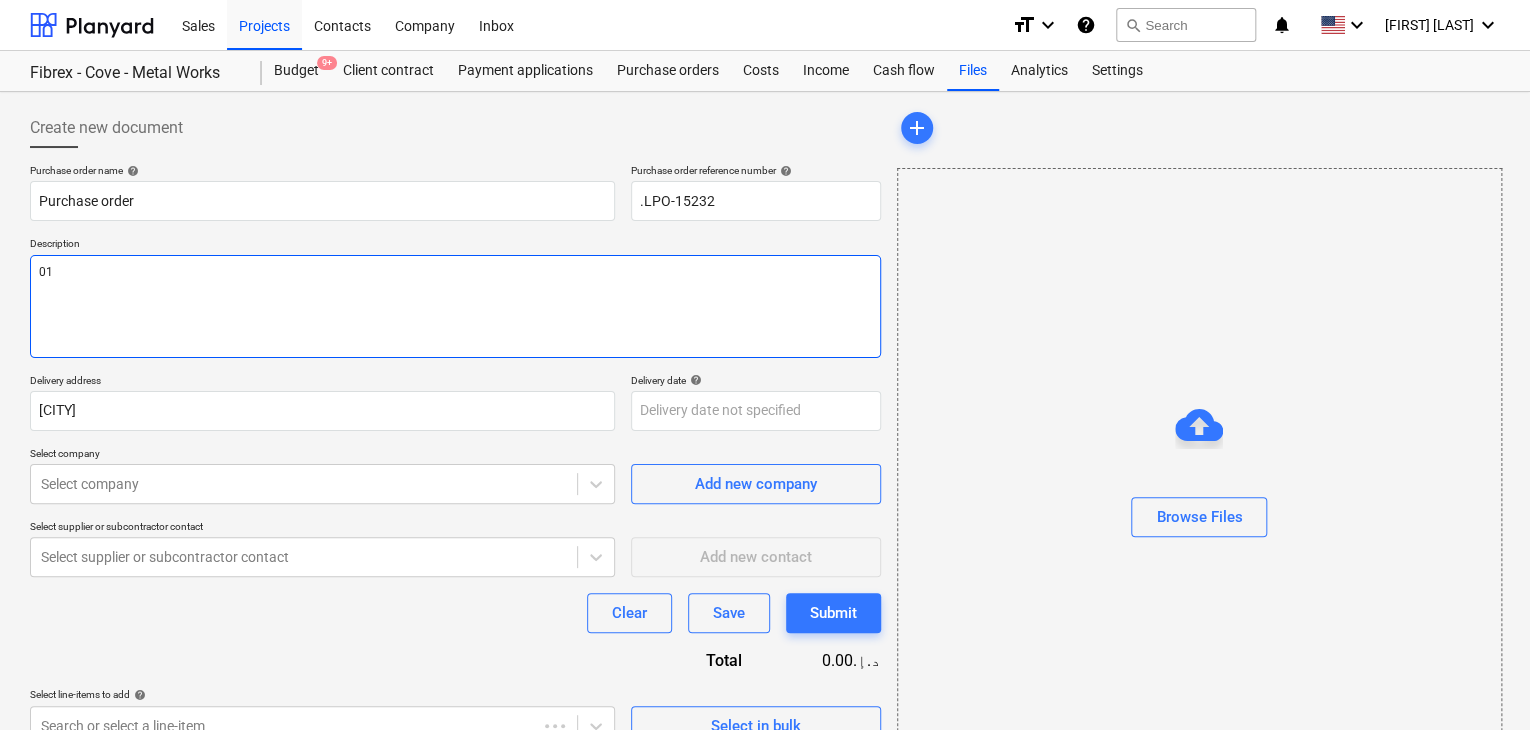 type on "x" 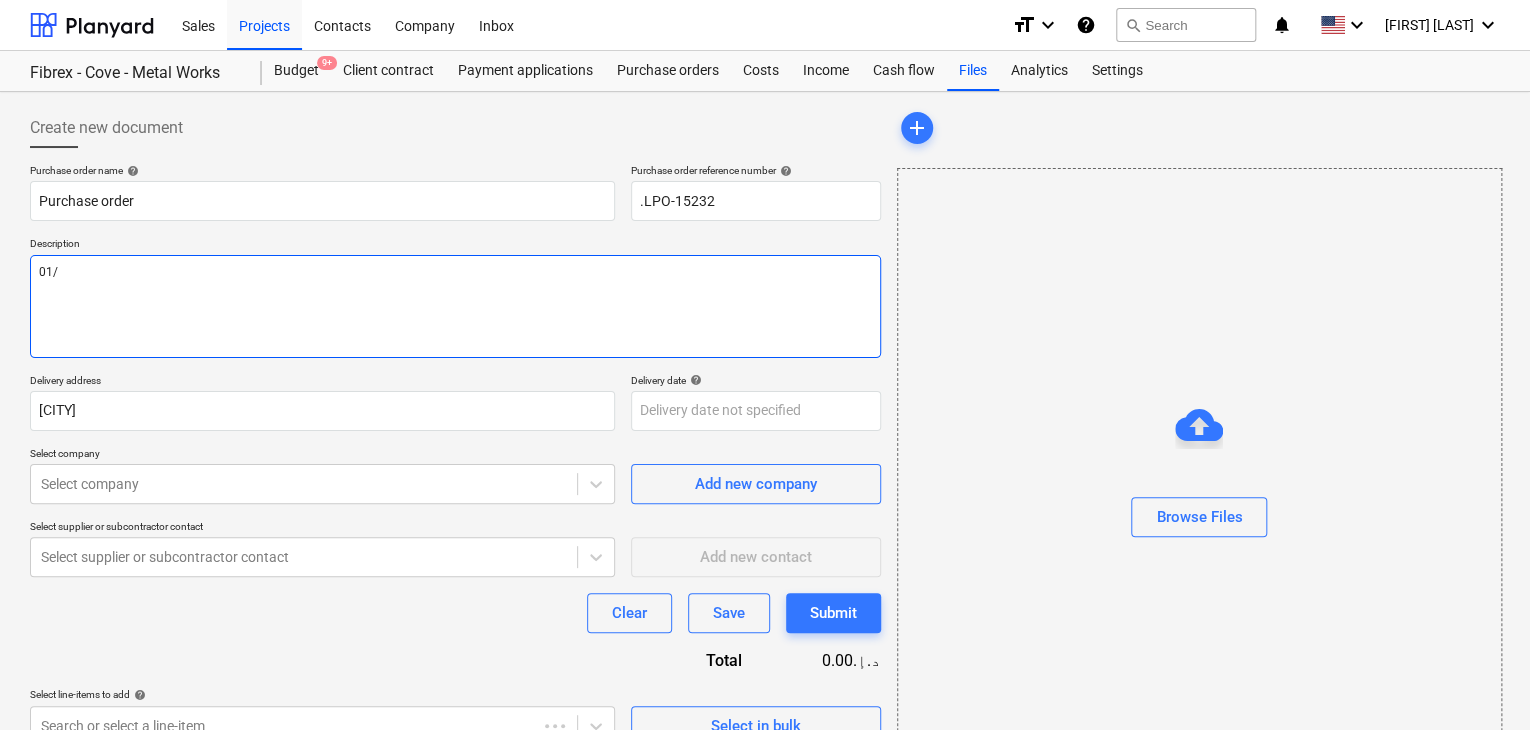 type on "x" 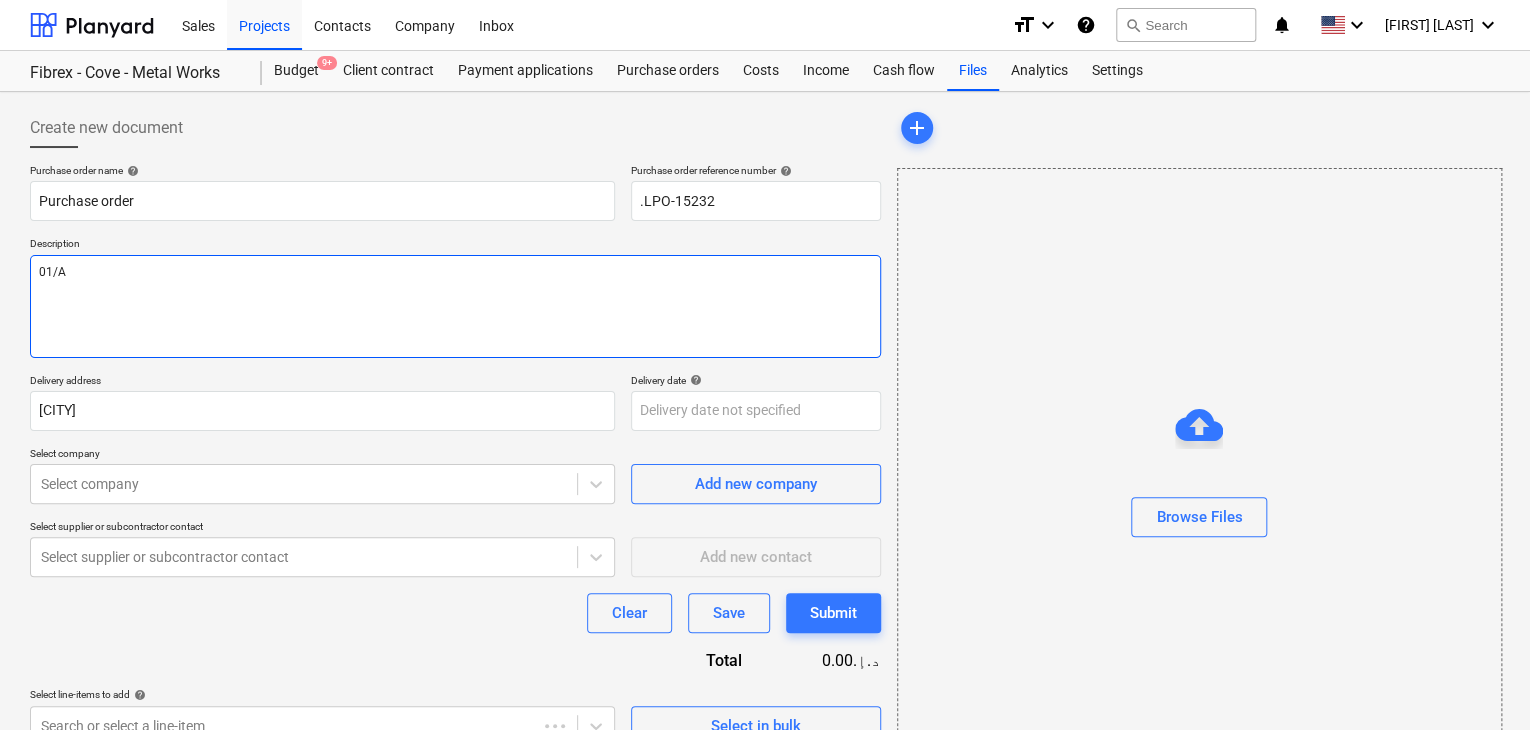 type on "x" 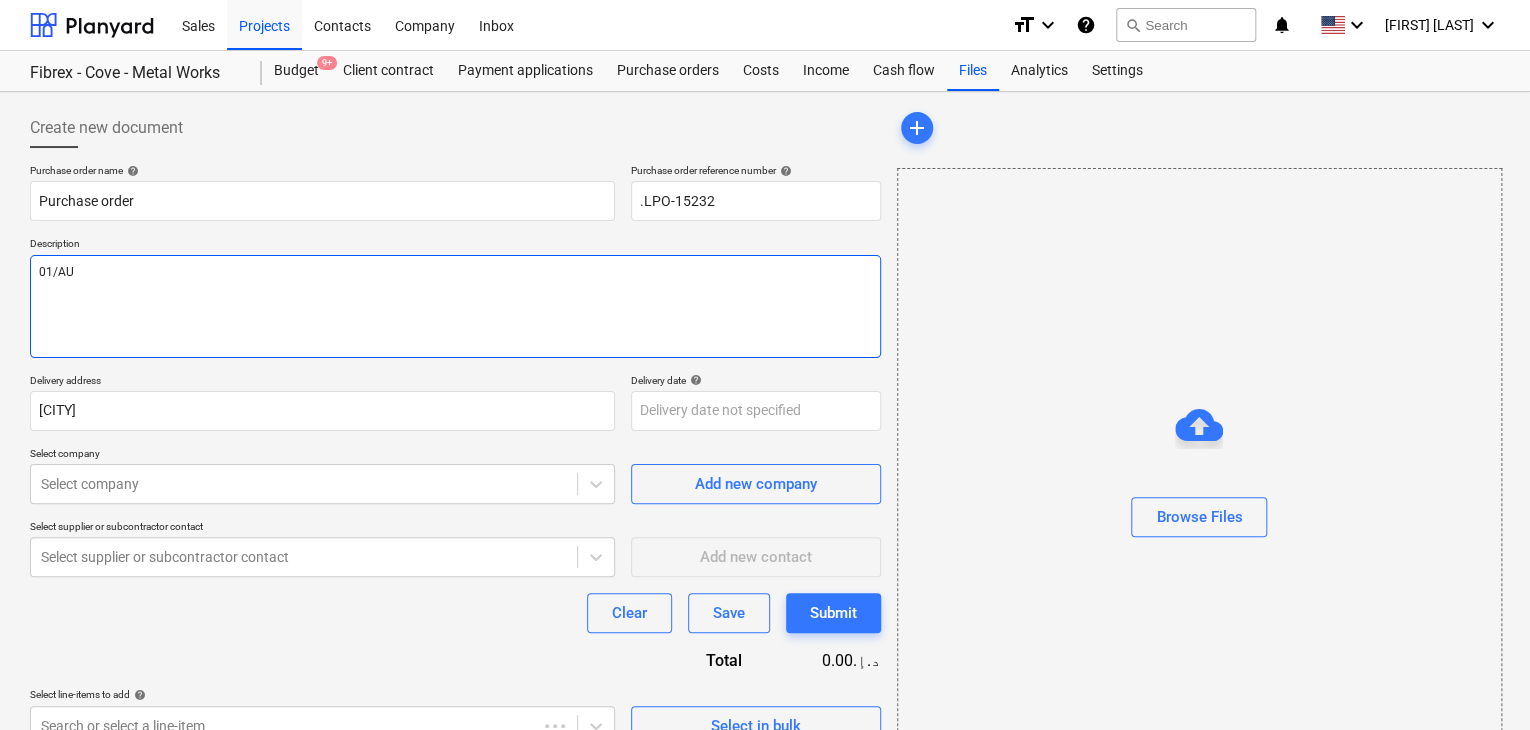 type on "x" 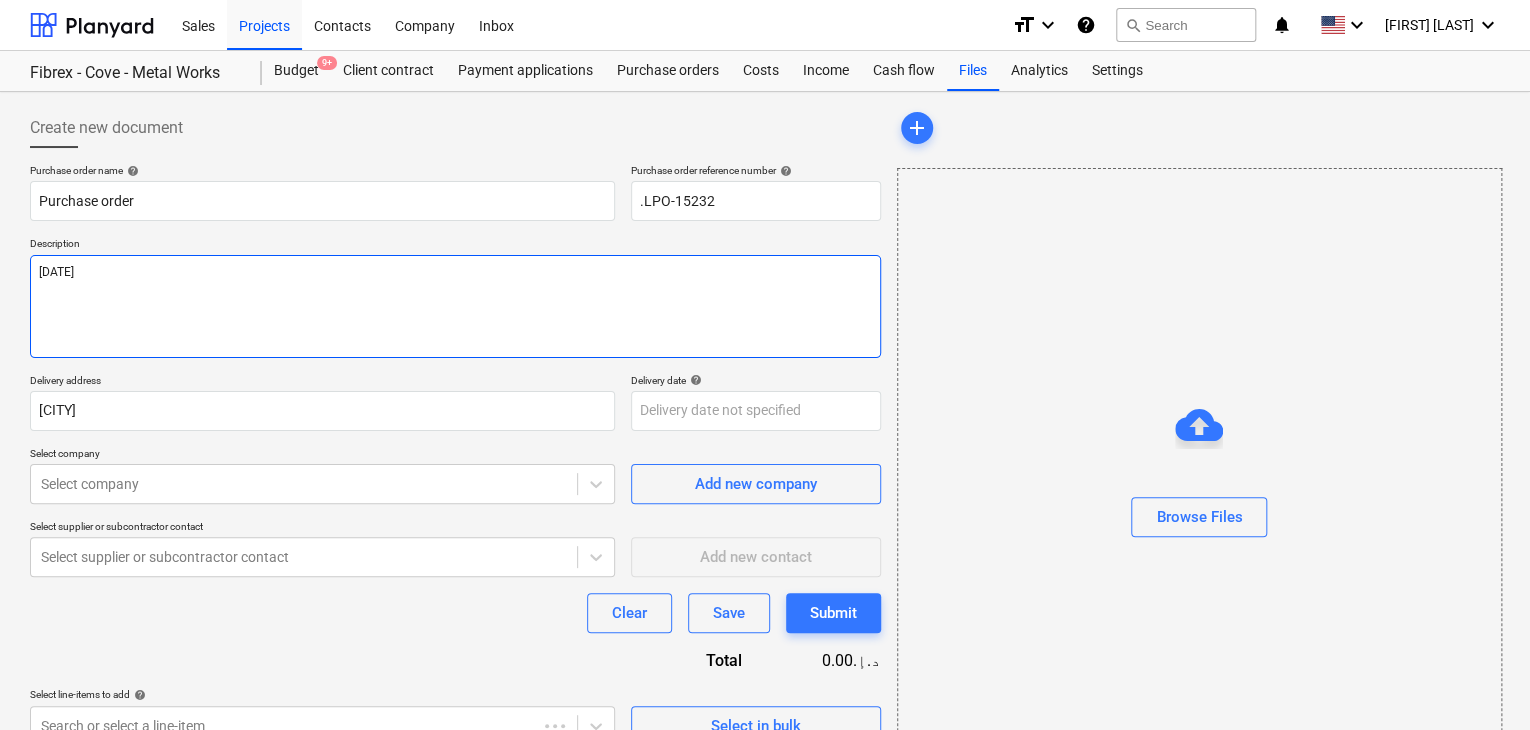 type on "x" 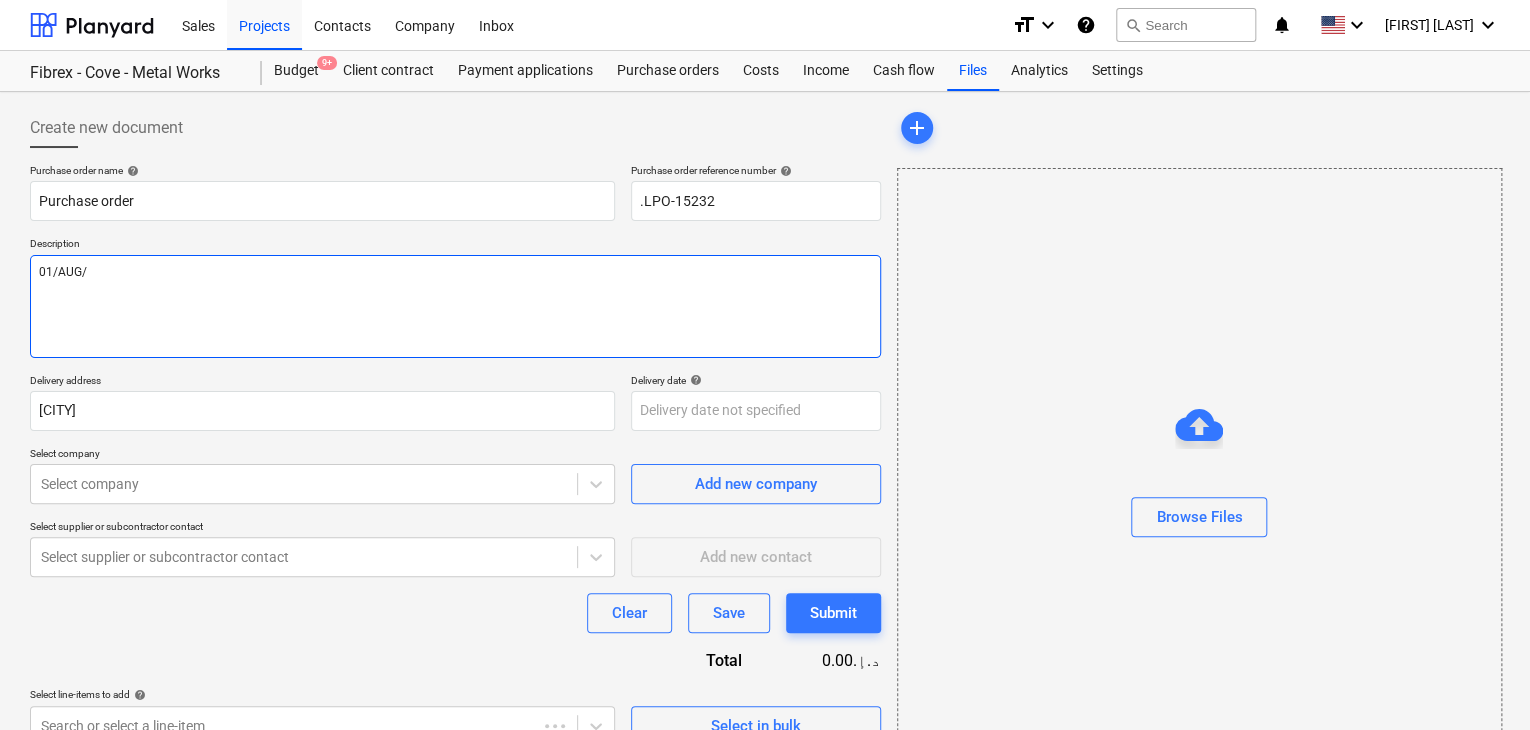 type on "x" 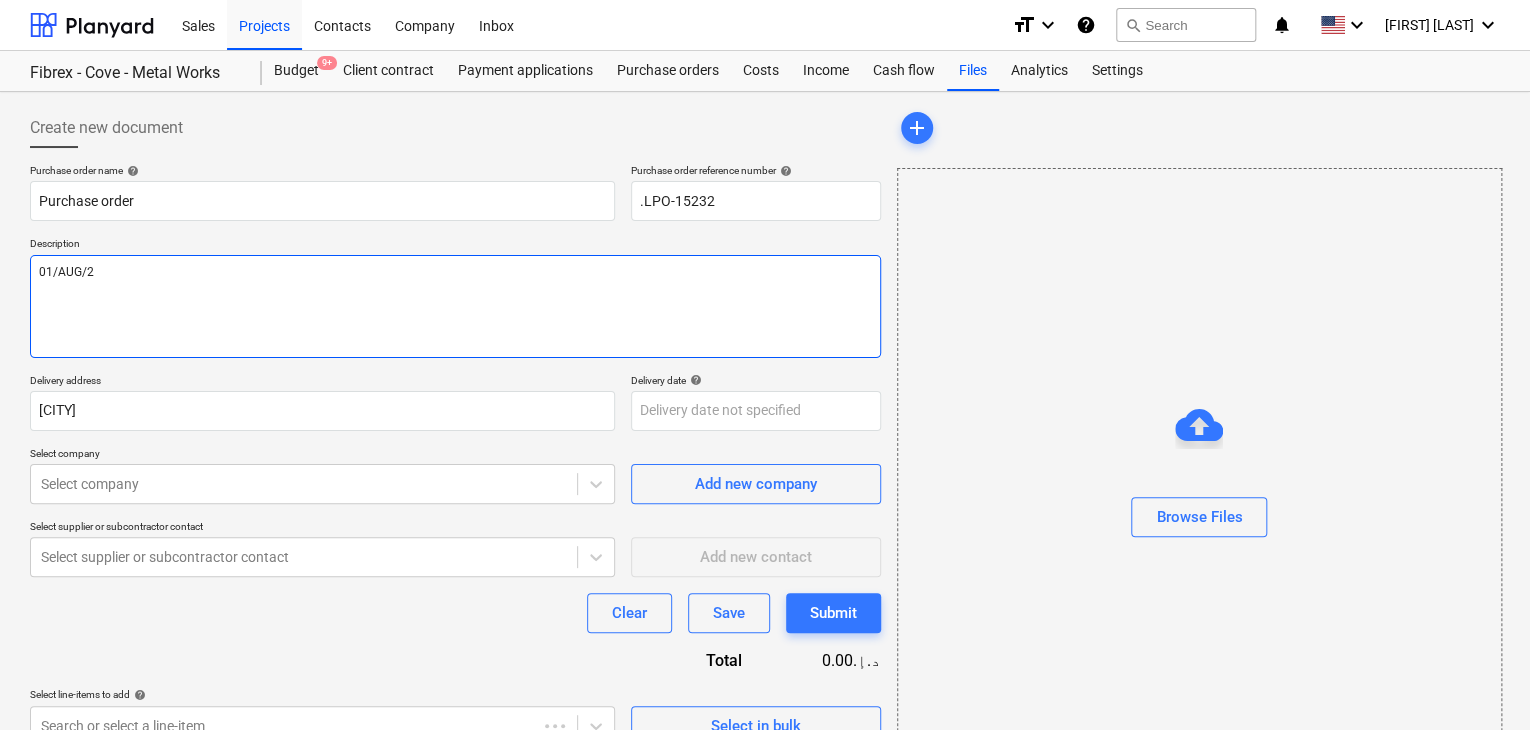 type on "x" 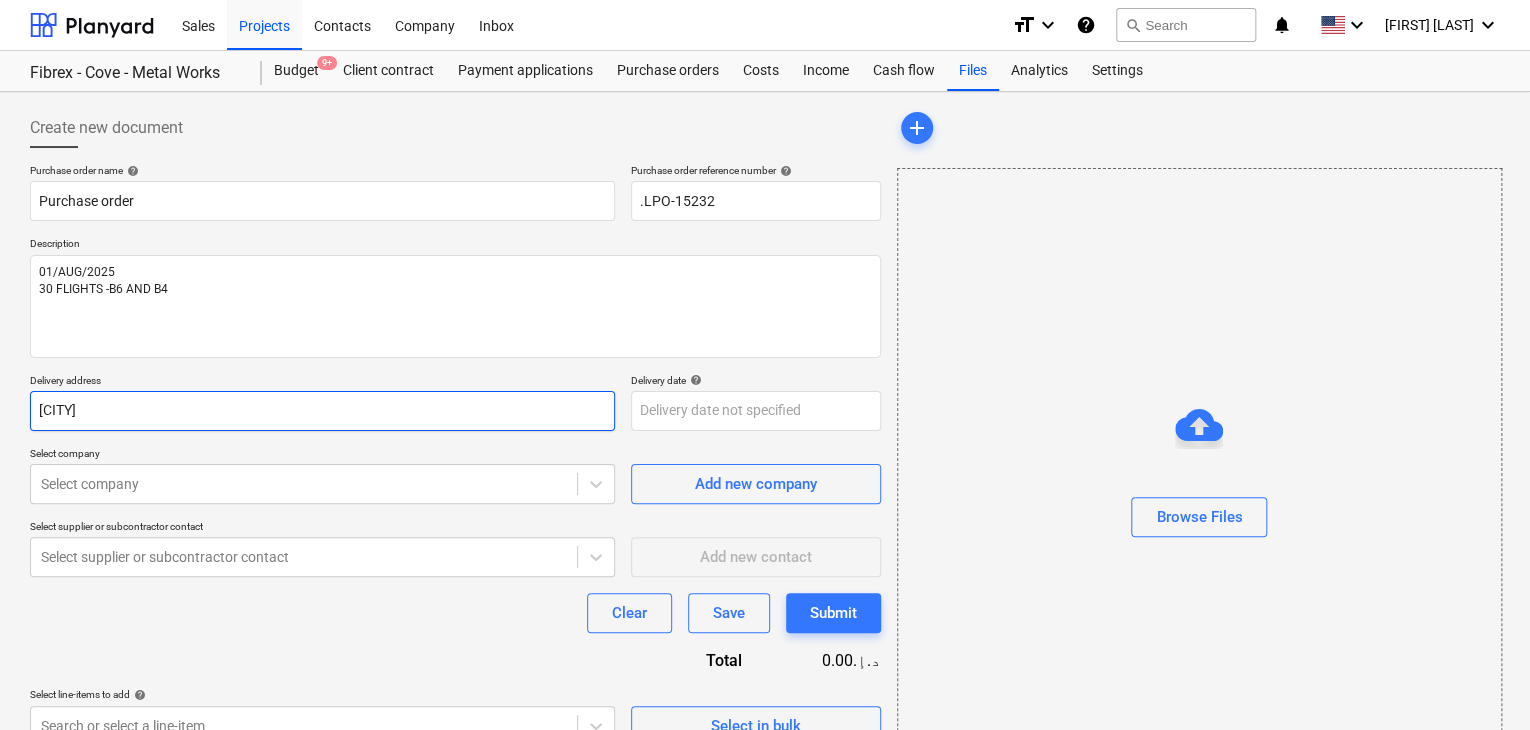 click on "[CITY]" at bounding box center (322, 411) 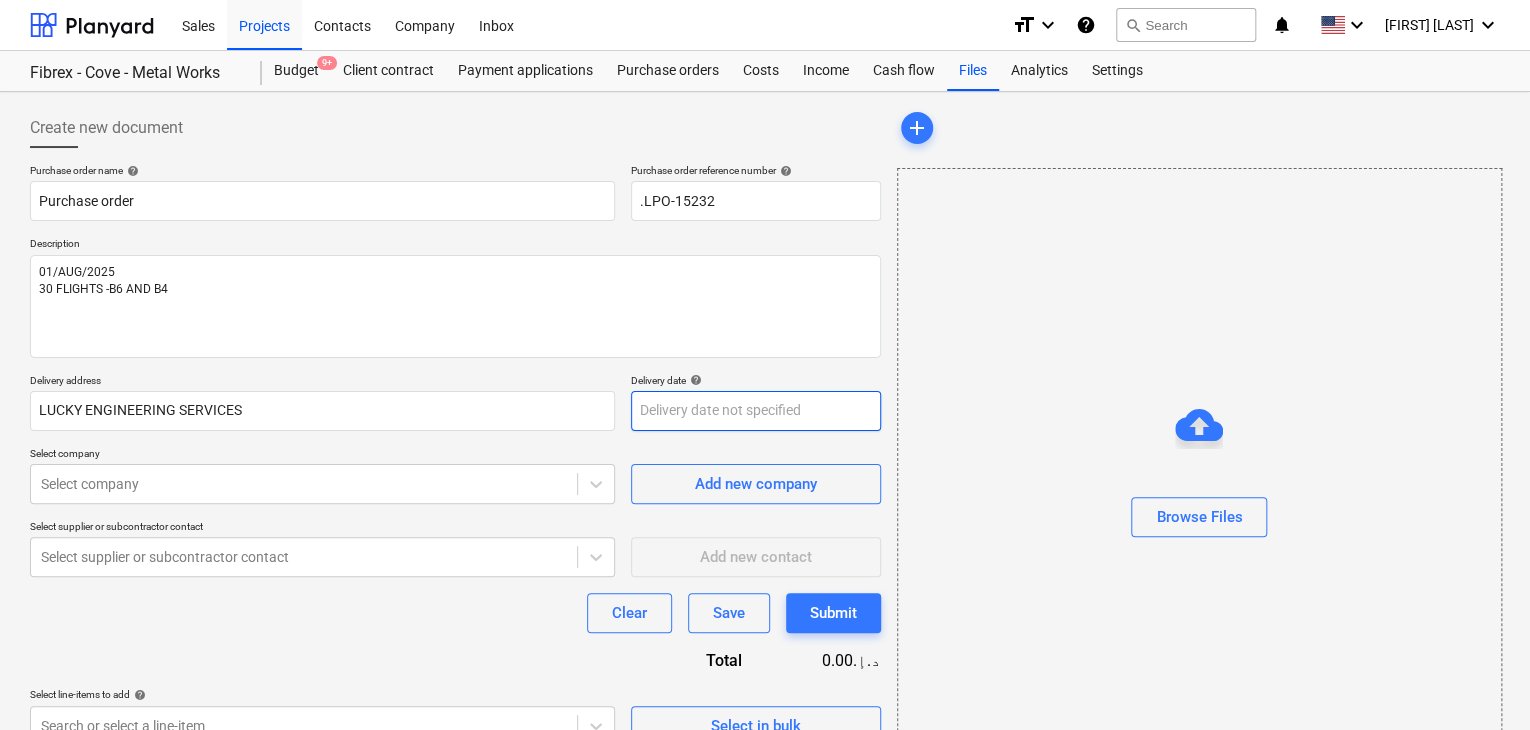 click on "Sales Projects Contacts Company Inbox format_size keyboard_arrow_down help search Search notifications 0 keyboard_arrow_down z. [LAST] keyboard_arrow_down Fibrex - Cove - Metal Works Budget 9+ Client contract Payment applications Purchase orders Costs Income Cash flow Files Analytics Settings Create new document Purchase order name help Purchase order Purchase order reference number help .[LPO]-[NUMBER] Description [DATE]
30 FLIGHTS -B6 AND B4 Delivery address LUCKY ENGINEERING SERVICES Delivery date help Press the down arrow key to interact with the calendar and
select a date. Press the question mark key to get the keyboard shortcuts for changing dates. Select company Select company Add new company Select supplier or subcontractor contact Select supplier or subcontractor contact Add new contact Clear Save Submit Total 0.00د.إ.‏ Select line-items to add help Search or select a line-item Select in bulk add Browse Files
x" at bounding box center (765, 365) 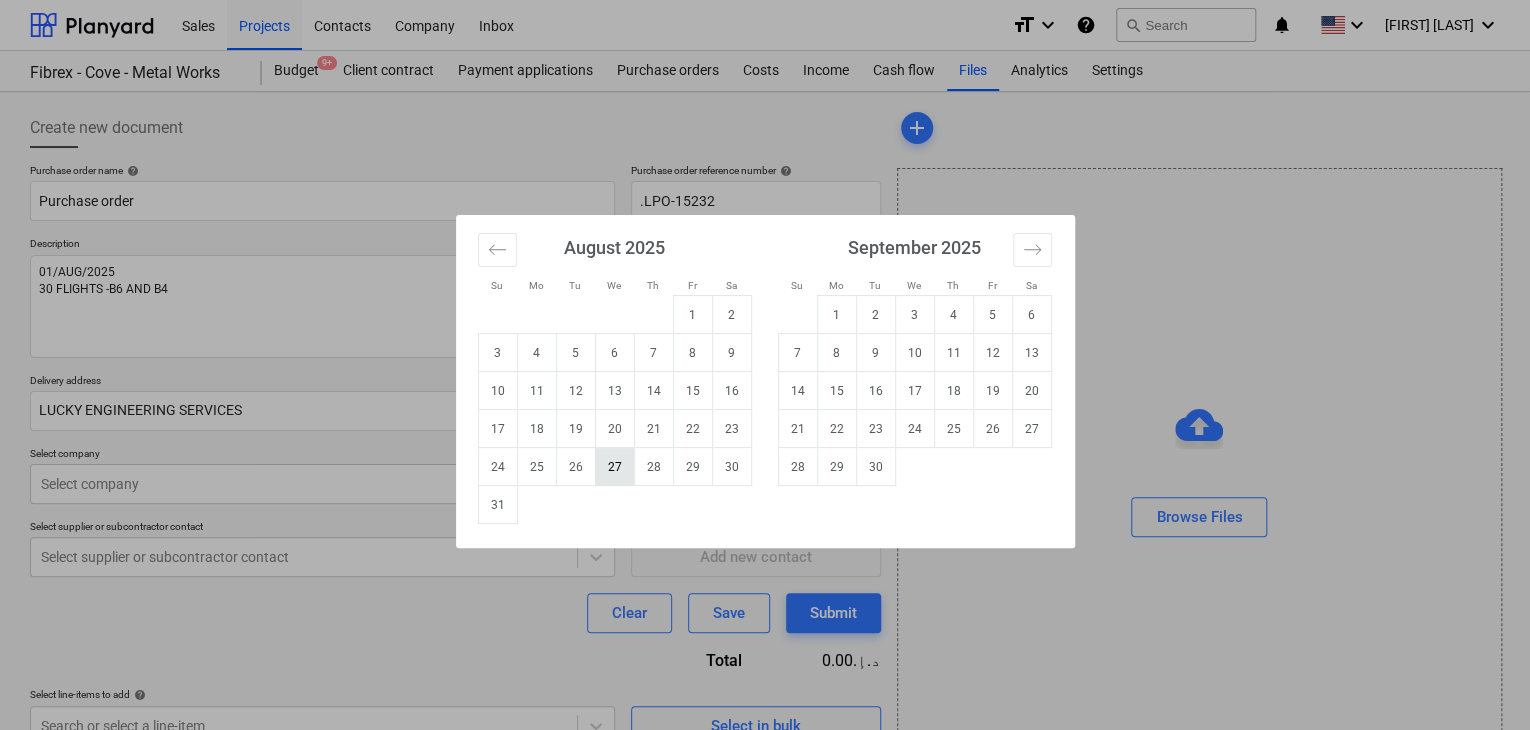 click on "27" at bounding box center (614, 467) 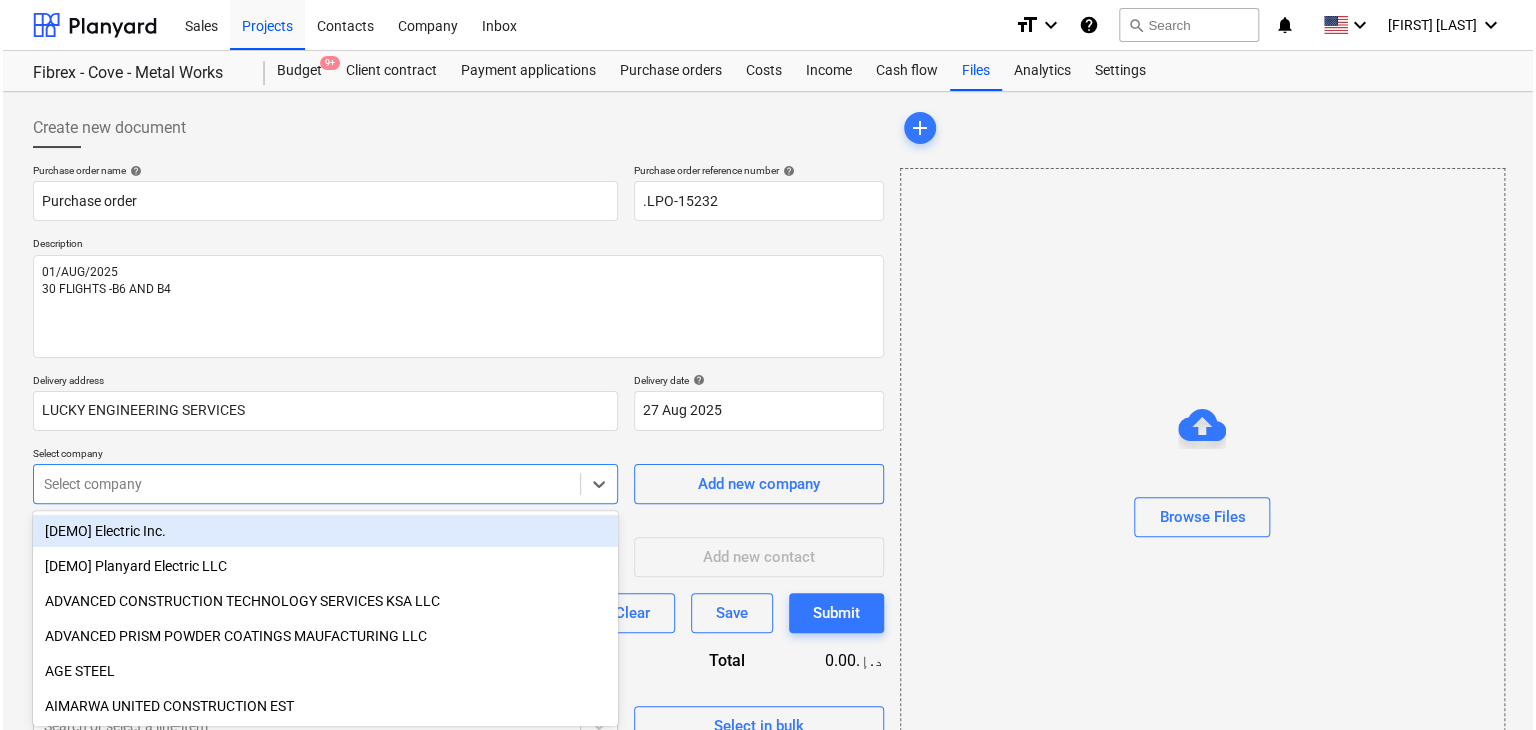 scroll, scrollTop: 71, scrollLeft: 0, axis: vertical 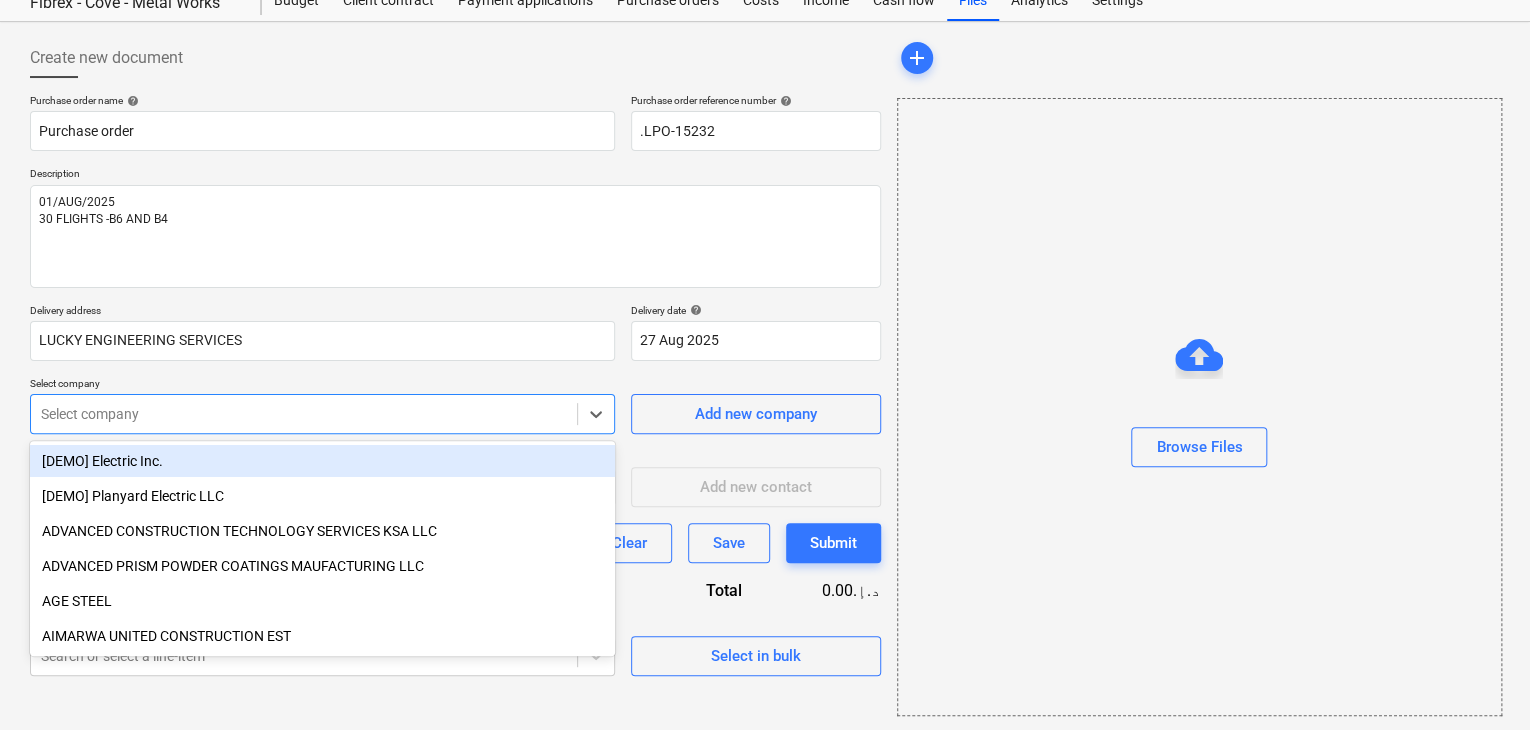 click on "Sales Projects Contacts Company Inbox format_size keyboard_arrow_down help search Search notifications 0 keyboard_arrow_down z. abbas keyboard_arrow_down Fibrex - Cove - Metal Works Budget 9+ Client contract Payment applications Purchase orders Costs Income Cash flow Files Analytics Settings Create new document Purchase order name help Purchase order Purchase order reference number help .LPO-15232 Description 01/AUG/2025
30 FLIGHTS -B6 AND B4 Delivery address LUCKY ENGINEERING SERVICES Delivery date help 27 Aug 2025 27.08.2025 Press the down arrow key to interact with the calendar and
select a date. Press the question mark key to get the keyboard shortcuts for changing dates. Select company option [DEMO] Electric Inc.   focused, 1 of 210. 210 results available. Use Up and Down to choose options, press Enter to select the currently focused option, press Escape to exit the menu, press Tab to select the option and exit the menu. Select company Add new company Select supplier or subcontractor contact Save" at bounding box center (765, 295) 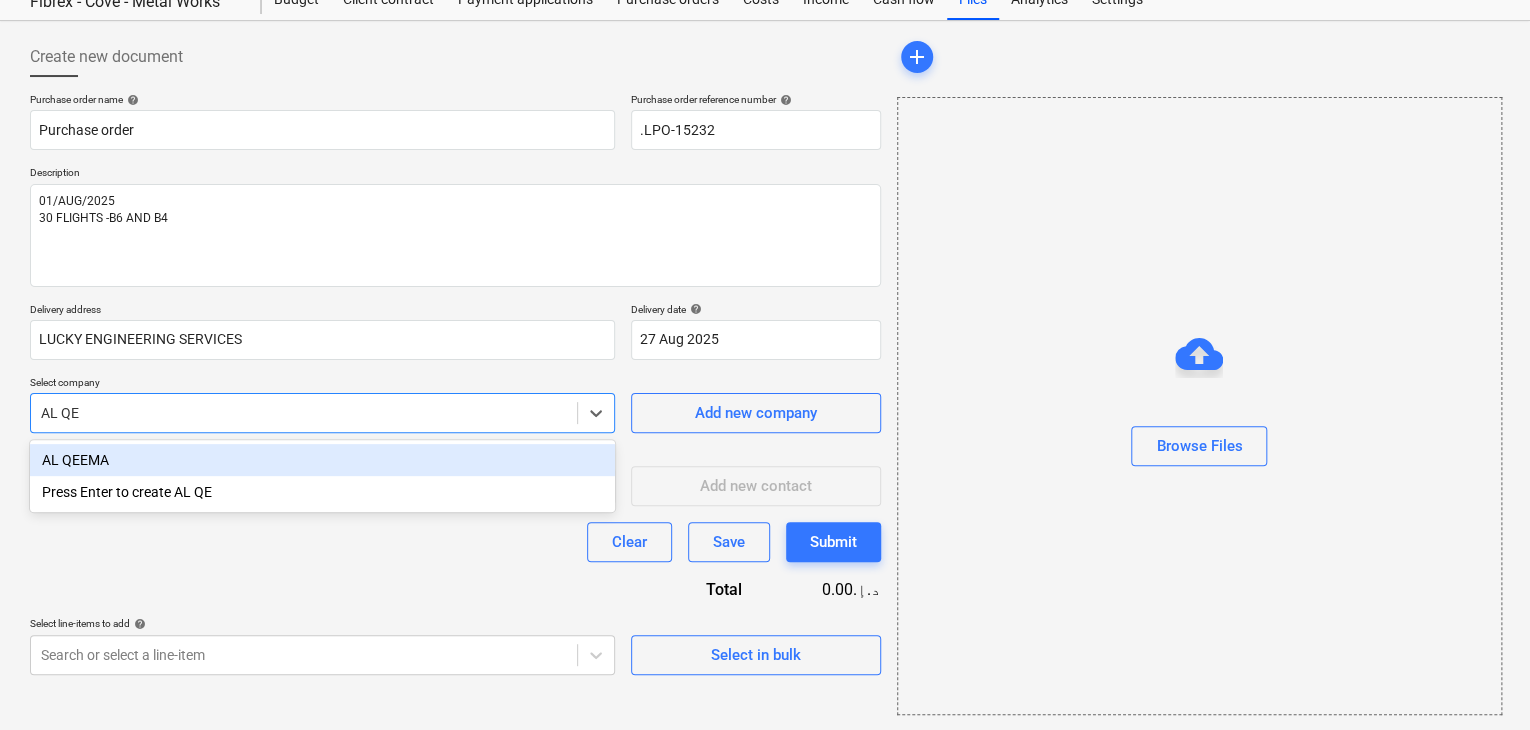 click on "AL QEEMA" at bounding box center [322, 460] 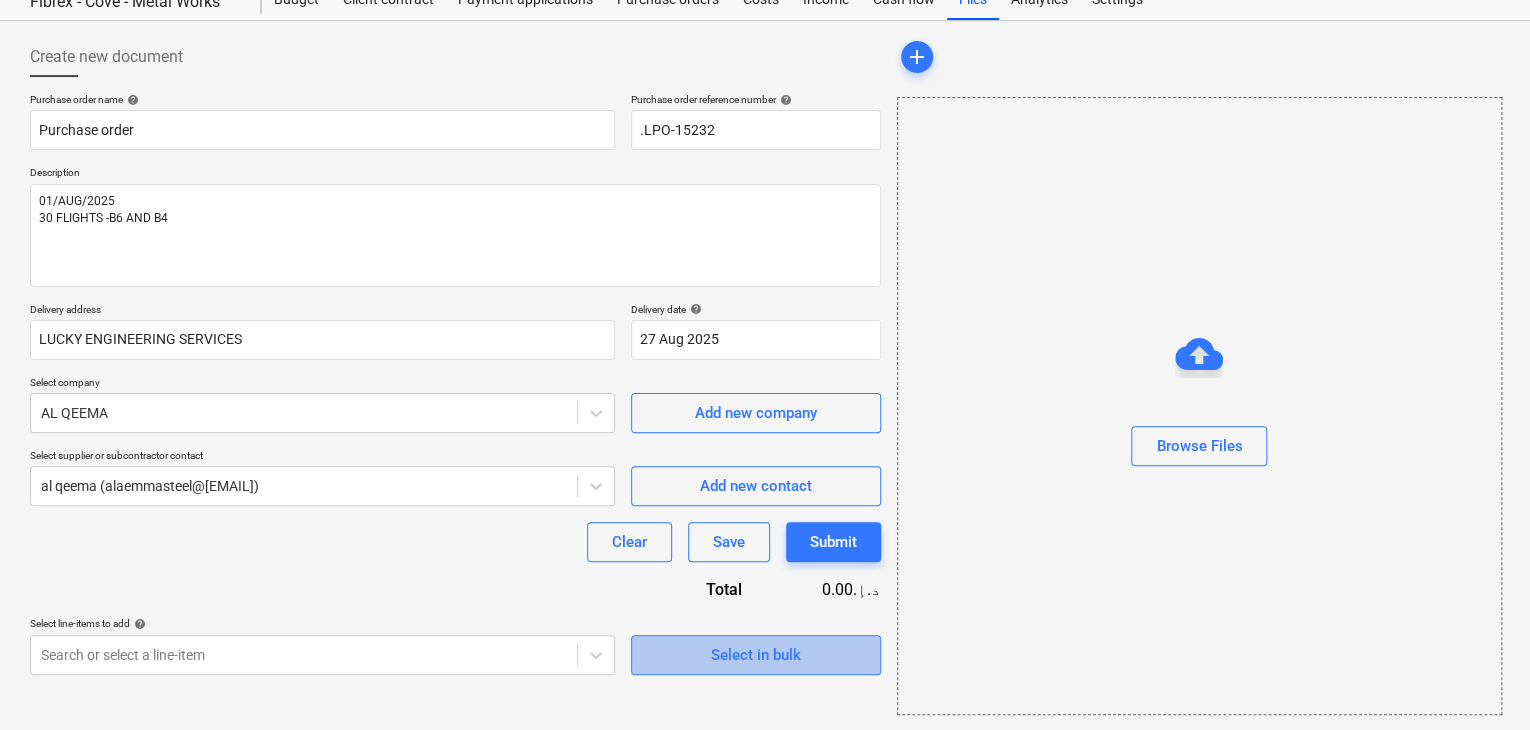 click on "Select in bulk" at bounding box center (756, 655) 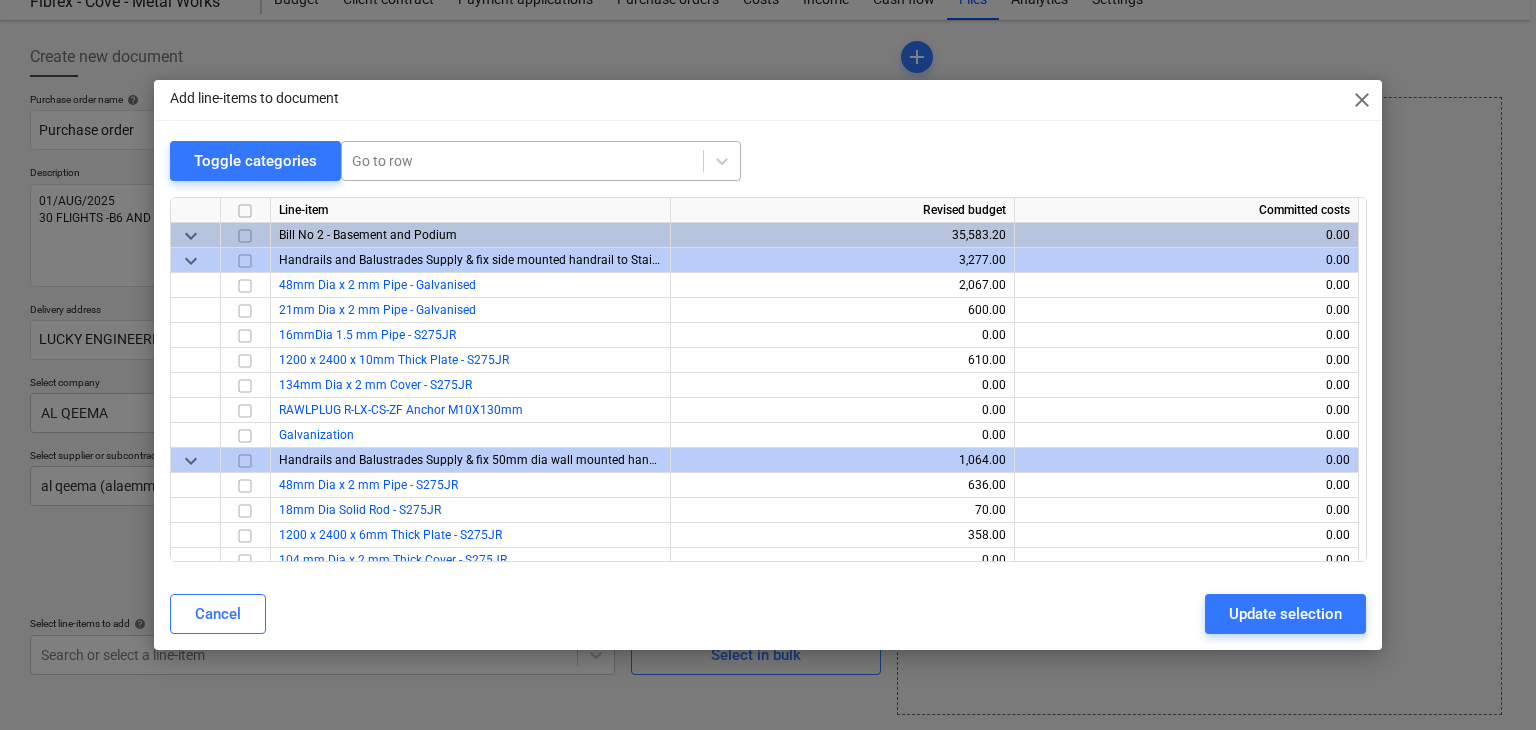 click at bounding box center (522, 161) 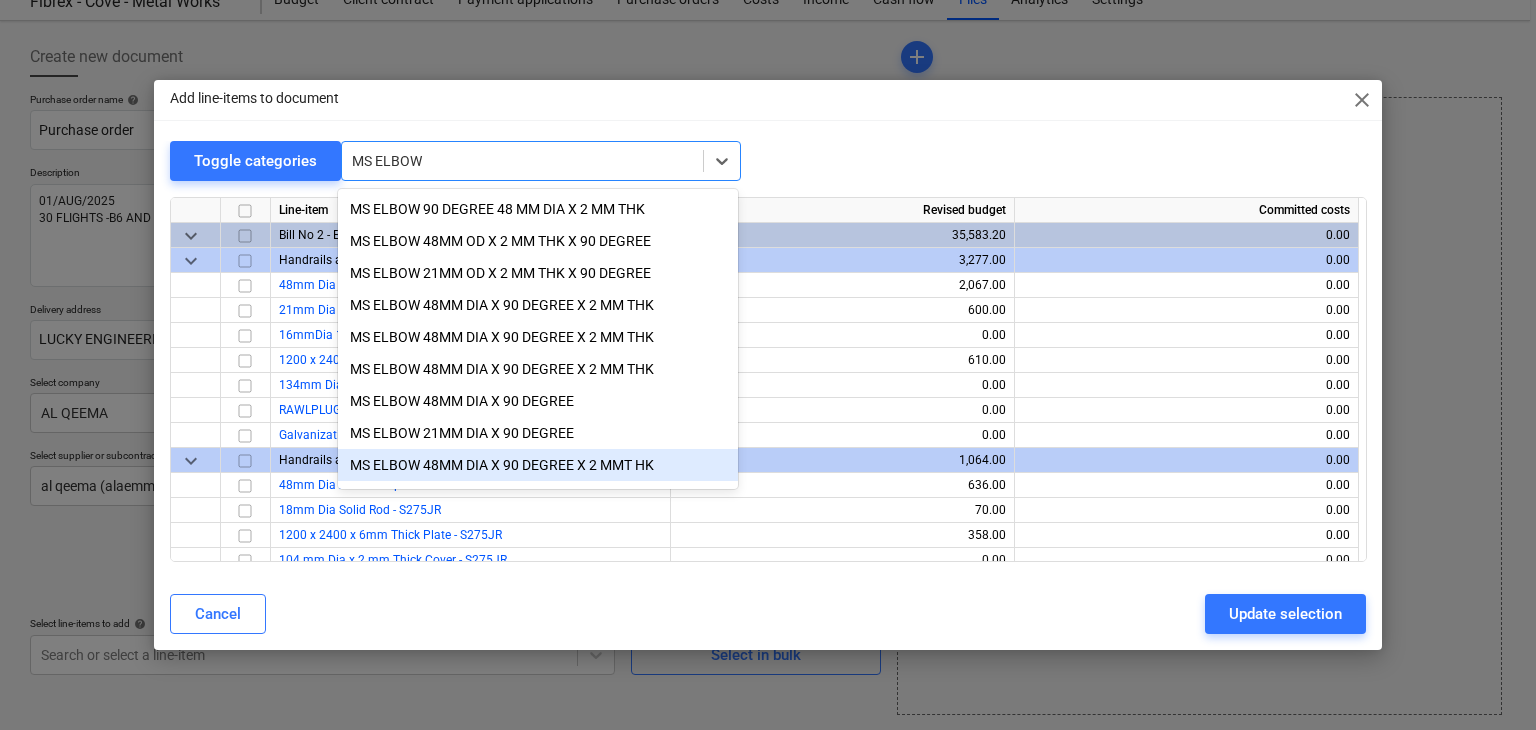 click on "MS ELBOW 48MM DIA X  90 DEGREE X 2 MMT HK" at bounding box center [538, 465] 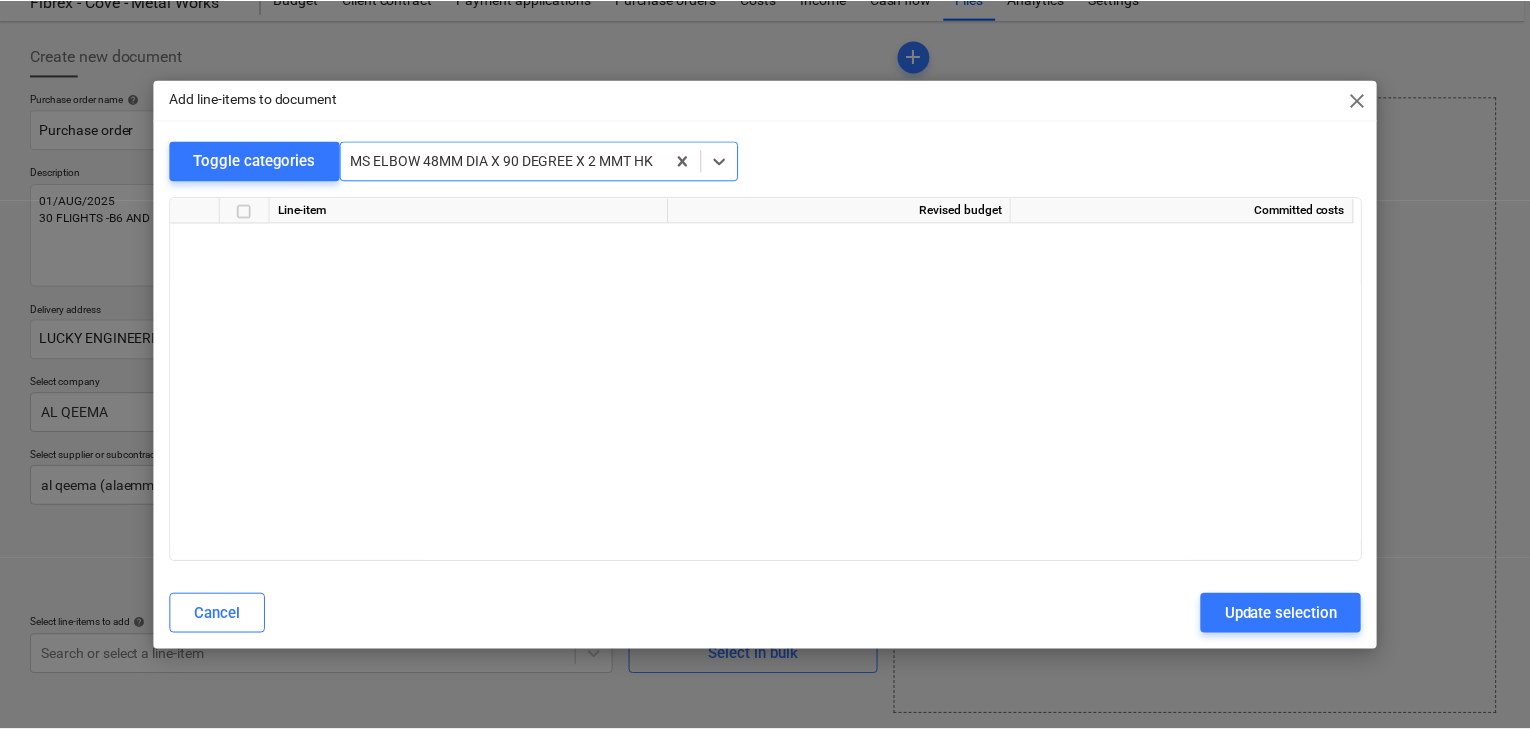scroll, scrollTop: 13700, scrollLeft: 0, axis: vertical 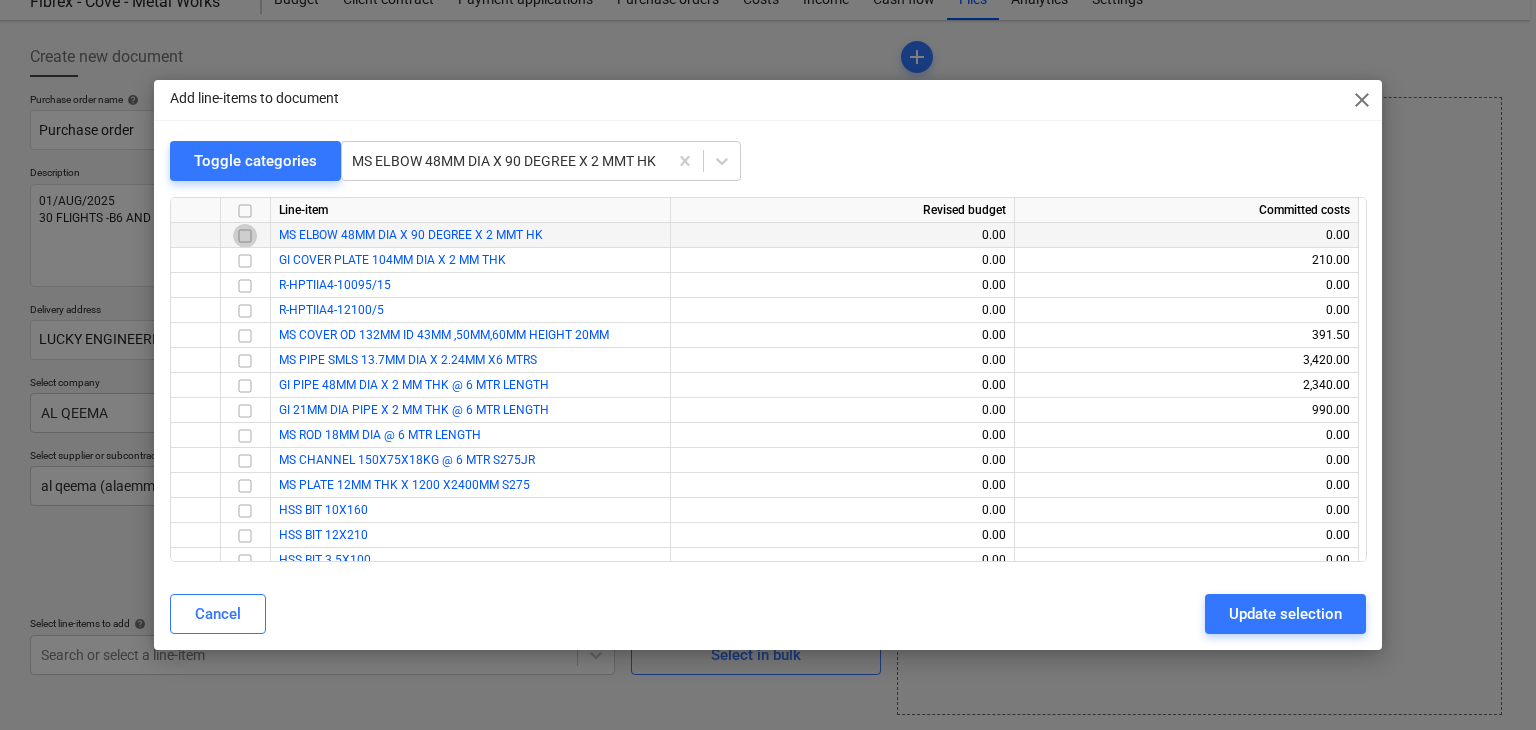click at bounding box center [245, 236] 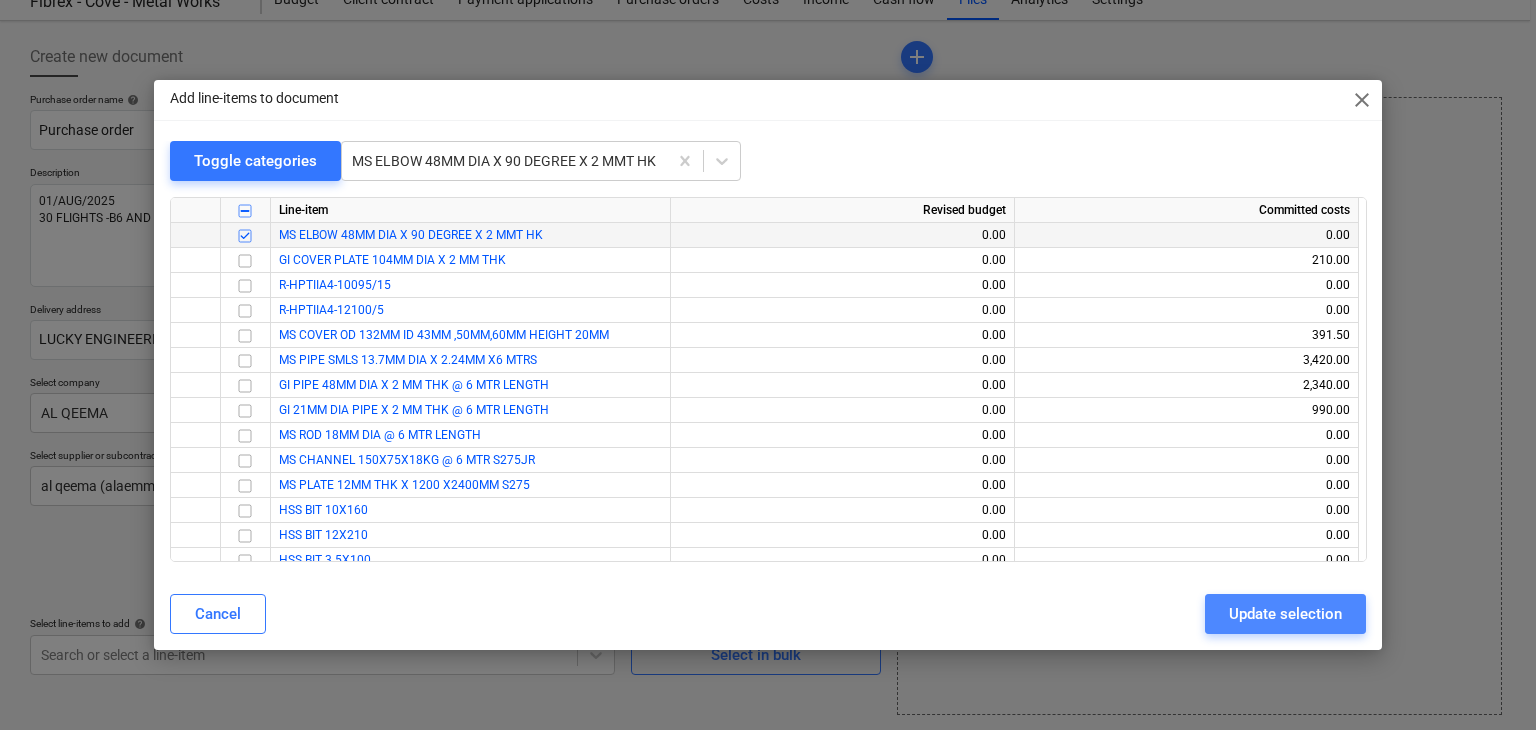 click on "Update selection" at bounding box center (1285, 614) 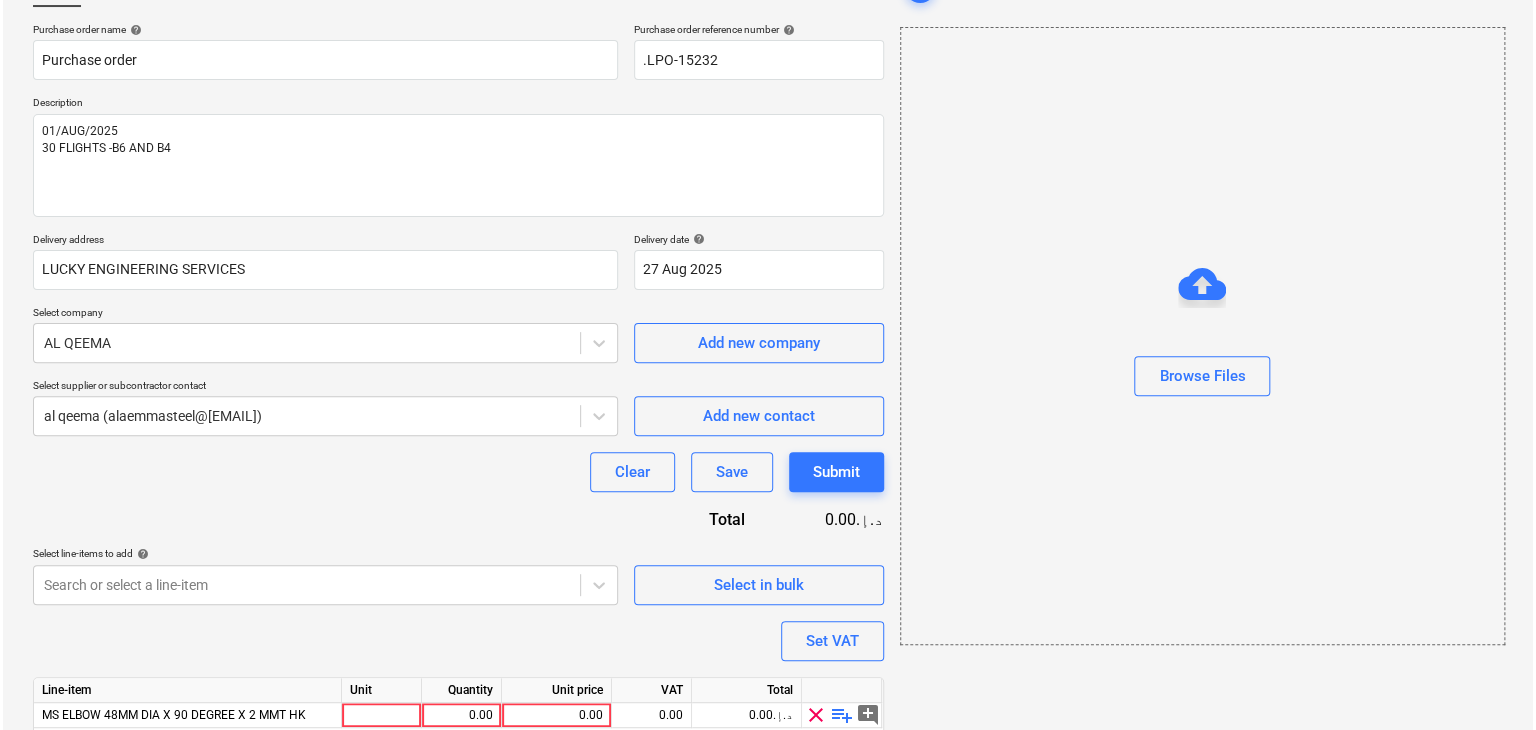 scroll, scrollTop: 220, scrollLeft: 0, axis: vertical 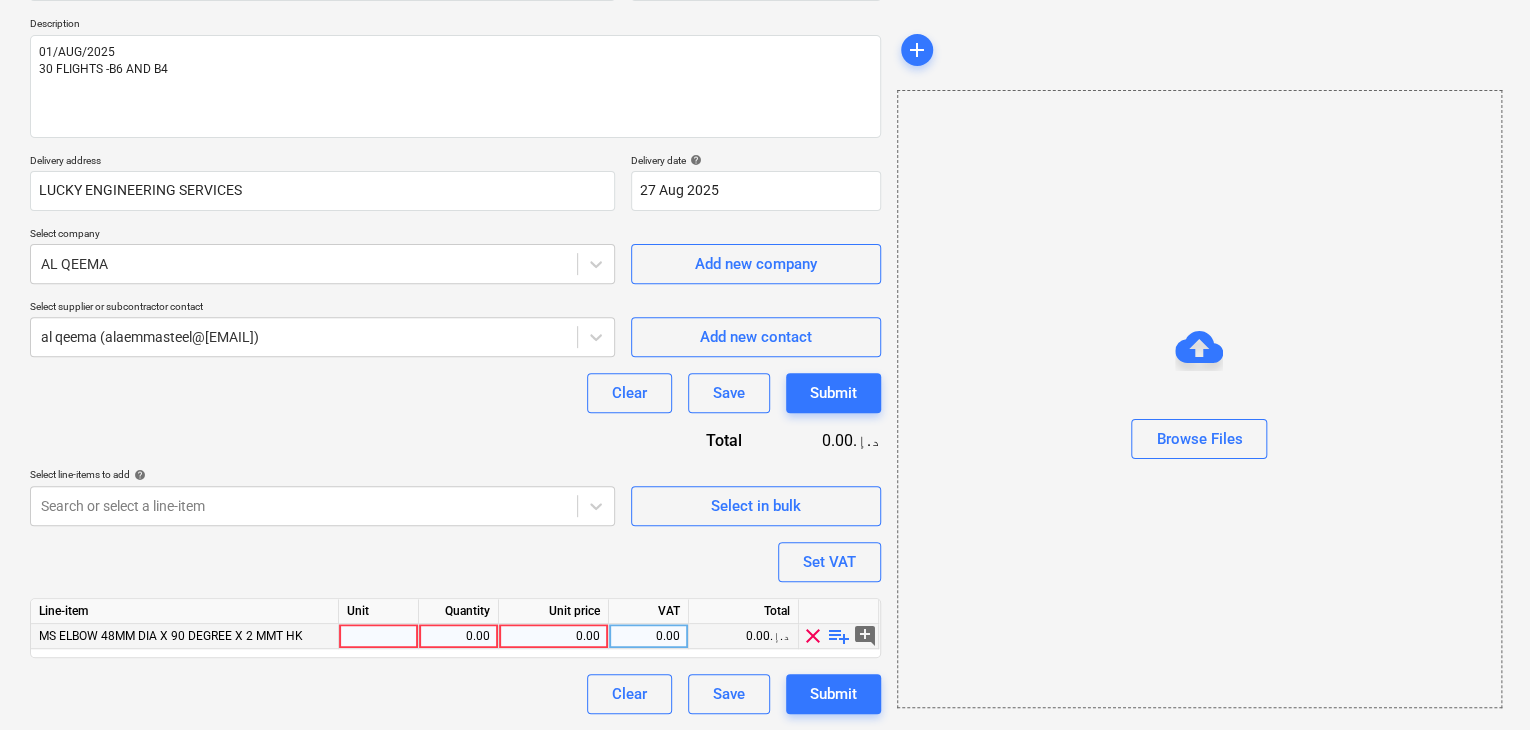 click at bounding box center [379, 636] 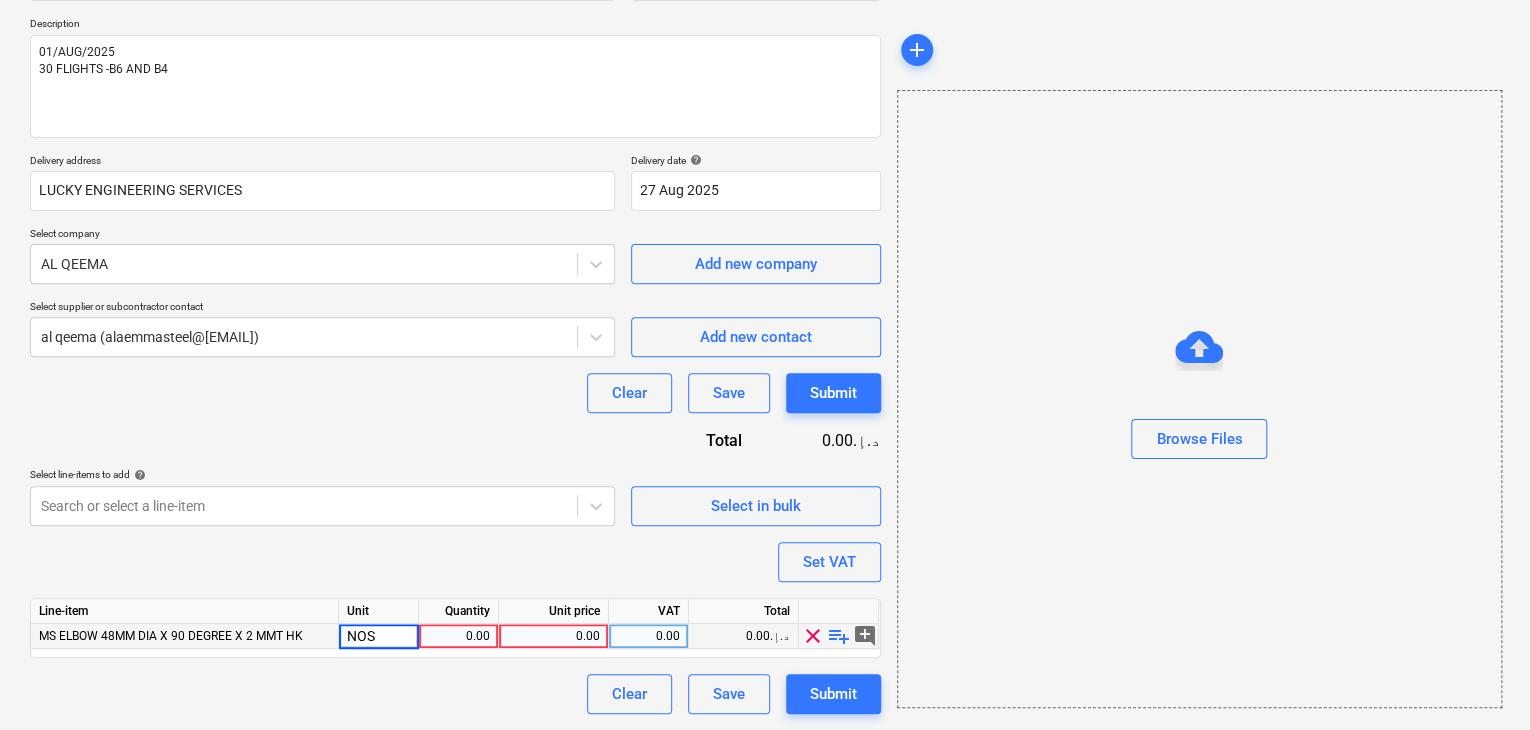 click on "0.00" at bounding box center (458, 636) 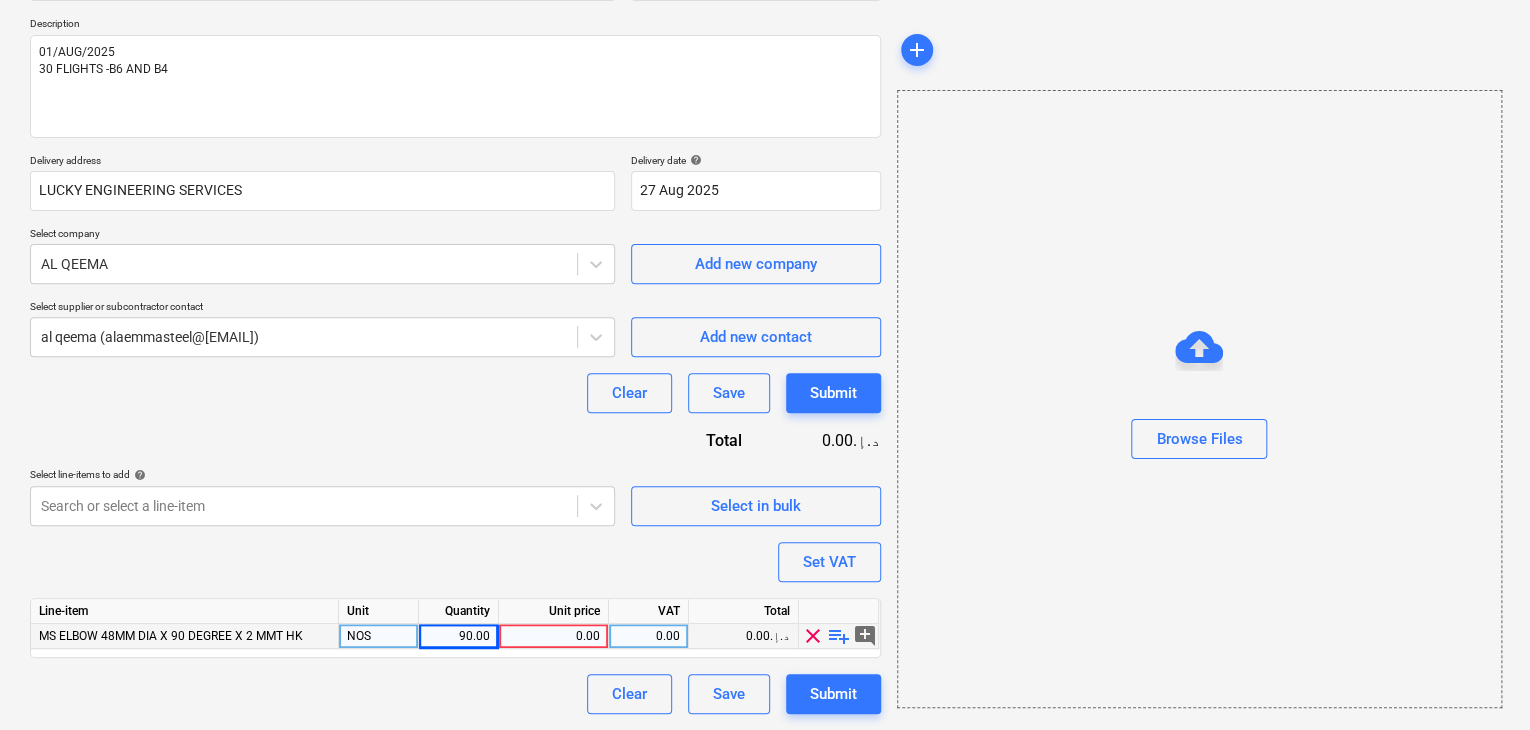 click on "0.00" at bounding box center [553, 636] 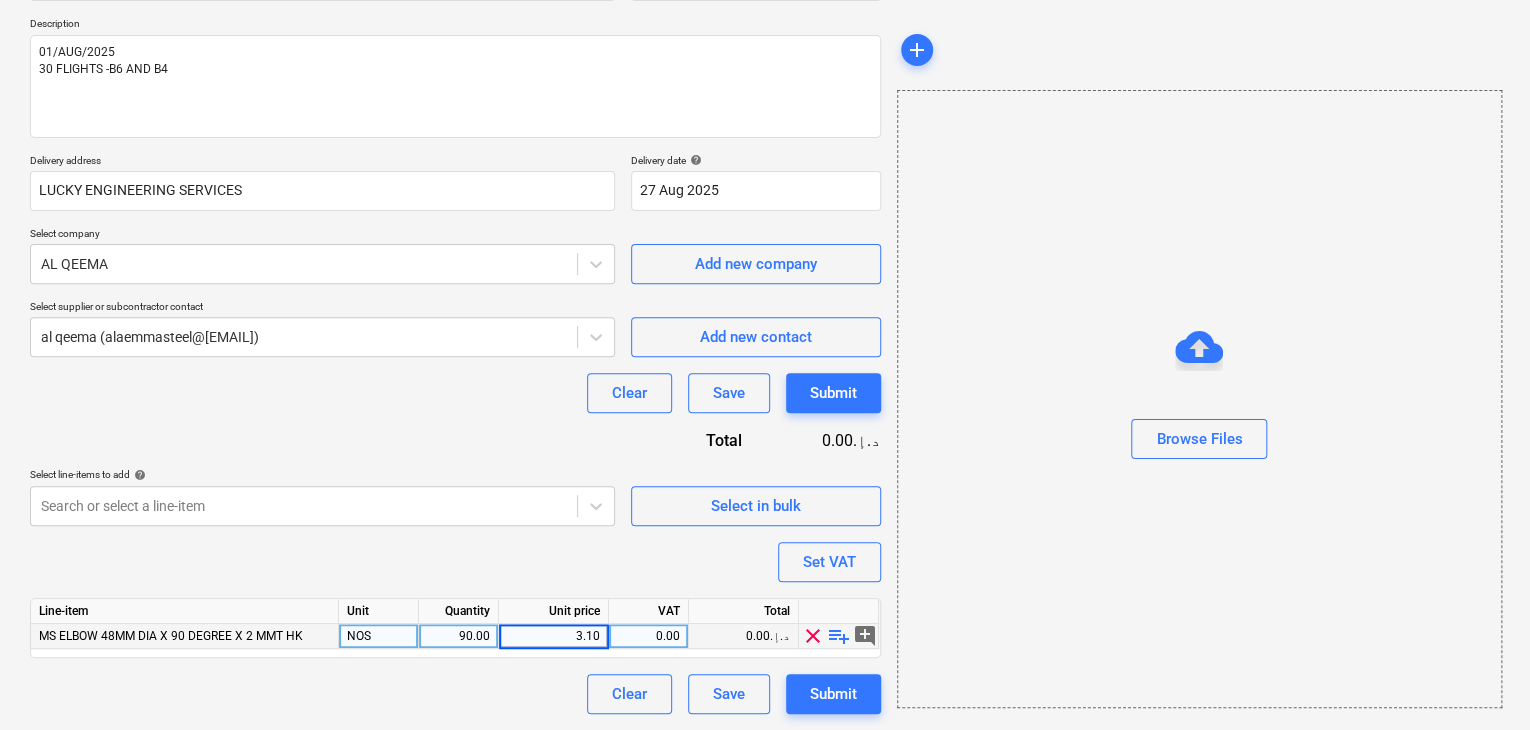 click on "Browse Files" at bounding box center (1199, 399) 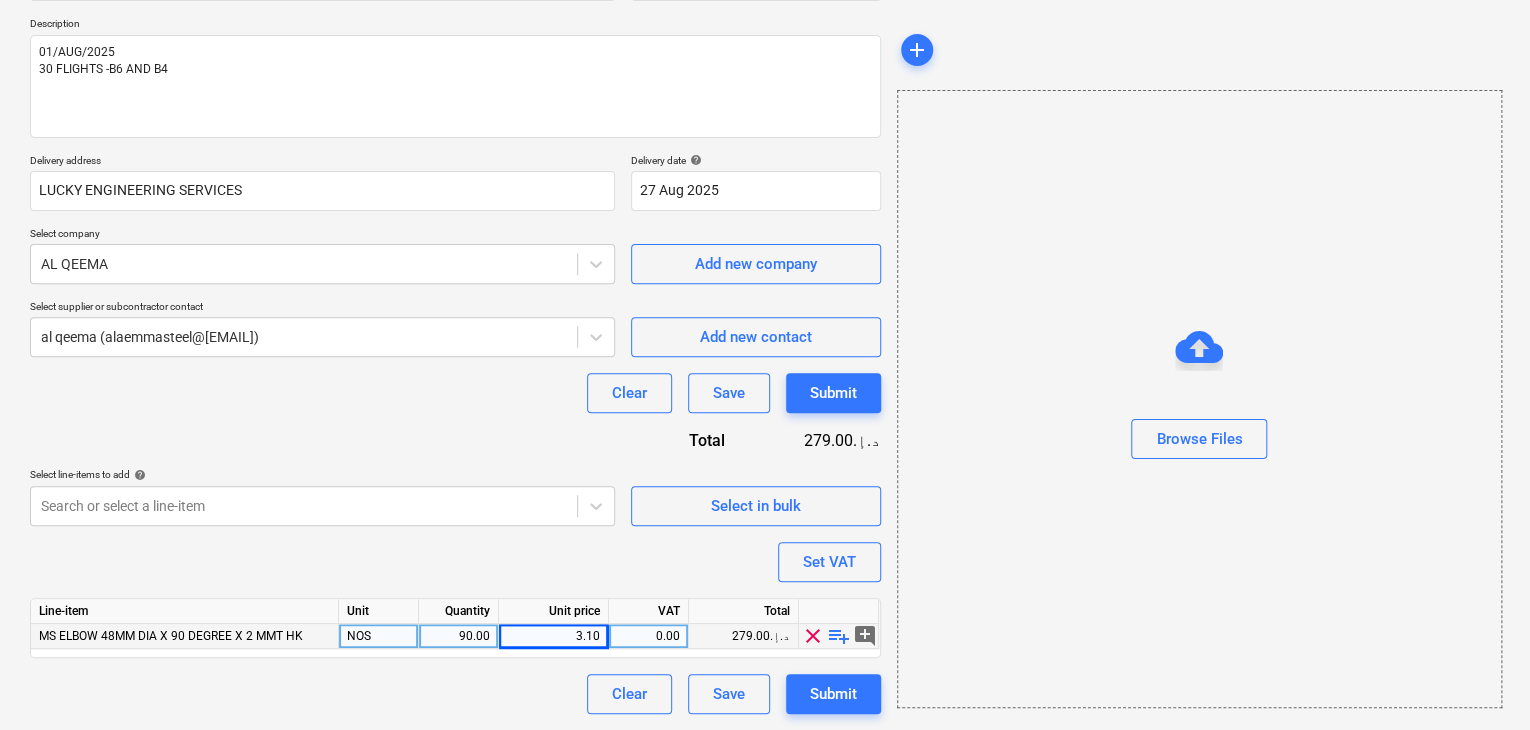 click on "Create new document Purchase order name help Purchase order Purchase order reference number help .LPO-15232 Description 01/AUG/2025
30 FLIGHTS -B6 AND B4 Delivery address LUCKY ENGINEERING SERVICES Delivery date help 27 Aug 2025 27.08.2025 Press the down arrow key to interact with the calendar and
select a date. Press the question mark key to get the keyboard shortcuts for changing dates. Select company AL QEEMA   Add new company Select supplier or subcontractor contact al qeema  (alaemmasteel@[EMAIL]) Add new contact Clear Save Submit Total 279.00د.إ.‏ Select line-items to add help Search or select a line-item Select in bulk Set VAT Line-item Unit Quantity Unit price VAT Total  MS ELBOW 48MM DIA X  90 DEGREE X 2 MMT HK NOS 90.00 3.10 0.00 279.00د.إ.‏ clear playlist_add add_comment Clear Save Submit" at bounding box center (455, 301) 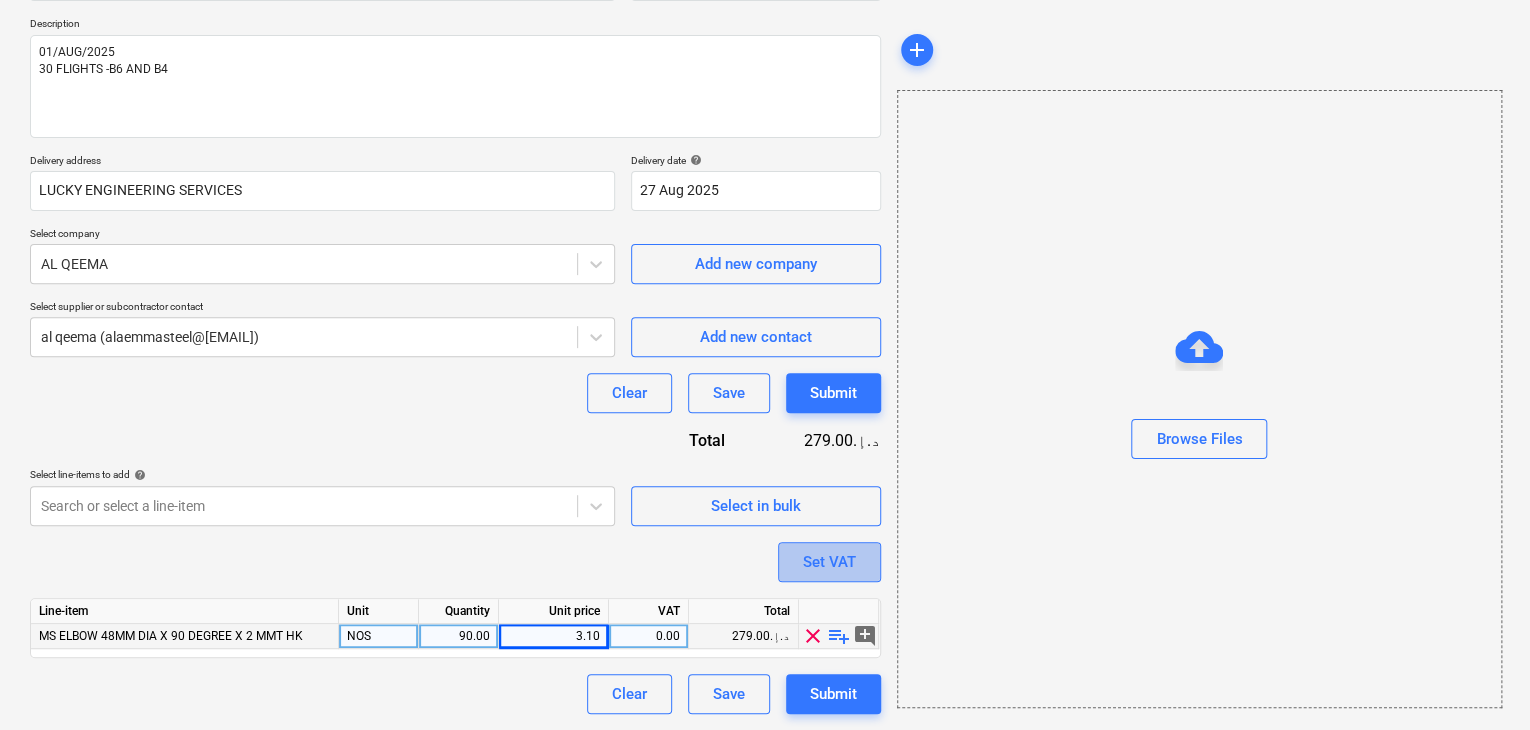 click on "Set VAT" at bounding box center (829, 562) 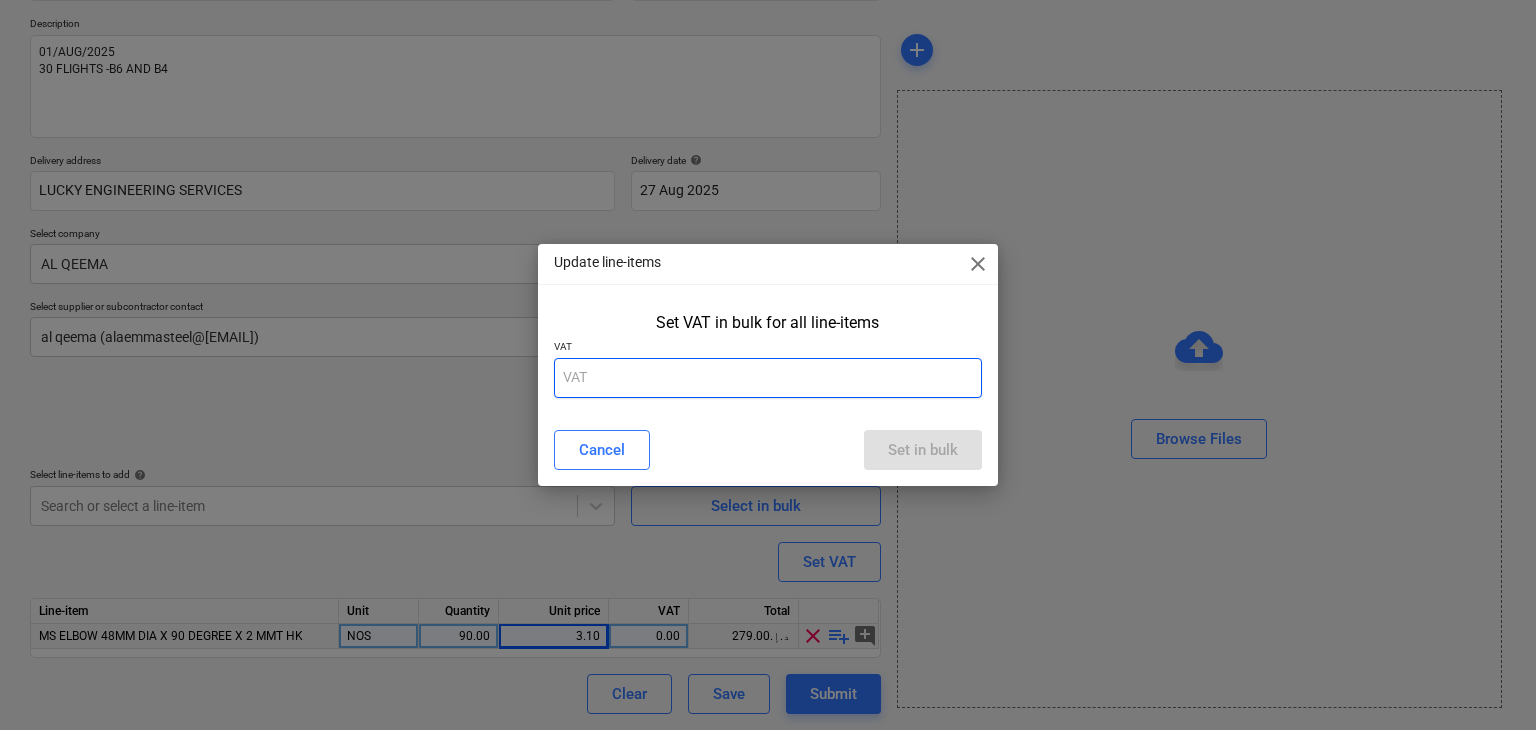 click at bounding box center [768, 378] 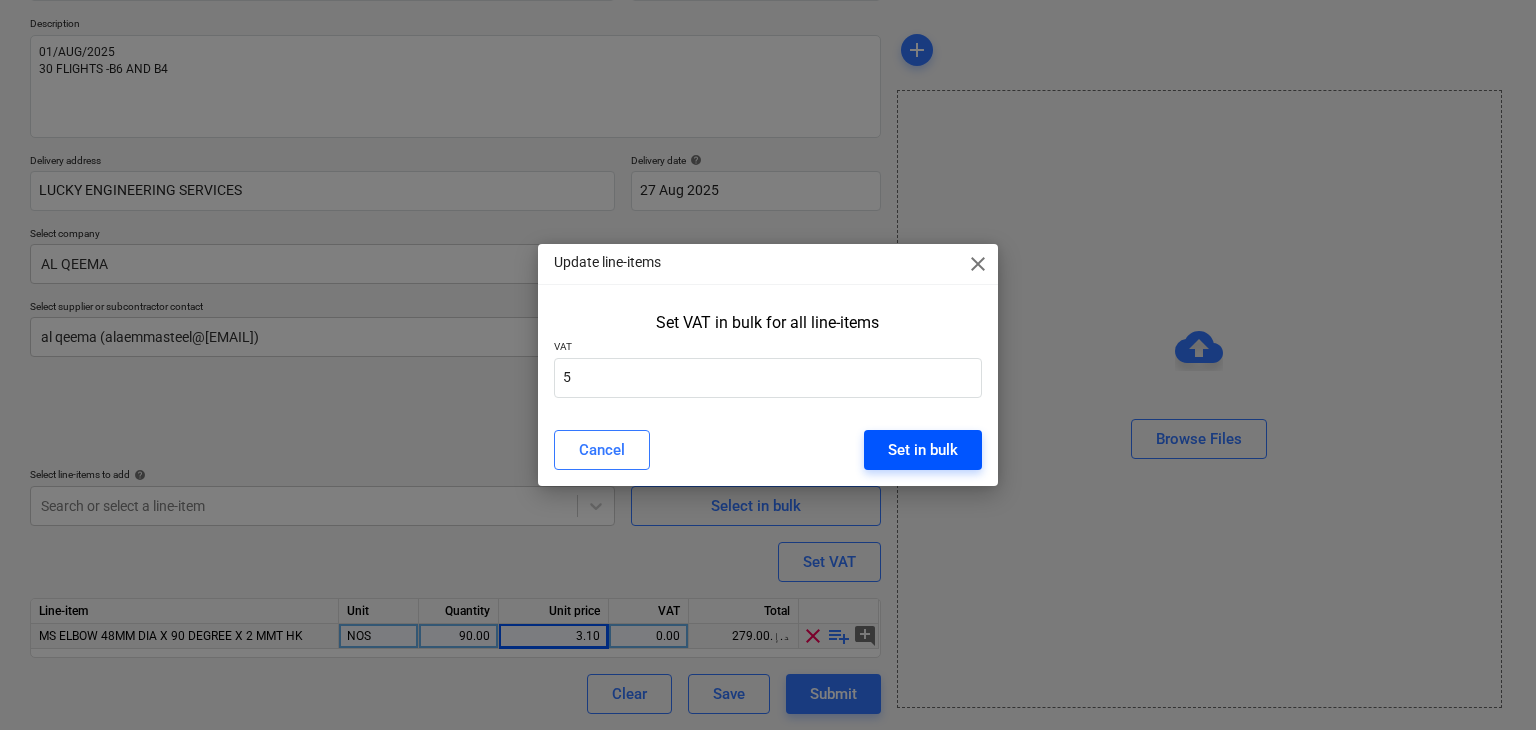click on "Set in bulk" at bounding box center [923, 450] 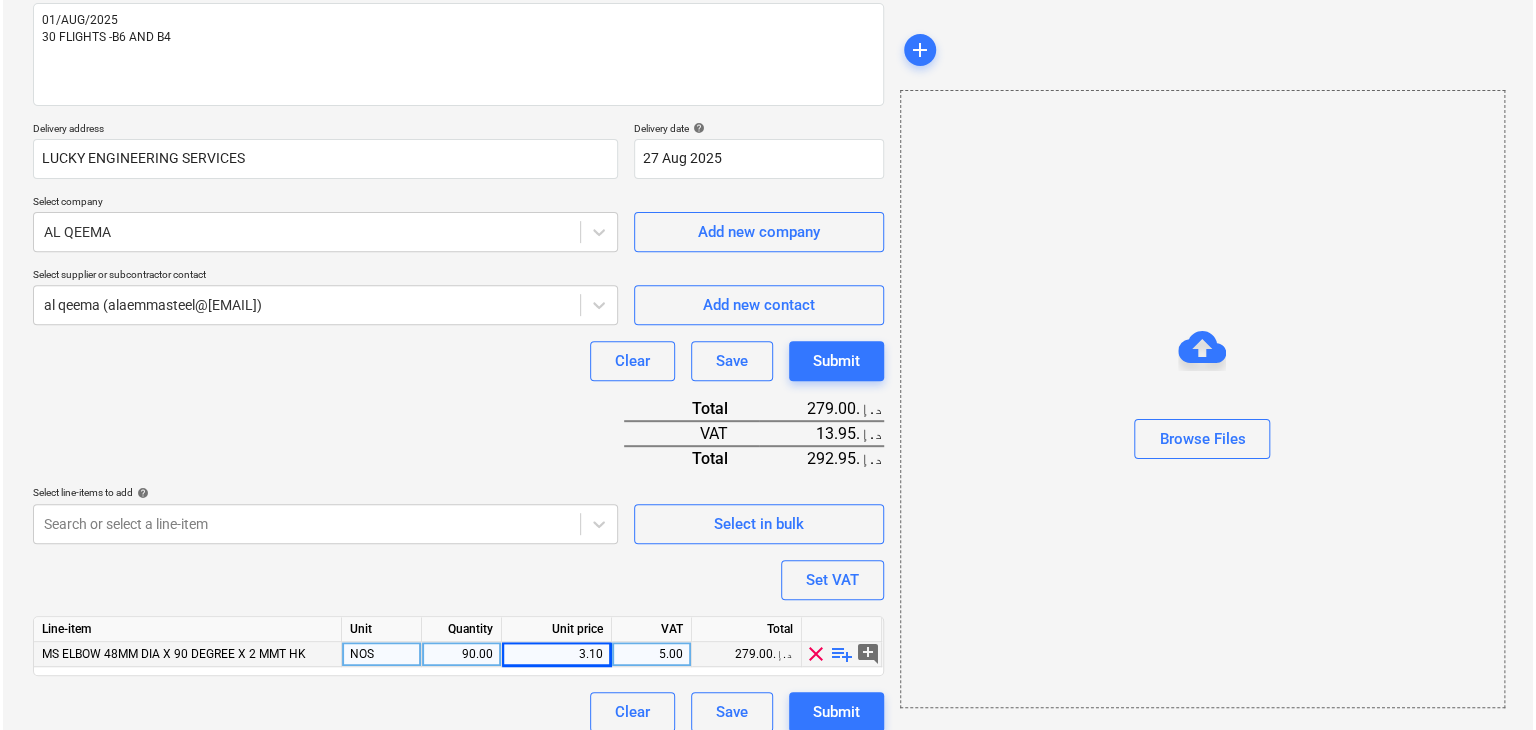 scroll, scrollTop: 269, scrollLeft: 0, axis: vertical 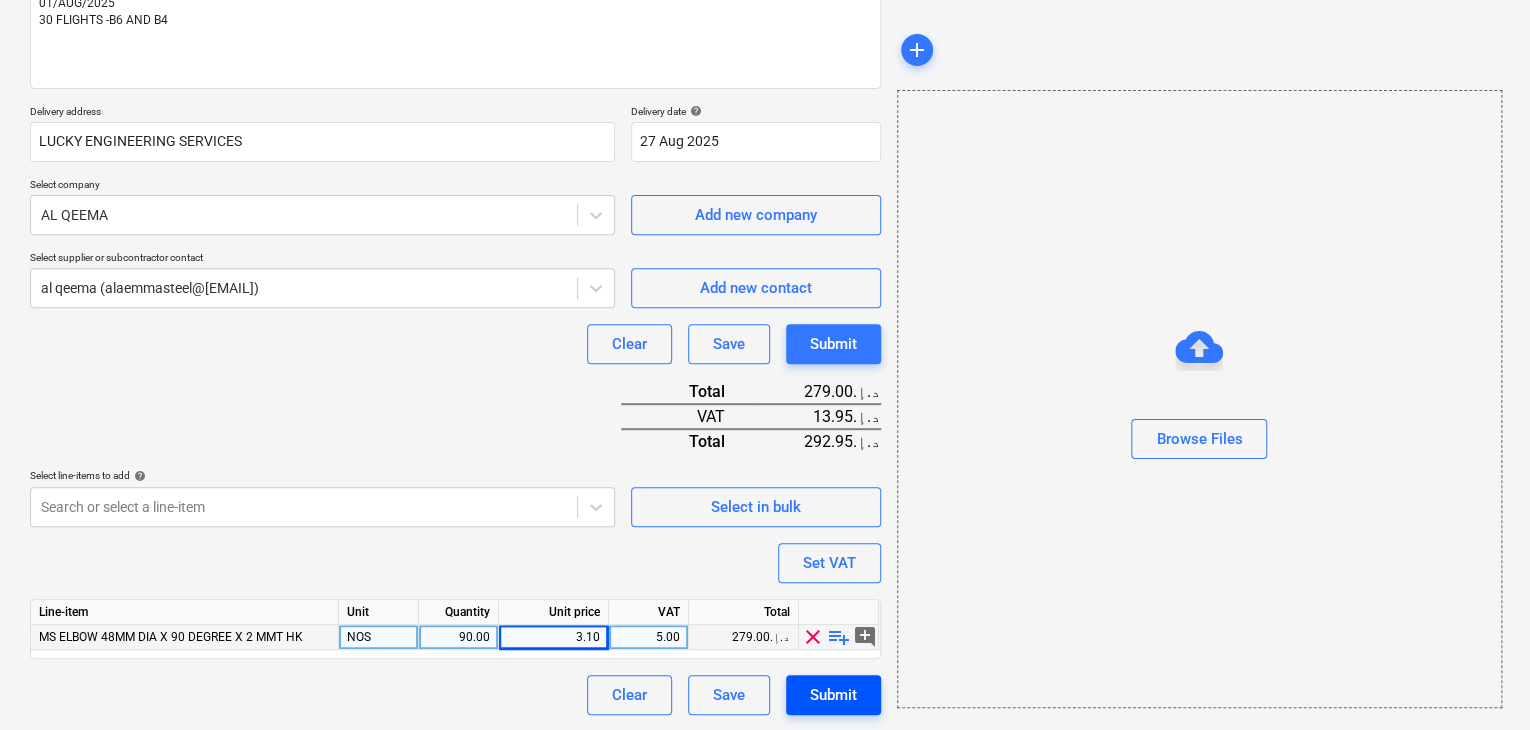 click on "Submit" at bounding box center (833, 695) 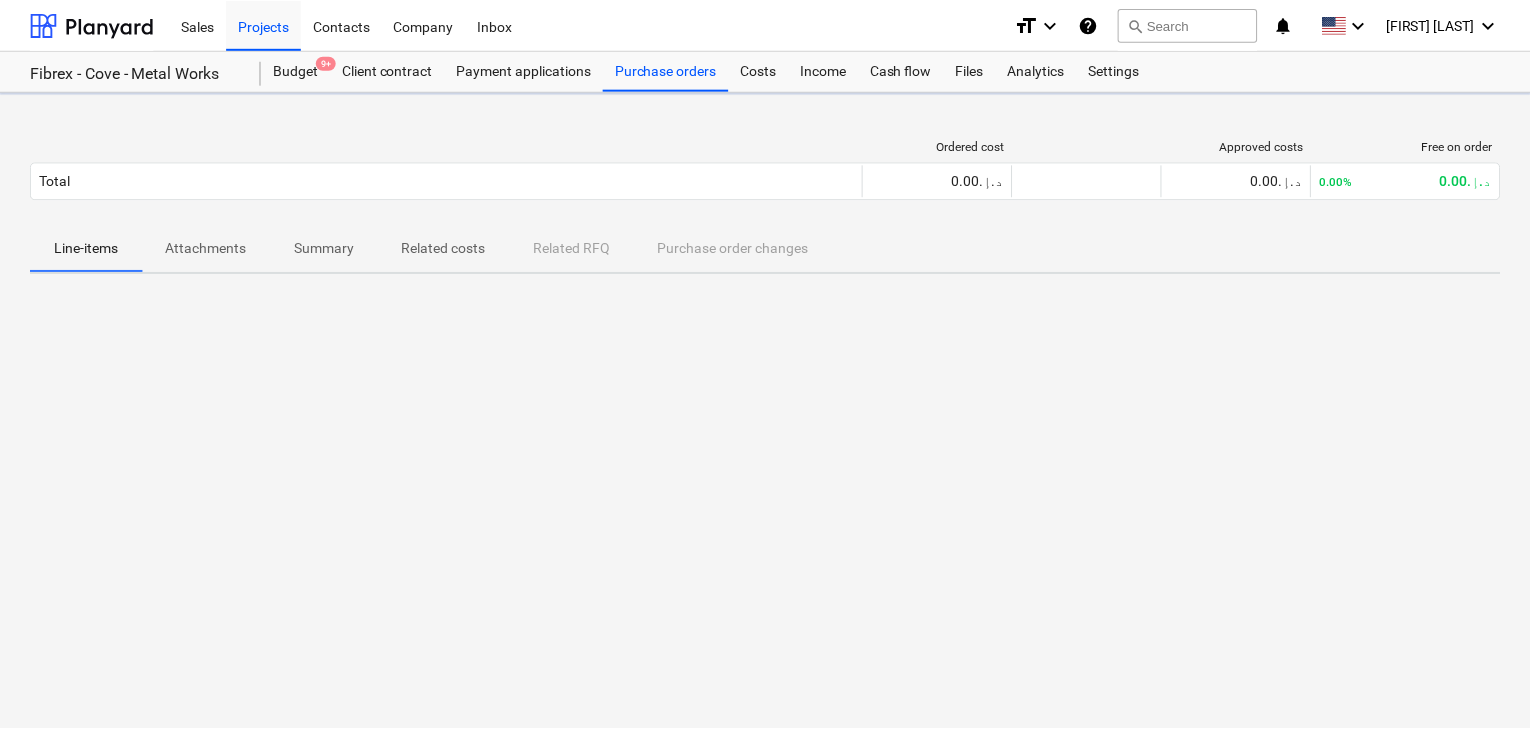 scroll, scrollTop: 0, scrollLeft: 0, axis: both 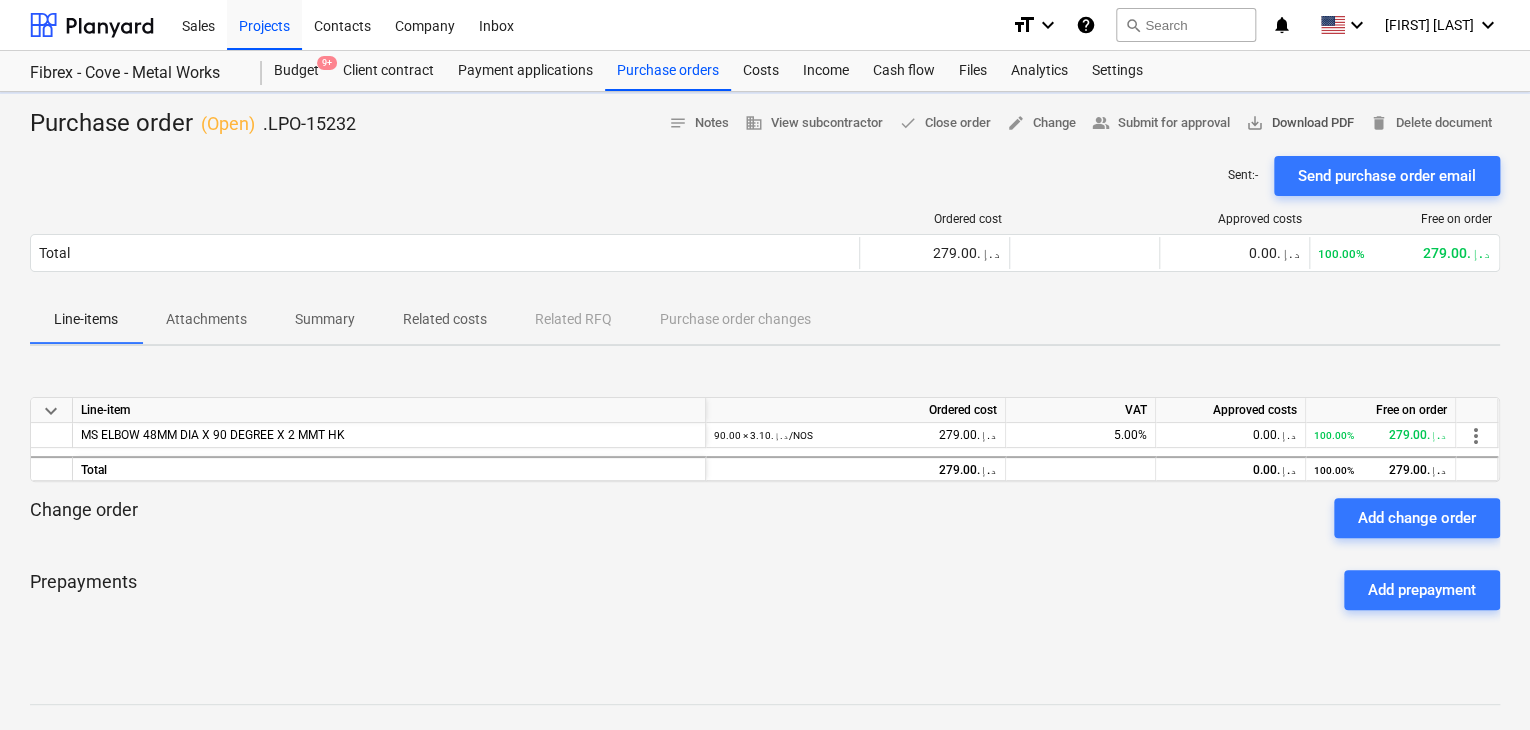 click on "save_alt Download PDF" at bounding box center (1300, 123) 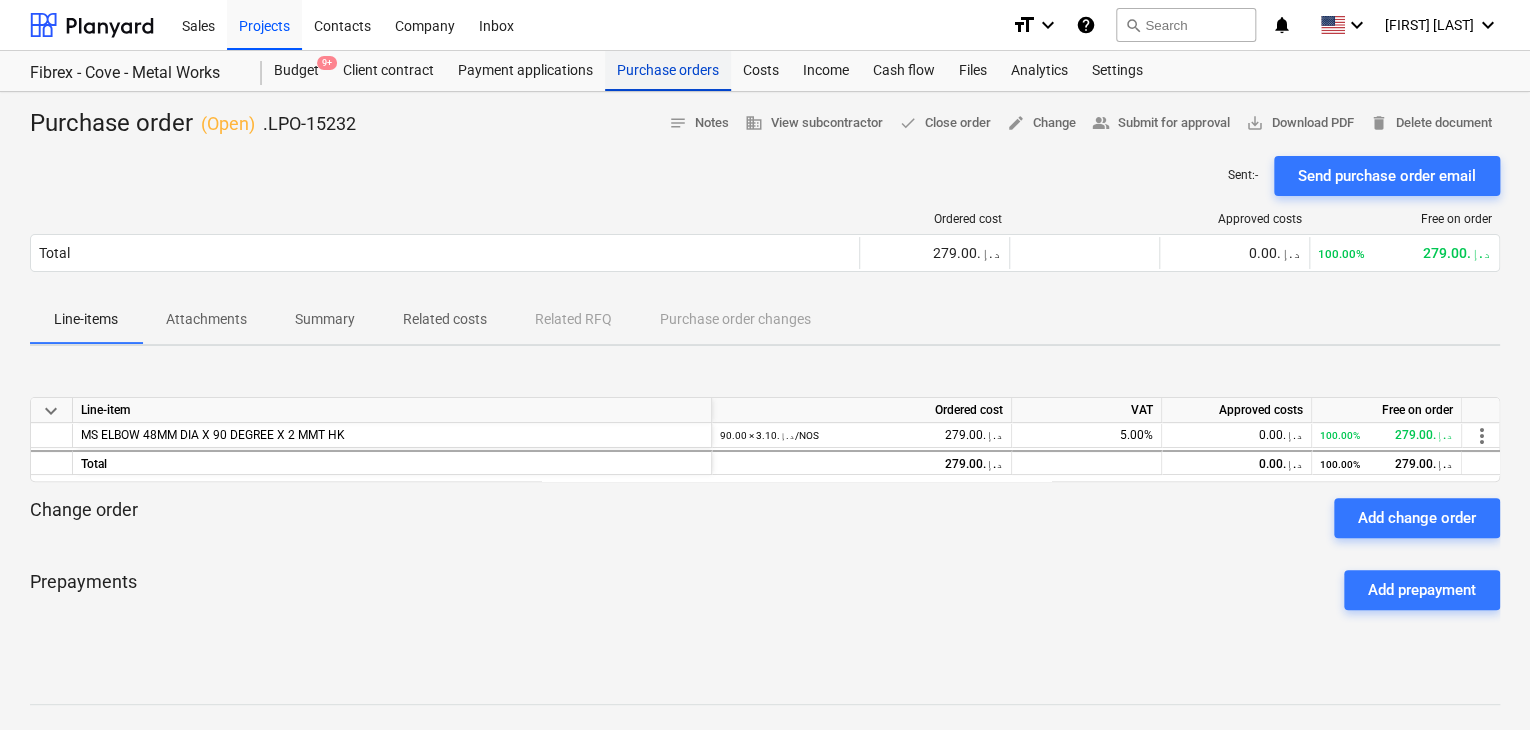 click on "Purchase orders" at bounding box center [668, 71] 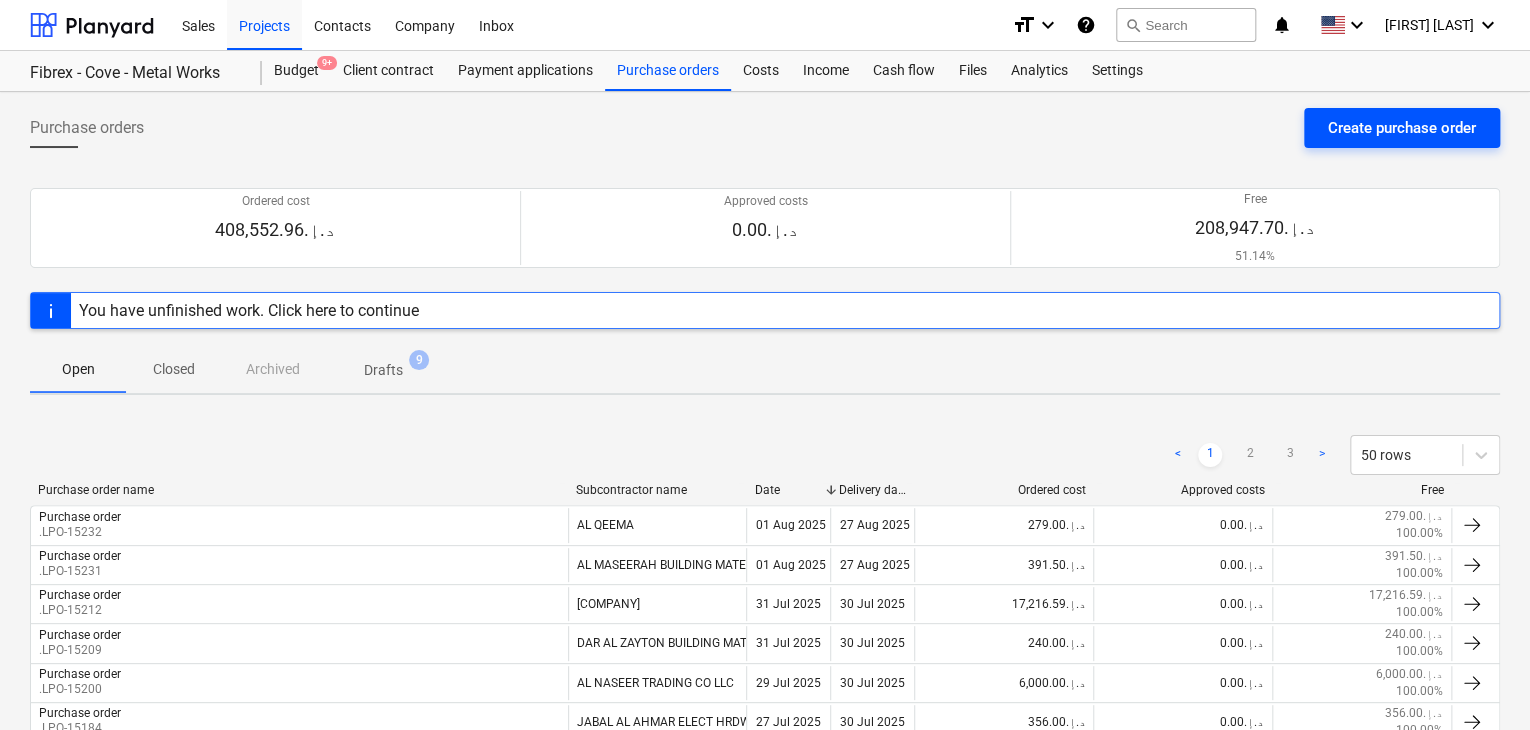 click on "Create purchase order" at bounding box center (1402, 128) 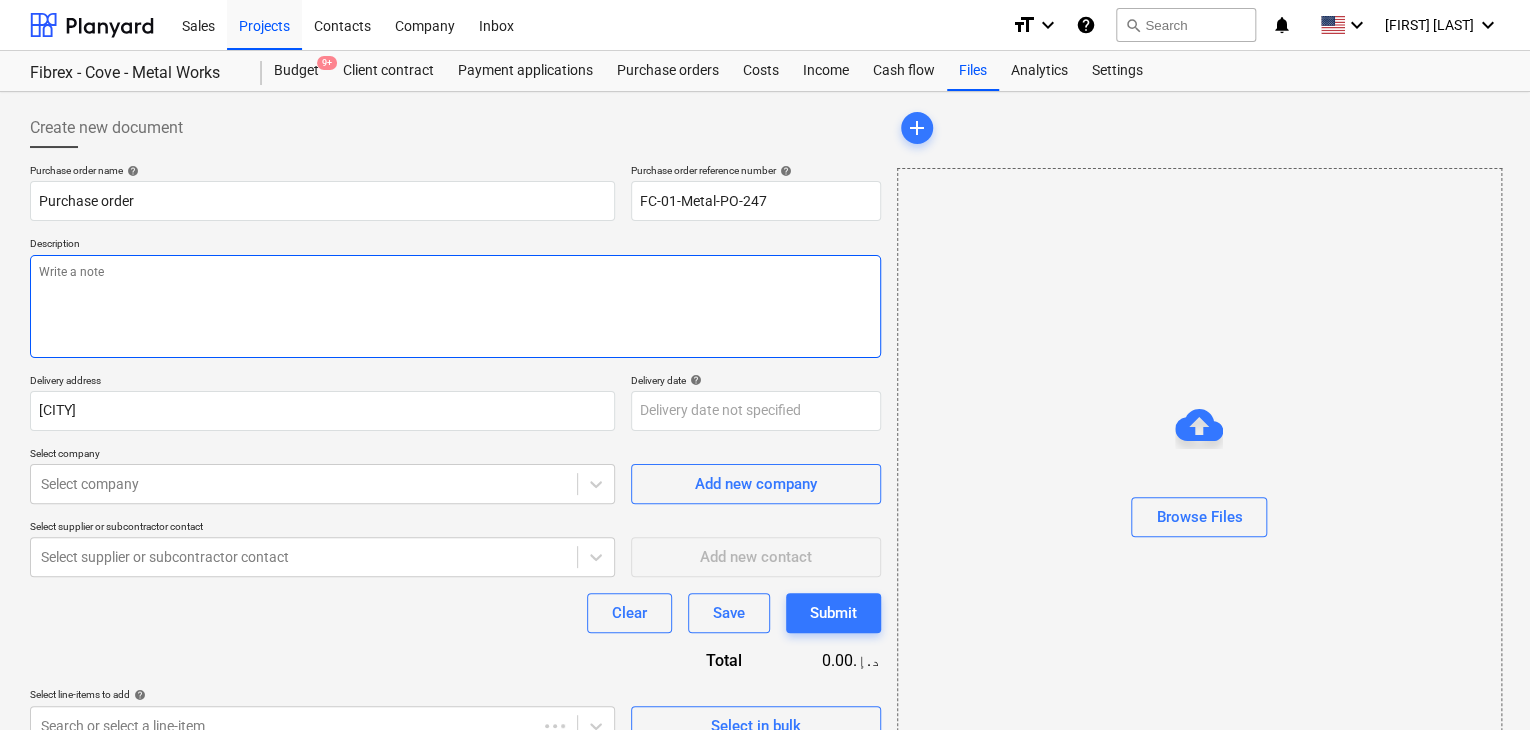 click at bounding box center [455, 306] 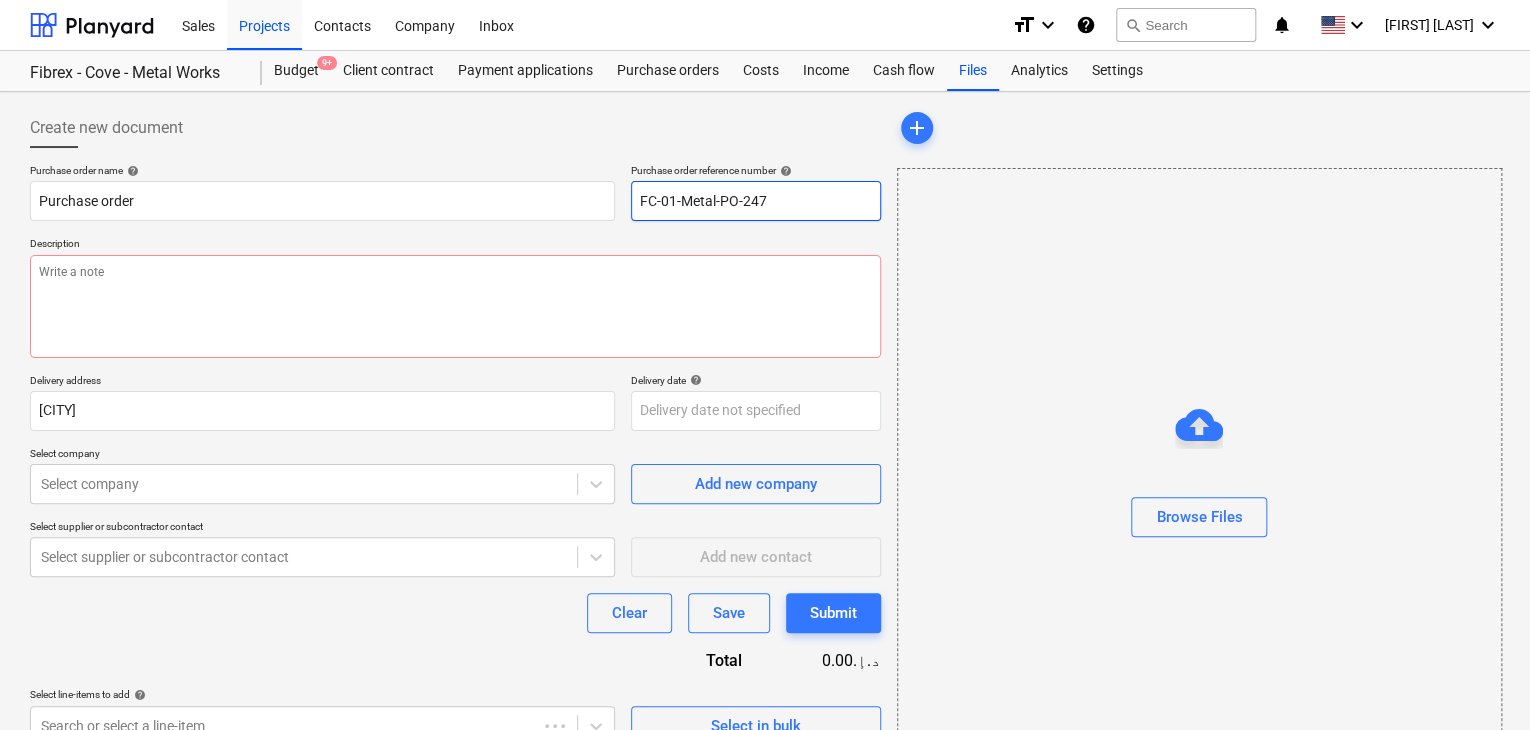 drag, startPoint x: 772, startPoint y: 205, endPoint x: 488, endPoint y: 167, distance: 286.53098 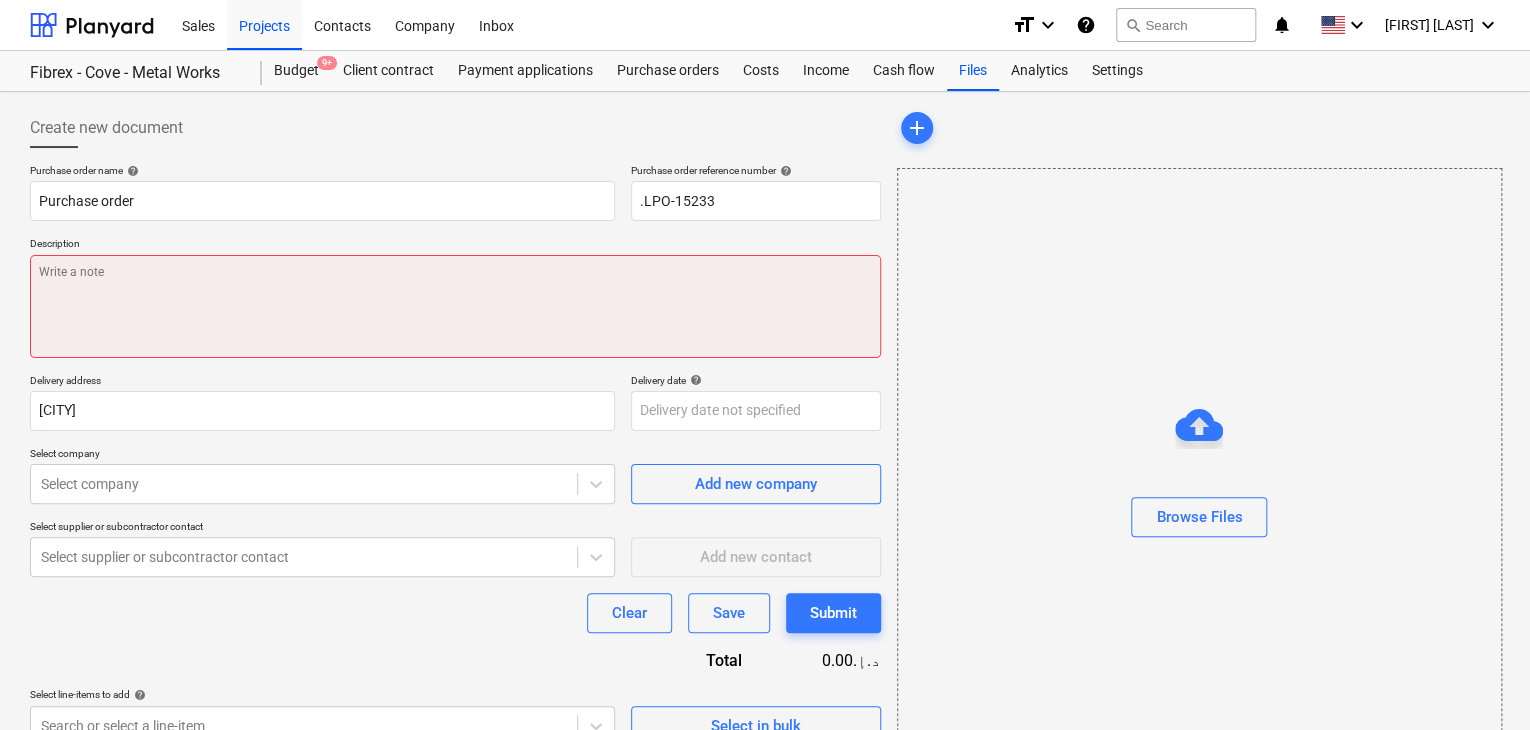 click at bounding box center [455, 306] 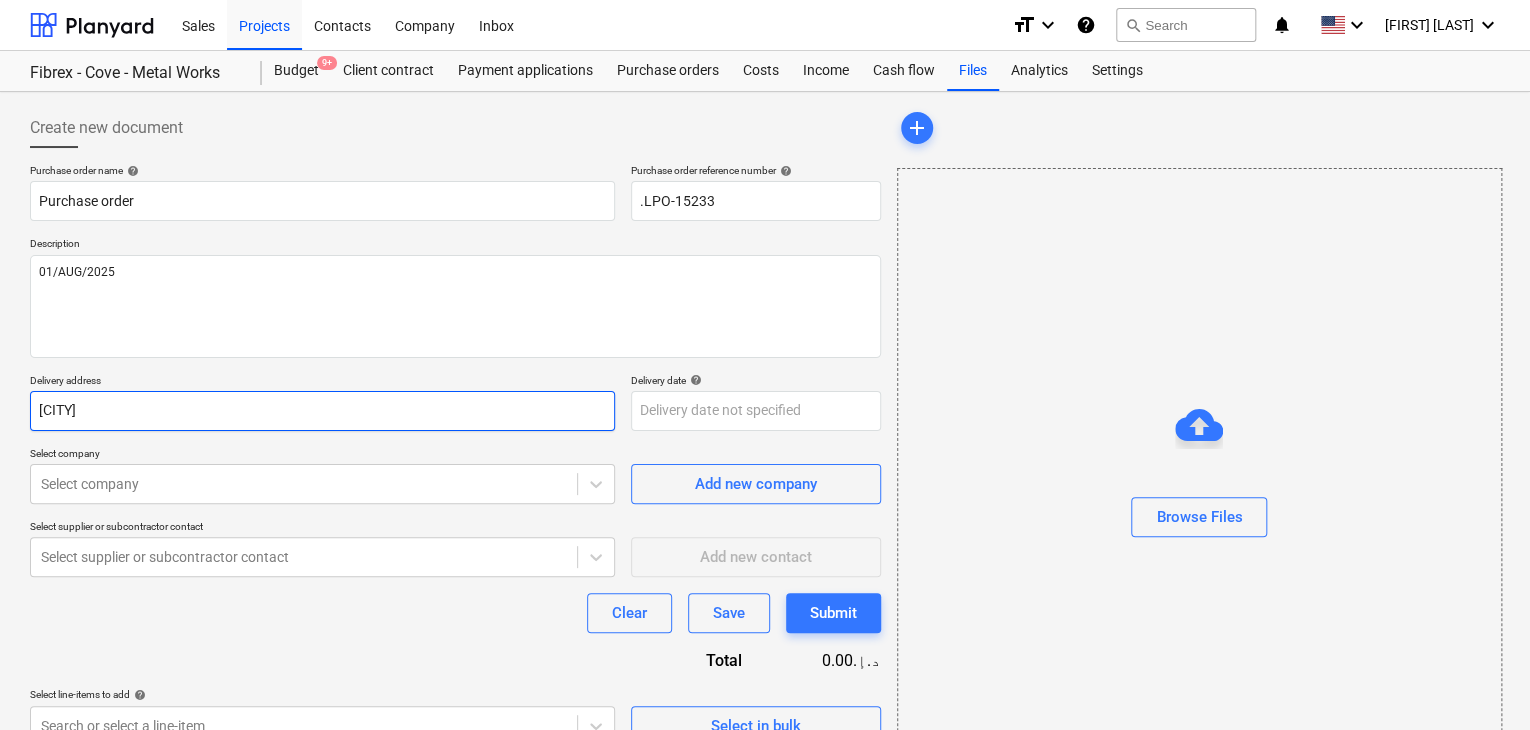 click on "[CITY]" at bounding box center (322, 411) 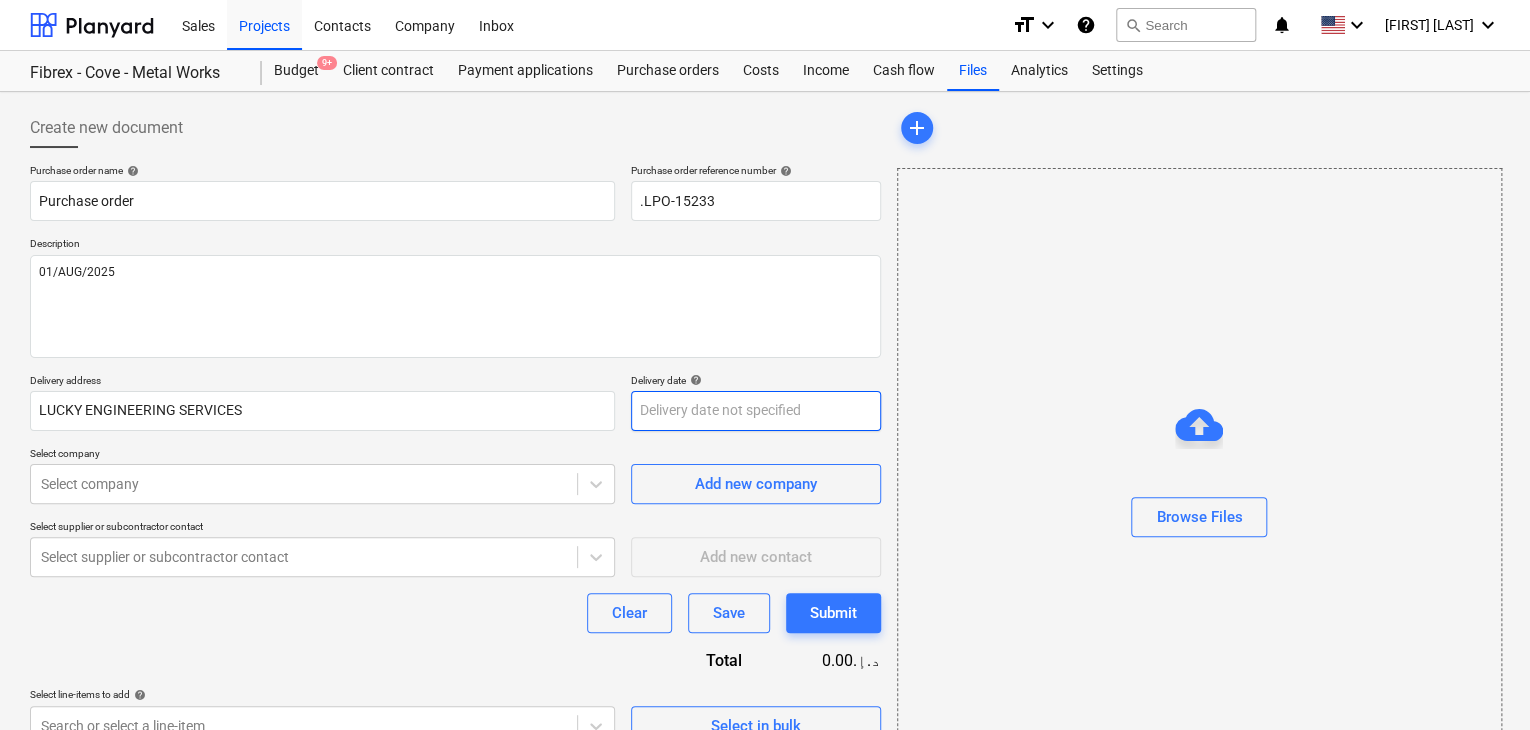 click on "Sales Projects Contacts Company Inbox format_size keyboard_arrow_down help search Search notifications 0 keyboard_arrow_down z. abbas keyboard_arrow_down Fibrex - Cove - Metal Works Budget 9+ Client contract Payment applications Purchase orders Costs Income Cash flow Files Analytics Settings Create new document Purchase order name help Purchase order Purchase order reference number help .LPO-15233 Description 01/AUG/2025 Delivery address LUCKY ENGINEERING SERVICES Delivery date help Press the down arrow key to interact with the calendar and
select a date. Press the question mark key to get the keyboard shortcuts for changing dates. Select company Select company Add new company Select supplier or subcontractor contact Select supplier or subcontractor contact Add new contact Clear Save Submit Total 0.00د.إ.‏ Select line-items to add help Search or select a line-item Select in bulk add Browse Files
x" at bounding box center [765, 365] 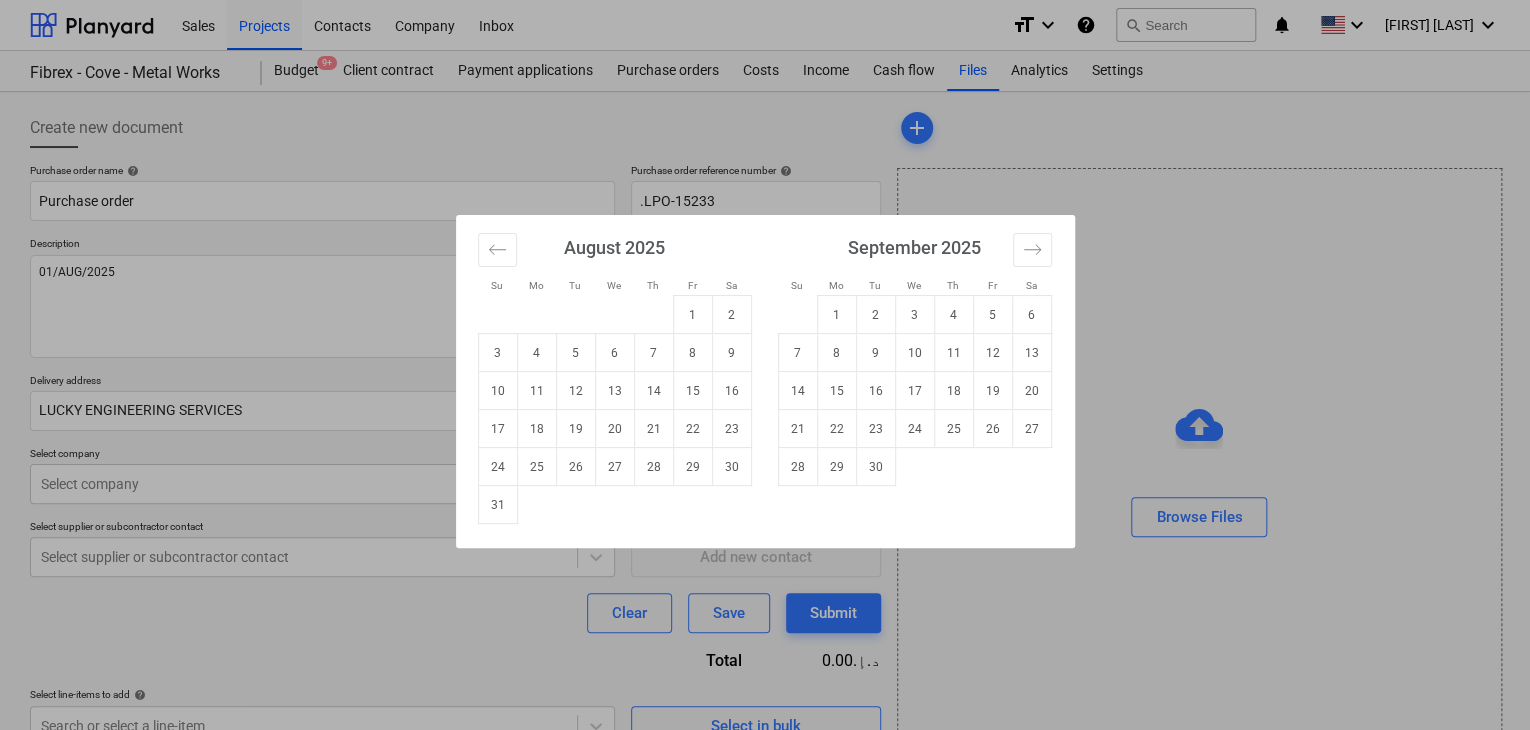 click at bounding box center [614, 505] 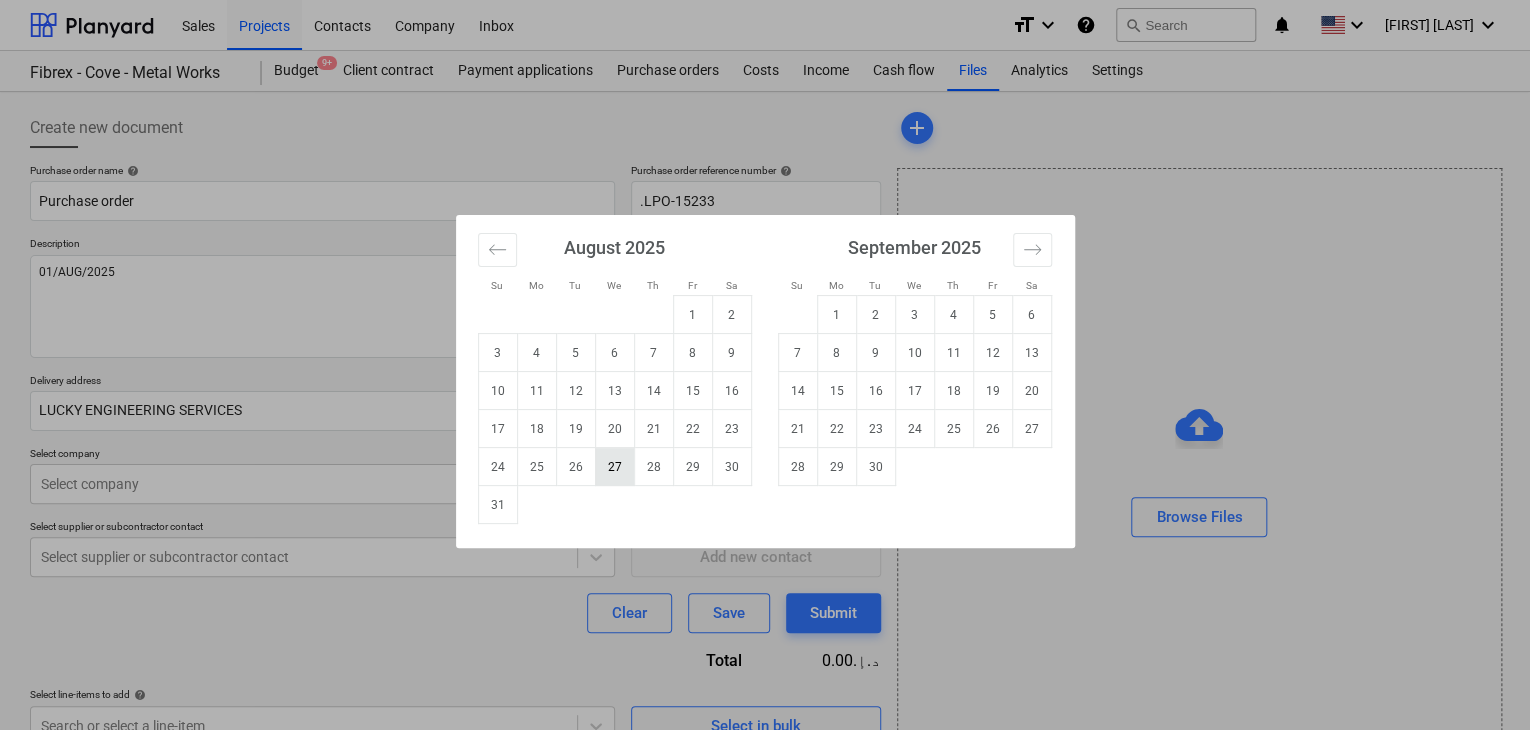 click on "27" at bounding box center (614, 467) 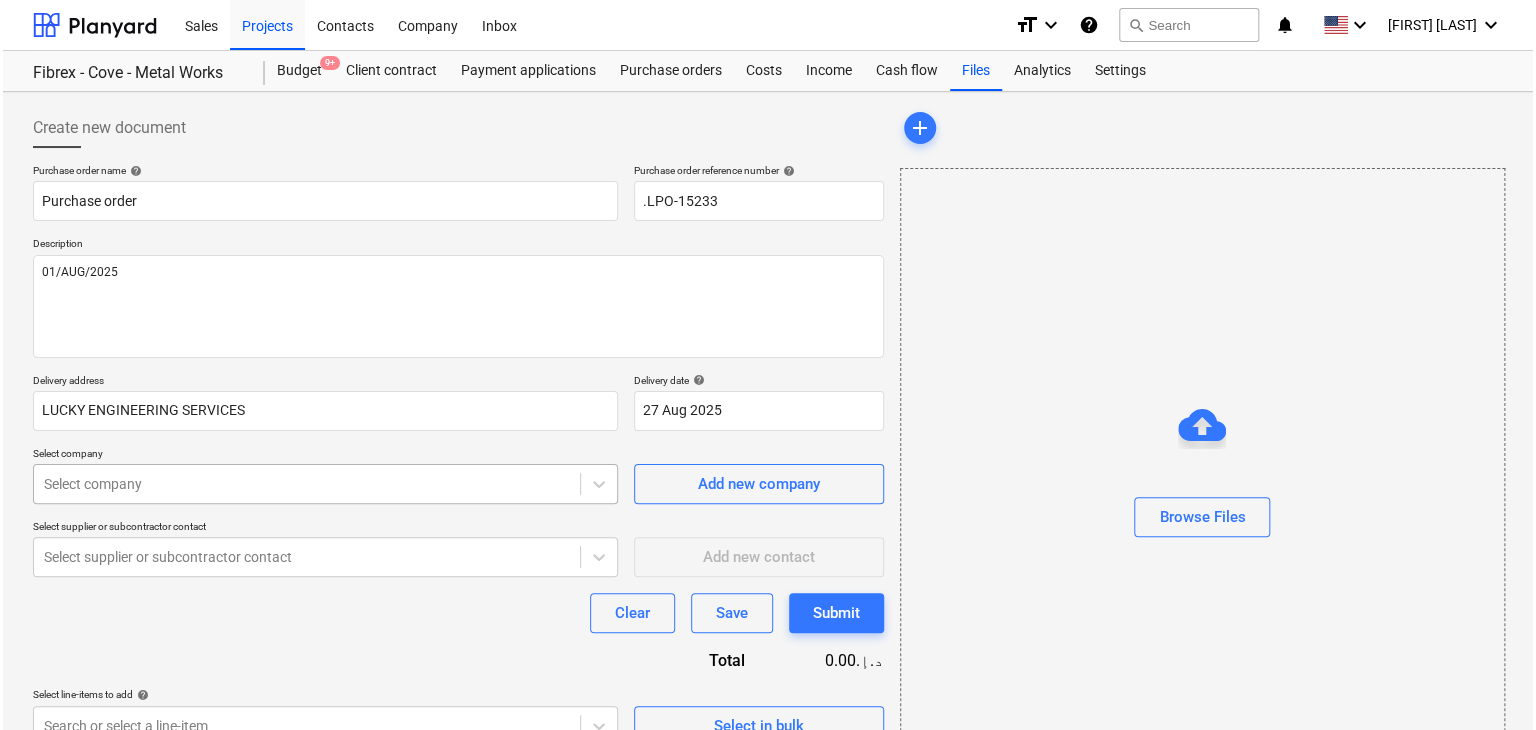scroll, scrollTop: 71, scrollLeft: 0, axis: vertical 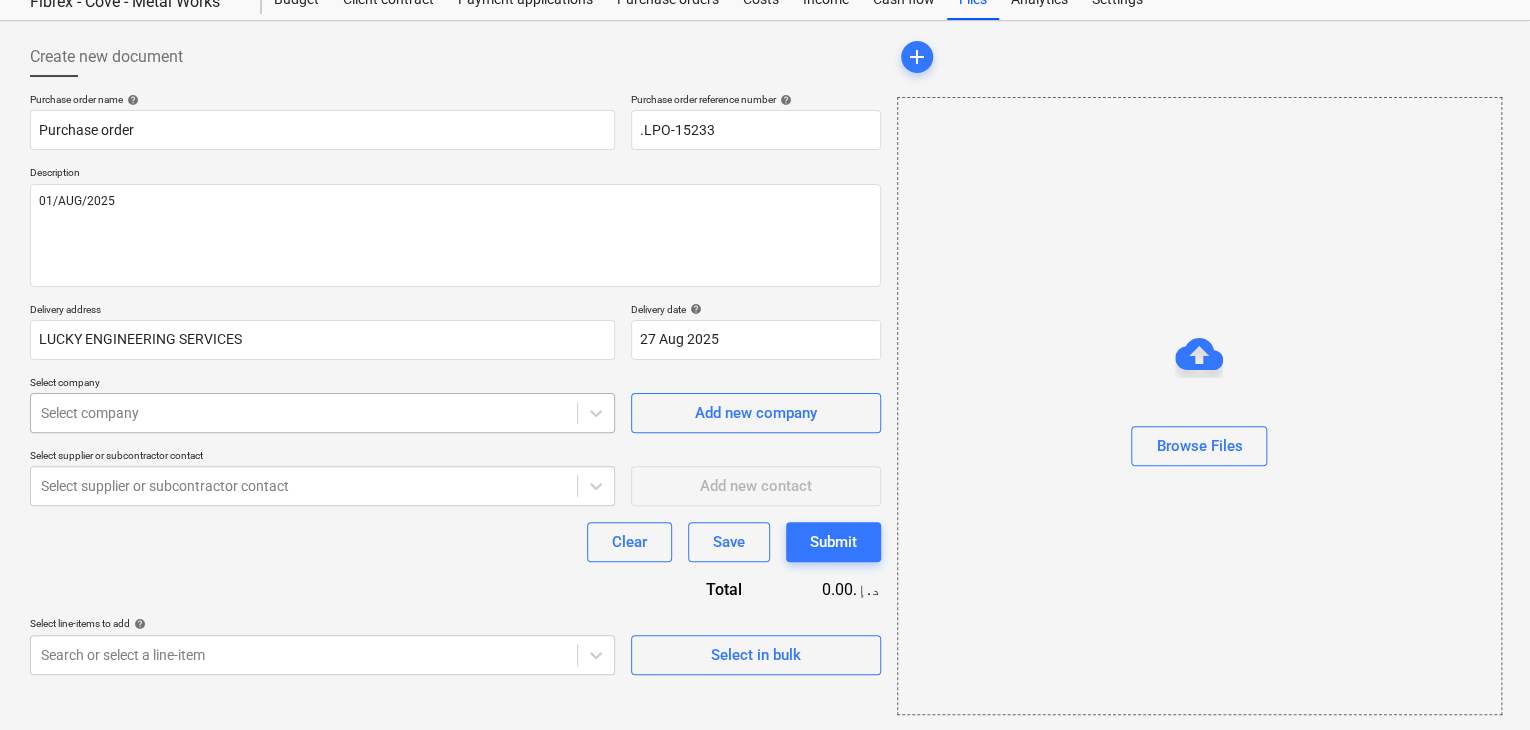click on "Sales Projects Contacts Company Inbox format_size keyboard_arrow_down help search Search notifications 0 keyboard_arrow_down z. abbas keyboard_arrow_down Fibrex - Cove - Metal Works Budget 9+ Client contract Payment applications Purchase orders Costs Income Cash flow Files Analytics Settings Create new document Purchase order name help Purchase order Purchase order reference number help .LPO-15233 Description 01/AUG/2025 Delivery address LUCKY ENGINEERING SERVICES Delivery date help 27 Aug 2025 27.08.2025 Press the down arrow key to interact with the calendar and
select a date. Press the question mark key to get the keyboard shortcuts for changing dates. Select company Select company Add new company Select supplier or subcontractor contact Select supplier or subcontractor contact Add new contact Clear Save Submit Total 0.00د.إ.‏ Select line-items to add help Search or select a line-item Select in bulk add Browse Files
x" at bounding box center (765, 294) 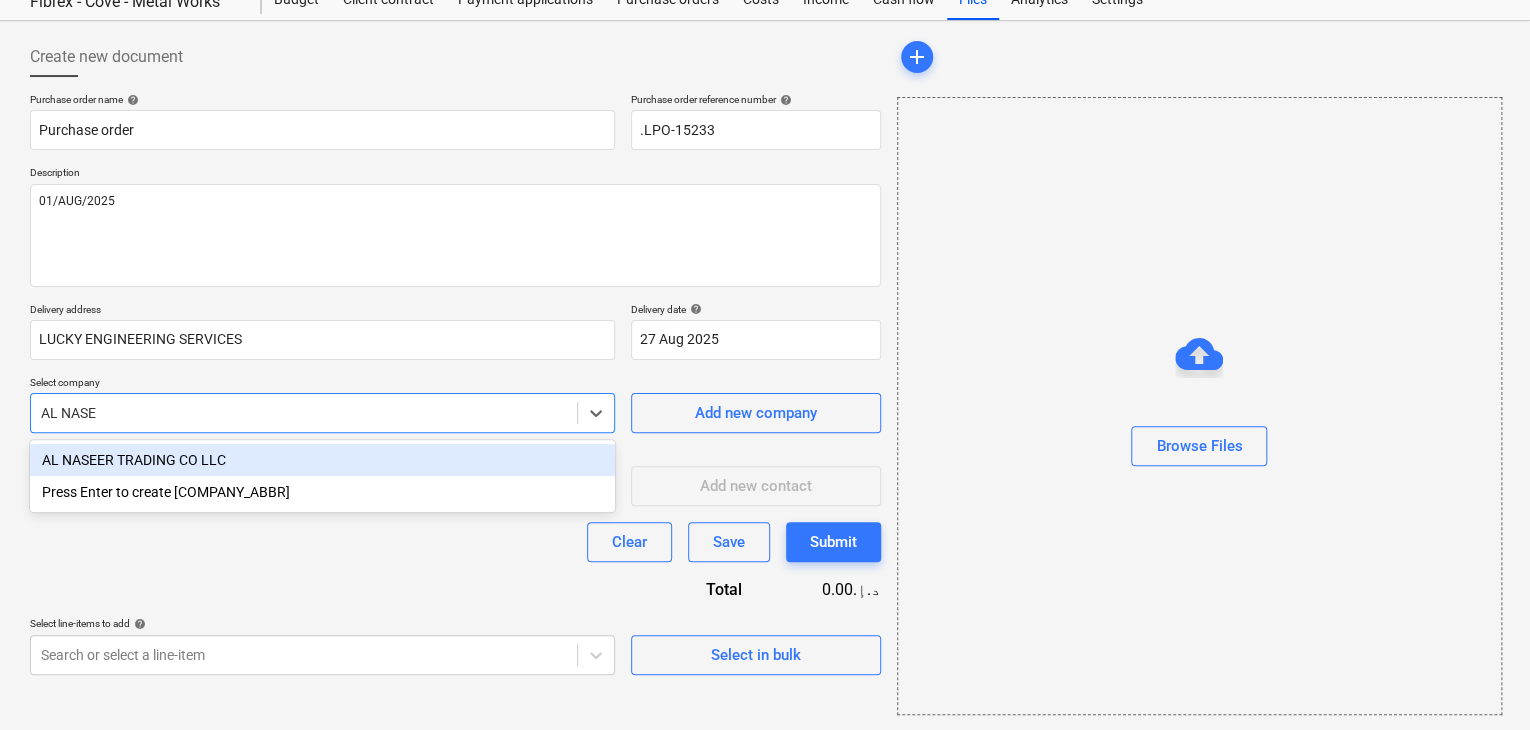 click on "AL NASEER TRADING CO LLC" at bounding box center (322, 460) 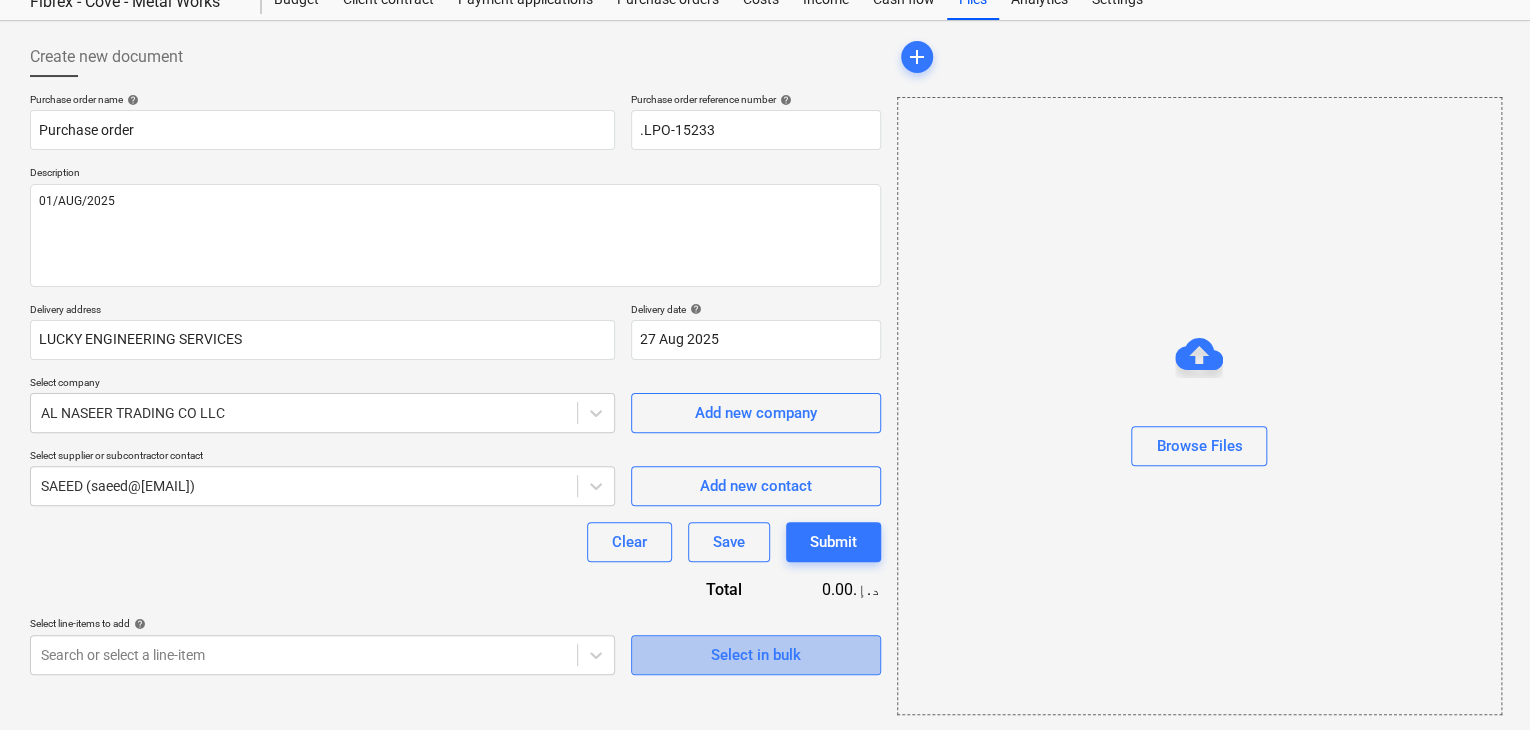 click on "Select in bulk" at bounding box center [756, 655] 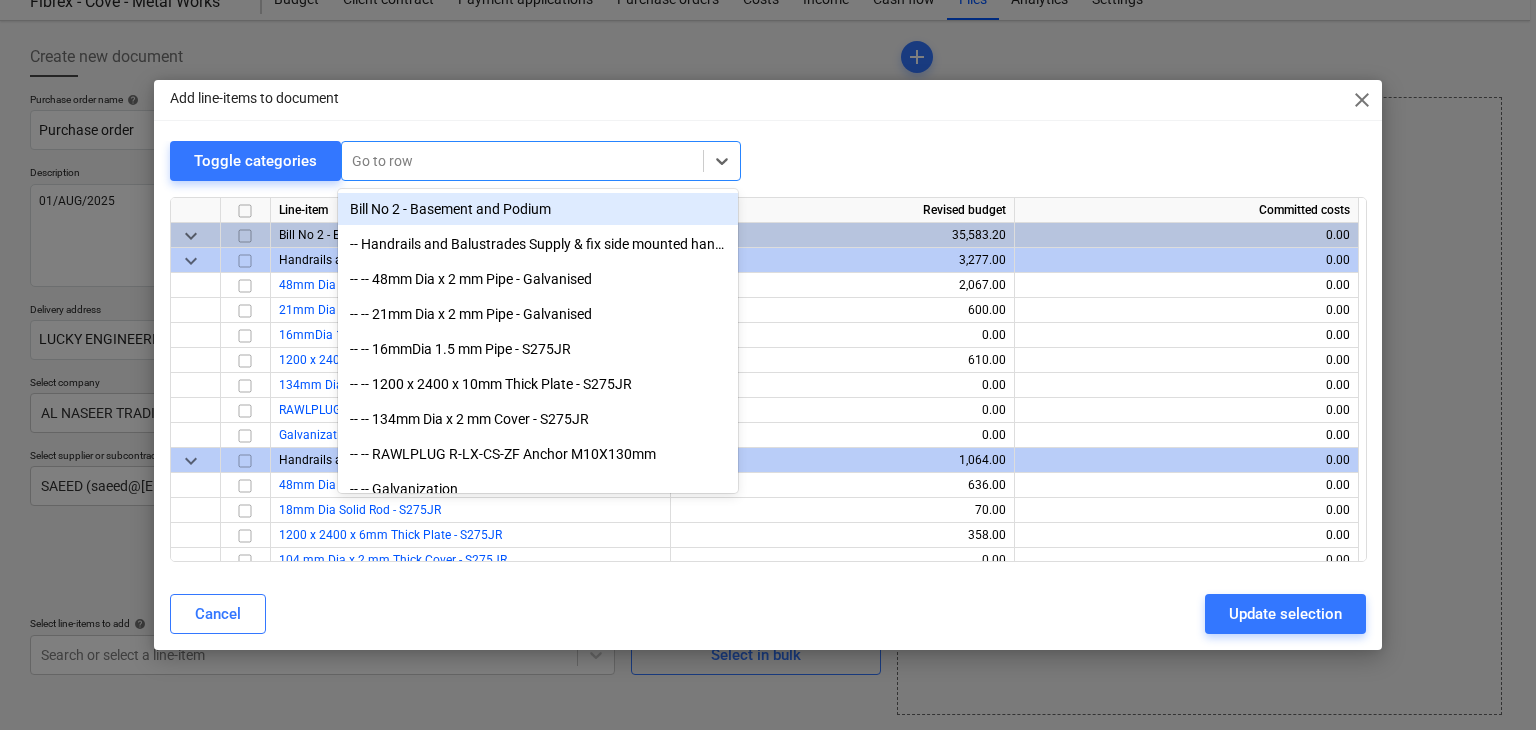 click at bounding box center (522, 161) 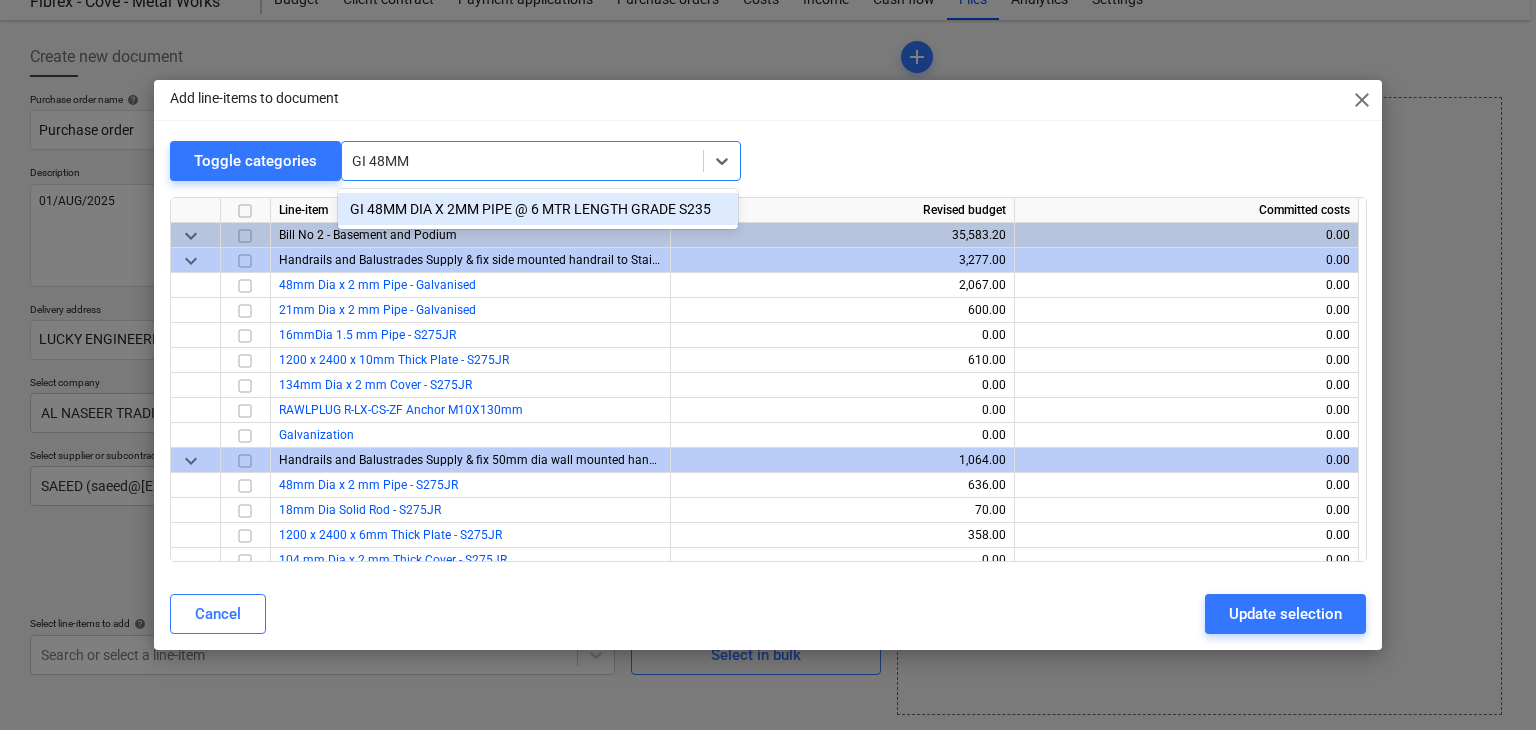 click on "GI 48MM DIA X  2MM PIPE @ 6 MTR LENGTH GRADE S235" at bounding box center (538, 209) 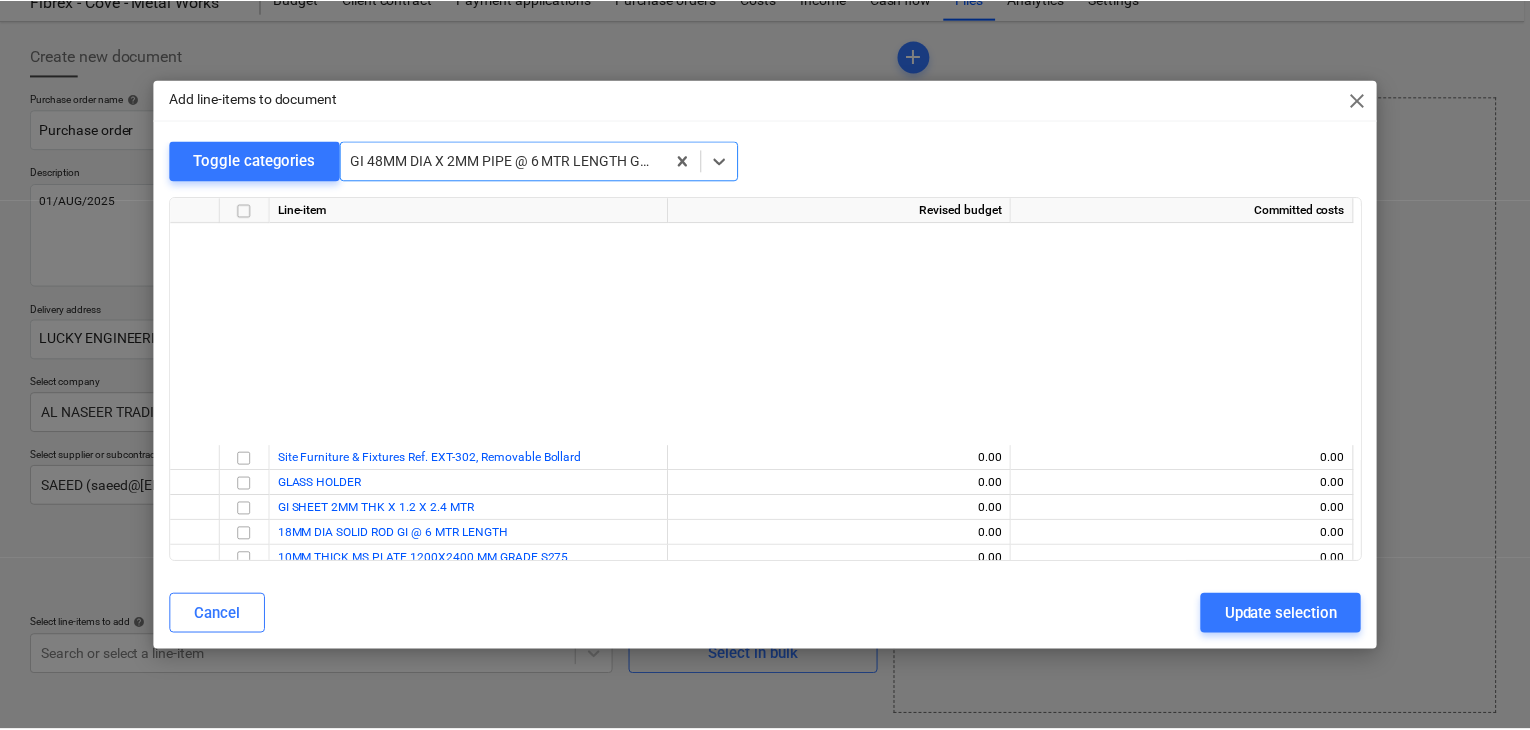 scroll, scrollTop: 8500, scrollLeft: 0, axis: vertical 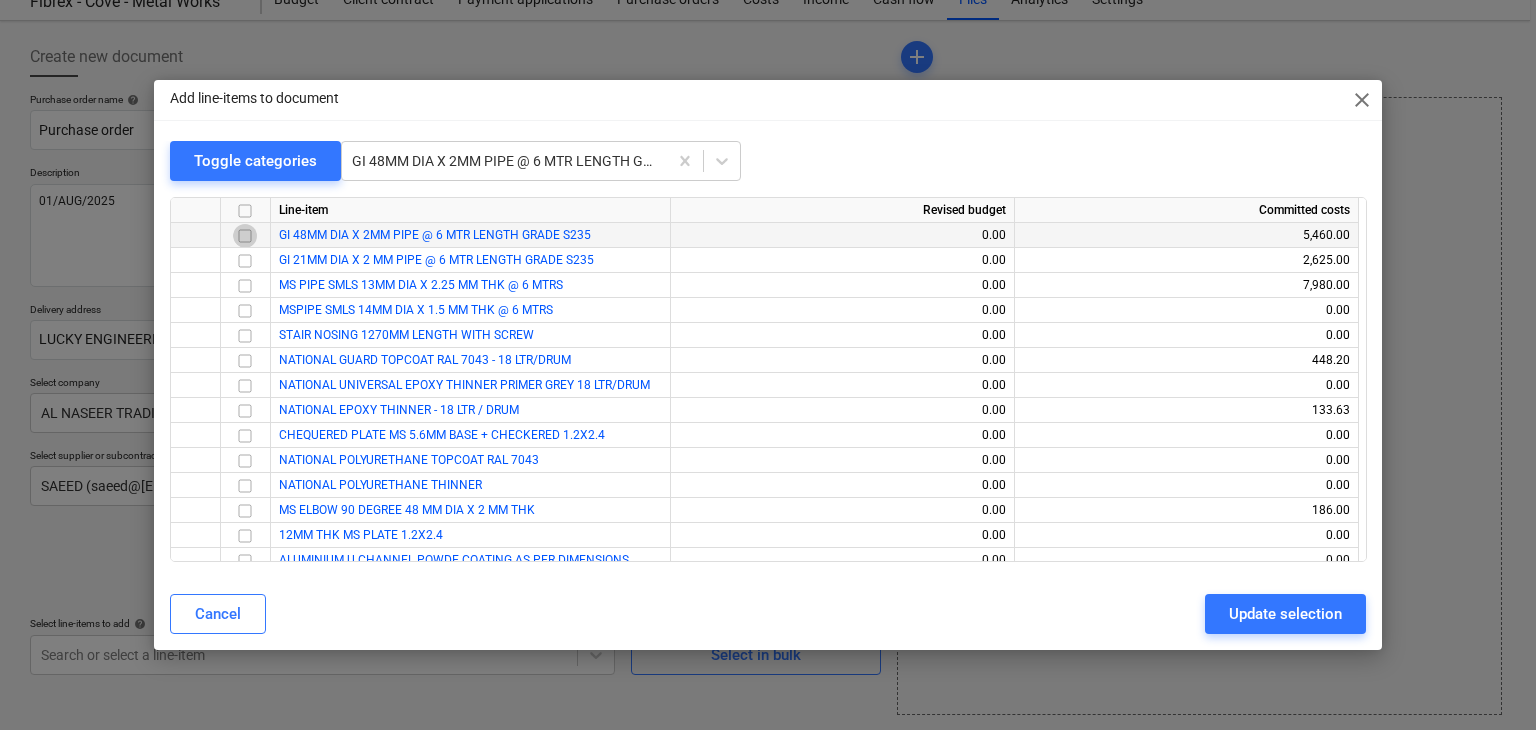 click at bounding box center [245, 236] 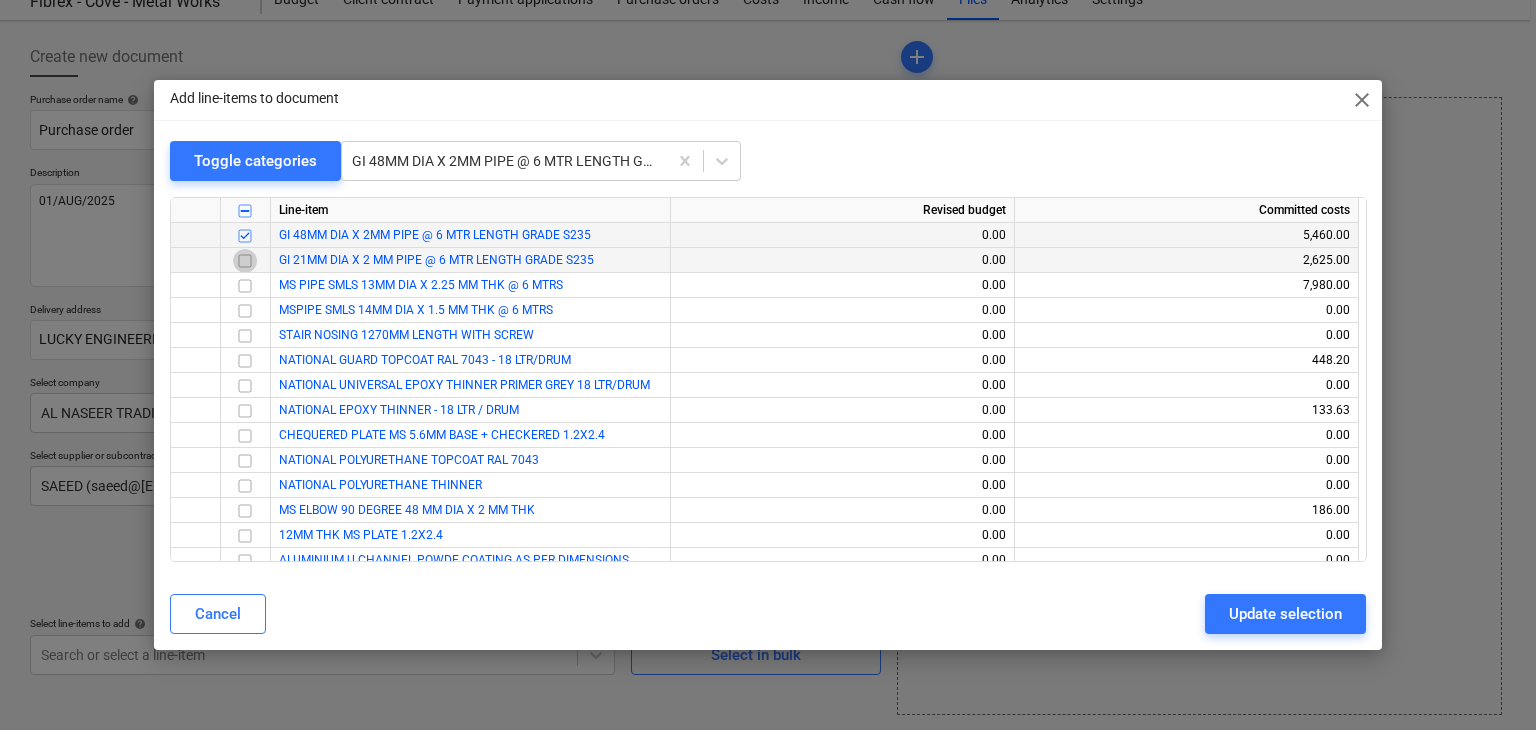 click at bounding box center [245, 261] 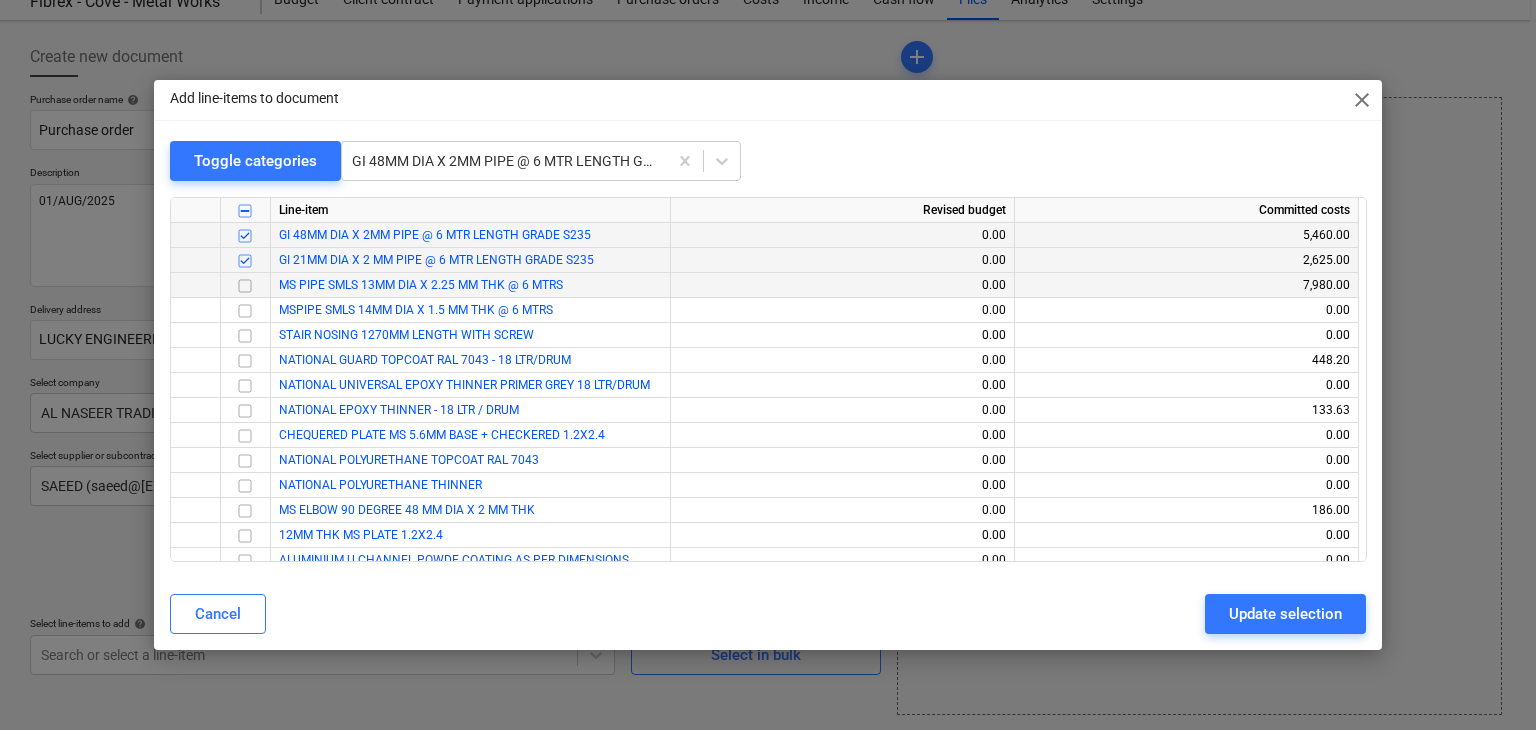 click at bounding box center (245, 286) 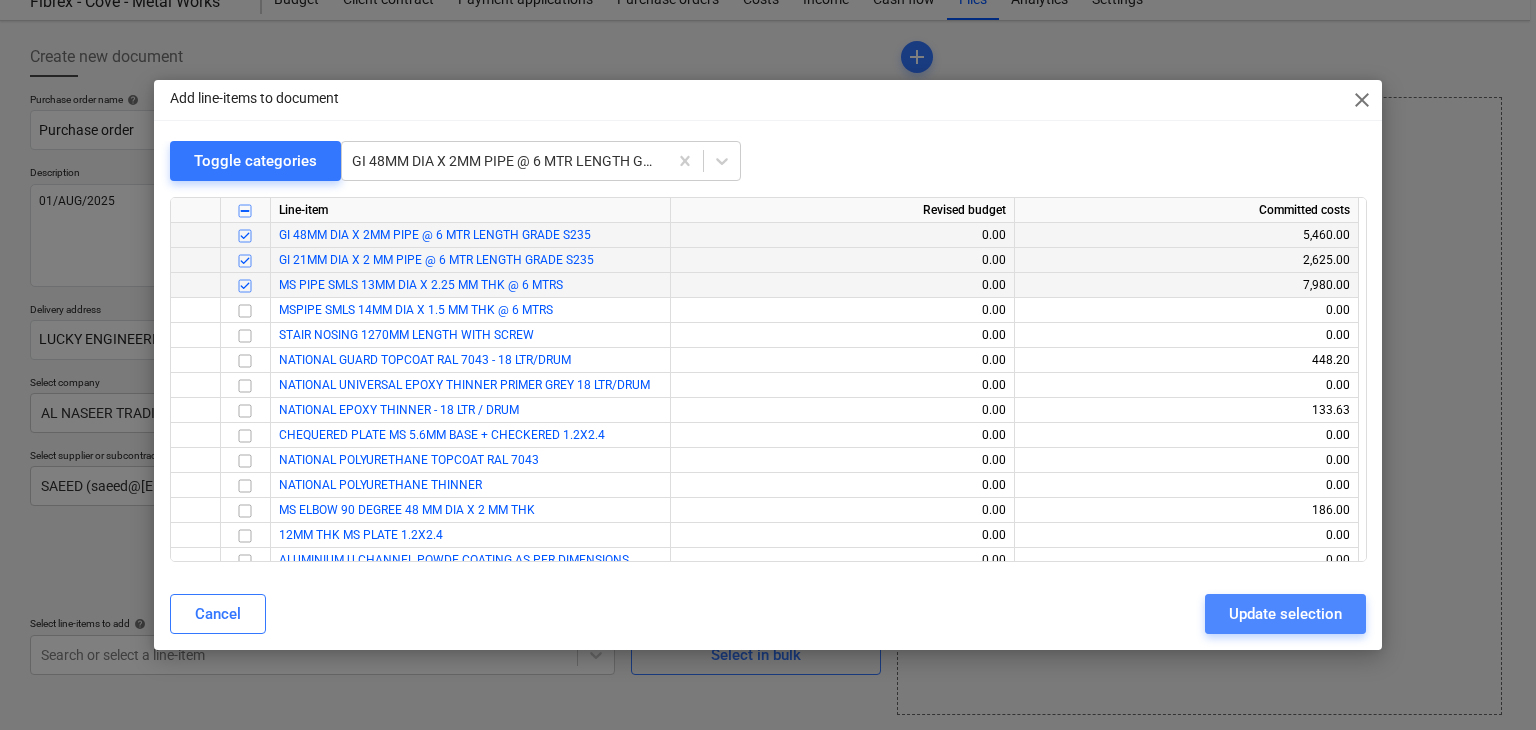 click on "Update selection" at bounding box center (1285, 614) 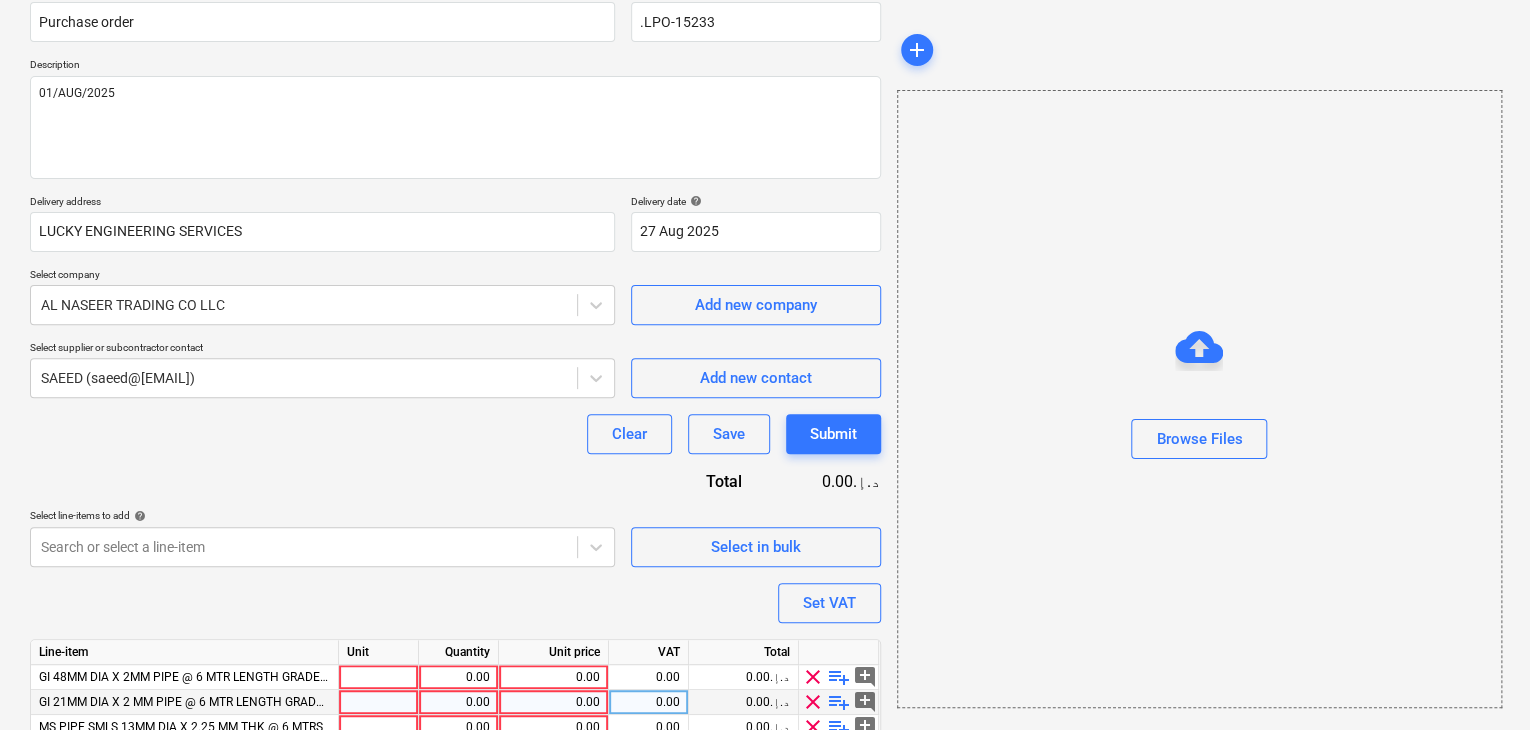 scroll, scrollTop: 269, scrollLeft: 0, axis: vertical 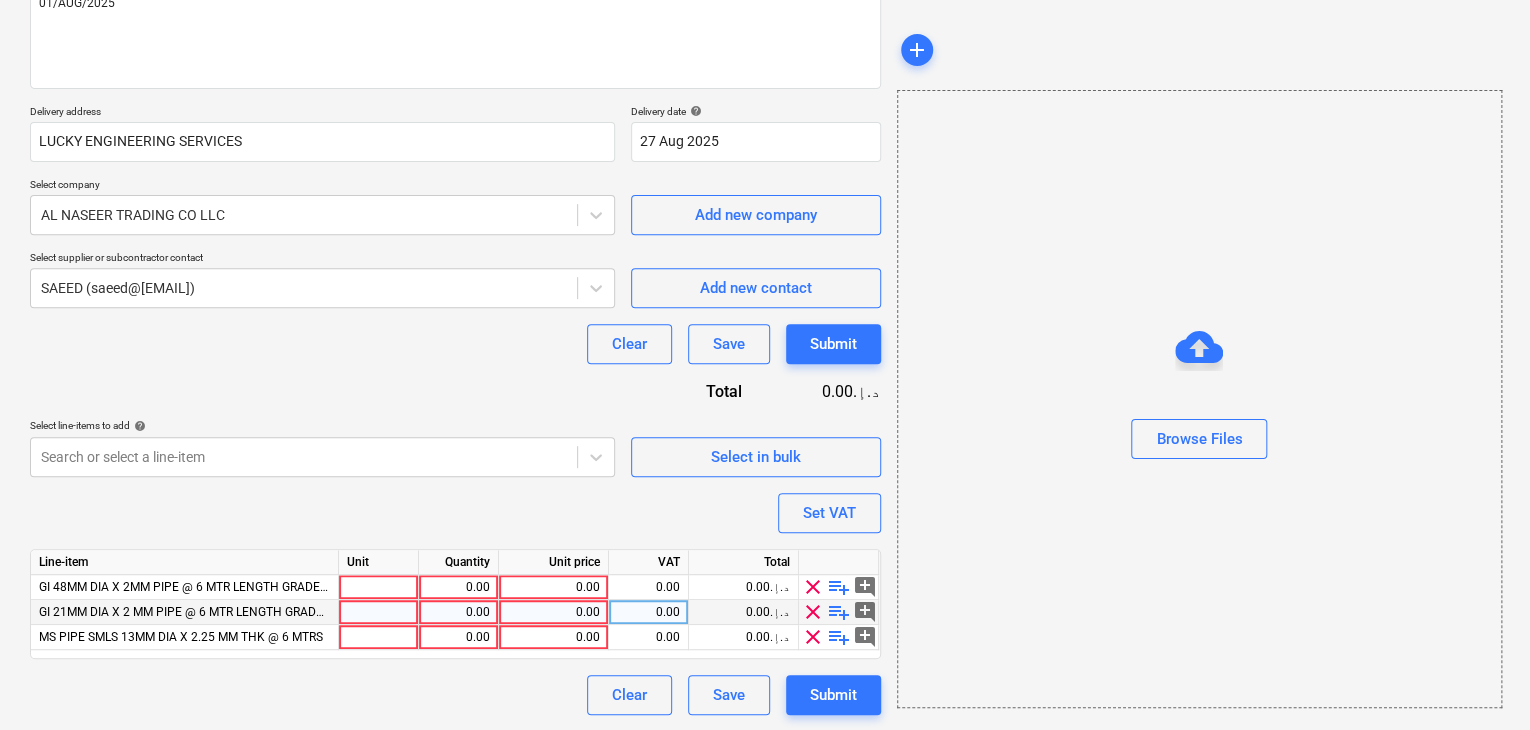 click at bounding box center (379, 612) 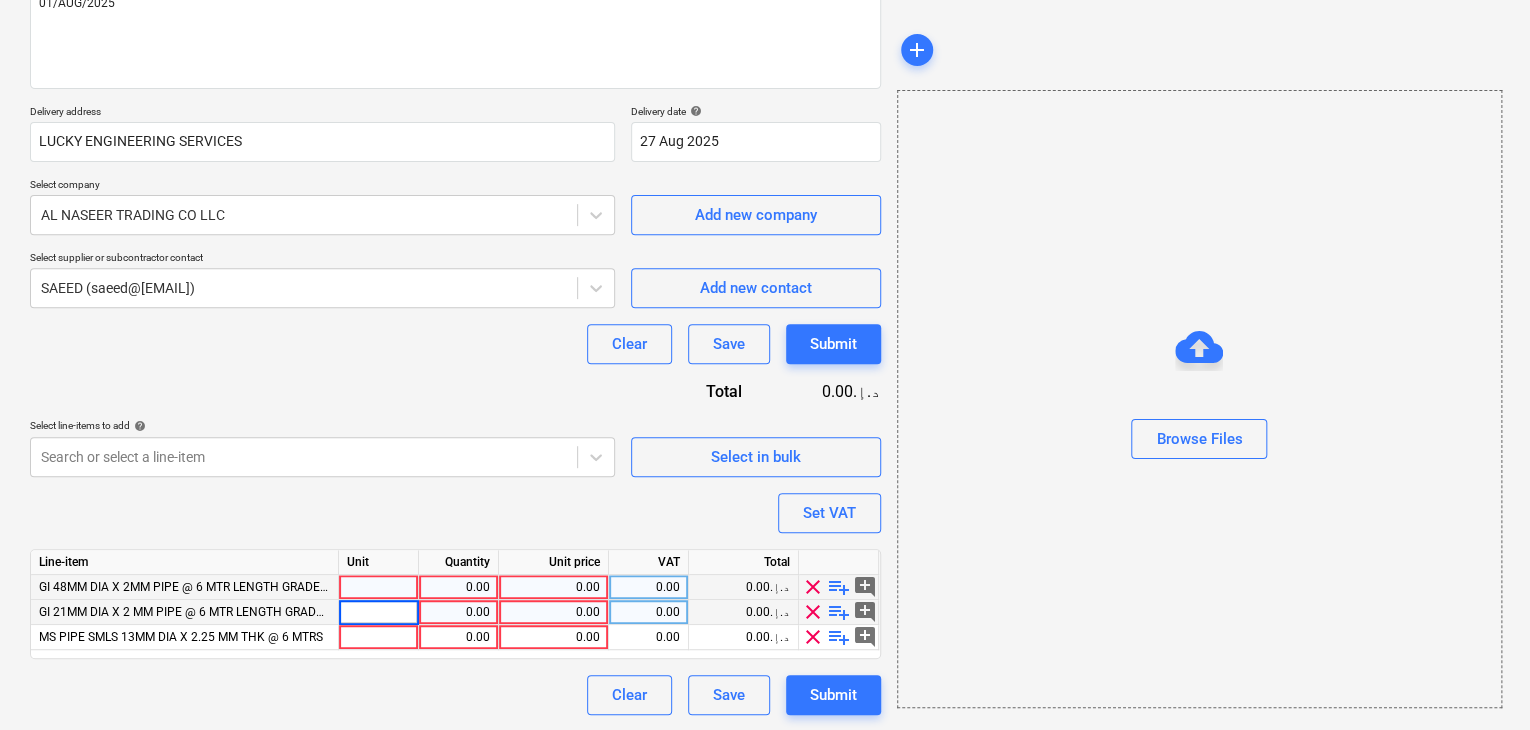 click at bounding box center (379, 587) 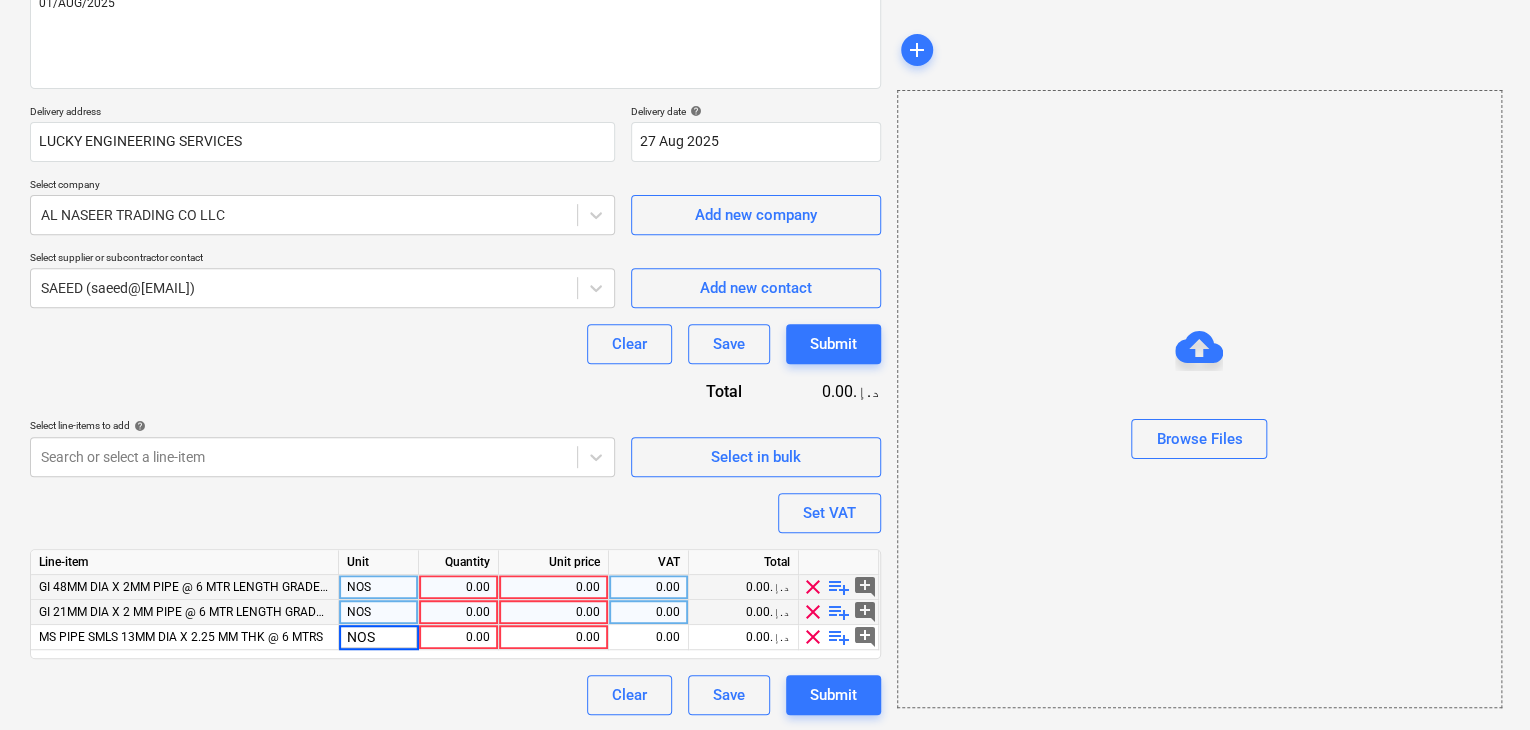 click on "0.00" at bounding box center [458, 587] 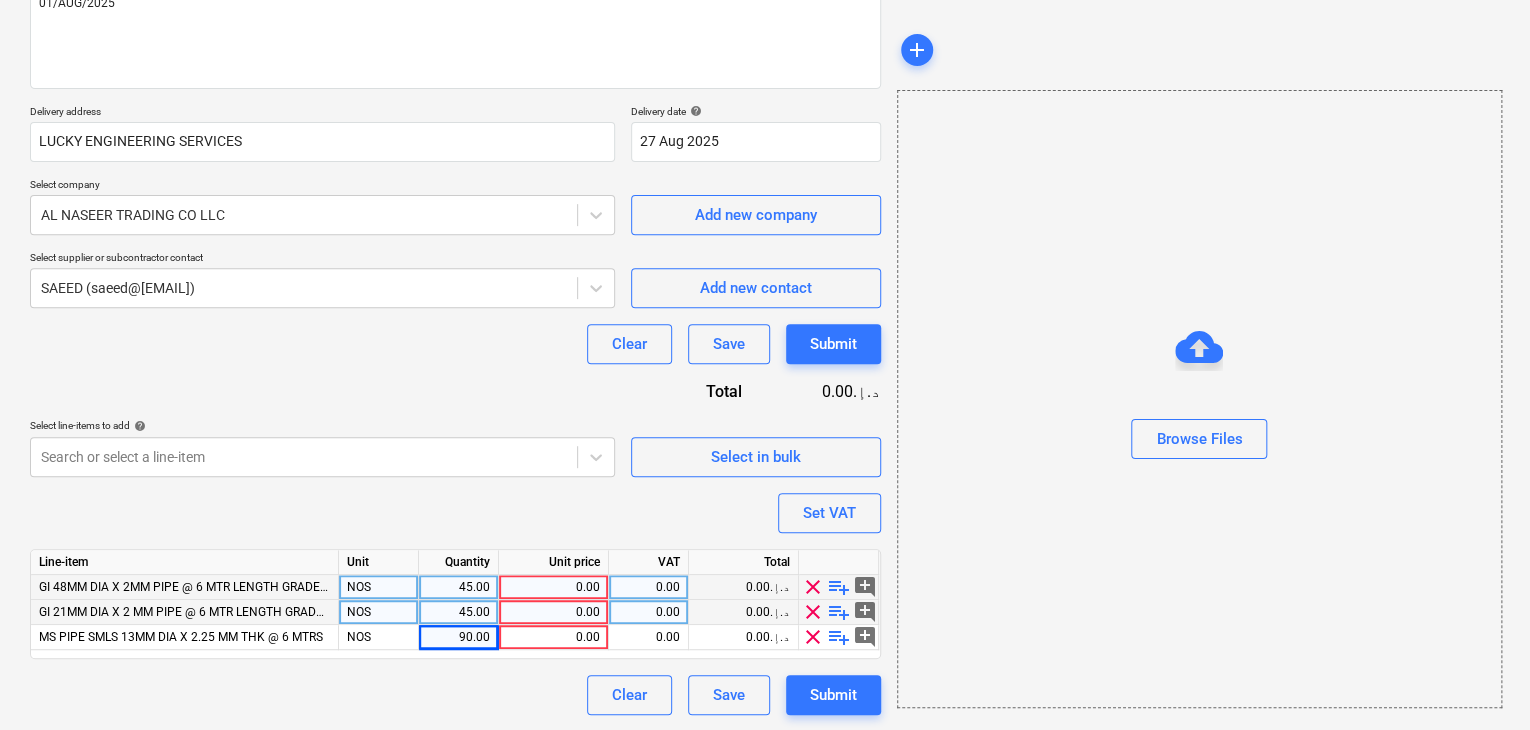 click on "0.00" at bounding box center [553, 587] 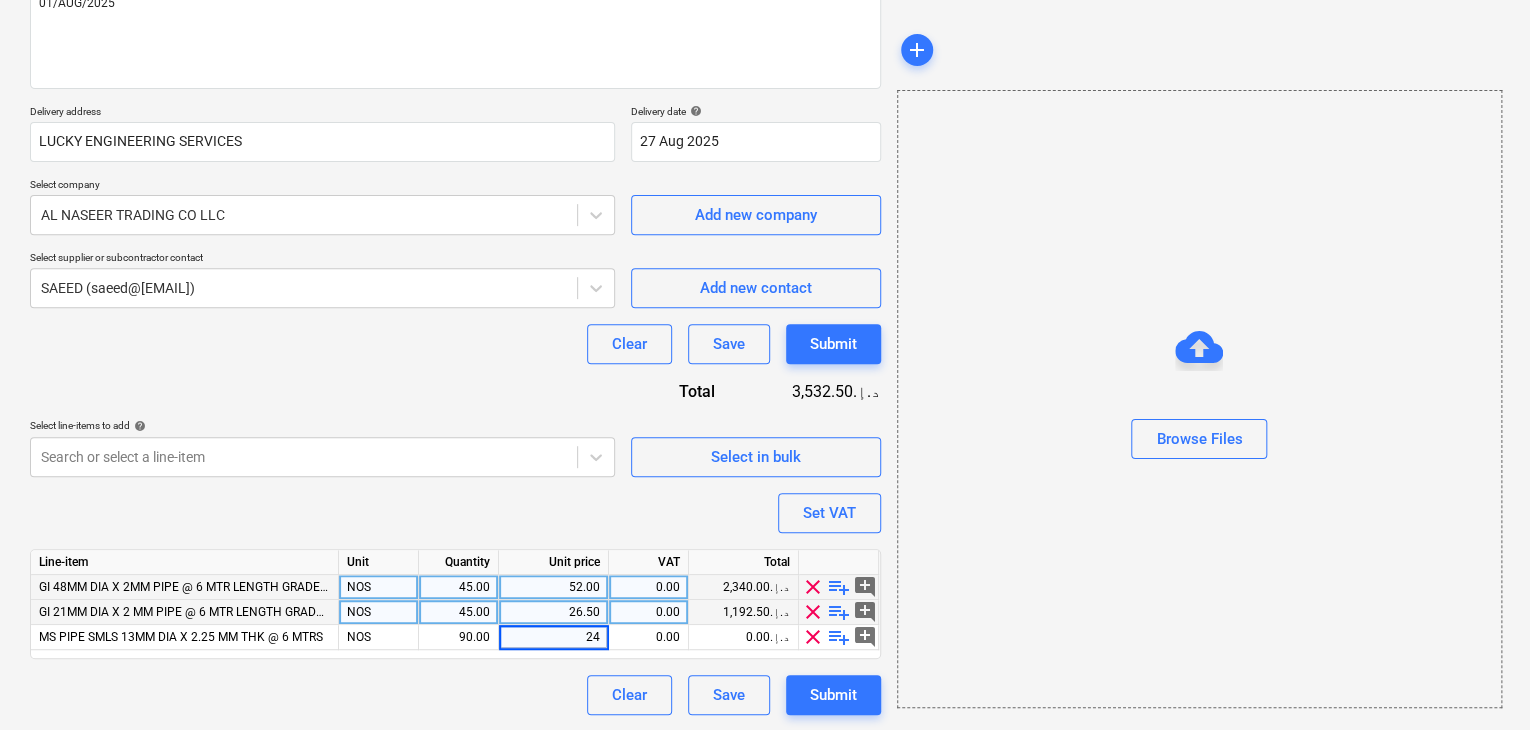 click on "Browse Files" at bounding box center [1199, 399] 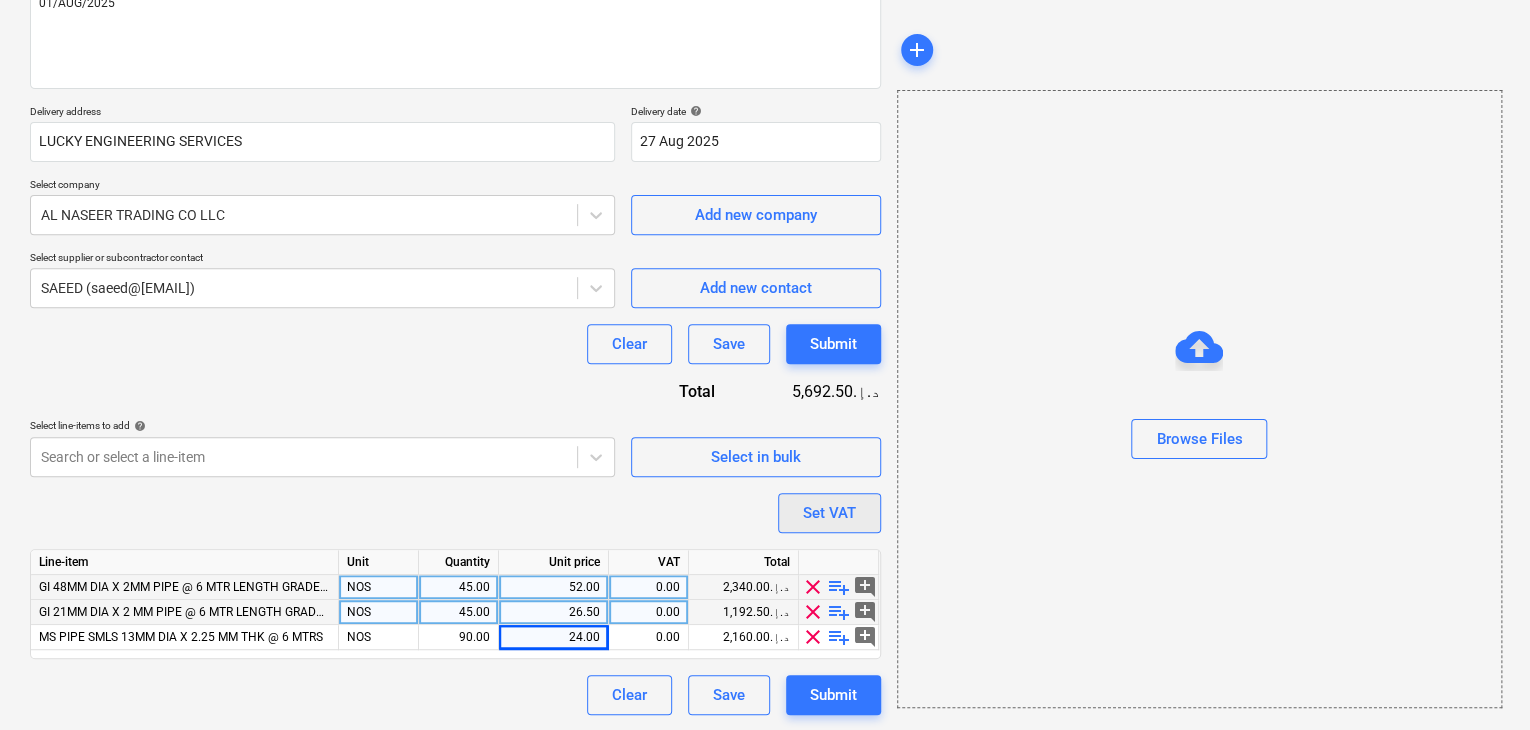 click on "Set VAT" at bounding box center [829, 513] 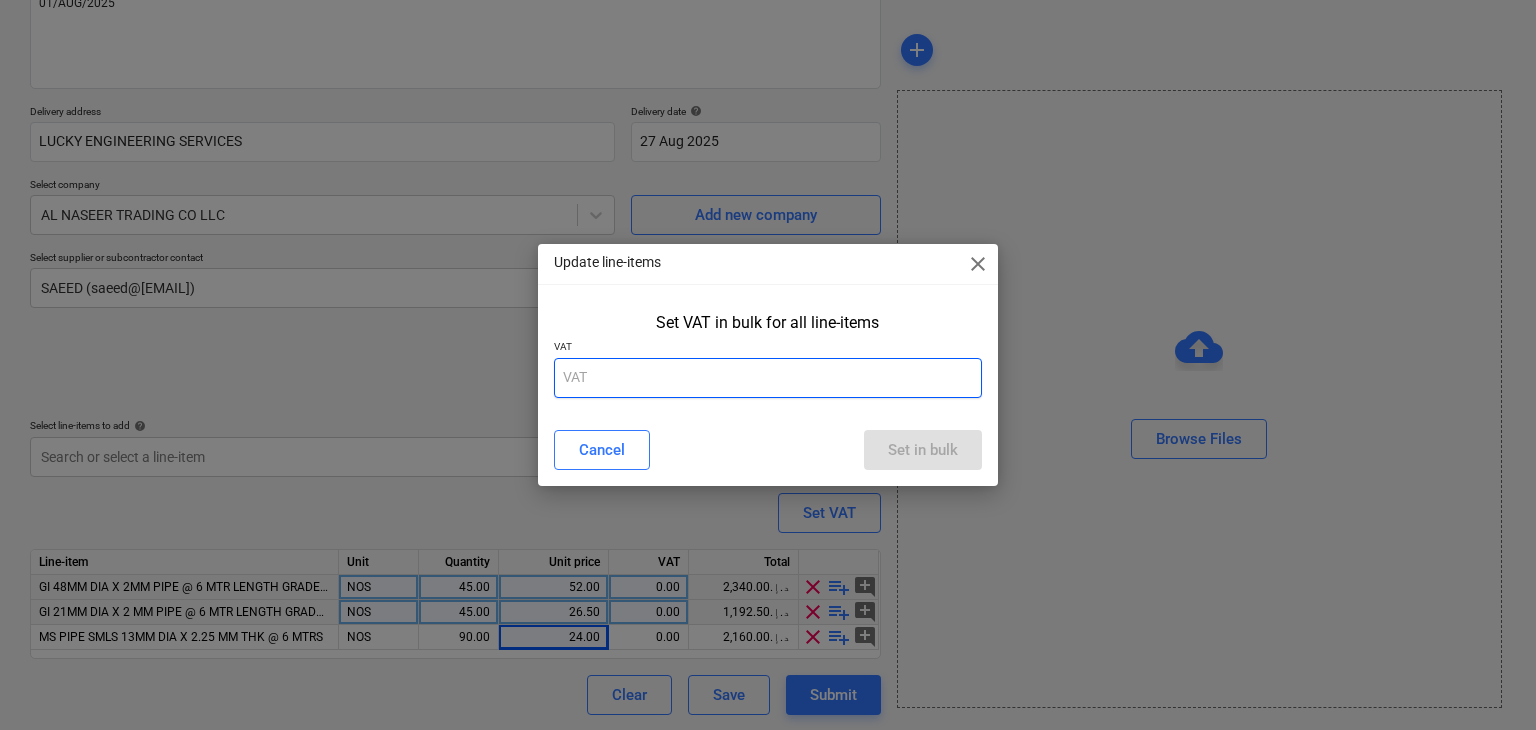 click at bounding box center (768, 378) 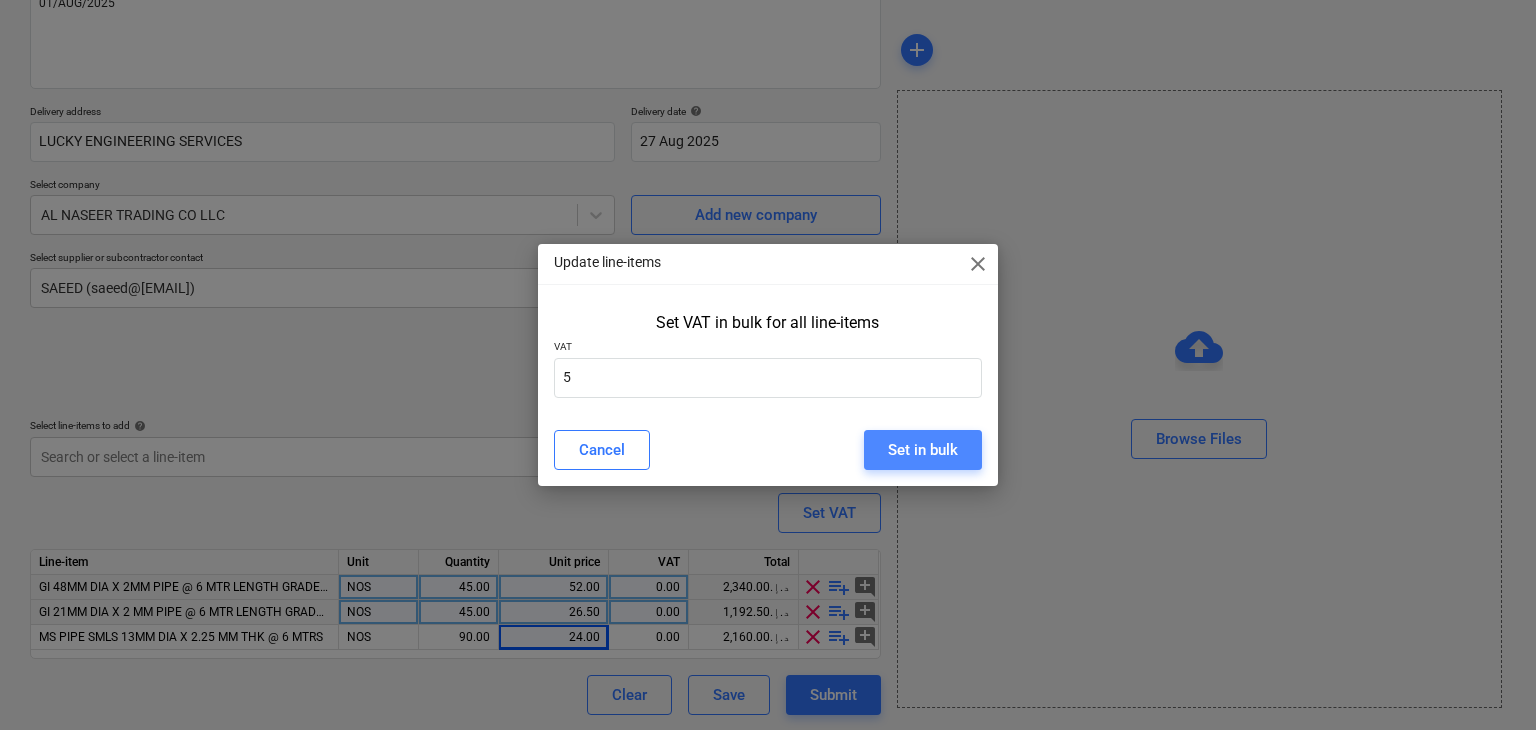 click on "Set in bulk" at bounding box center (923, 450) 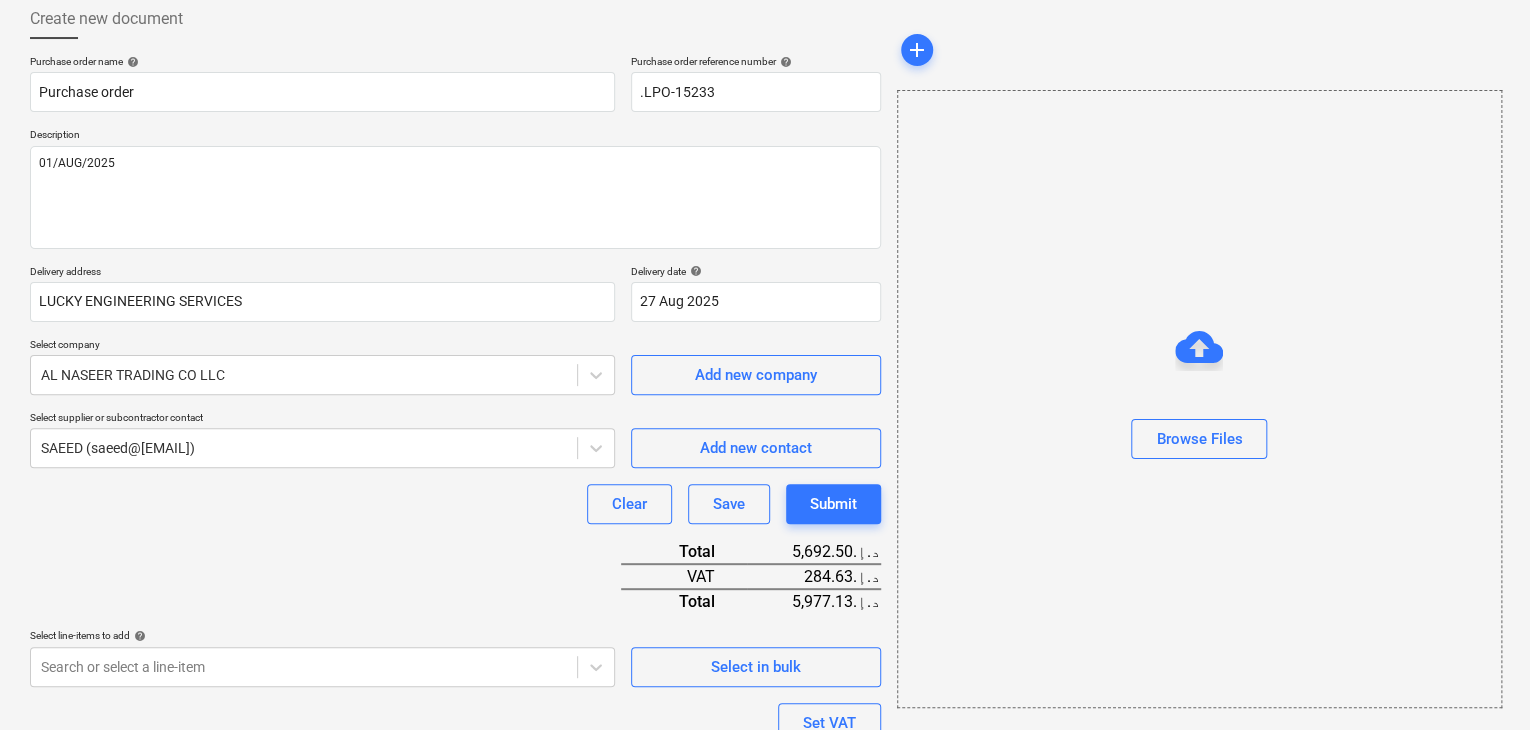 scroll, scrollTop: 0, scrollLeft: 0, axis: both 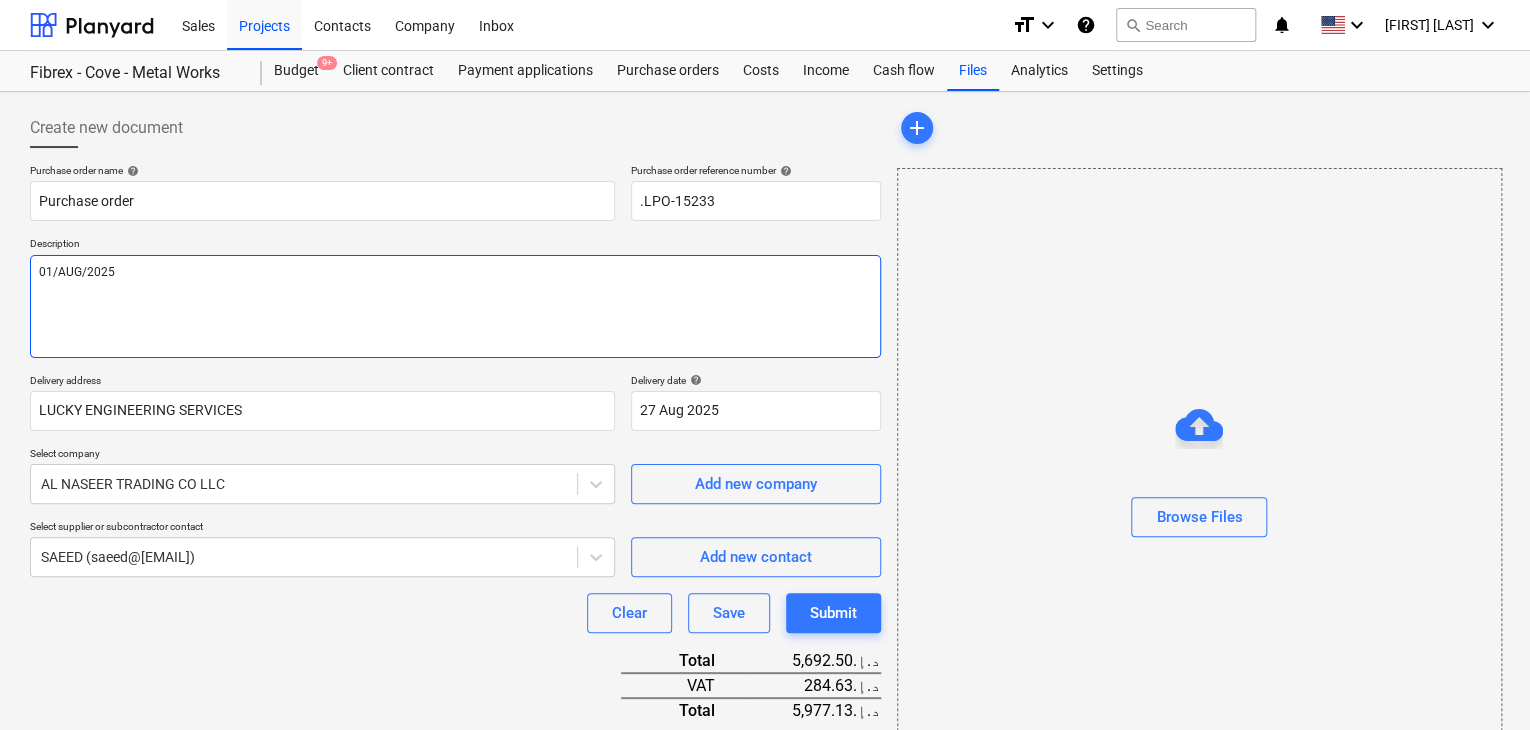 click on "01/AUG/2025" at bounding box center (455, 306) 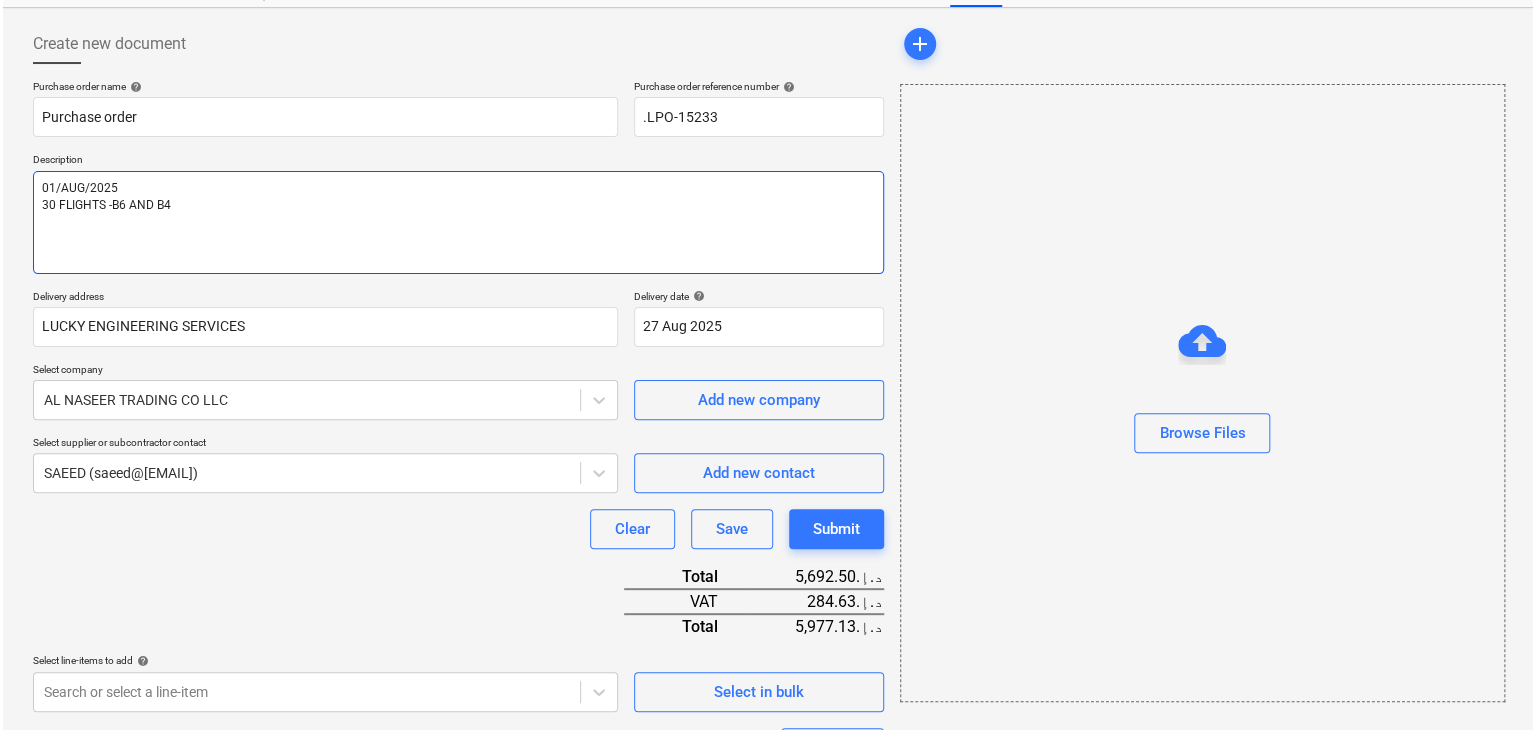 scroll, scrollTop: 319, scrollLeft: 0, axis: vertical 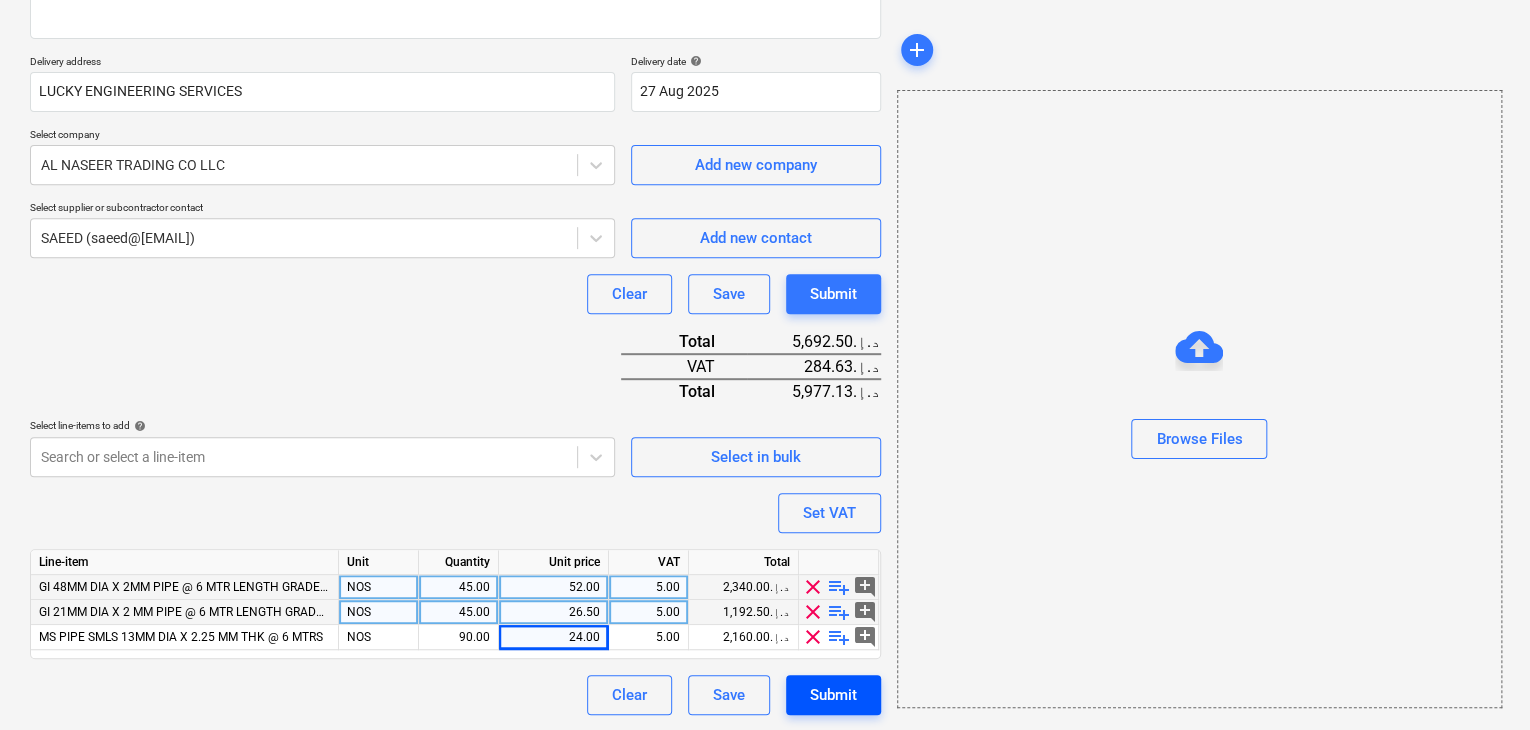 click on "Submit" at bounding box center [833, 695] 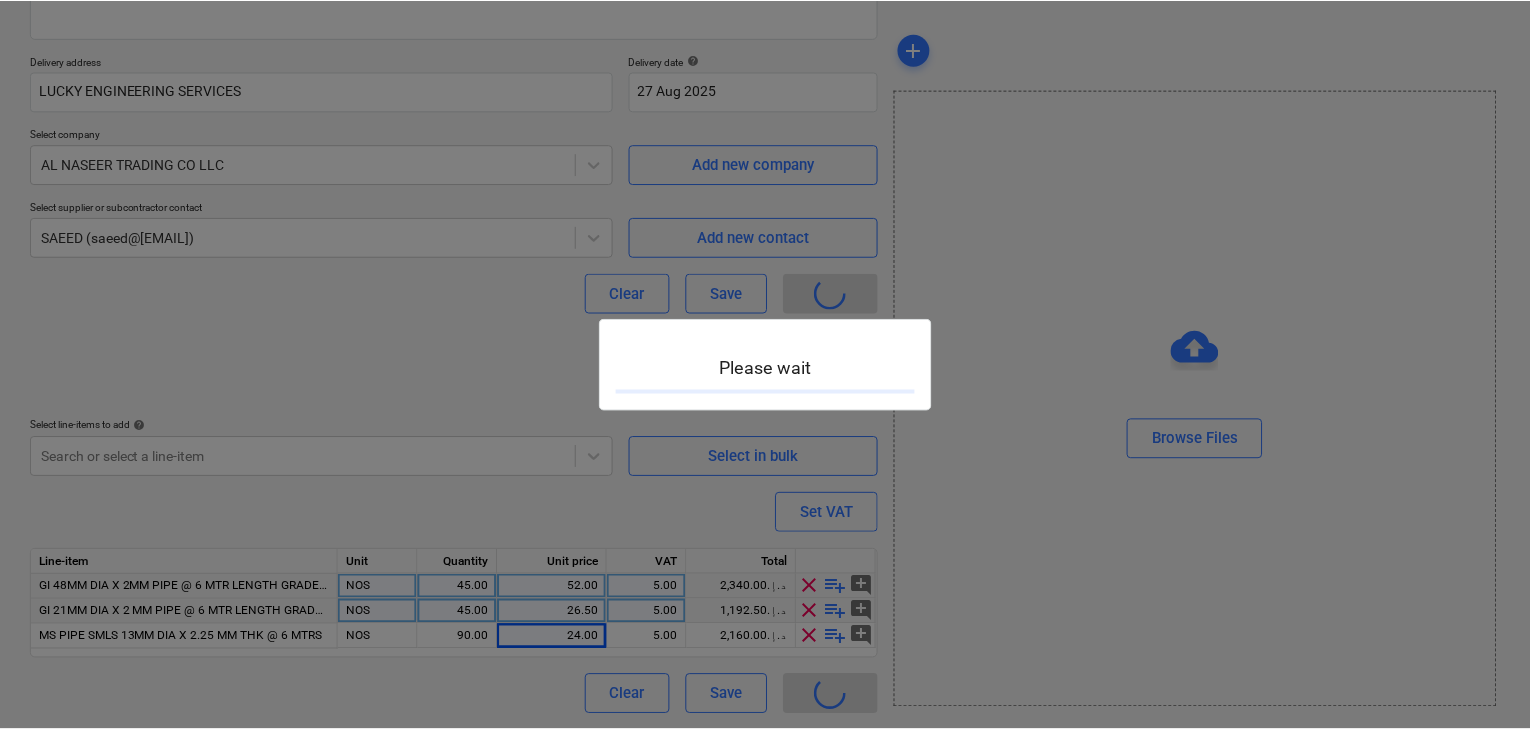scroll, scrollTop: 0, scrollLeft: 0, axis: both 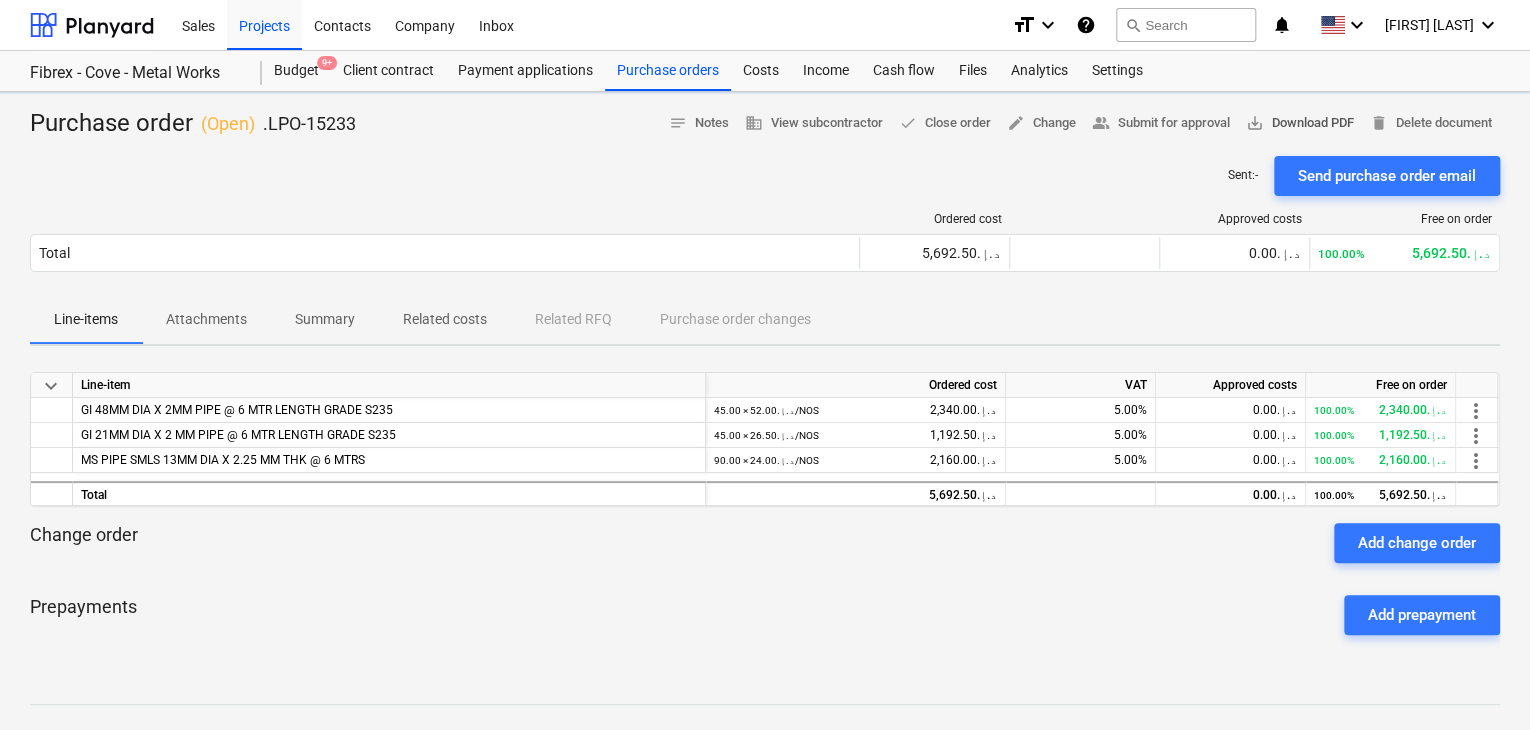 click on "save_alt Download PDF" at bounding box center (1300, 123) 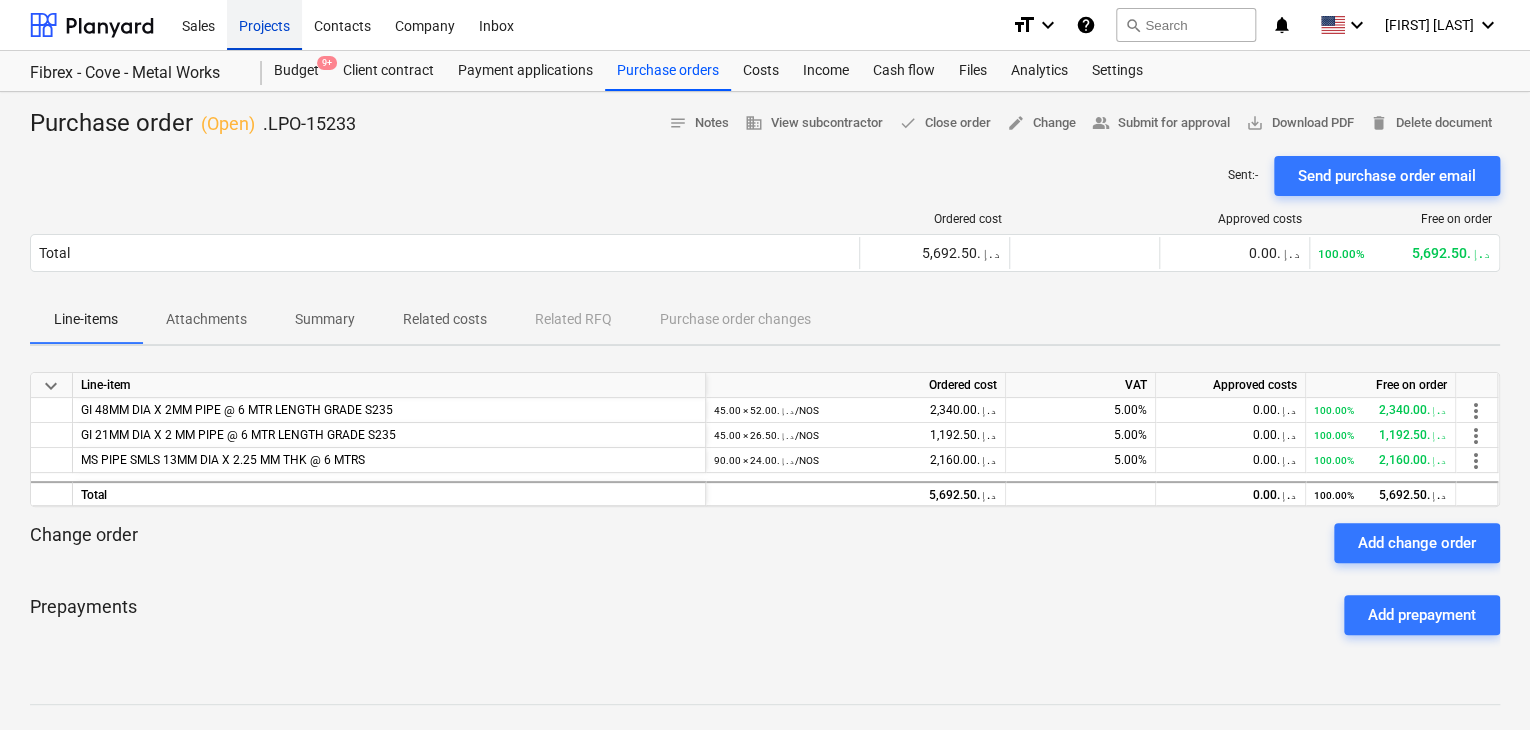 click on "Projects" at bounding box center (264, 24) 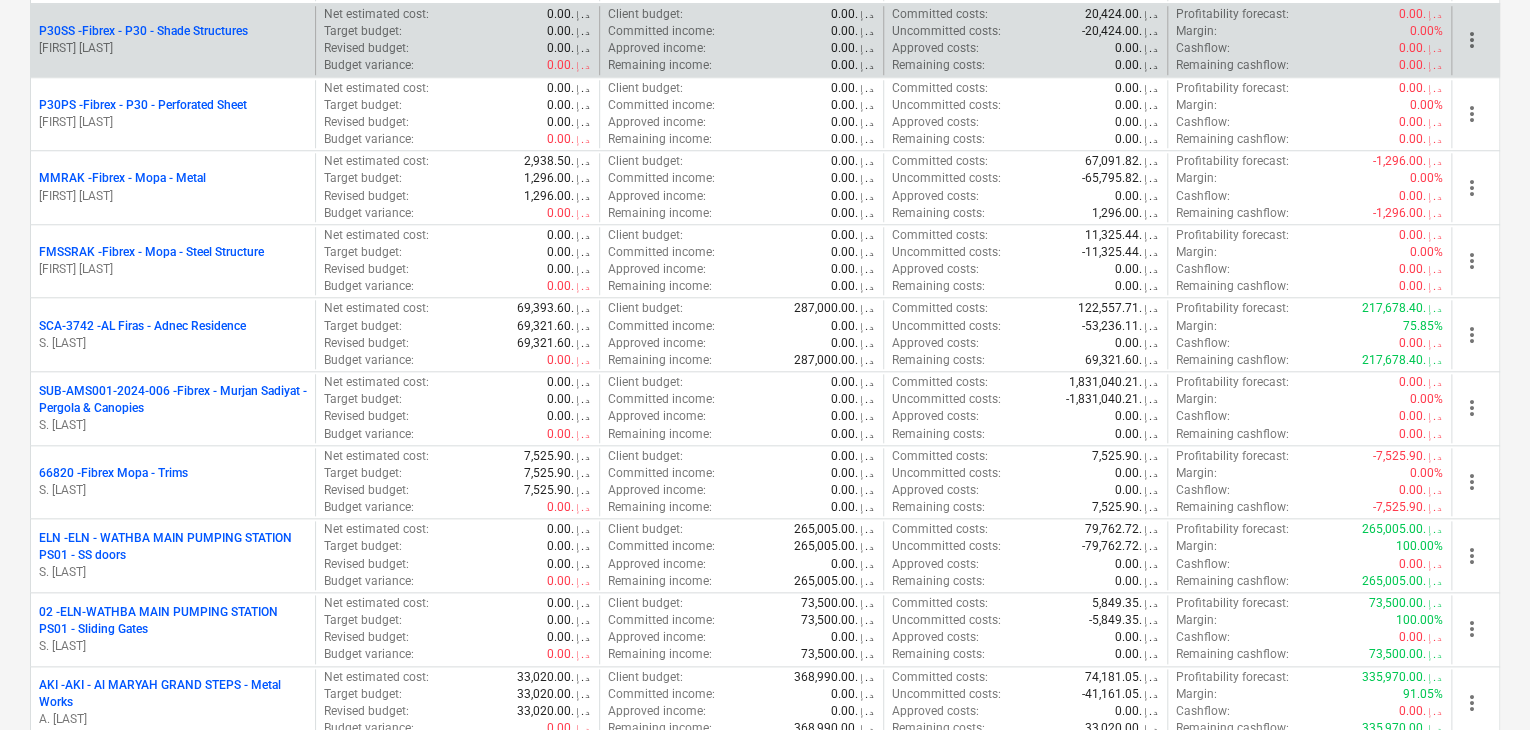 scroll, scrollTop: 900, scrollLeft: 0, axis: vertical 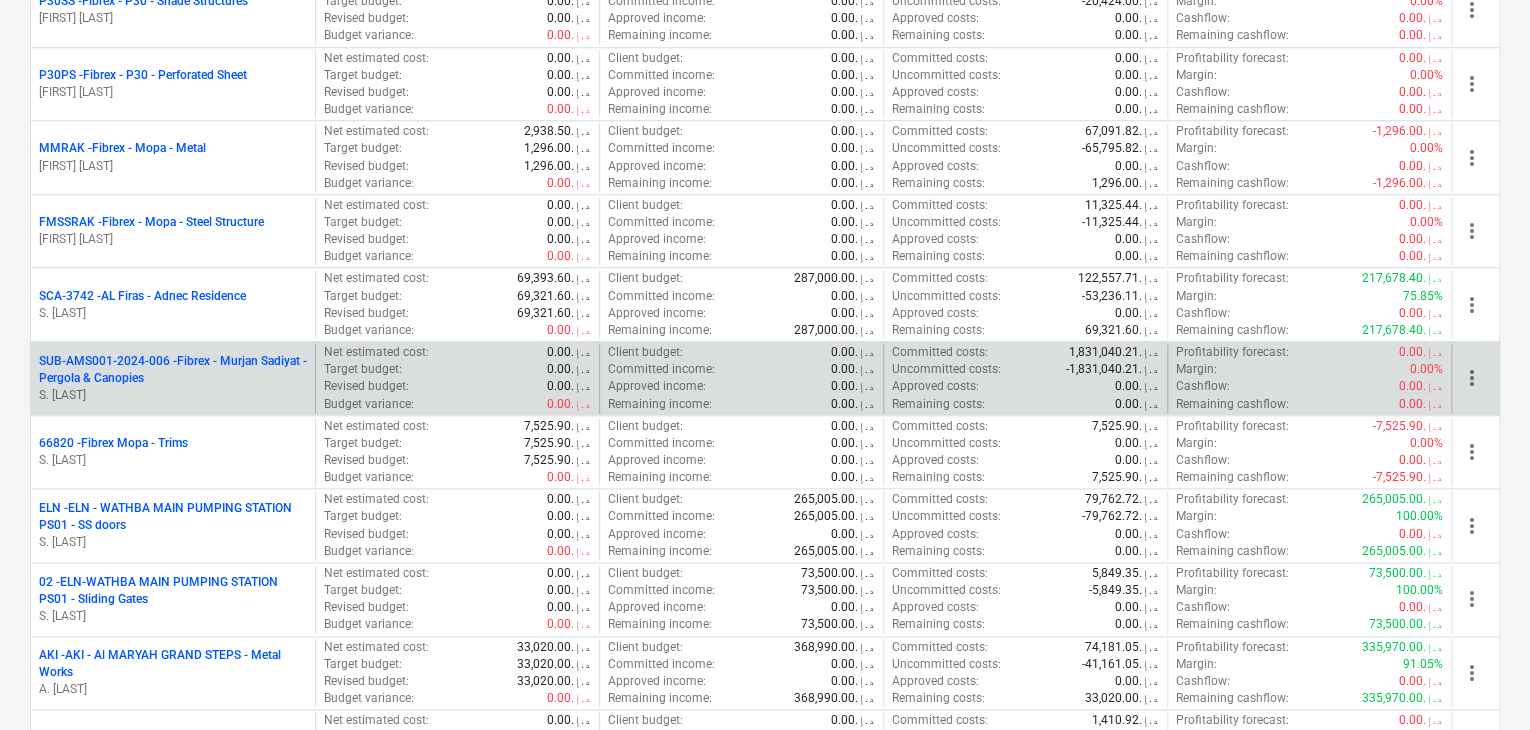 click on "SUB-AMS001-2024-006 -  Fibrex - Murjan Sadiyat - Pergola & Canopies" at bounding box center (173, 370) 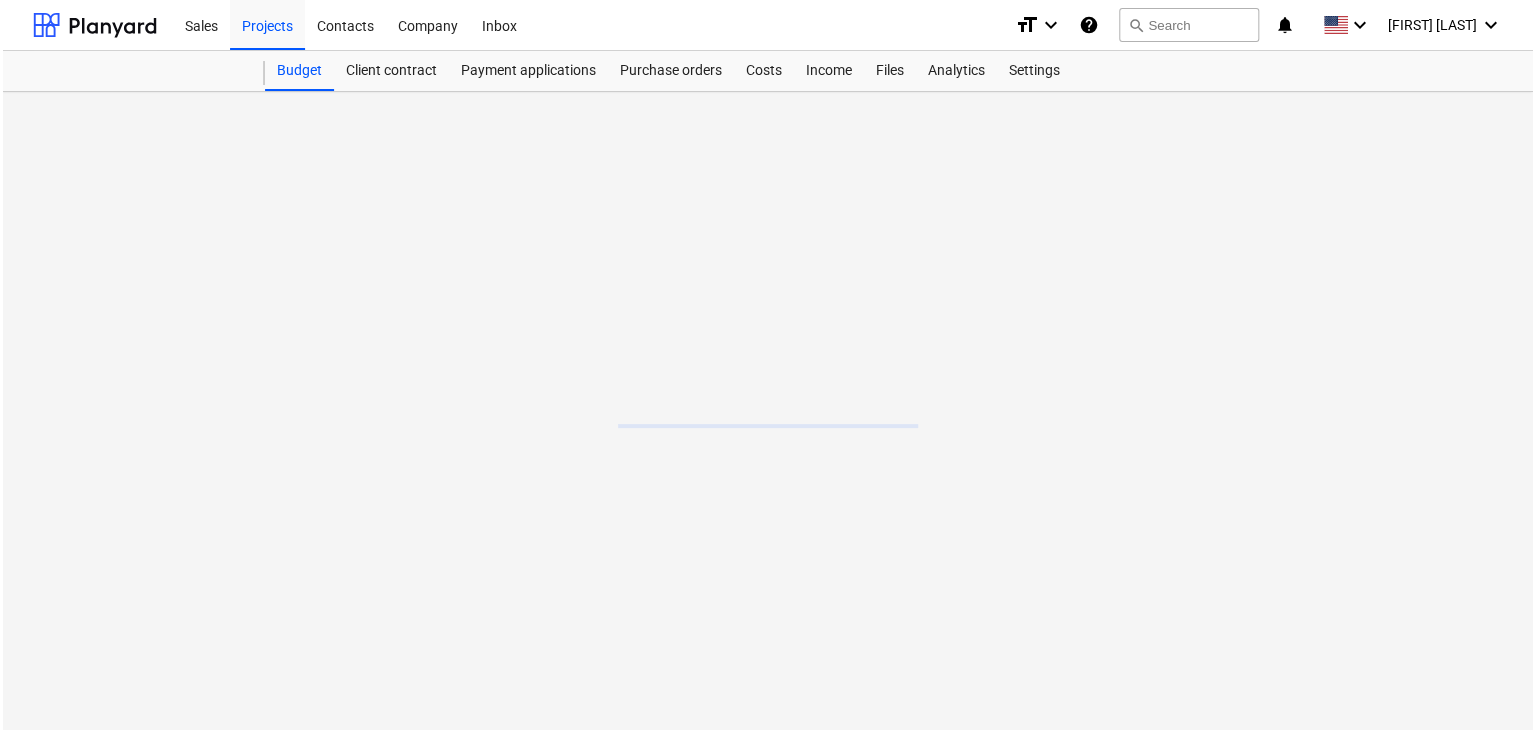 scroll, scrollTop: 0, scrollLeft: 0, axis: both 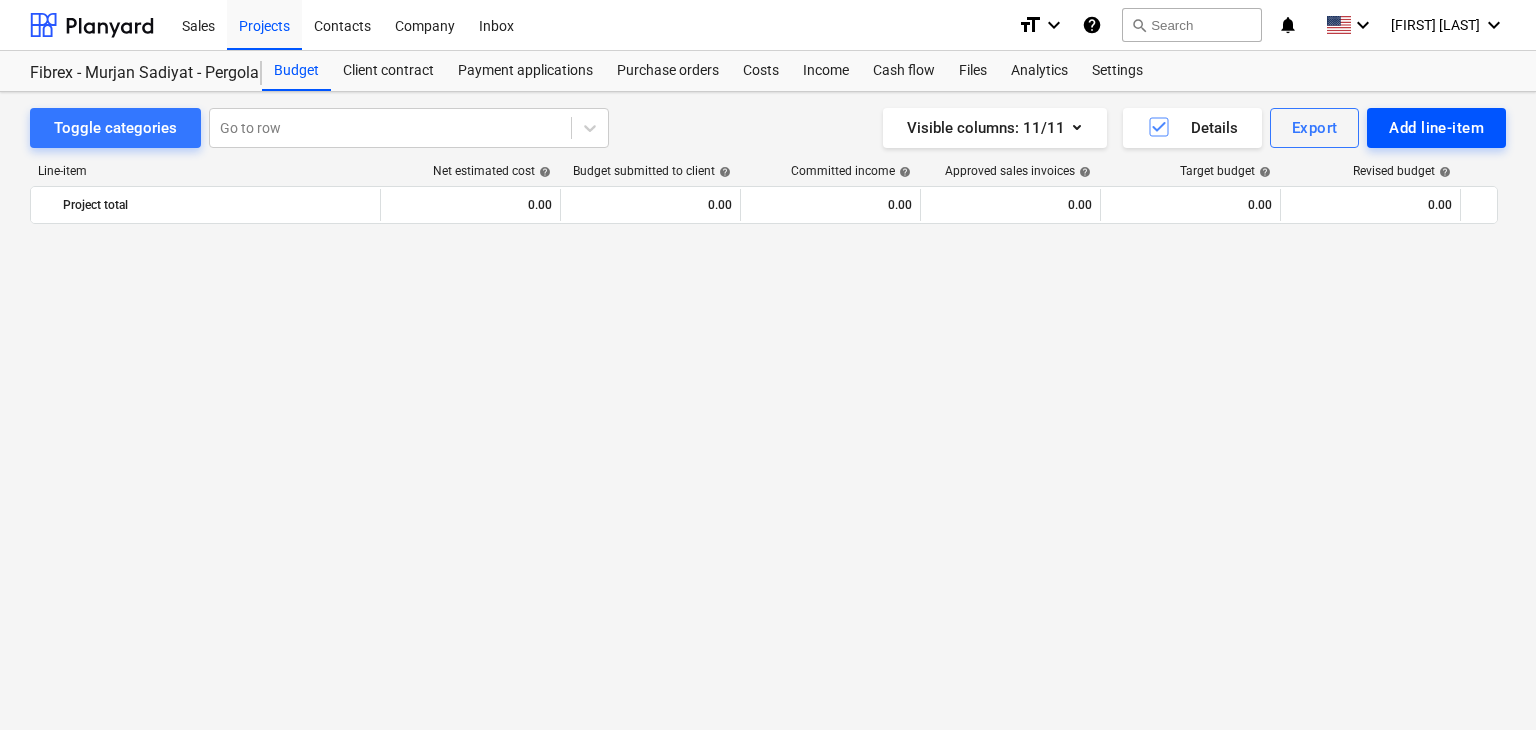 click on "Add line-item" at bounding box center (1436, 128) 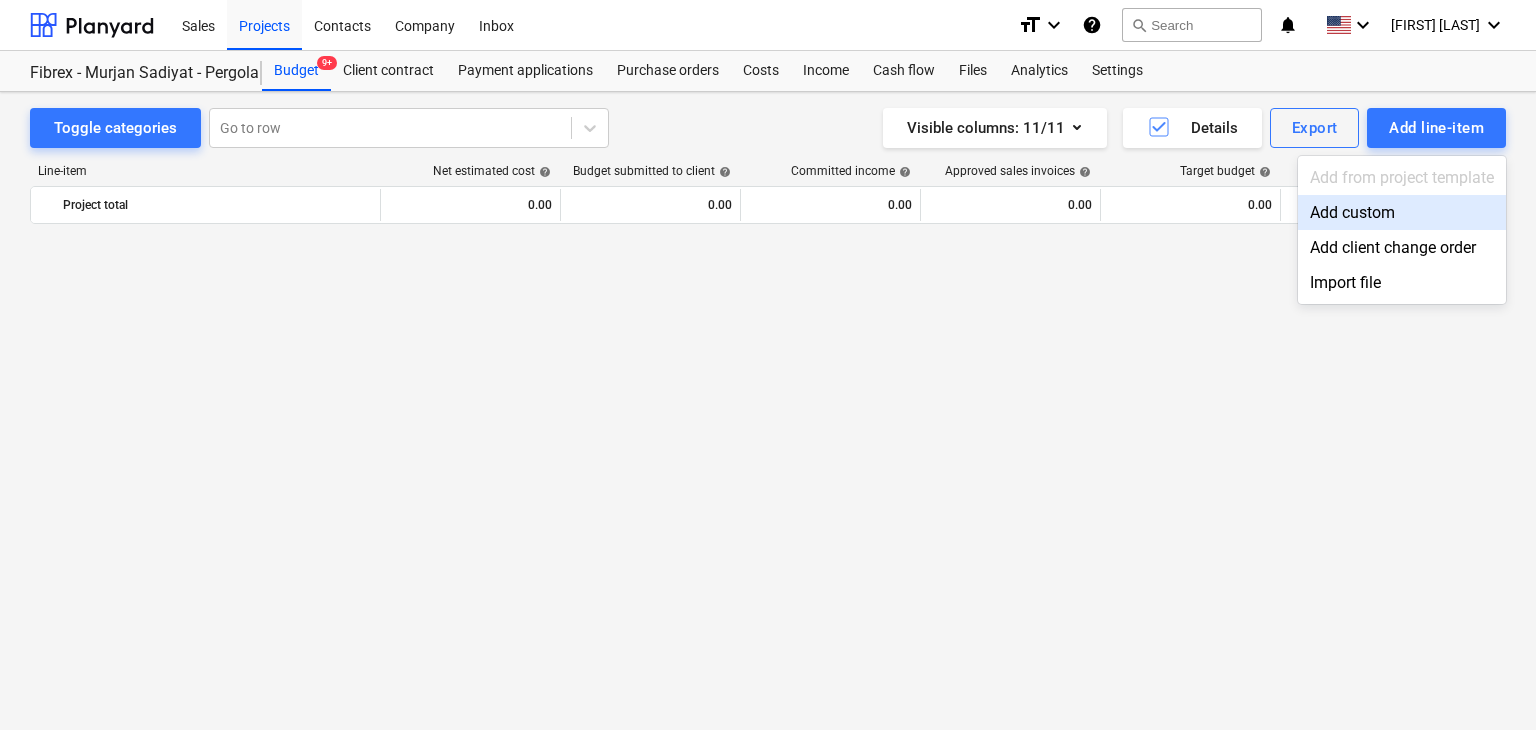 click on "Add custom" at bounding box center [1402, 212] 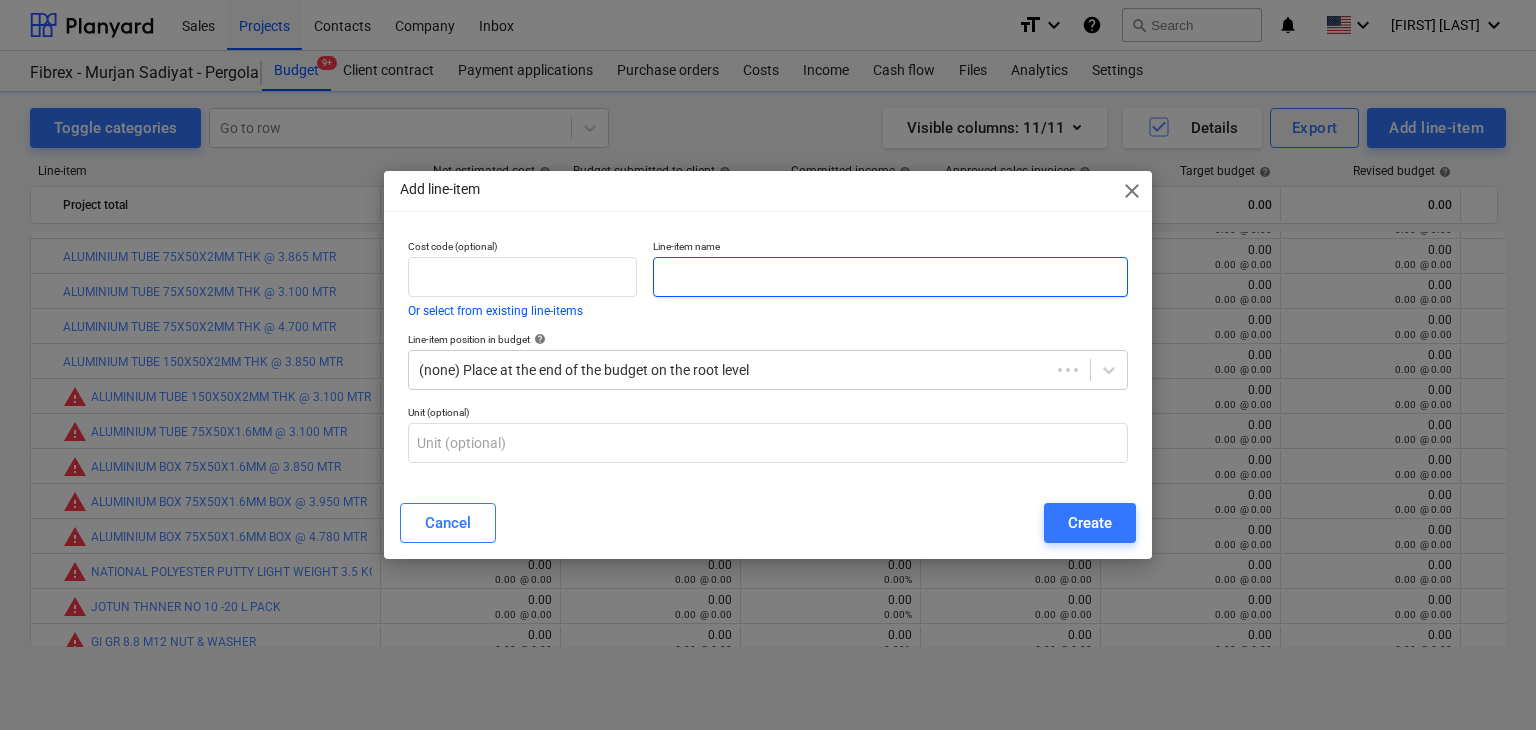 click at bounding box center (890, 277) 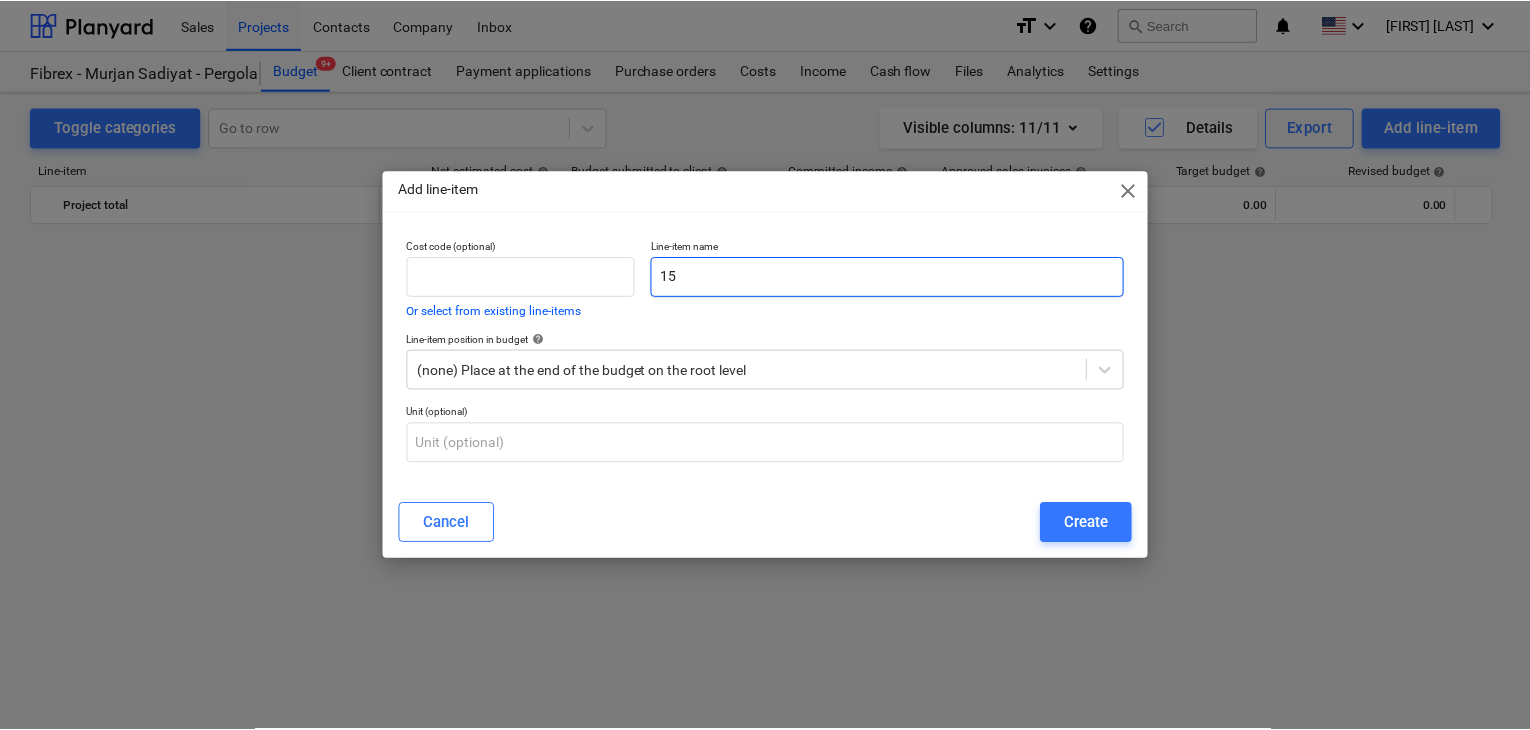 scroll, scrollTop: 7344, scrollLeft: 0, axis: vertical 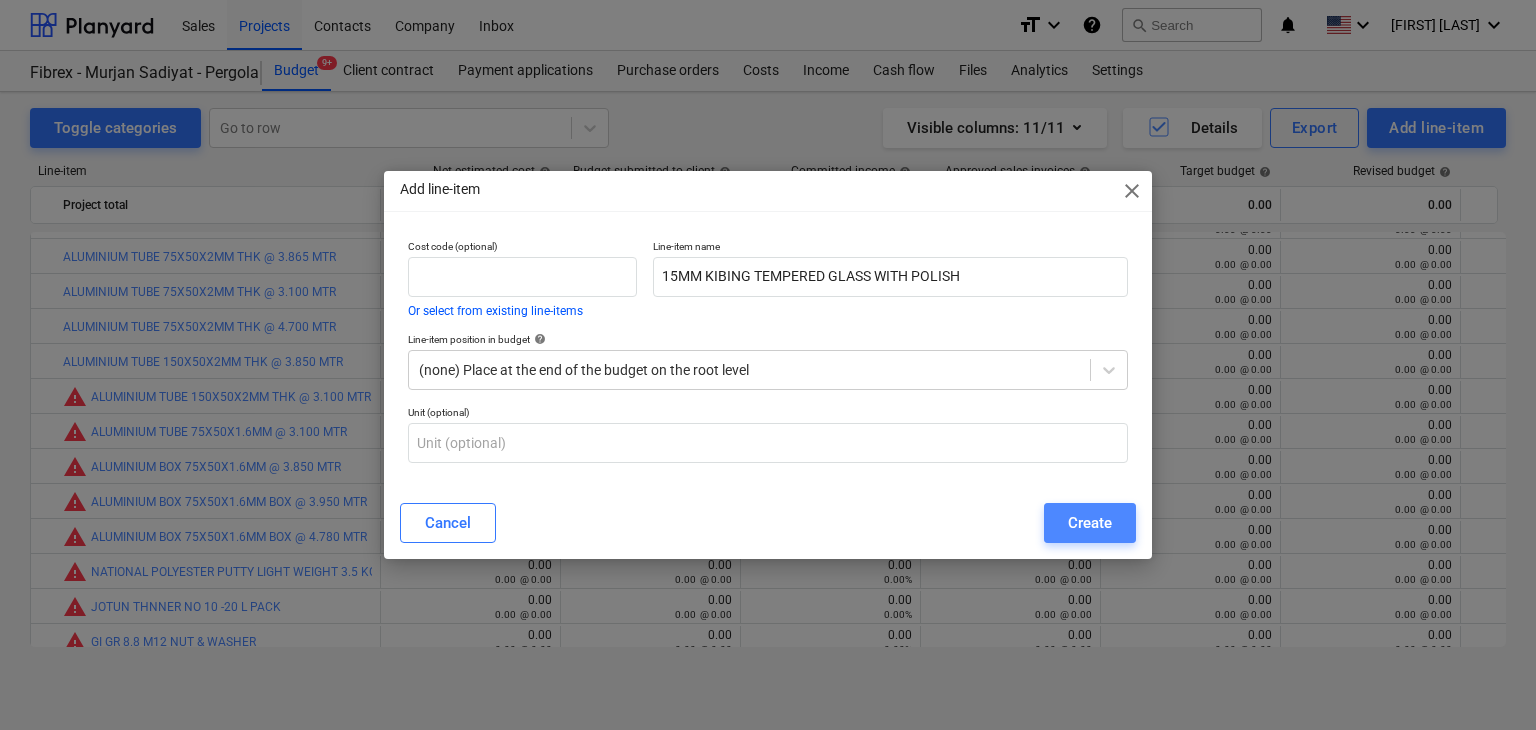 click on "Create" at bounding box center (1090, 523) 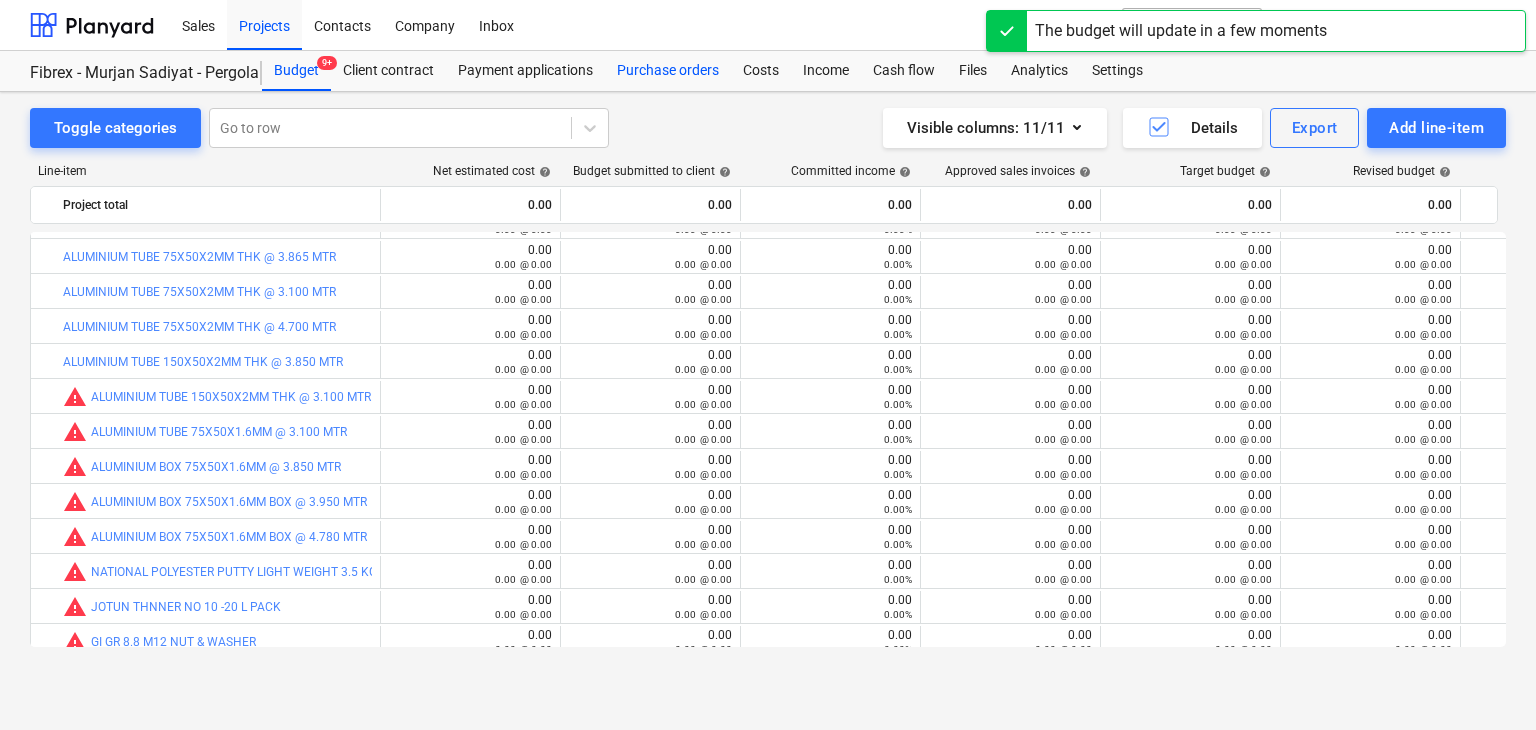 click on "Purchase orders" at bounding box center (668, 71) 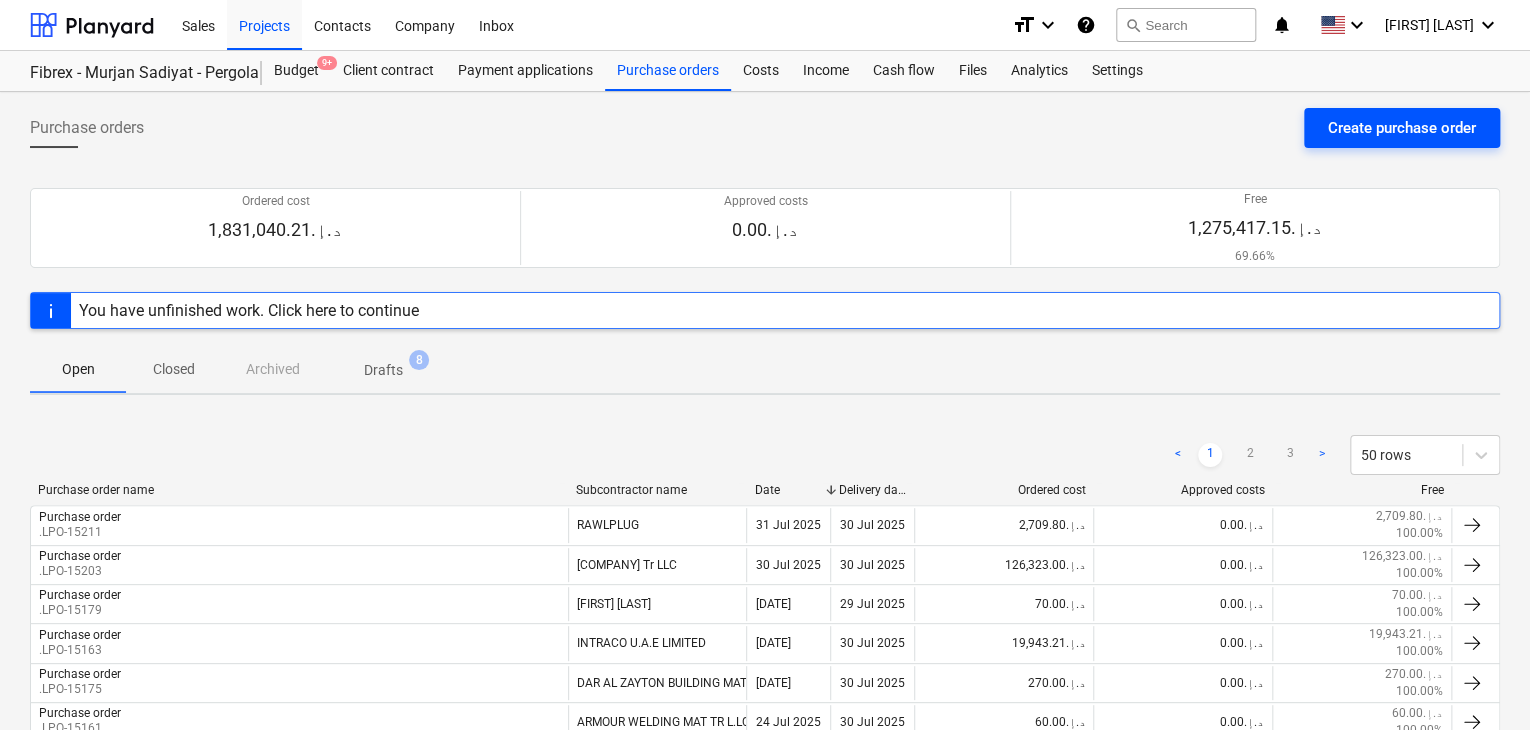 click on "Create purchase order" at bounding box center (1402, 128) 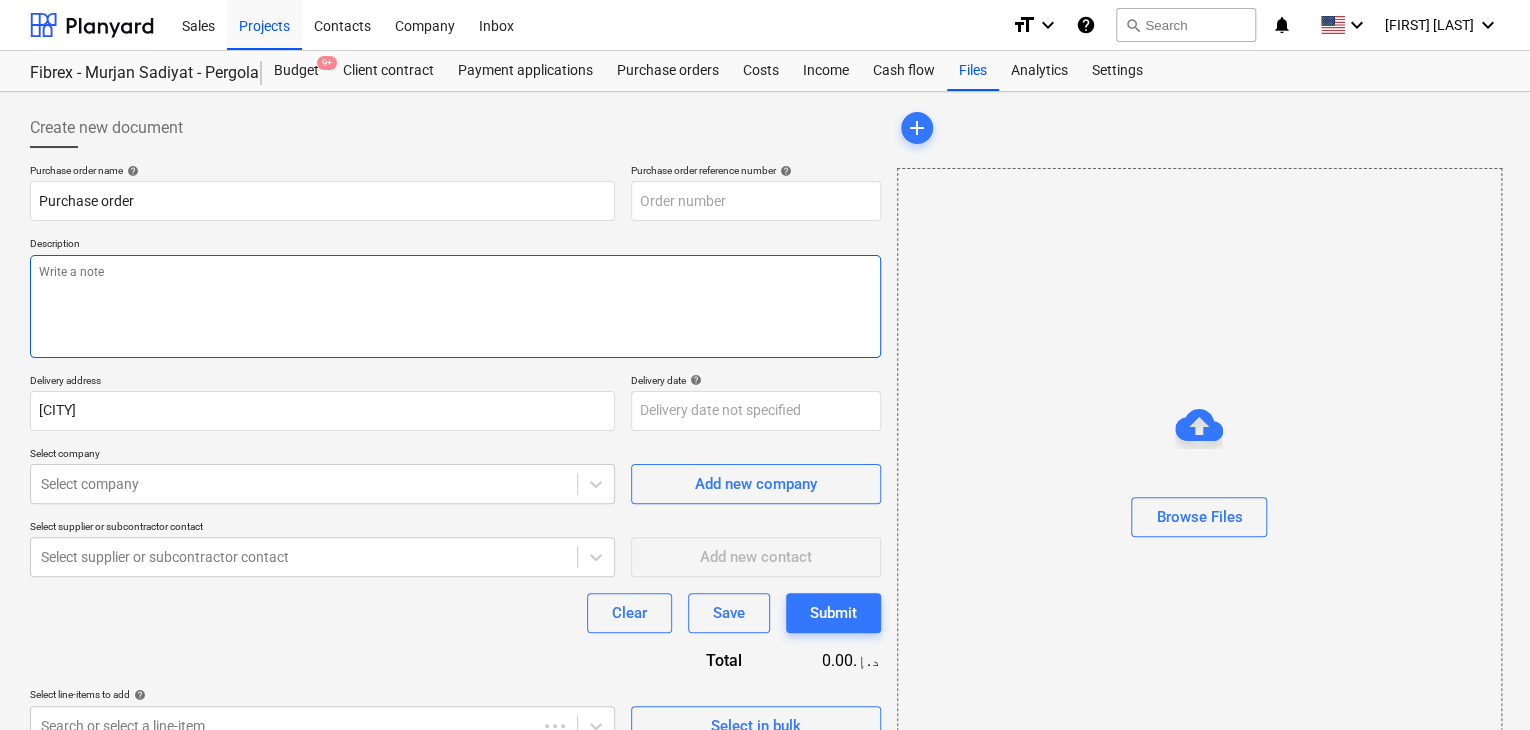click at bounding box center [455, 306] 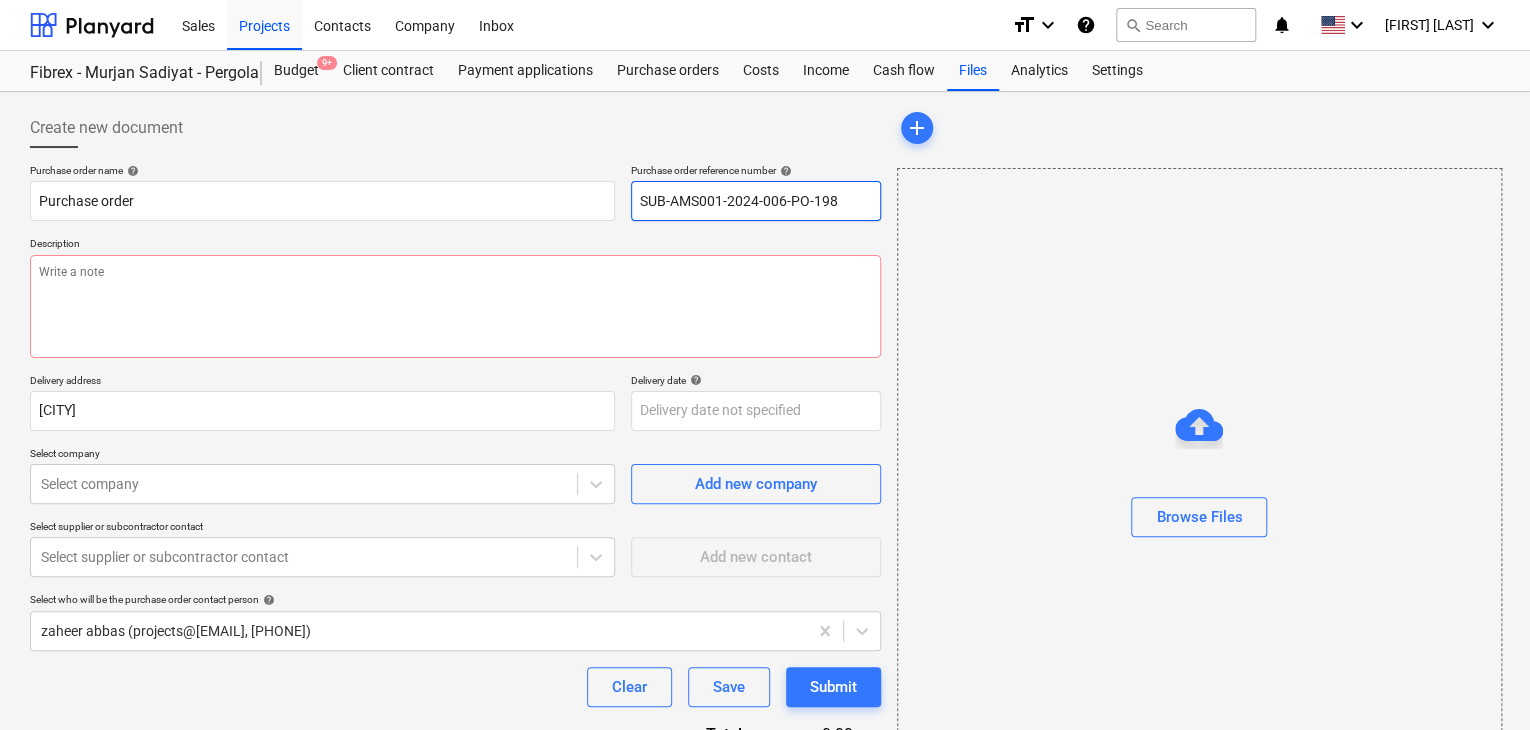 click on "SUB-AMS001-2024-006-PO-198" at bounding box center (756, 201) 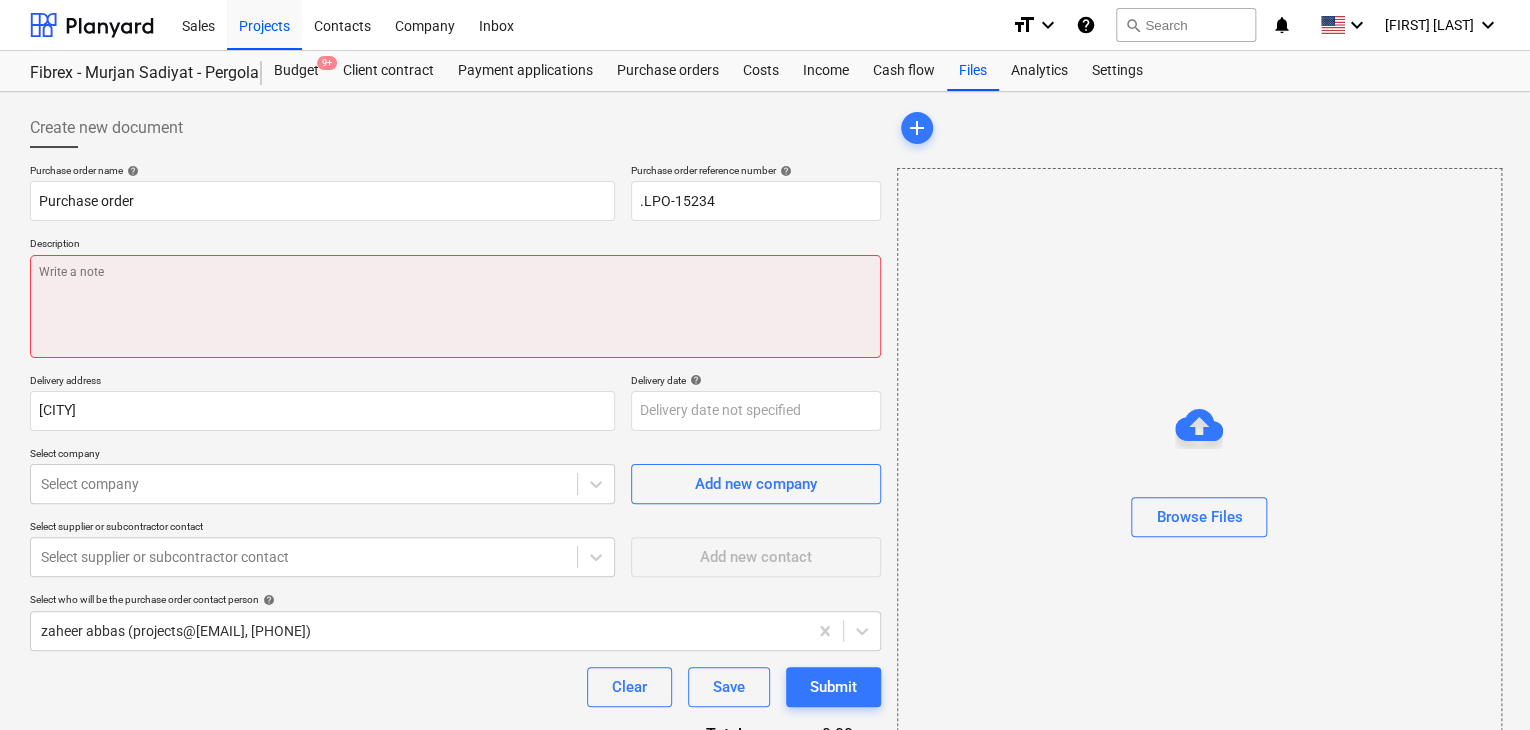 click at bounding box center (455, 306) 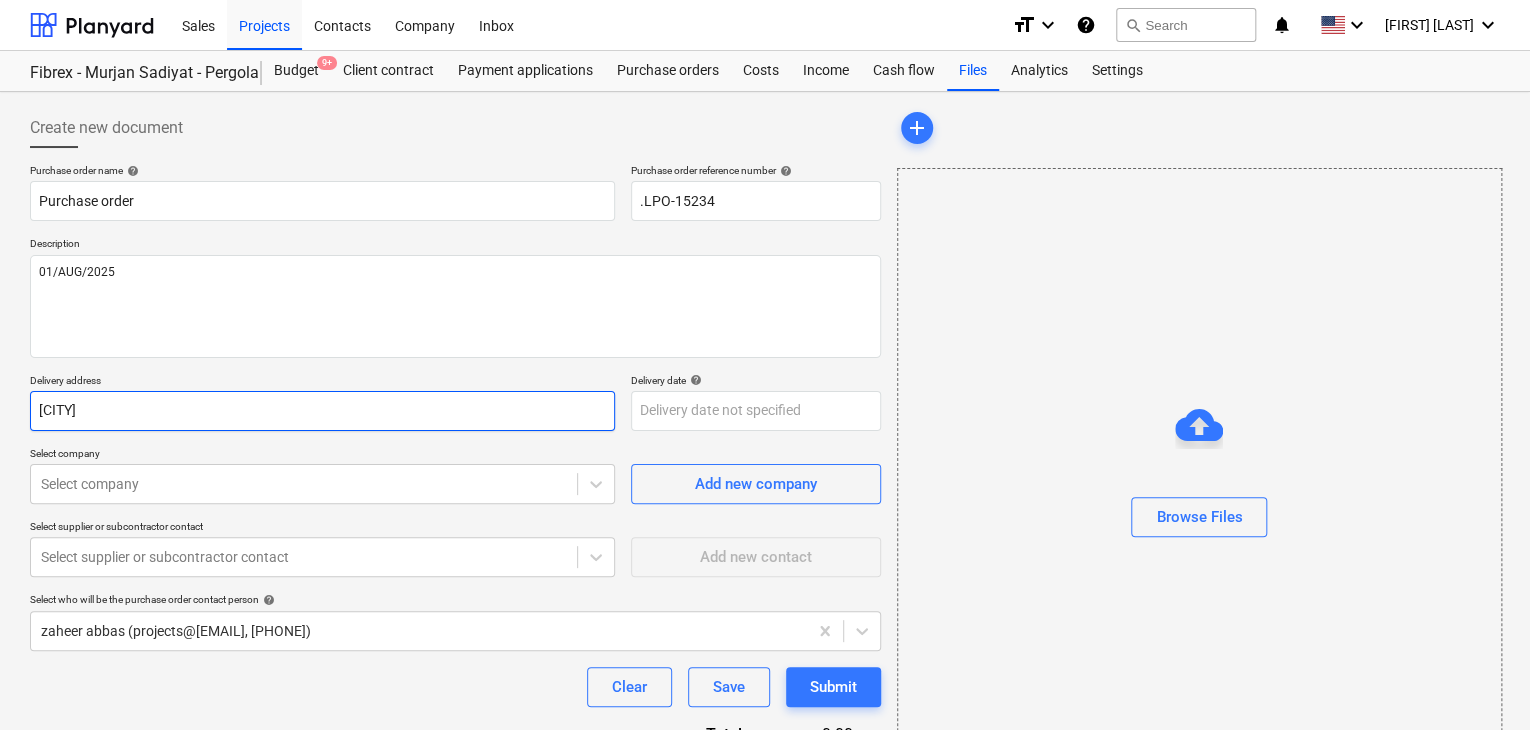 click on "[CITY]" at bounding box center [322, 411] 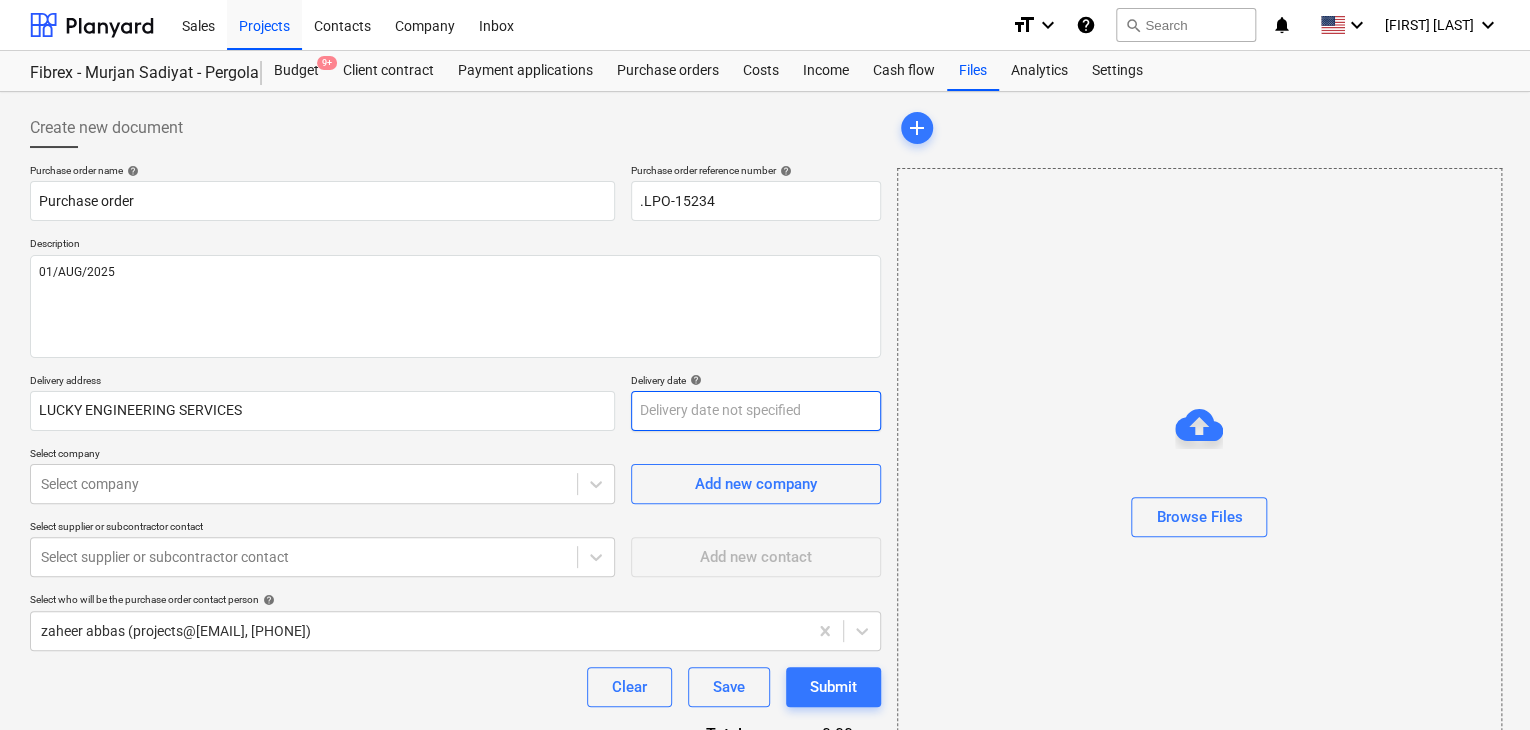 click on "Sales Projects Contacts Company Inbox format_size keyboard_arrow_down help search Search notifications 0 keyboard_arrow_down z. abbas keyboard_arrow_down Fibrex - Murjan Sadiyat - Pergola & Canopies Budget 9+ Client contract Payment applications Purchase orders Costs Income Cash flow Files Analytics Settings Create new document Purchase order name help Purchase order Purchase order reference number help .LPO-15234 Description 01/AUG/2025 Delivery address LUCKY ENGINEERING SERVICES Delivery date help Press the down arrow key to interact with the calendar and
select a date. Press the question mark key to get the keyboard shortcuts for changing dates. Select company Select company Add new company Select supplier or subcontractor contact Select supplier or subcontractor contact Add new contact Select who will be the purchase order contact person help zaheer abbas (projects@litcouae.com, 00971559940928) Clear Save Submit Total 0.00د.إ.‏ Select line-items to add help Search or select a line-item add" at bounding box center (765, 365) 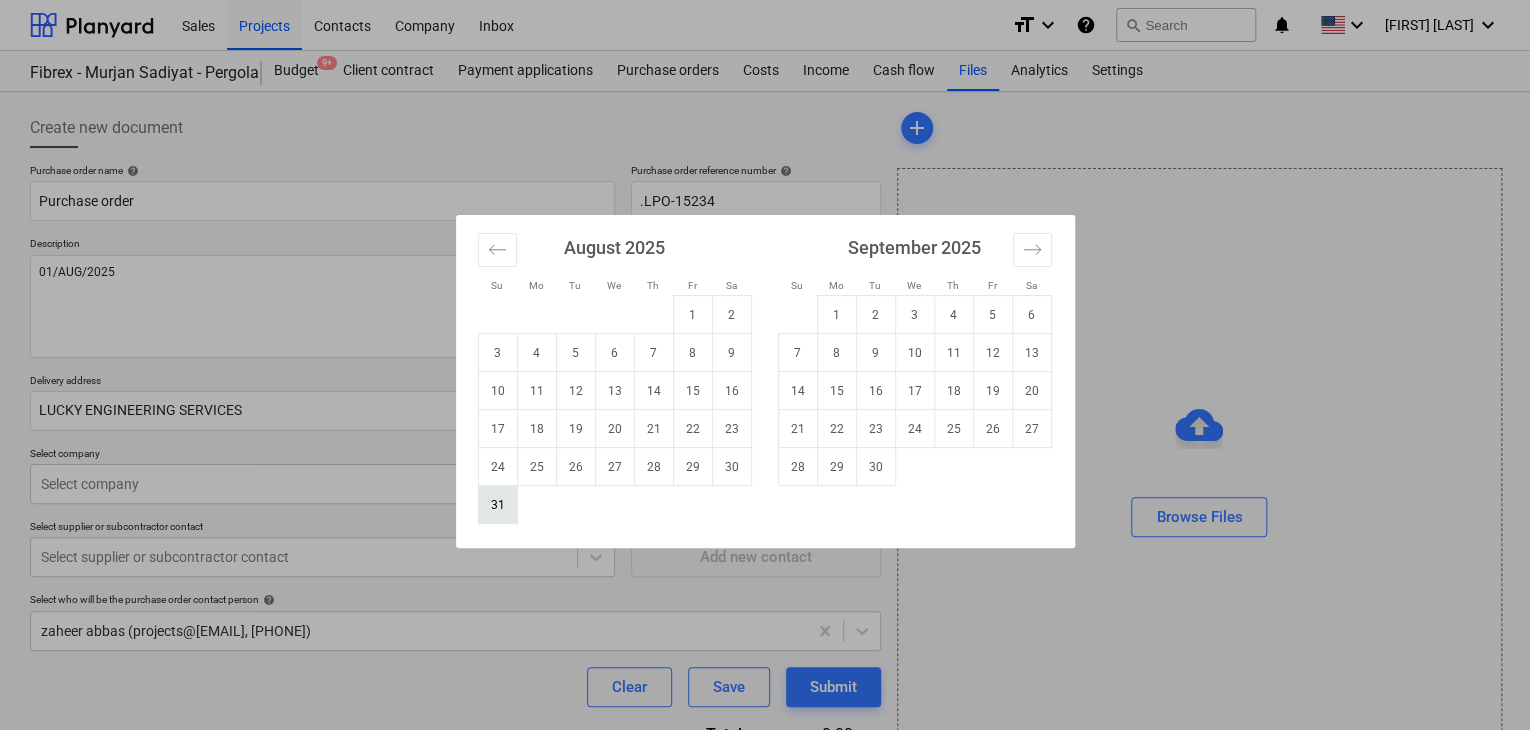 click on "31" at bounding box center [497, 505] 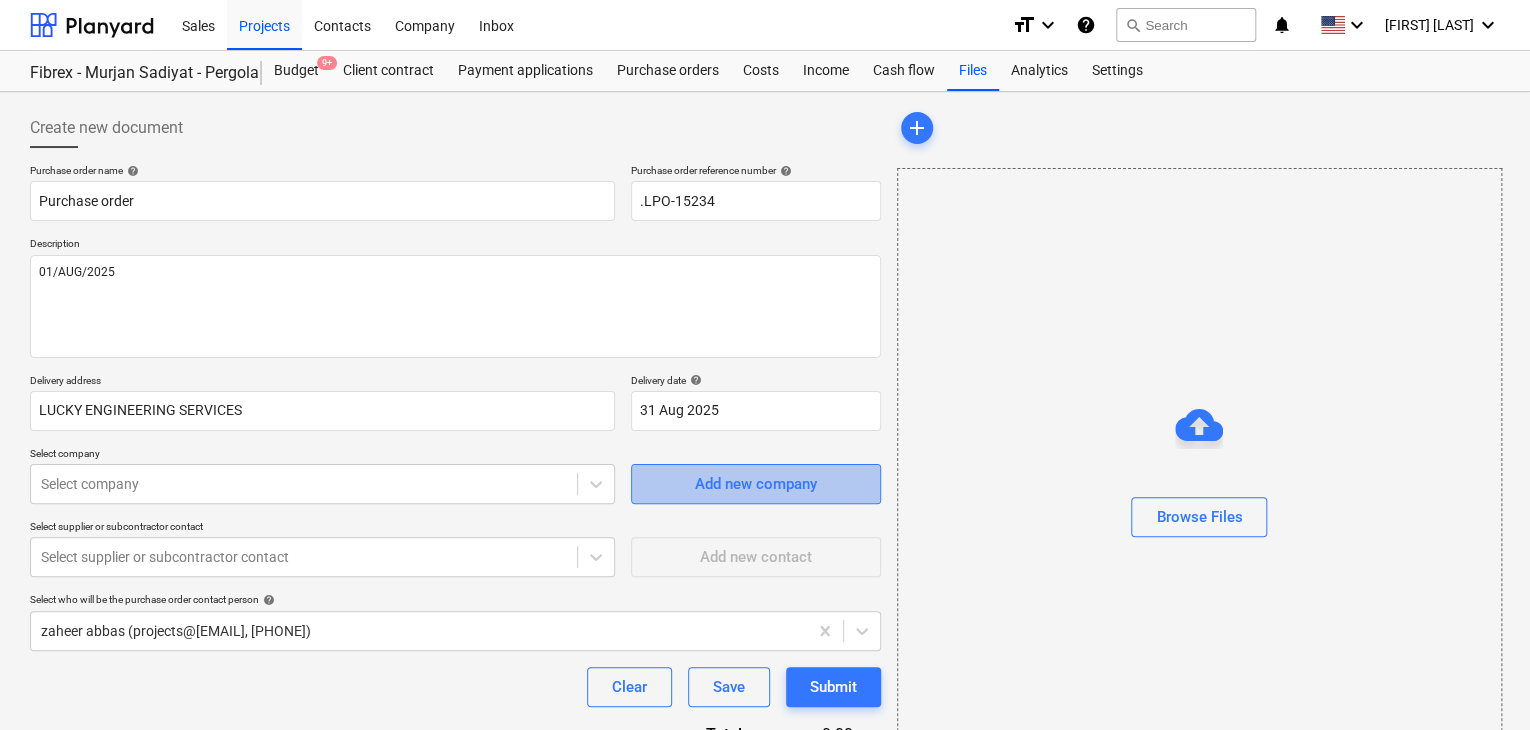 click on "Add new company" at bounding box center (756, 484) 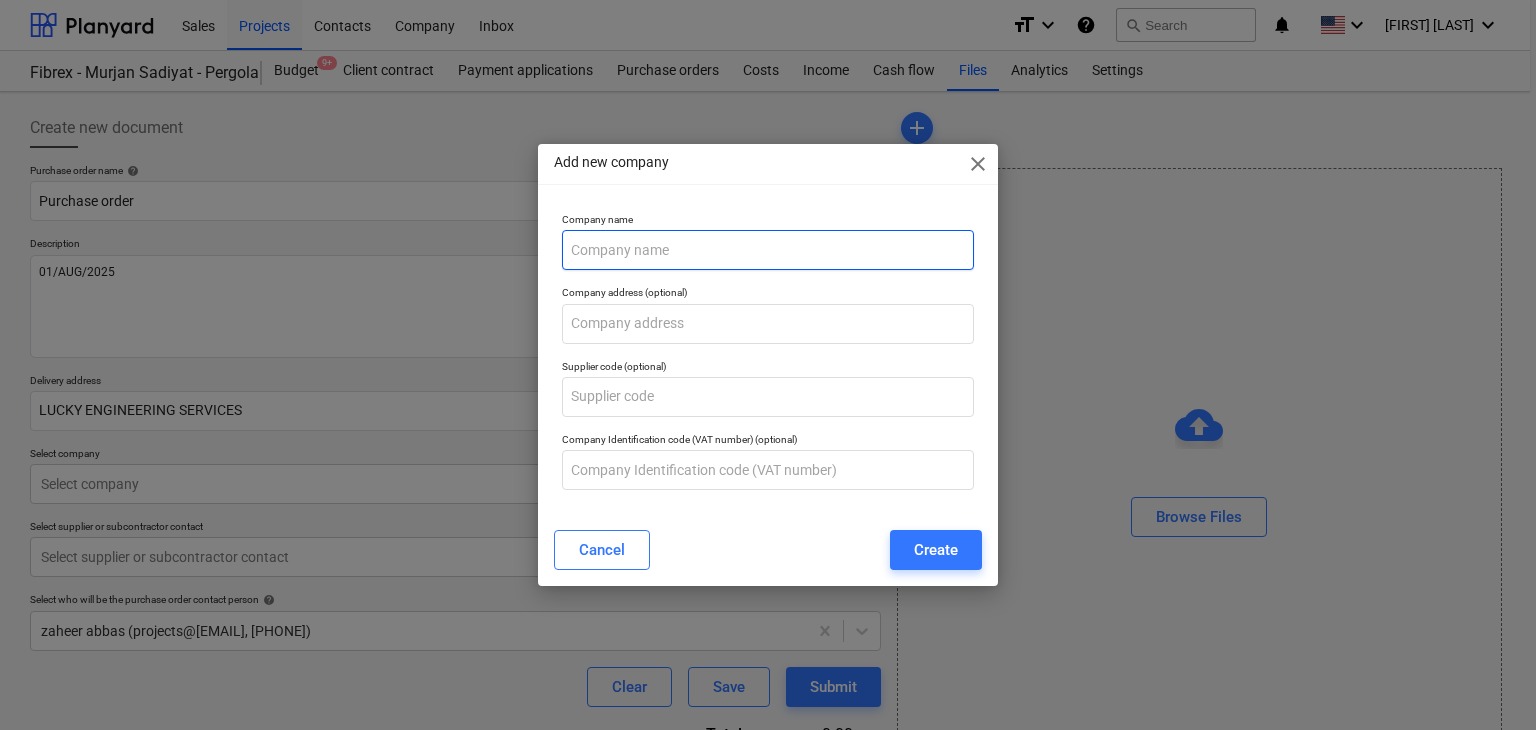 click at bounding box center [768, 250] 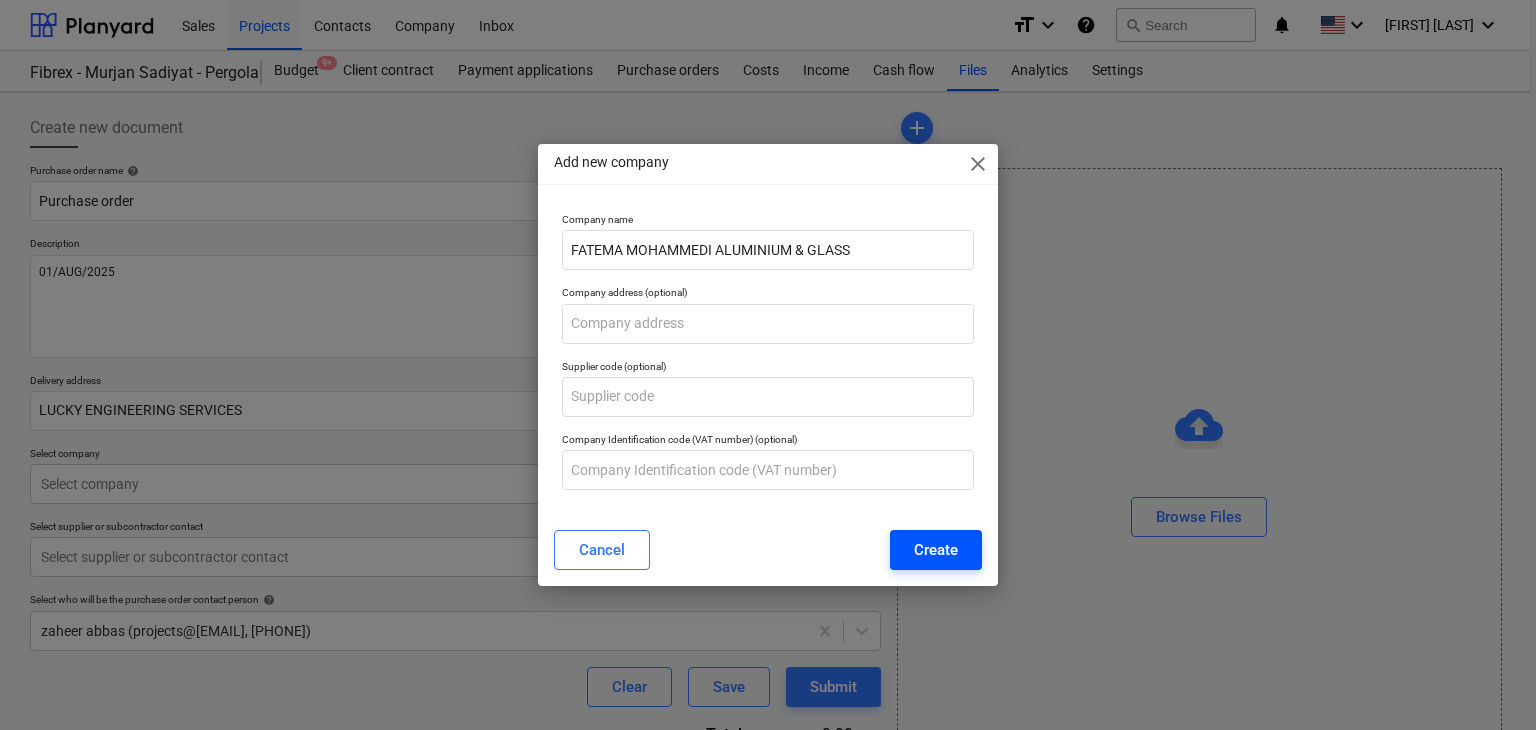 click on "Create" at bounding box center (936, 550) 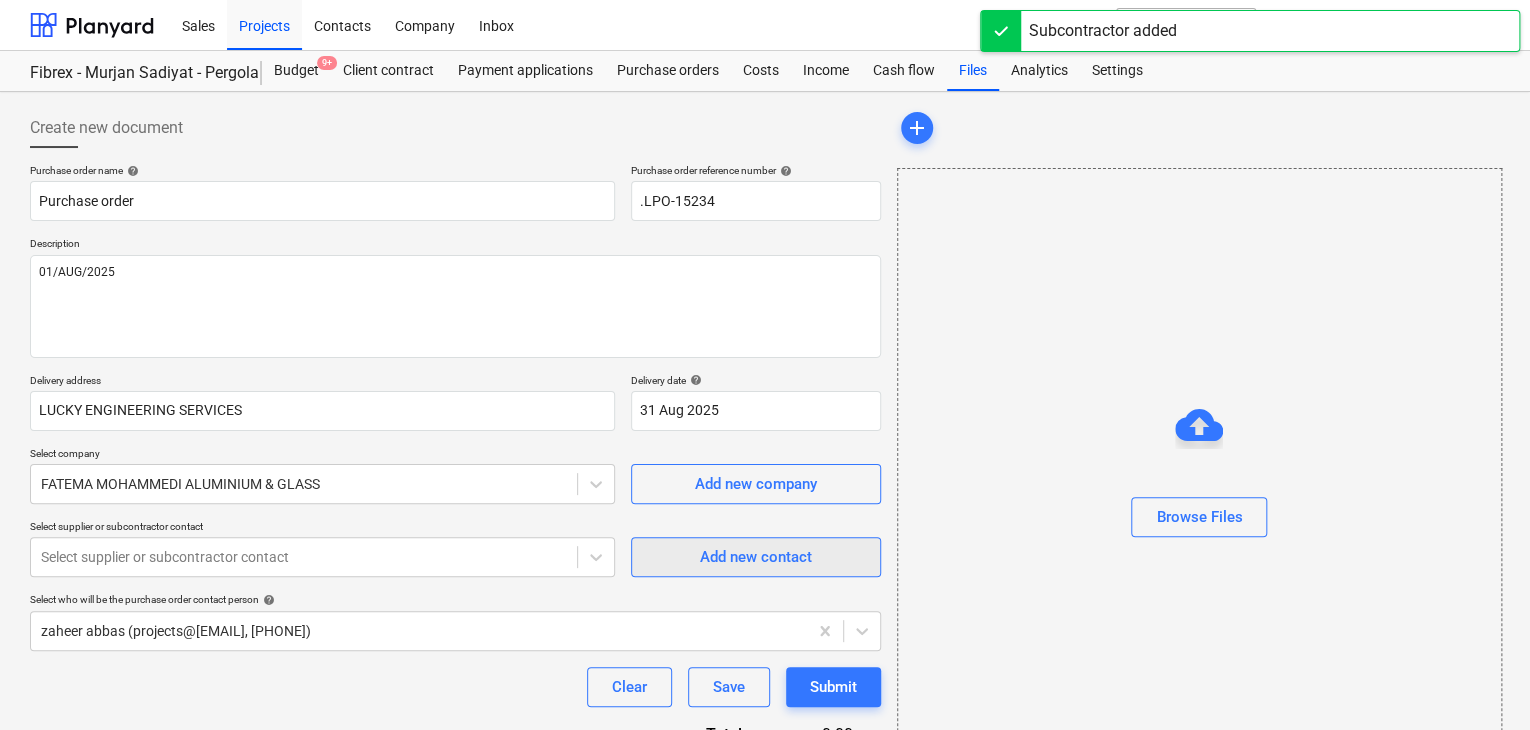 click on "Add new contact" at bounding box center [756, 557] 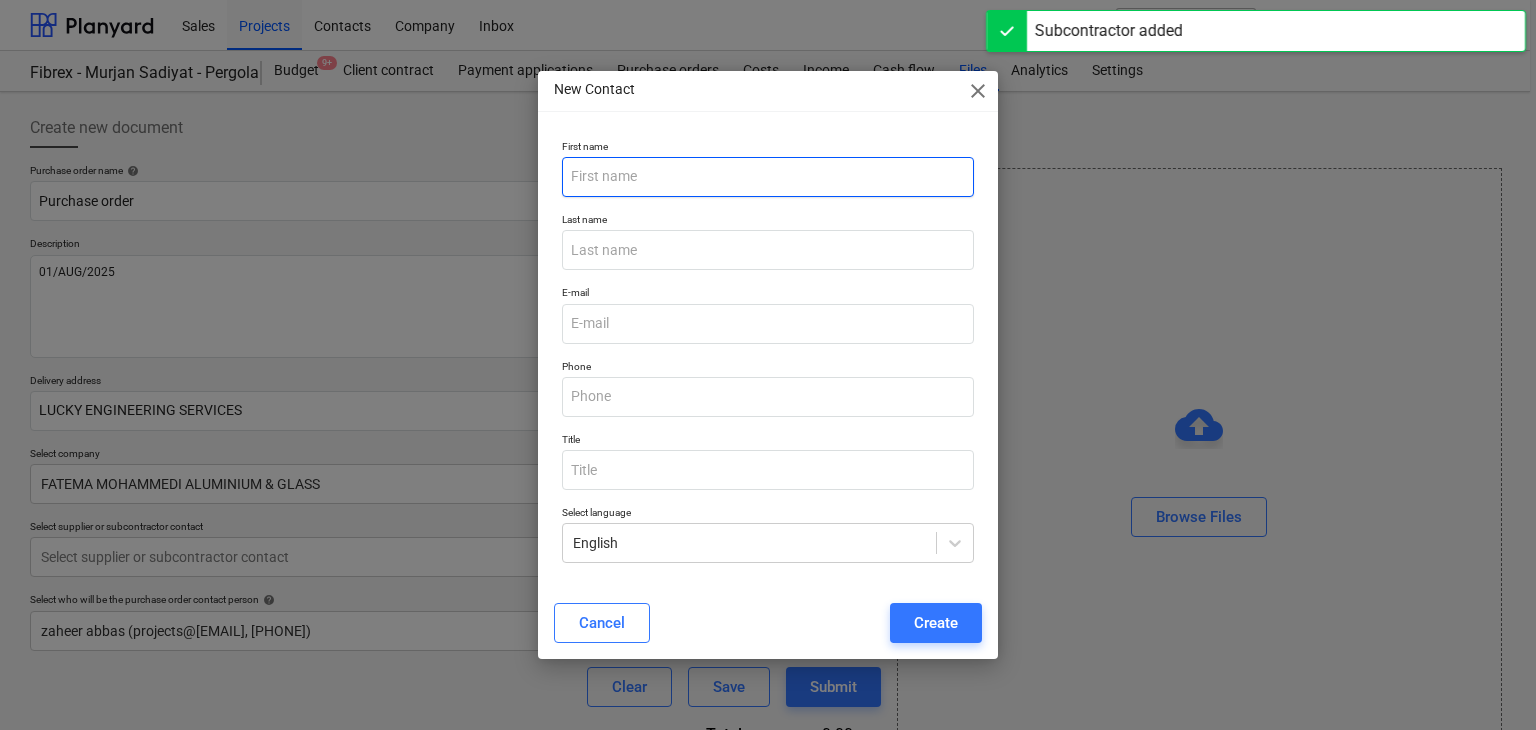 click at bounding box center (768, 177) 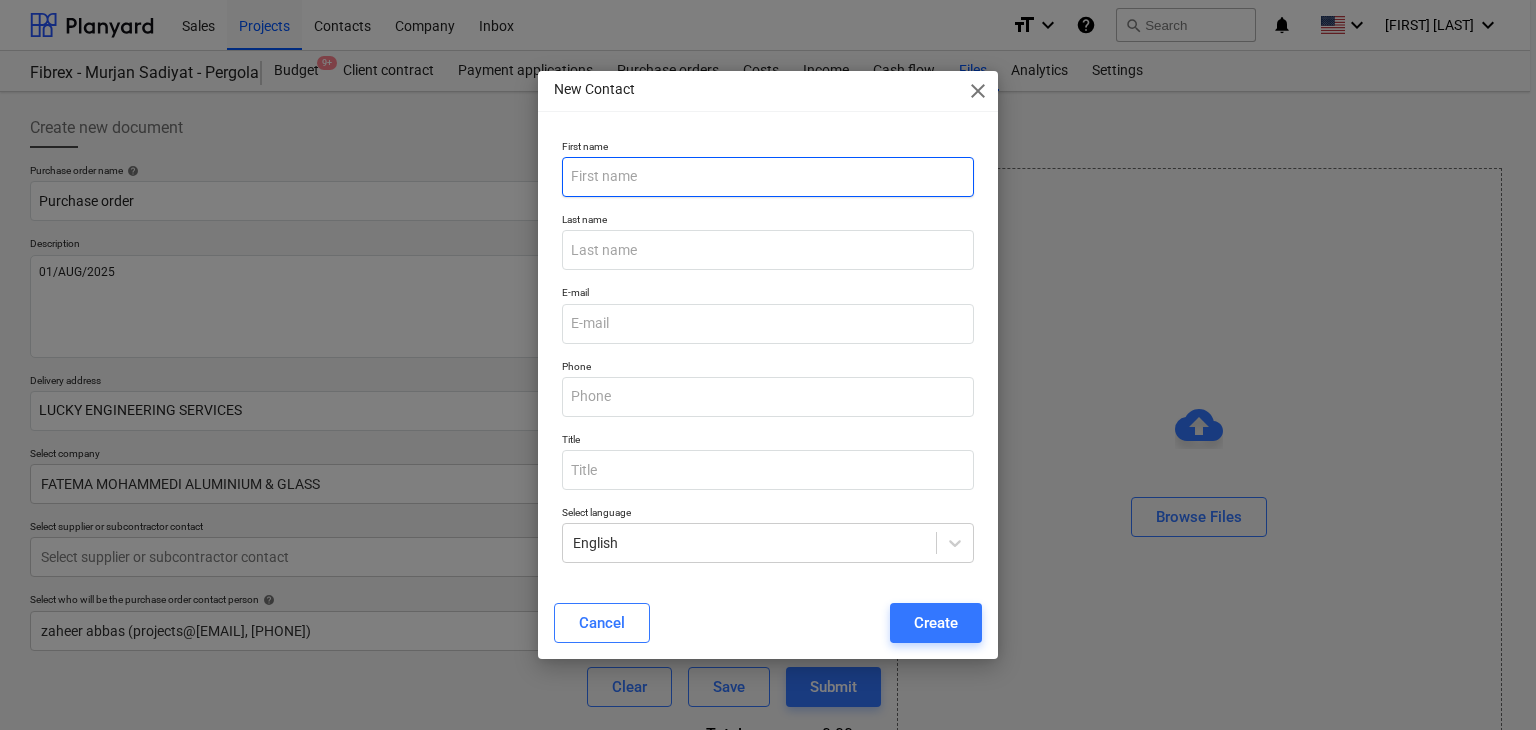 click at bounding box center (768, 177) 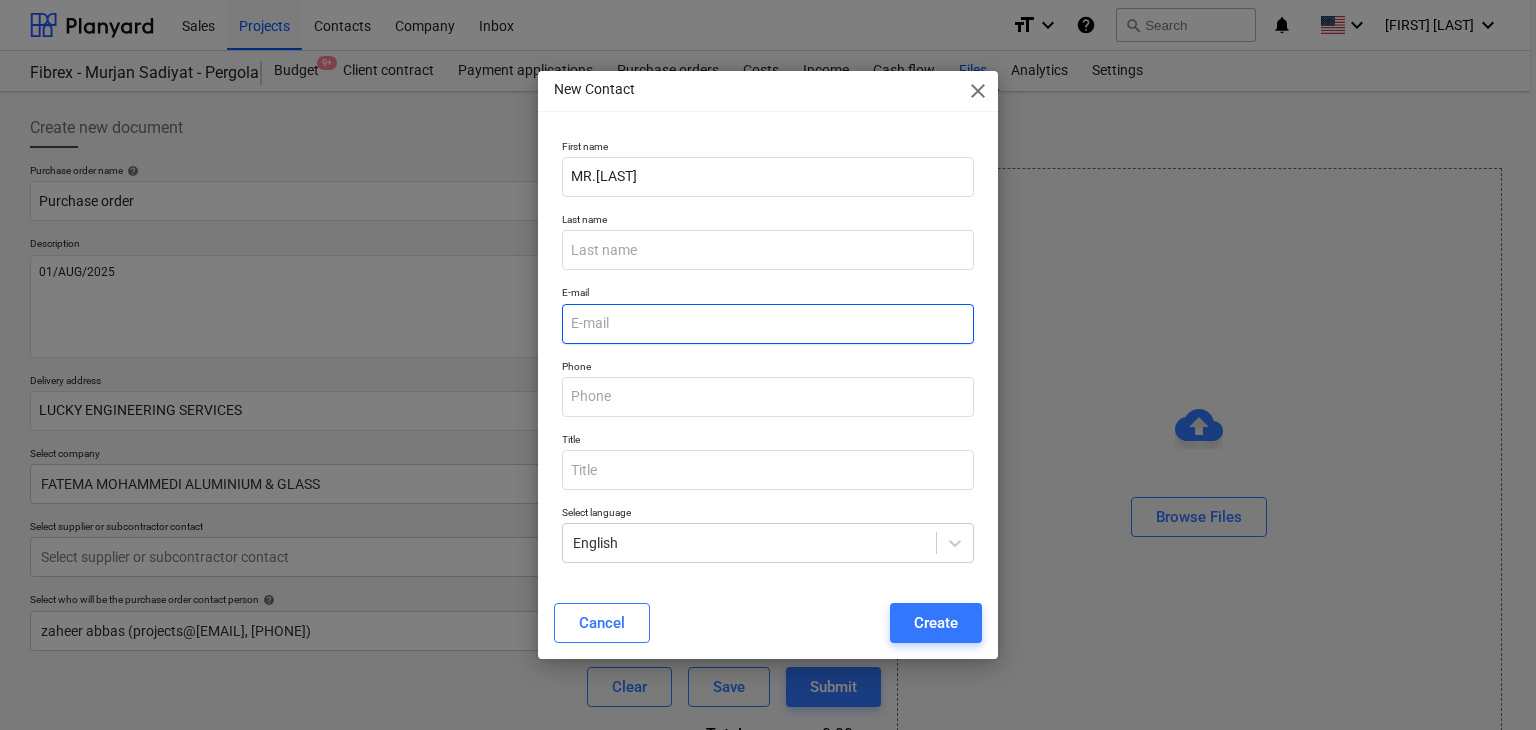 click at bounding box center (768, 324) 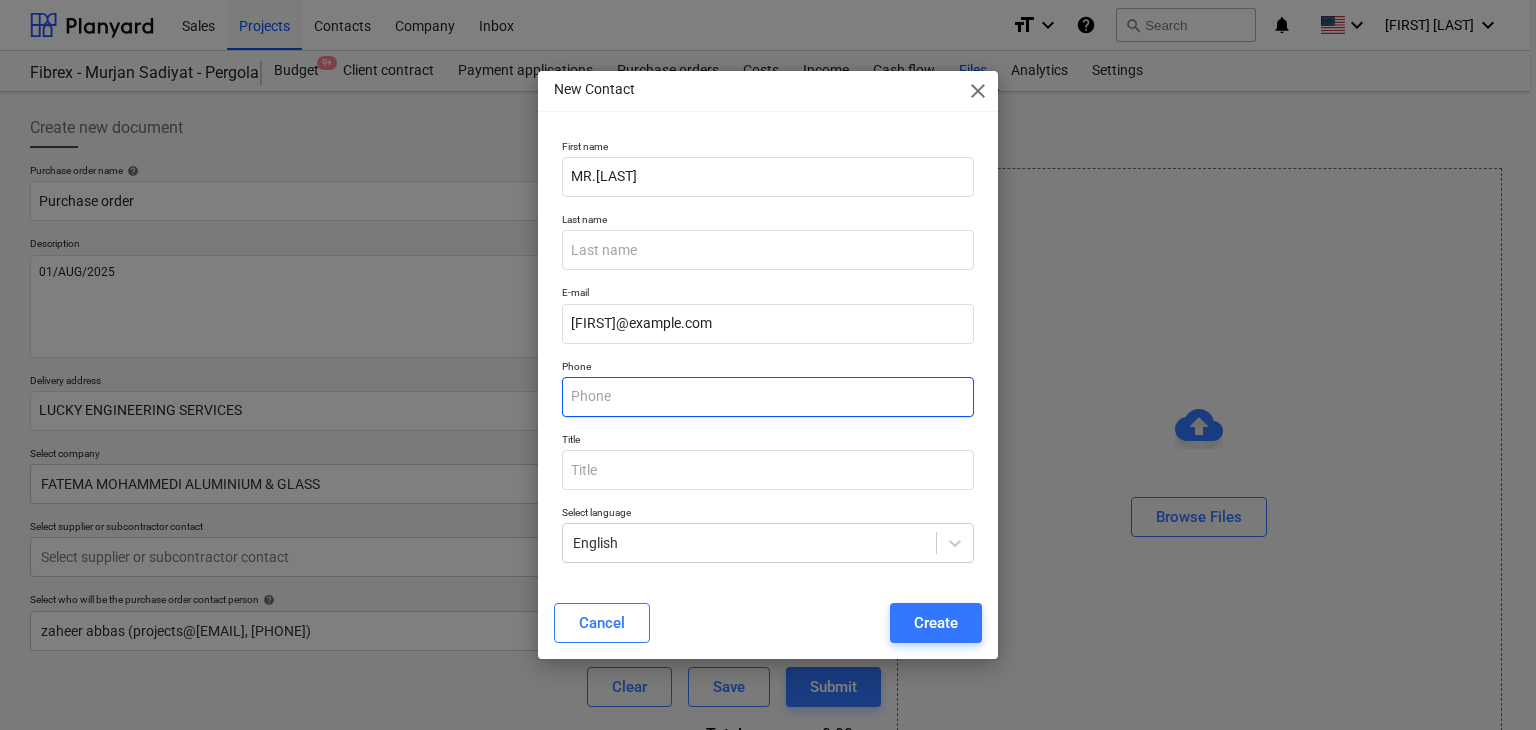 click at bounding box center [768, 397] 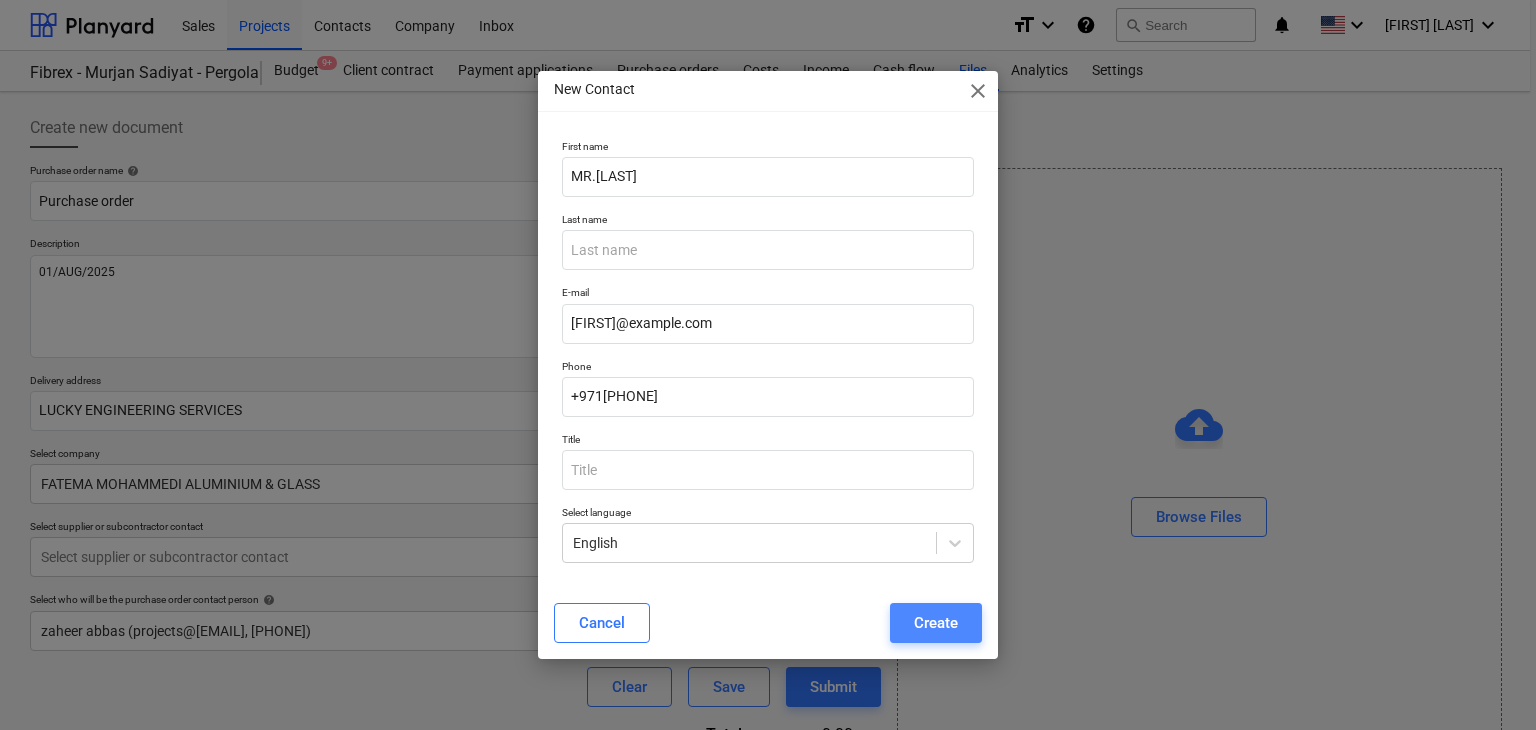 click on "Create" at bounding box center (936, 623) 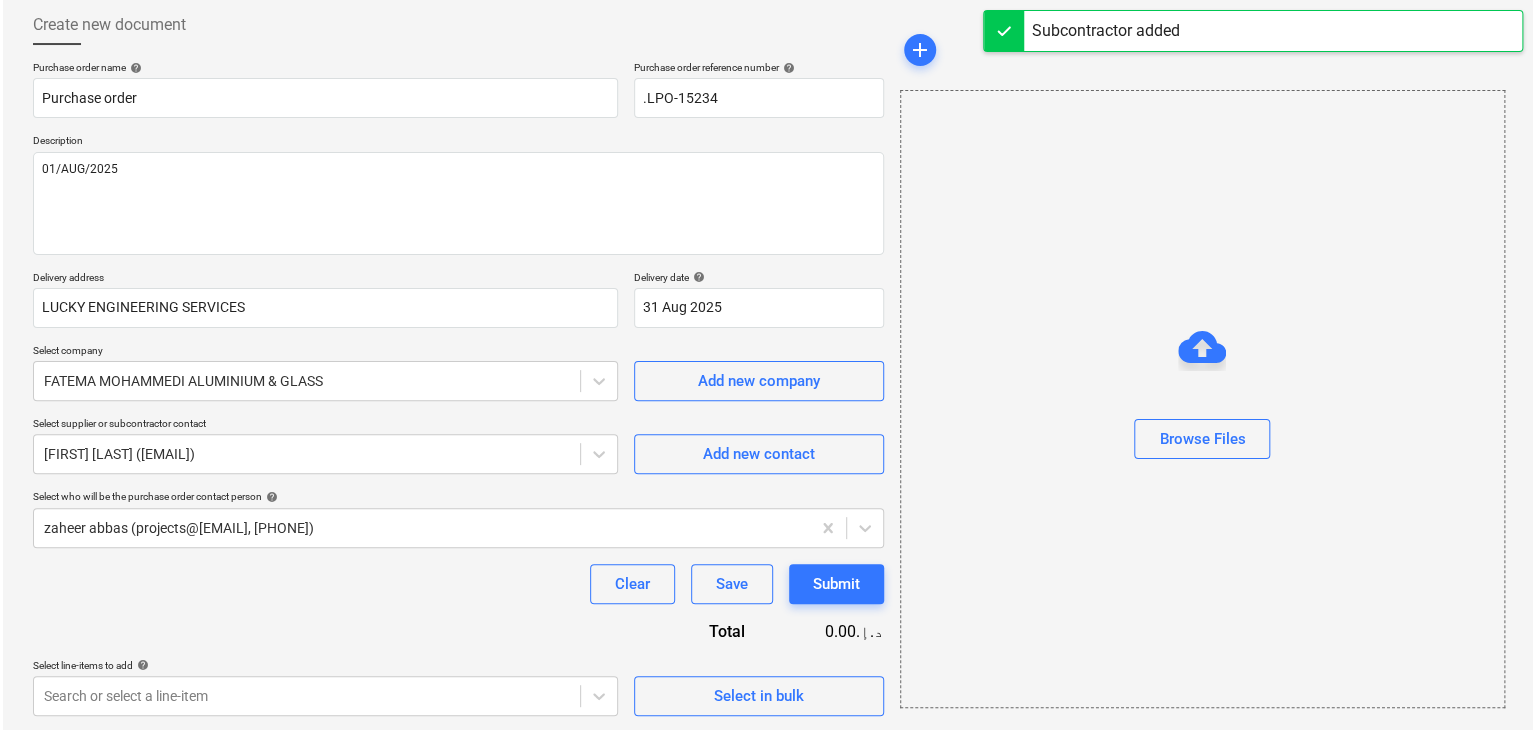 scroll, scrollTop: 104, scrollLeft: 0, axis: vertical 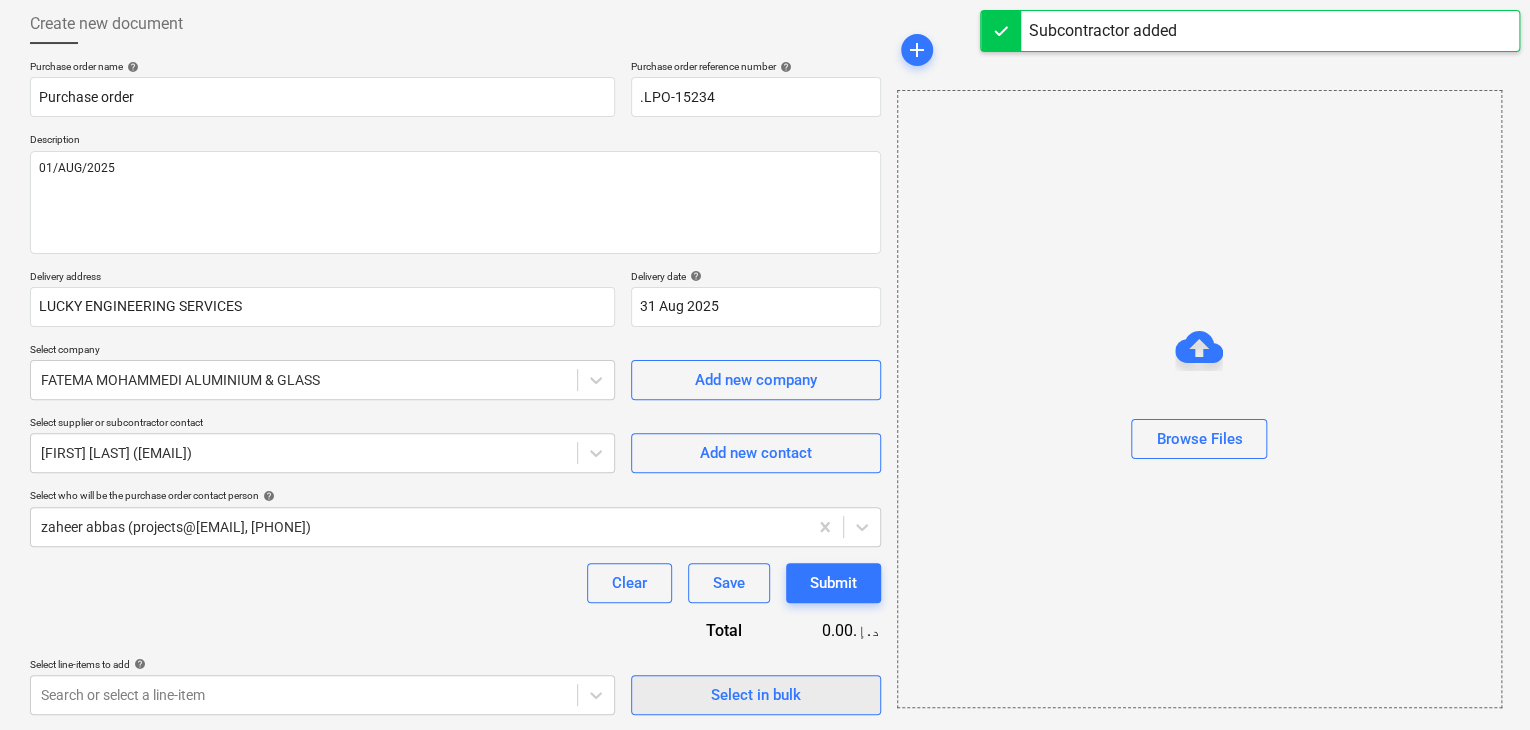 click on "Select in bulk" at bounding box center [756, 695] 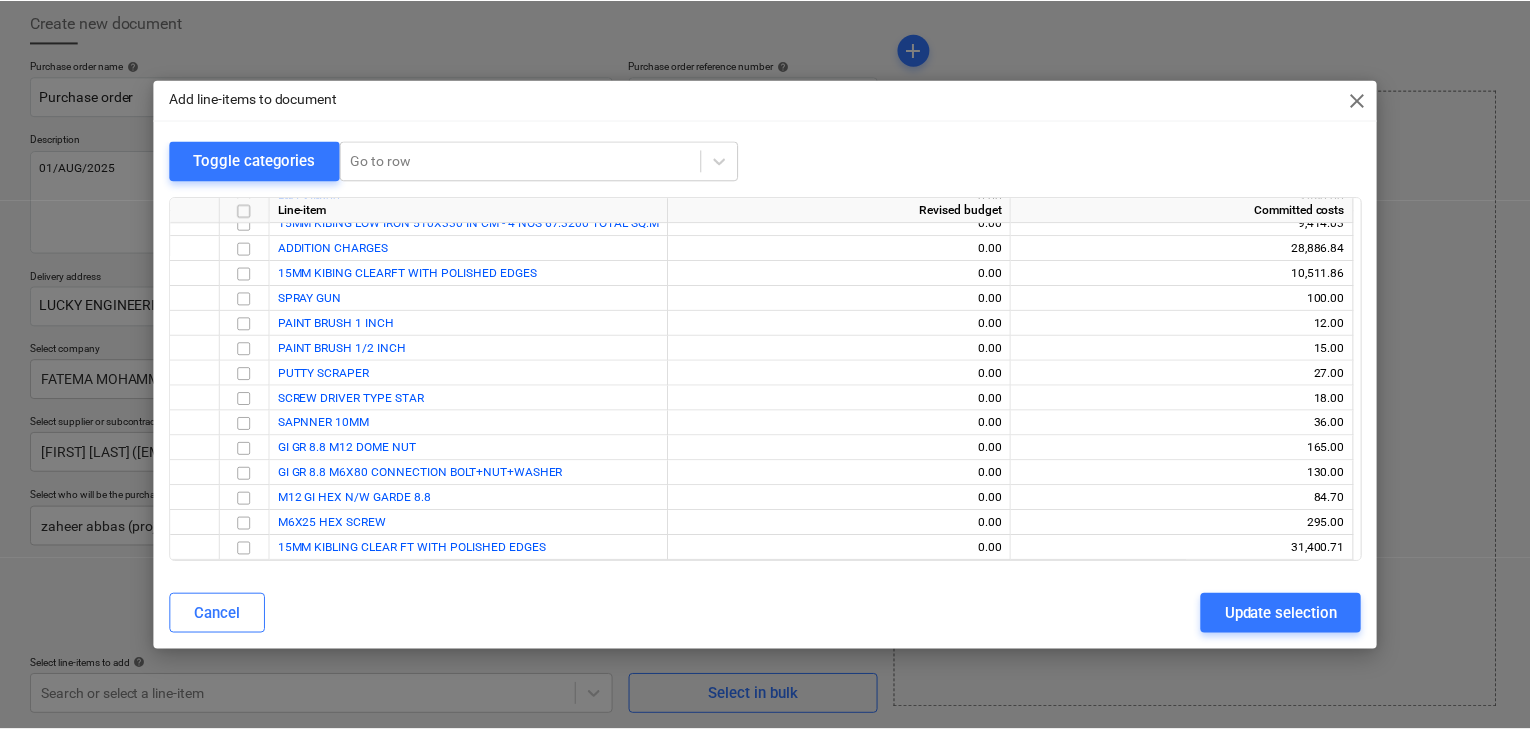 scroll, scrollTop: 7587, scrollLeft: 0, axis: vertical 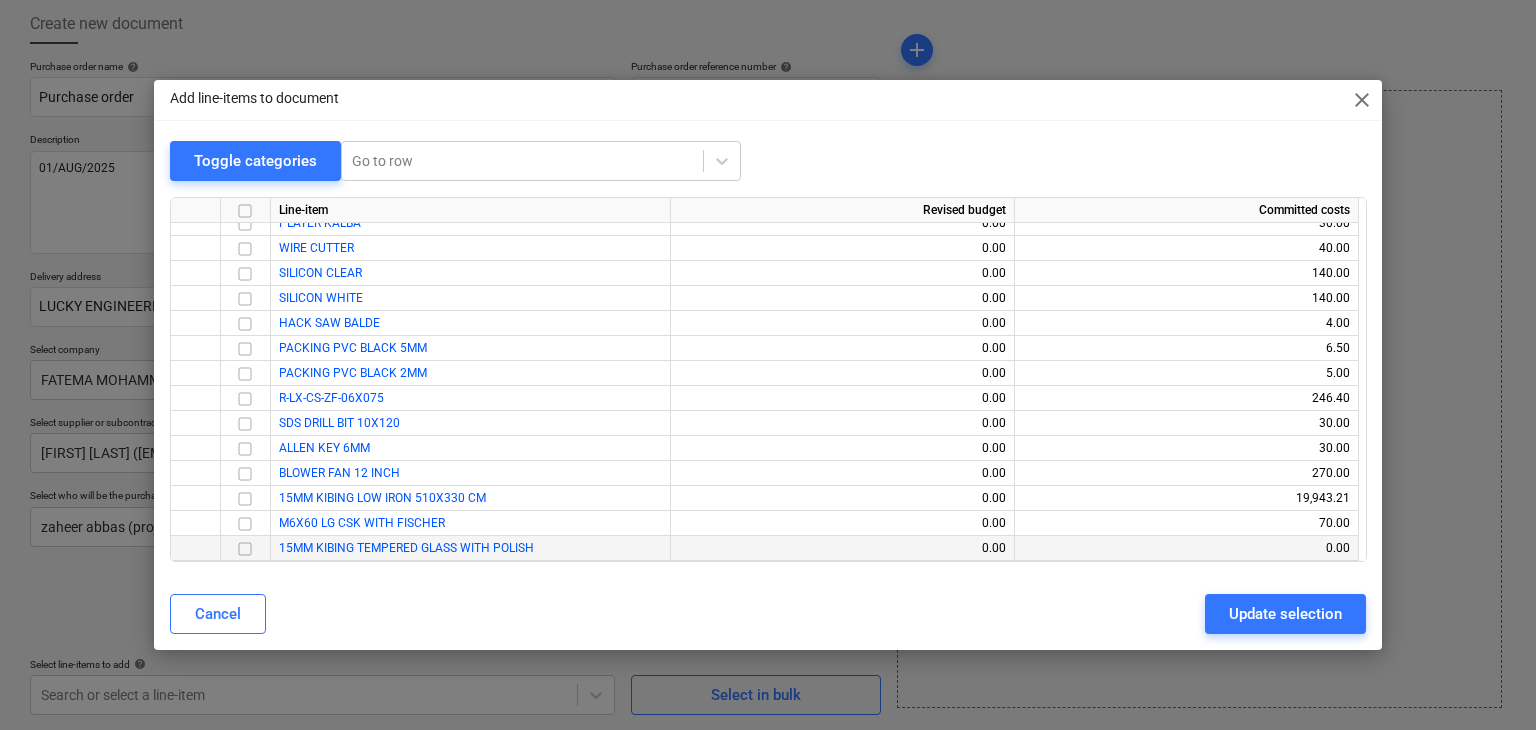 click at bounding box center (245, 549) 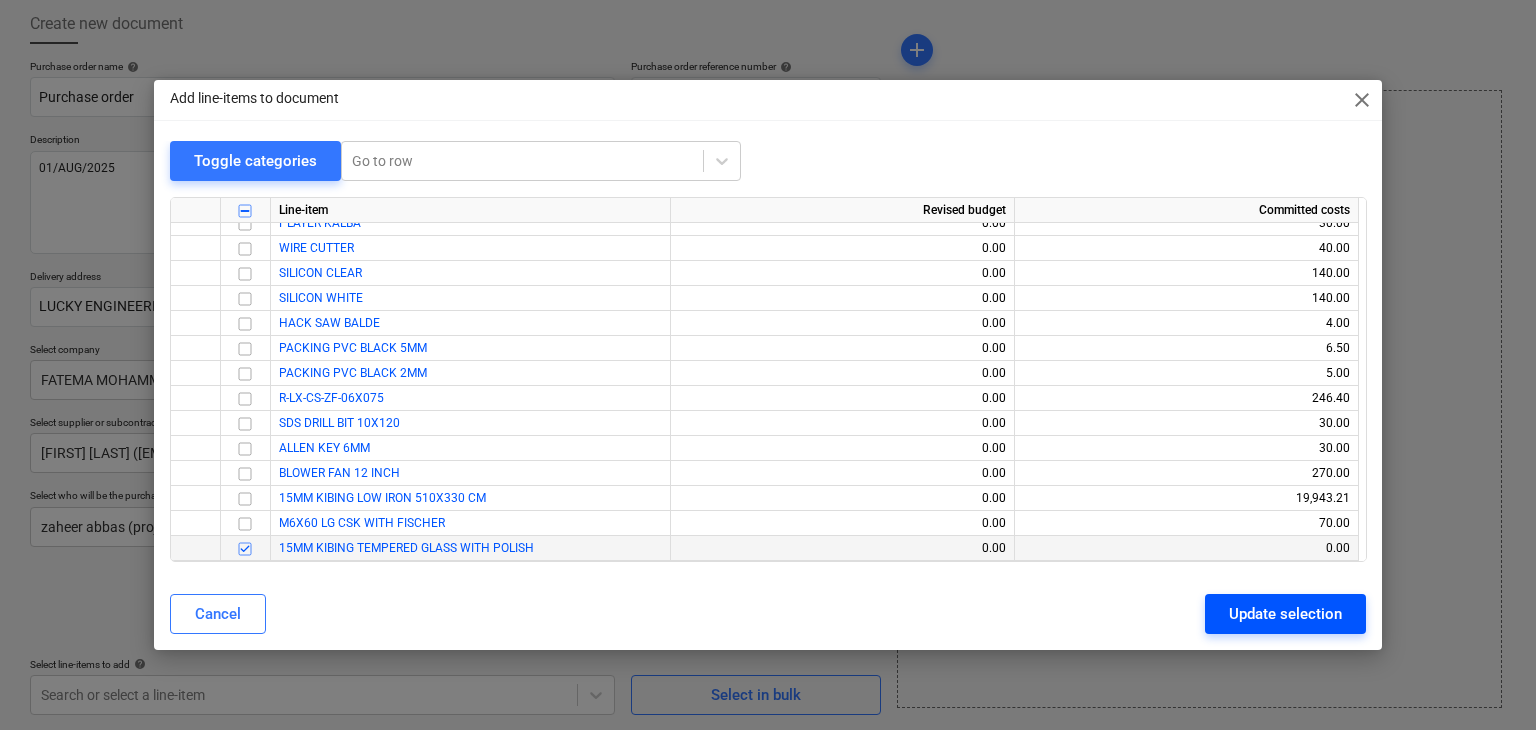 click on "Update selection" at bounding box center (1285, 614) 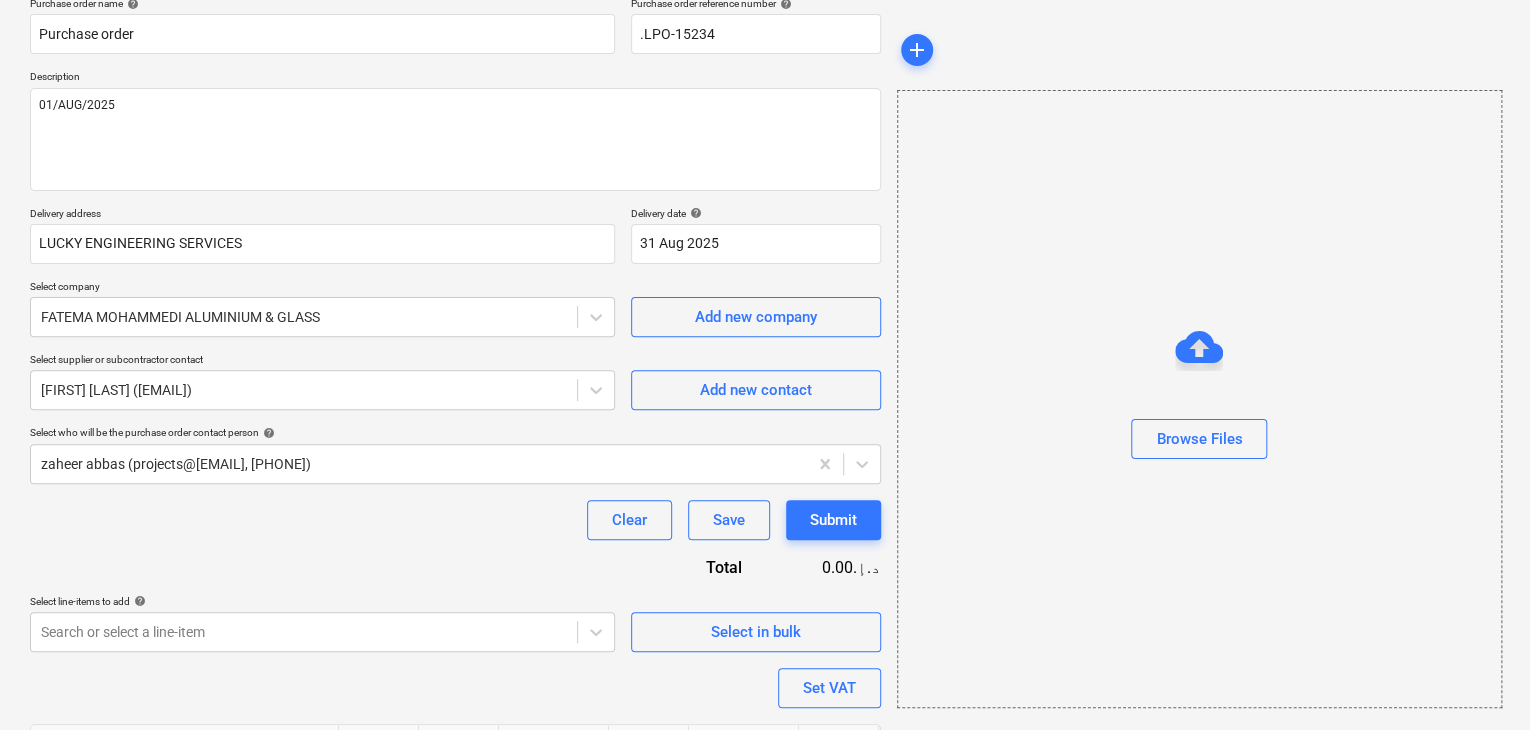 scroll, scrollTop: 292, scrollLeft: 0, axis: vertical 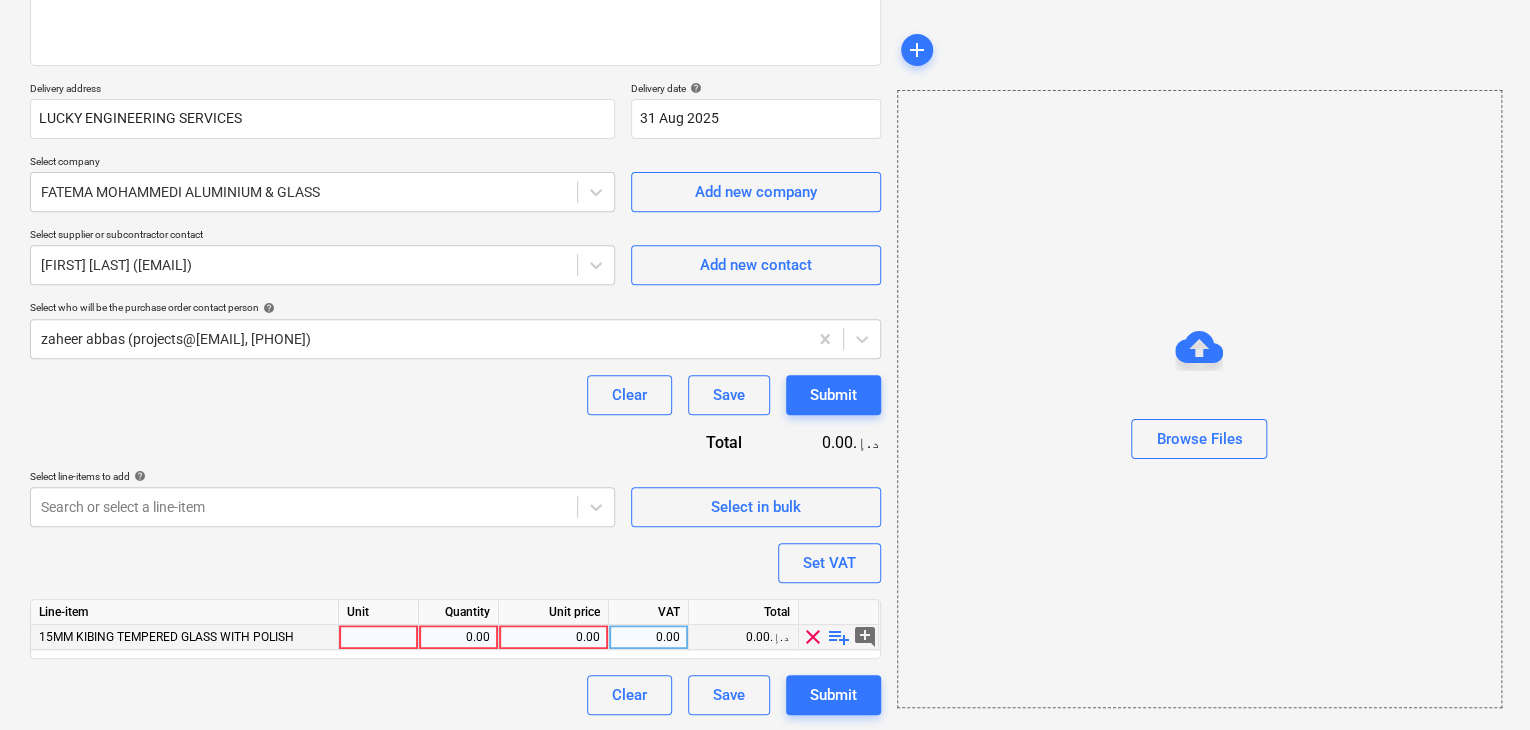 click at bounding box center [379, 637] 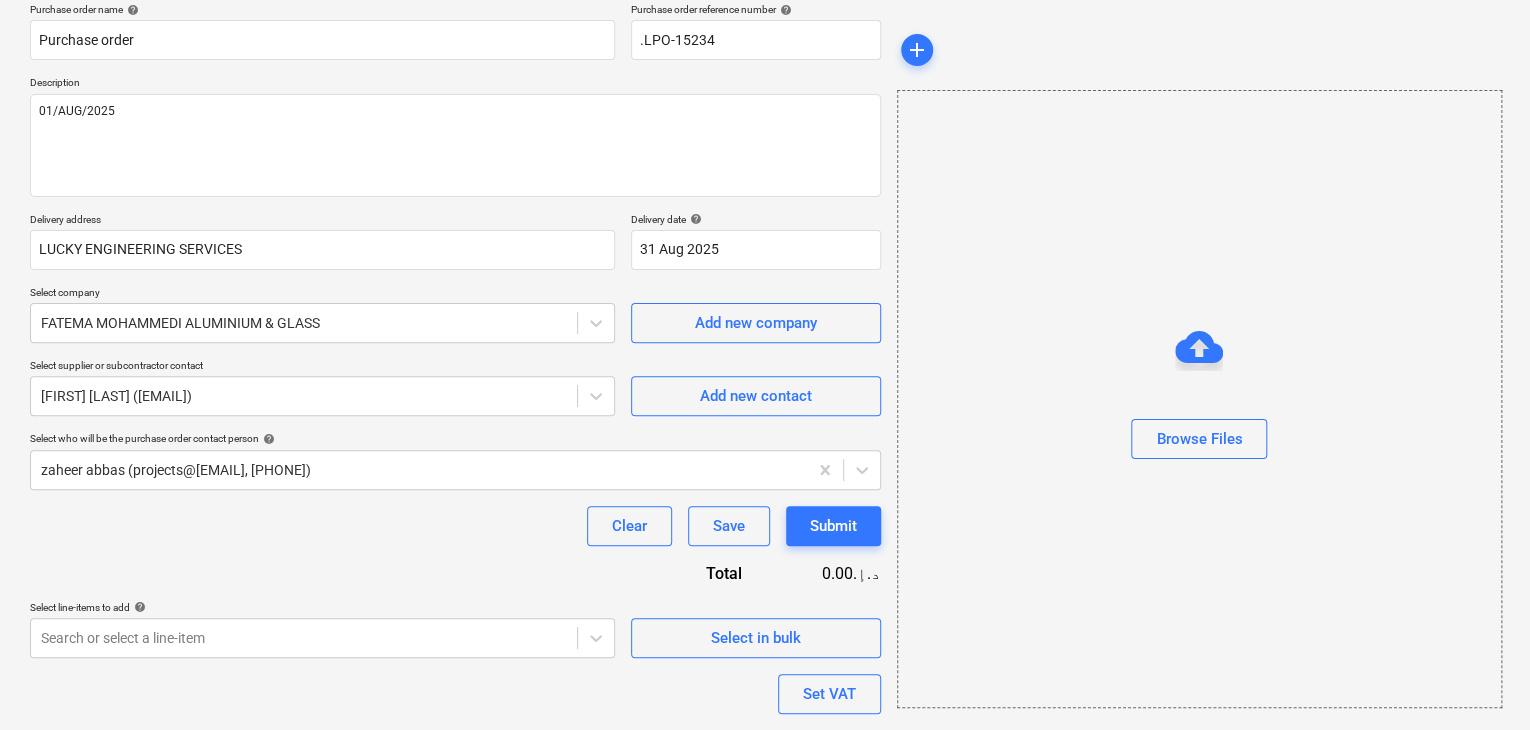 scroll, scrollTop: 92, scrollLeft: 0, axis: vertical 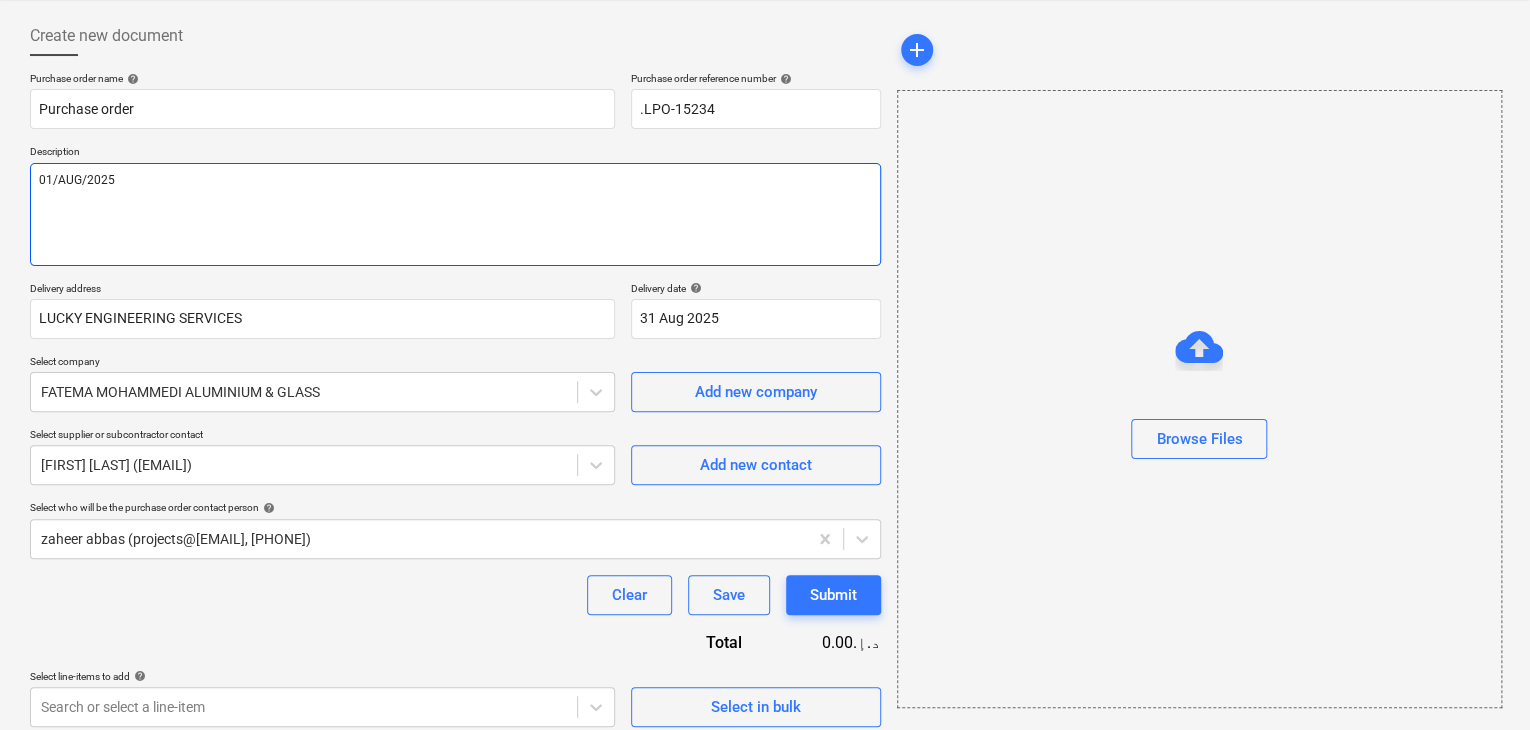 click on "01/AUG/2025" at bounding box center (455, 214) 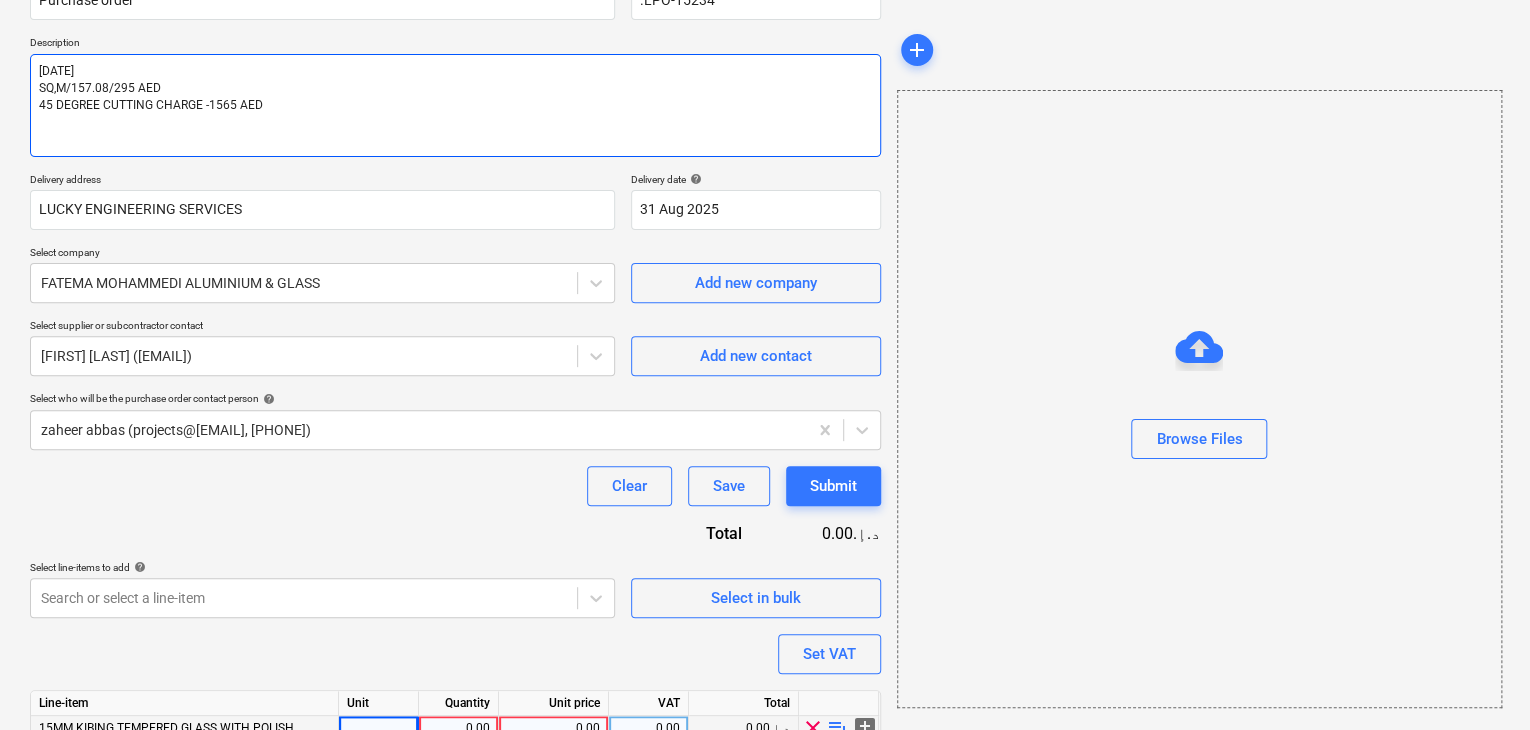 scroll, scrollTop: 292, scrollLeft: 0, axis: vertical 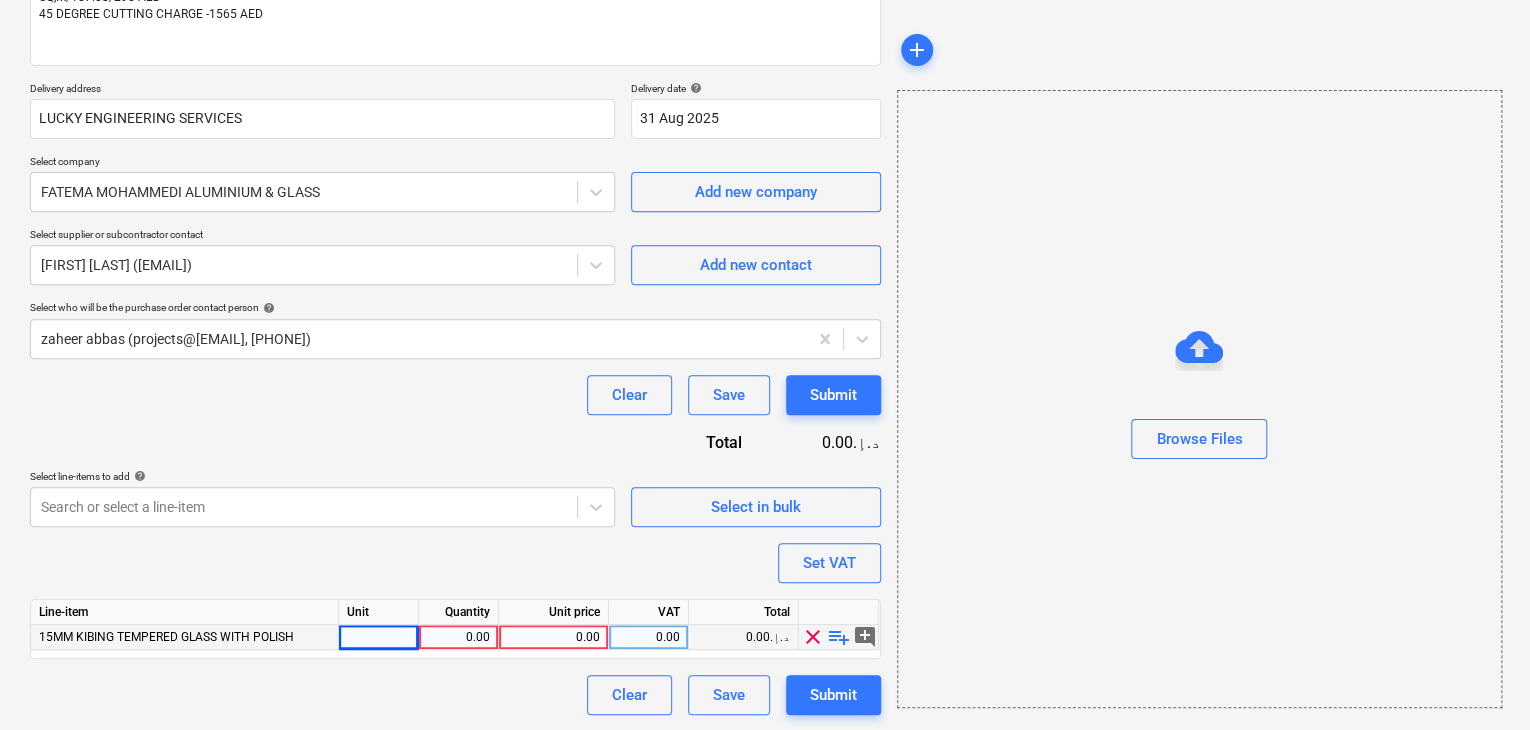 click at bounding box center [379, 637] 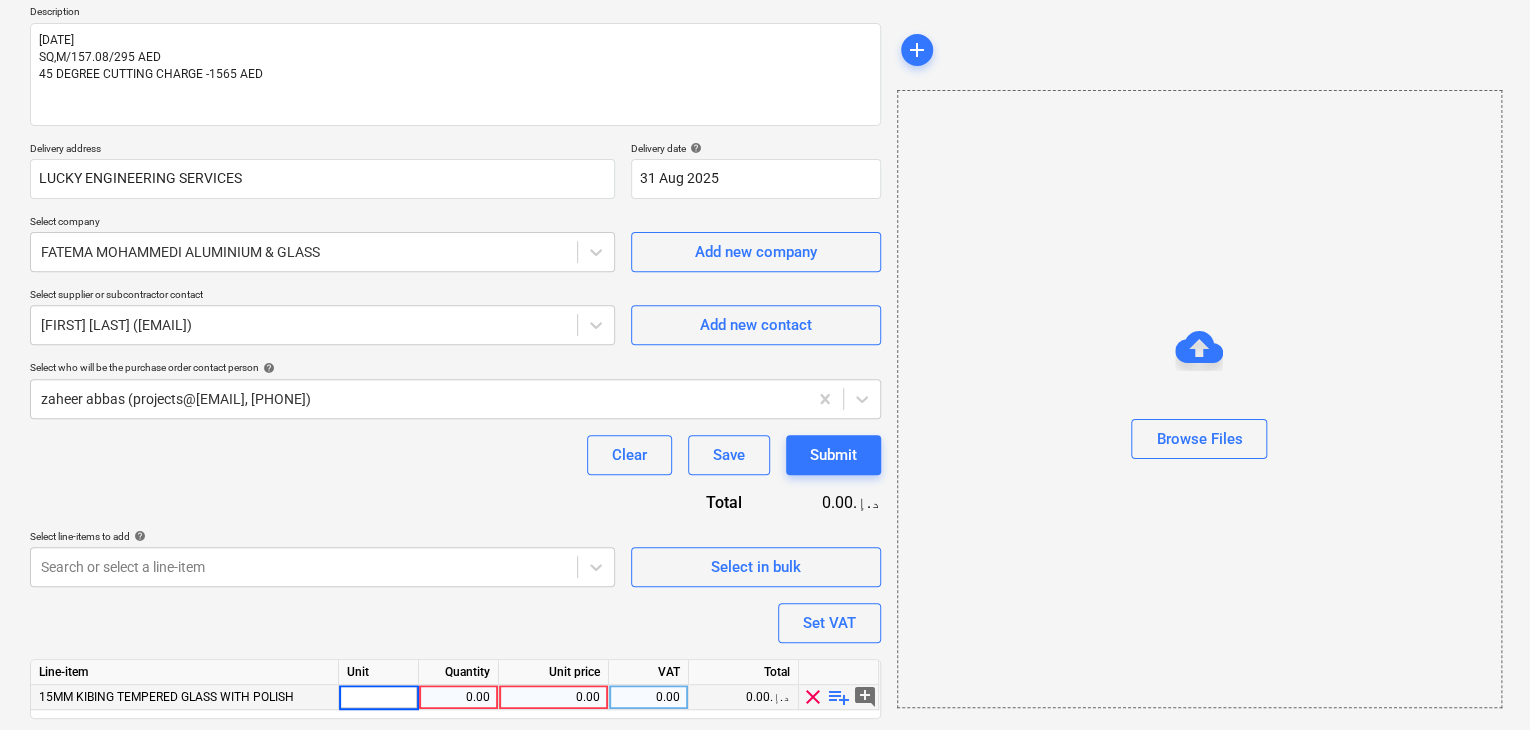 scroll, scrollTop: 292, scrollLeft: 0, axis: vertical 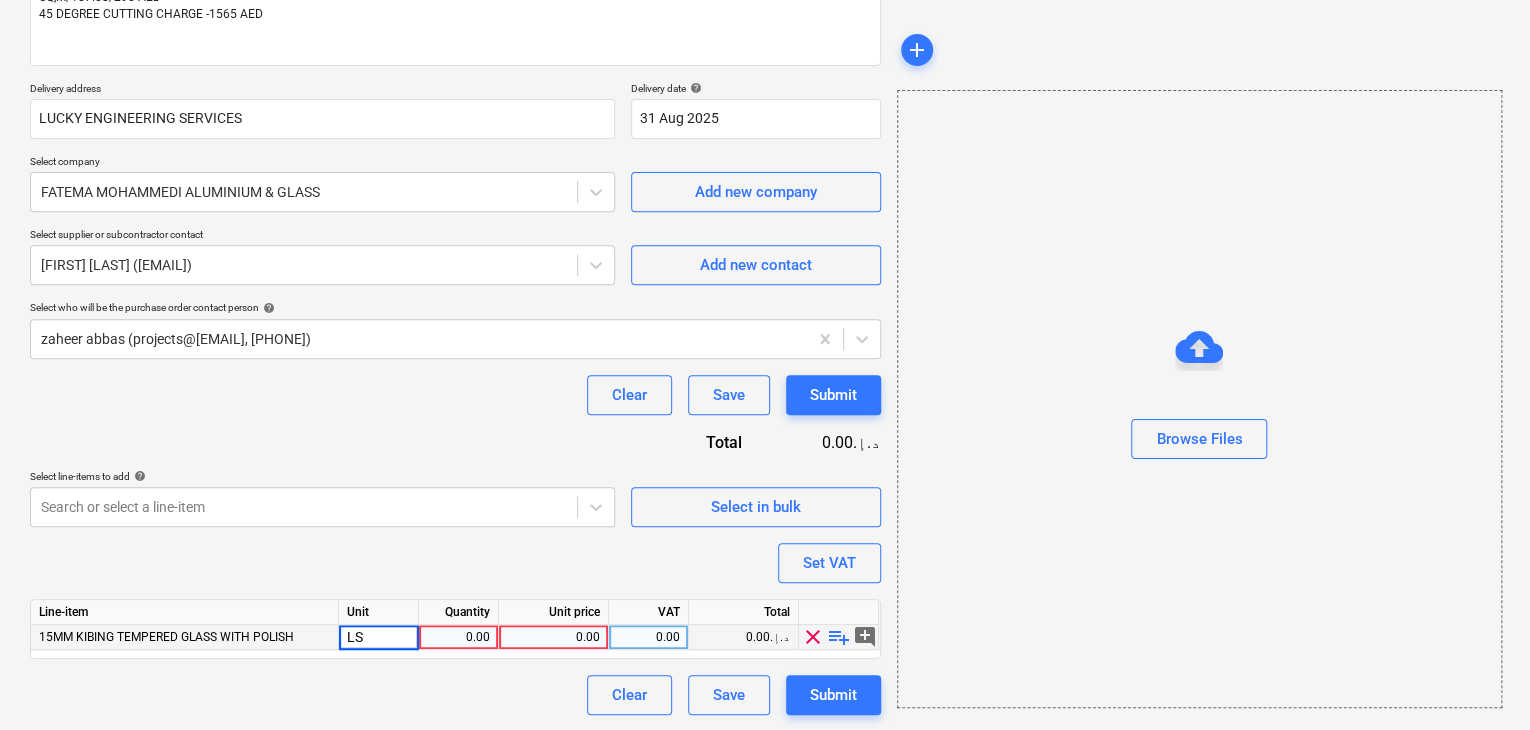 click on "0.00" at bounding box center [458, 637] 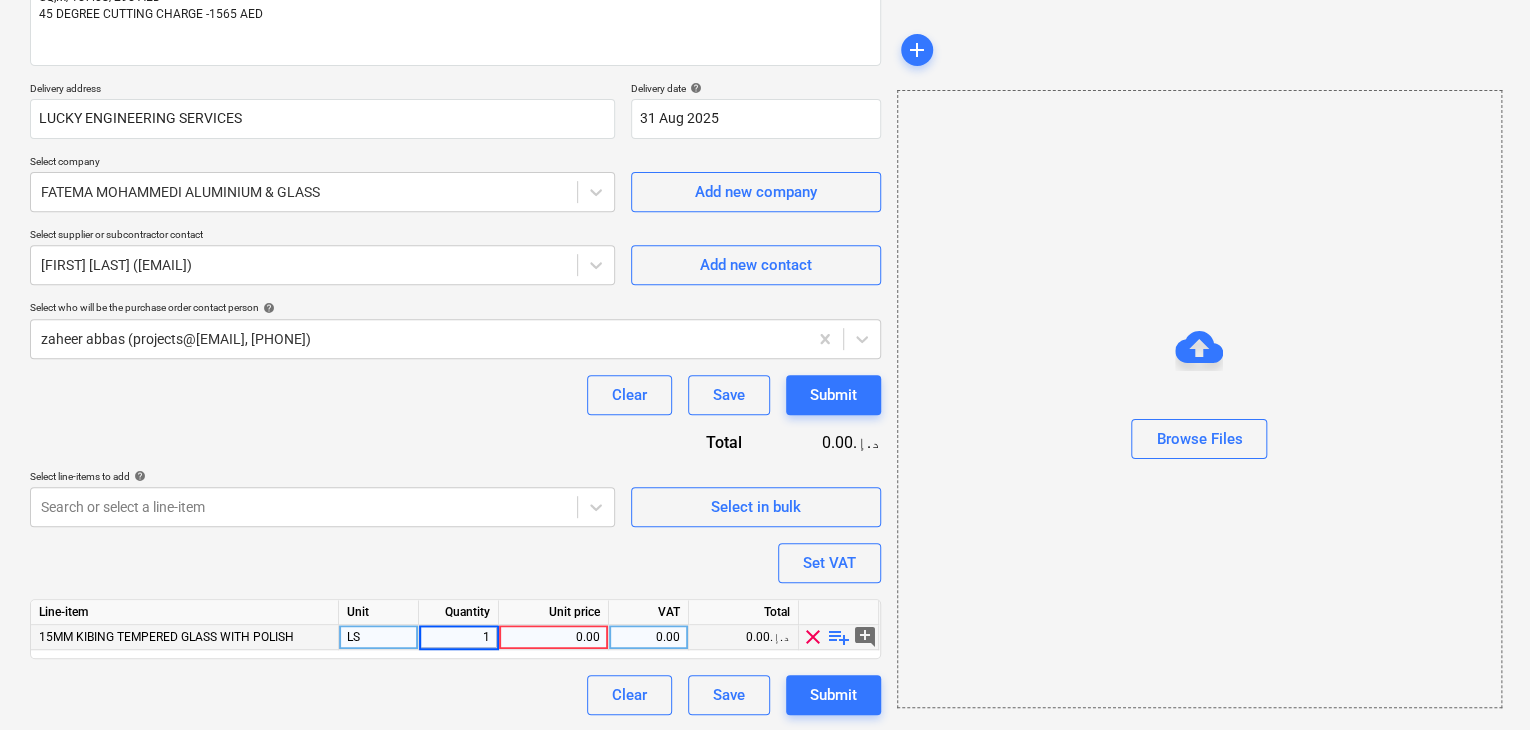 click on "0.00" at bounding box center [553, 637] 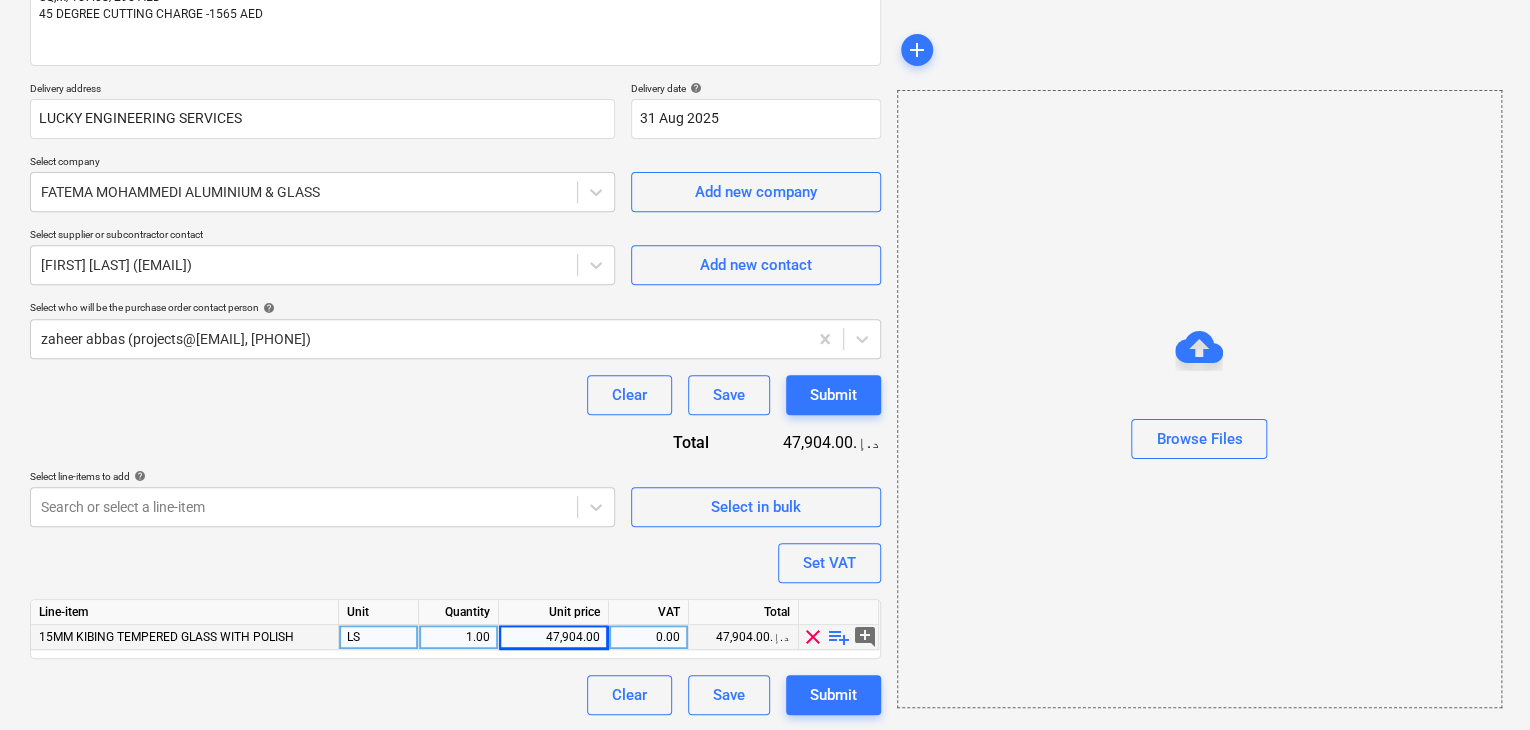 click on "Browse Files" at bounding box center [1199, 399] 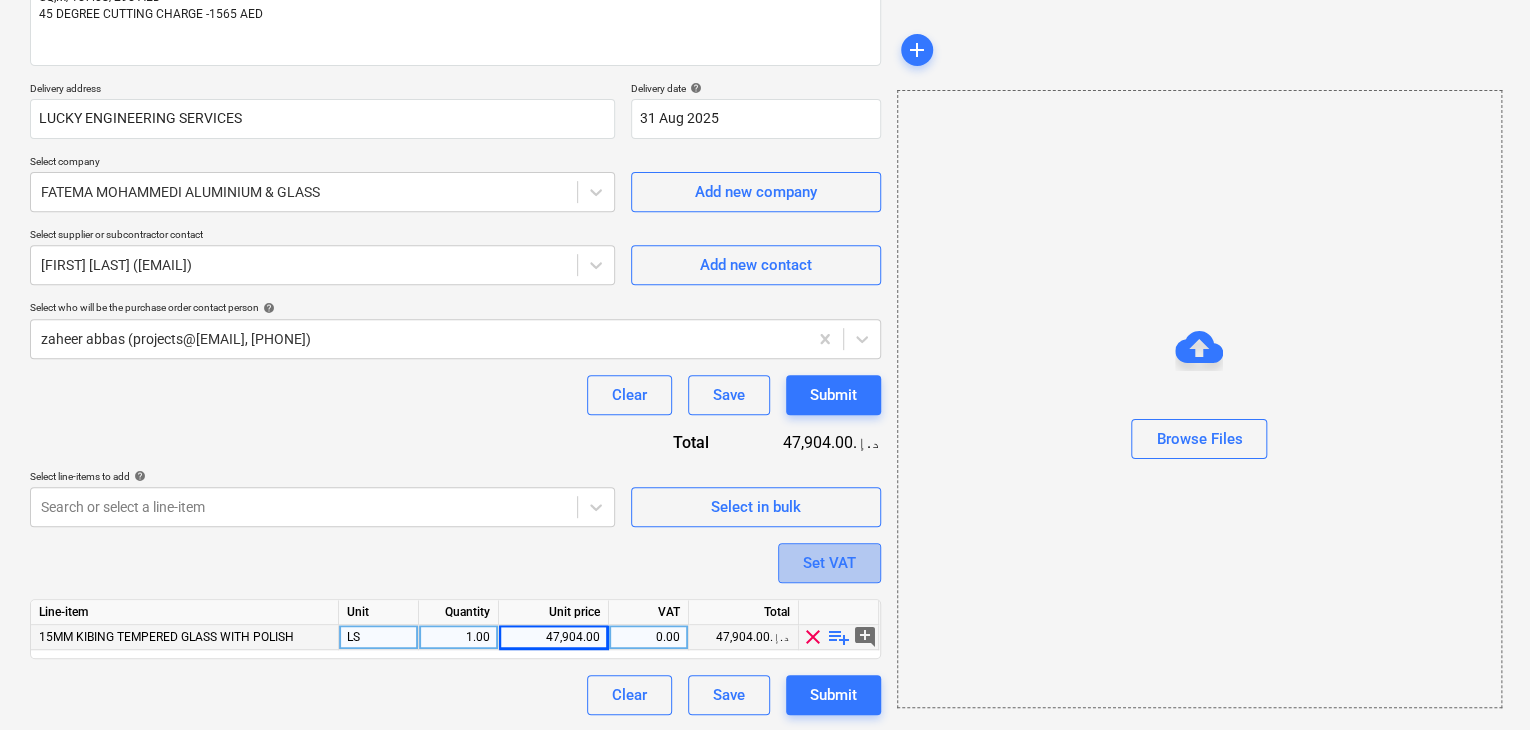 click on "Set VAT" at bounding box center [829, 563] 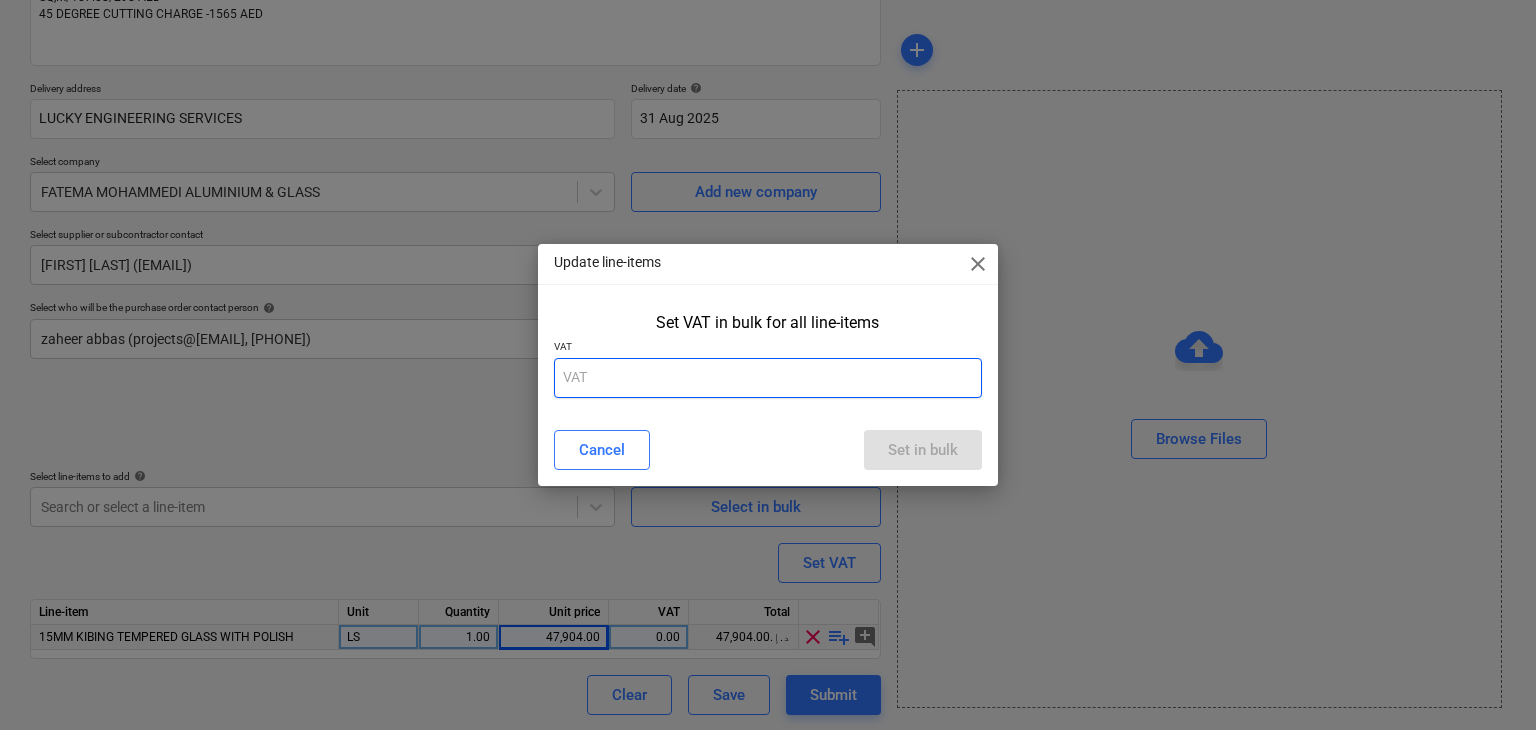click at bounding box center (768, 378) 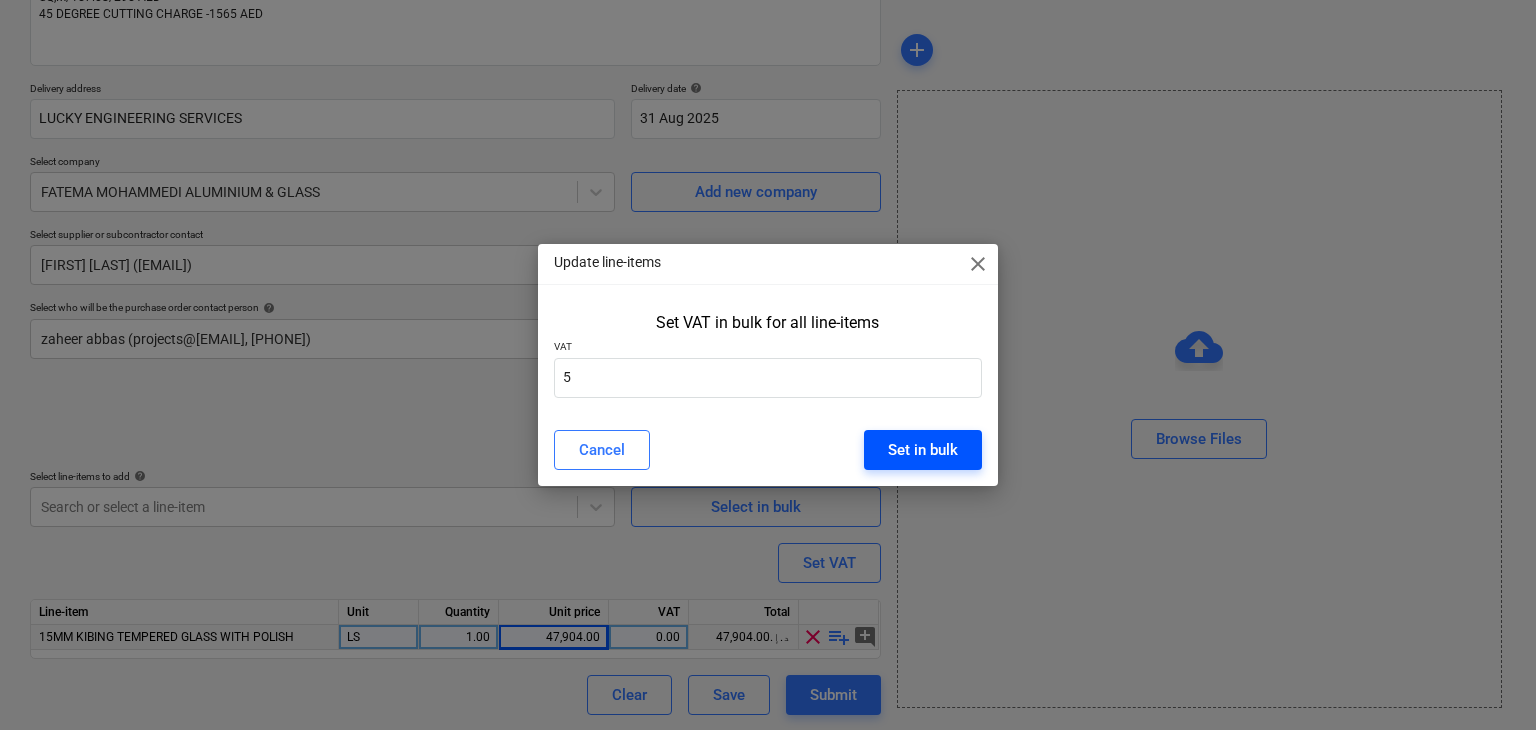 click on "Set in bulk" at bounding box center (923, 450) 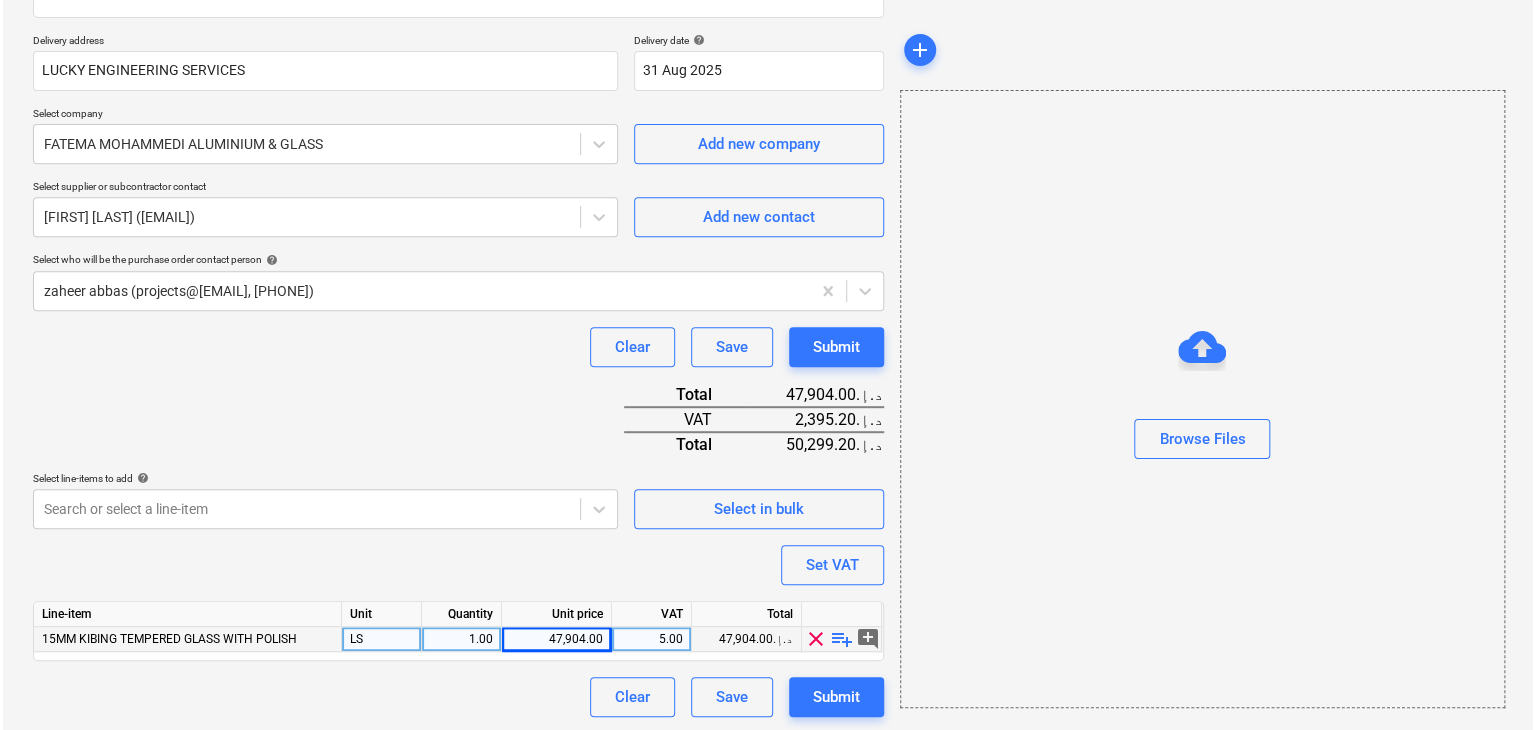 scroll, scrollTop: 342, scrollLeft: 0, axis: vertical 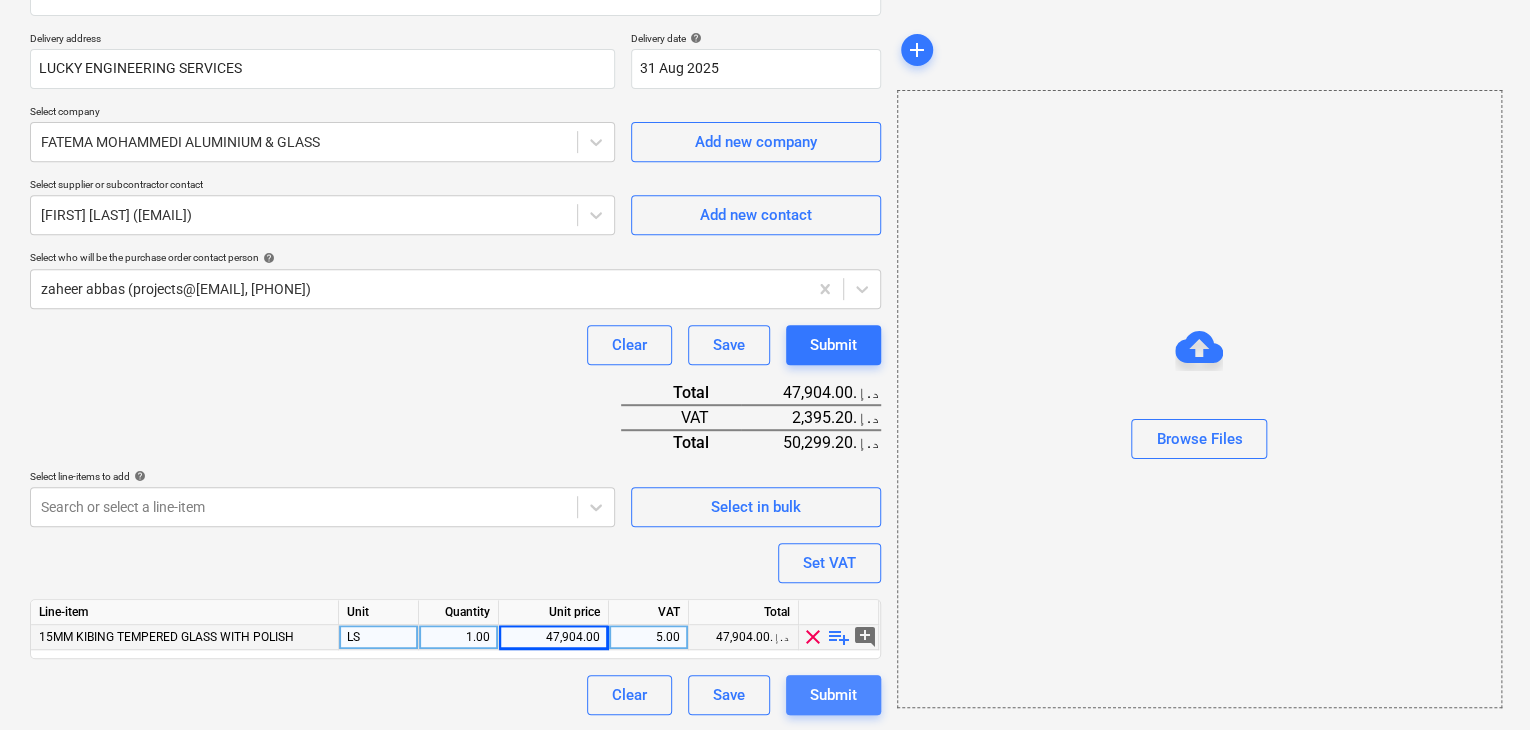 click on "Submit" at bounding box center [833, 695] 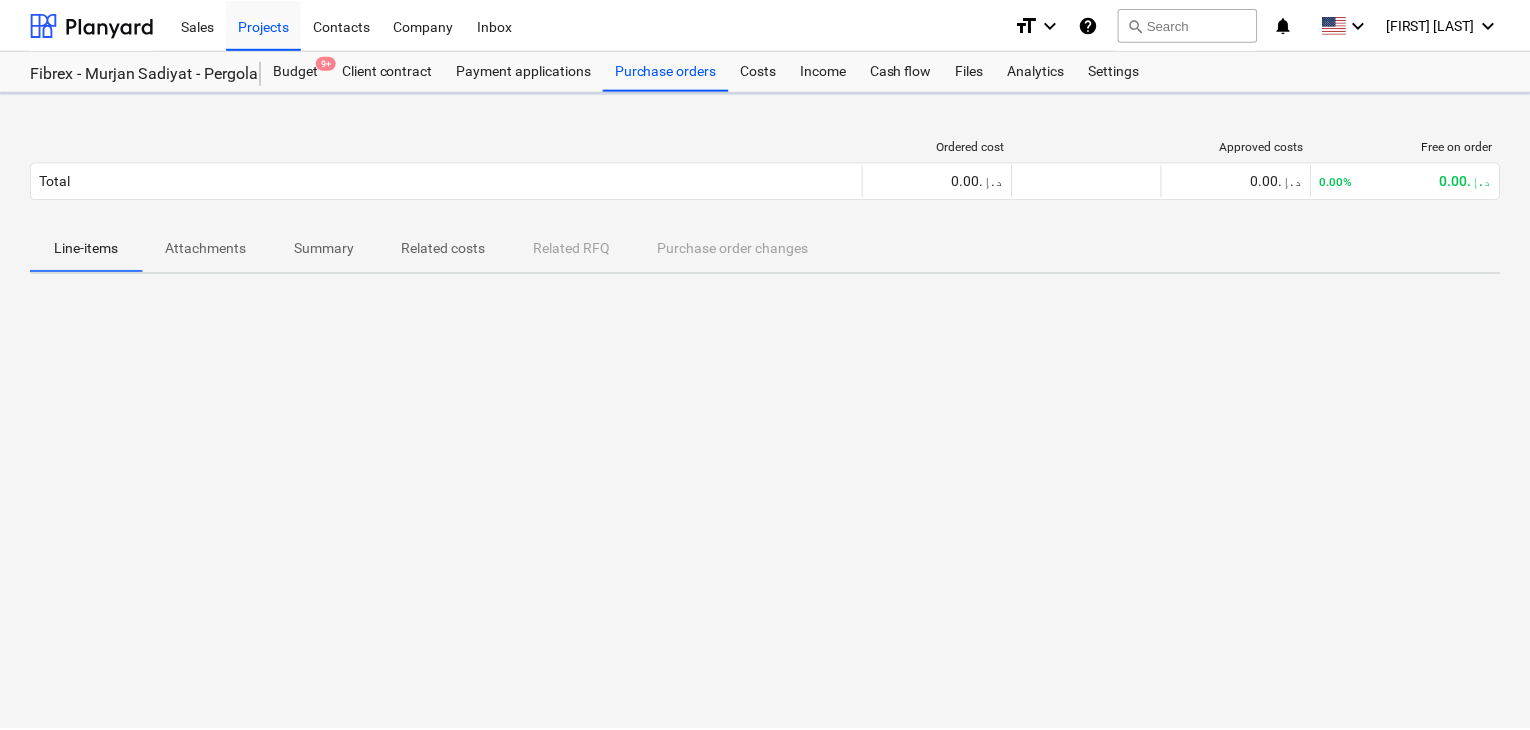 scroll, scrollTop: 0, scrollLeft: 0, axis: both 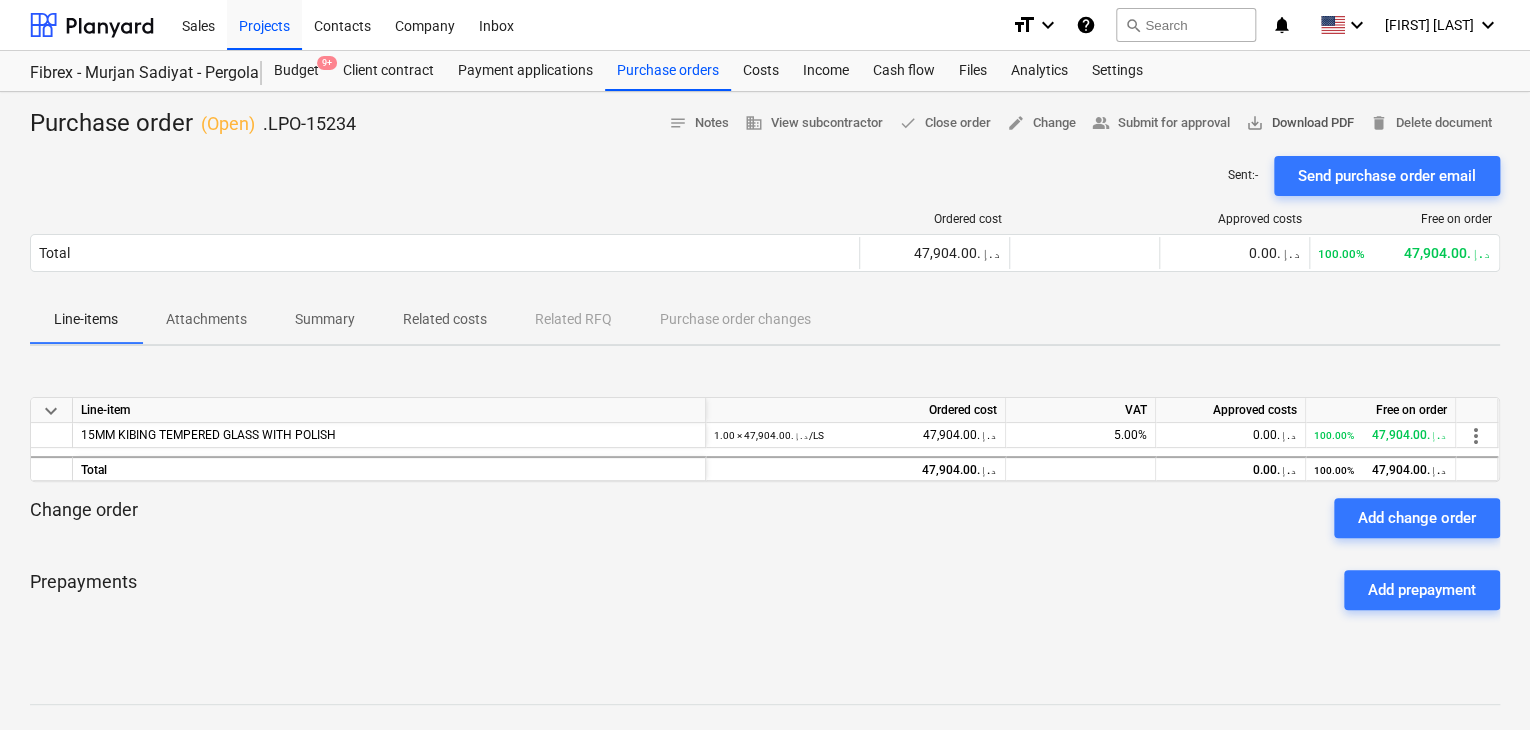 click on "save_alt Download PDF" at bounding box center (1300, 123) 